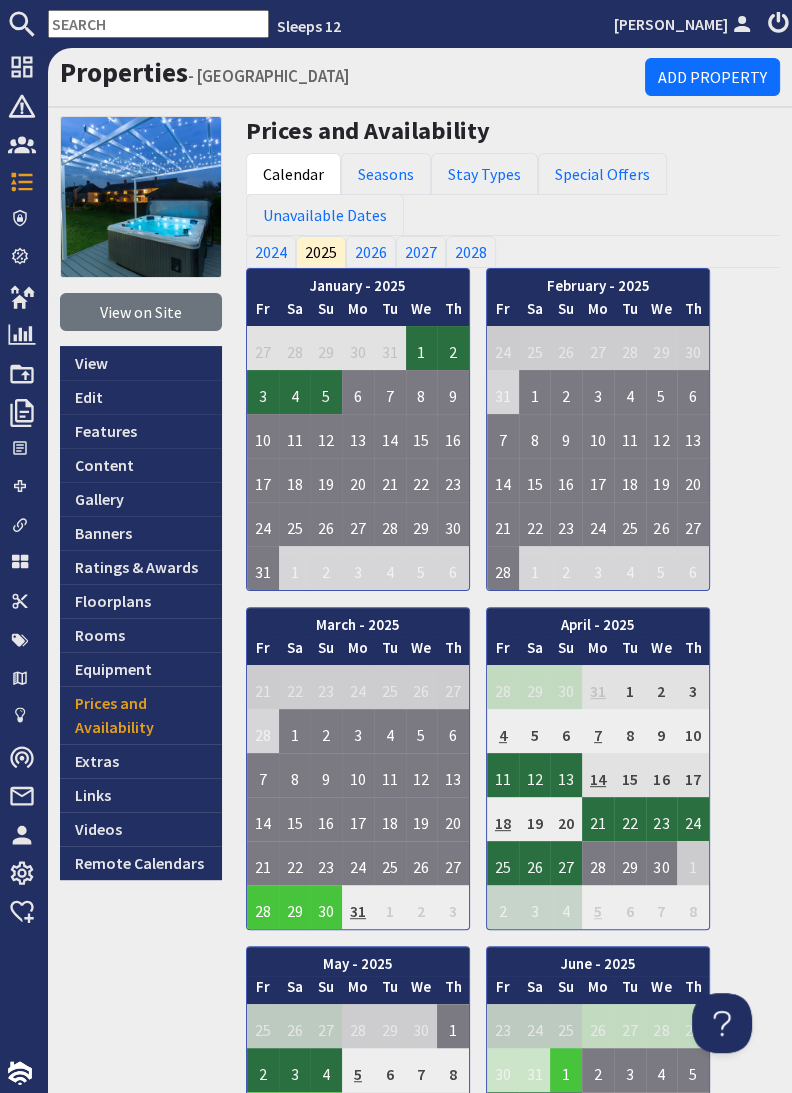 scroll, scrollTop: 0, scrollLeft: 0, axis: both 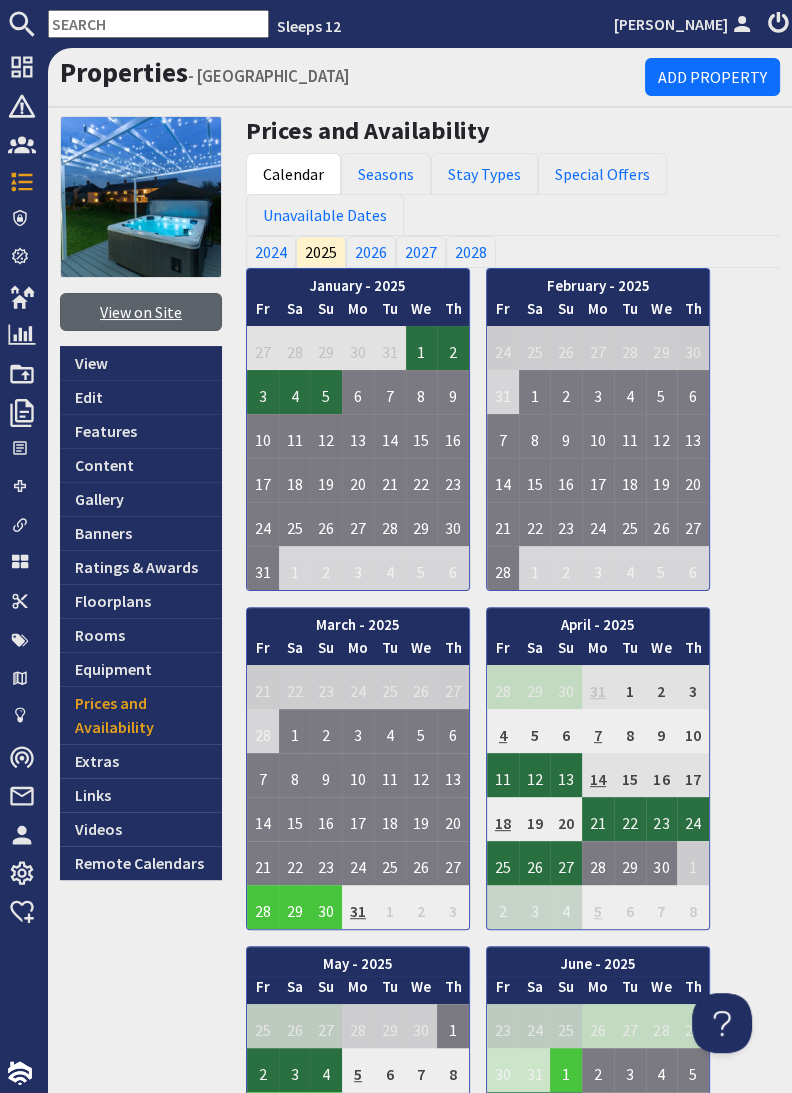 click on "View on Site" at bounding box center [141, 312] 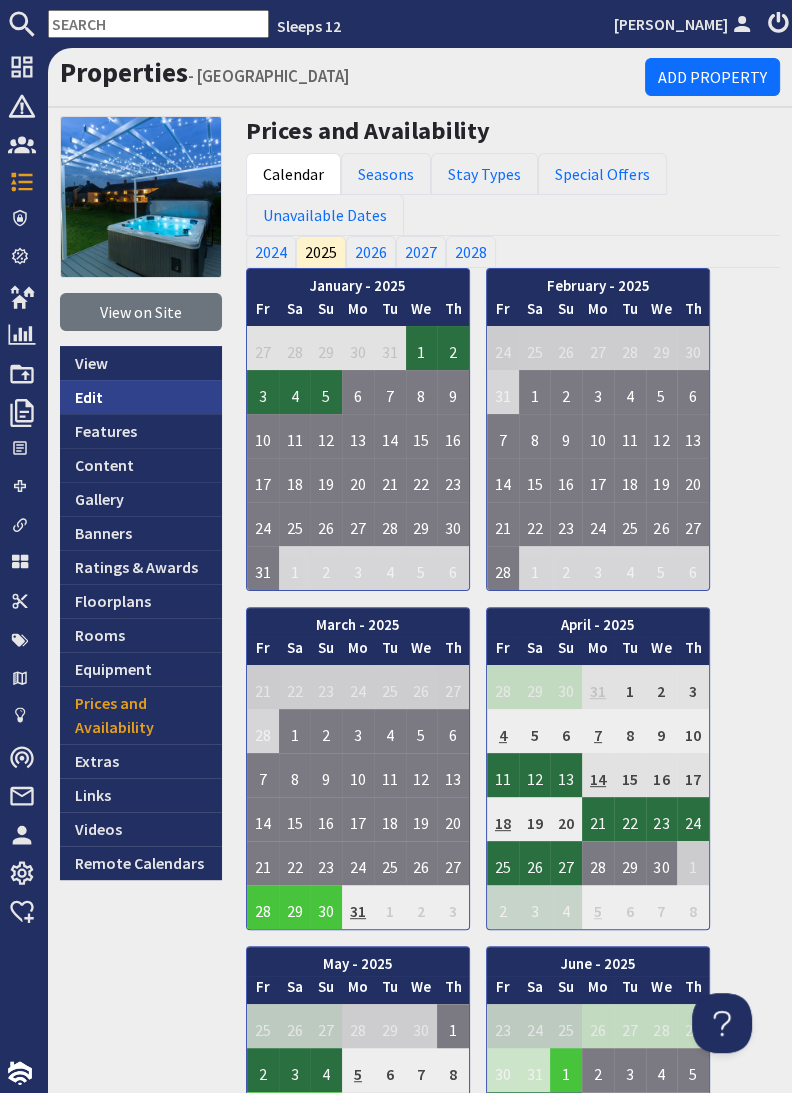 click on "Edit" at bounding box center (141, 397) 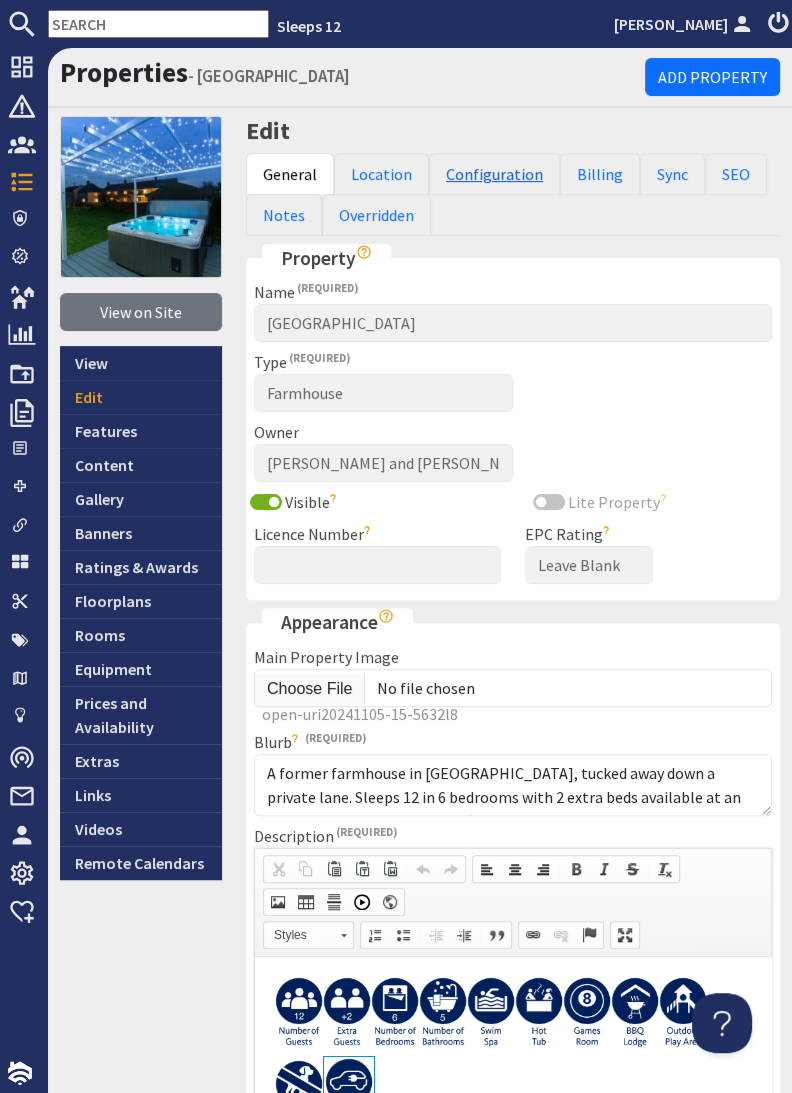 scroll, scrollTop: 0, scrollLeft: 0, axis: both 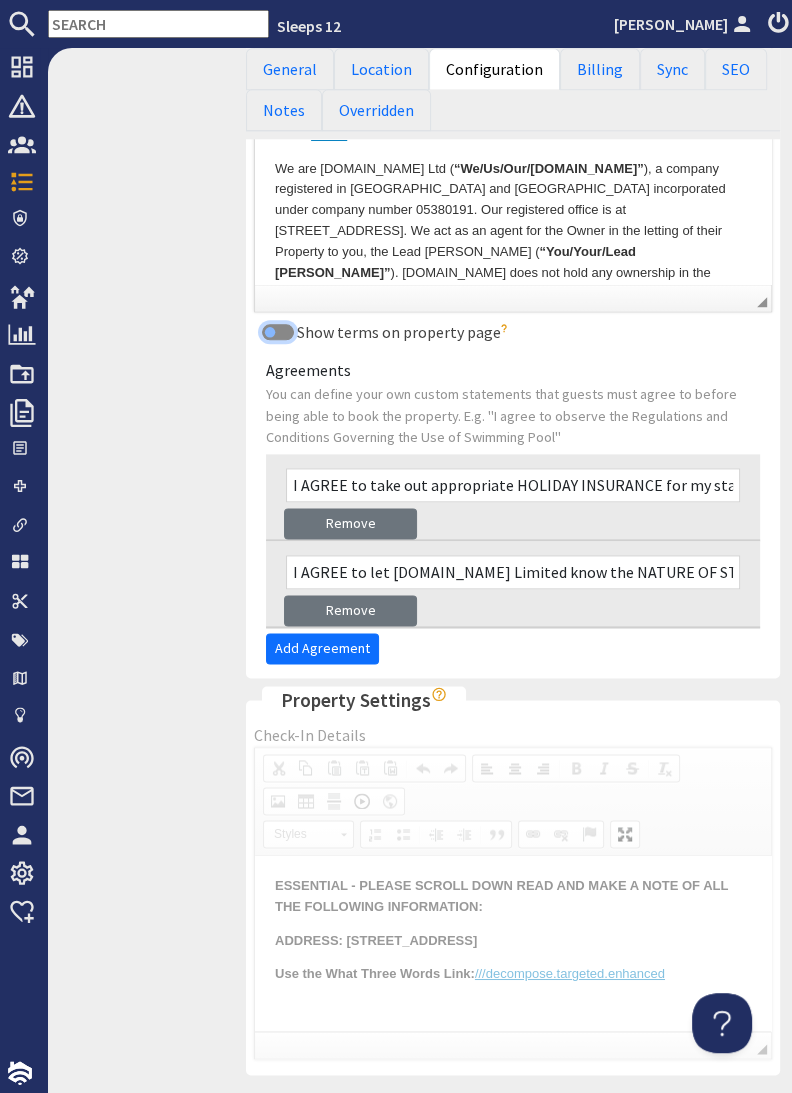 click on "Show terms on property page" at bounding box center [278, 332] 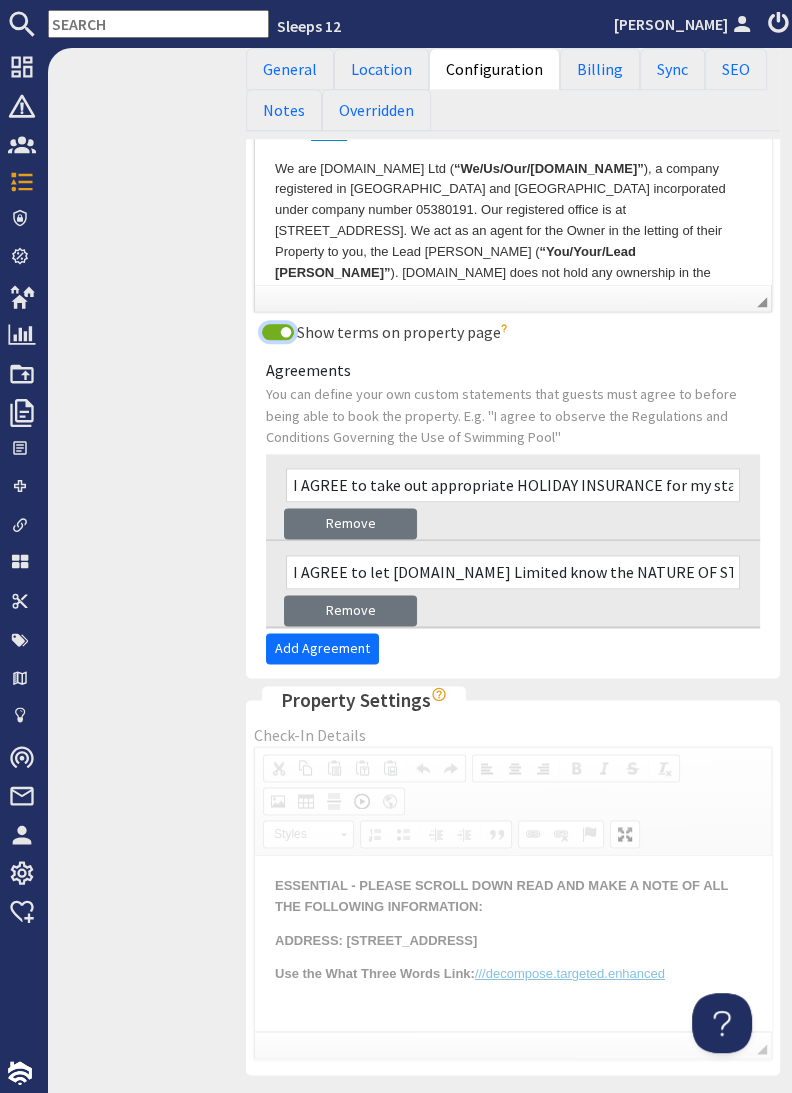 scroll, scrollTop: 1384, scrollLeft: 0, axis: vertical 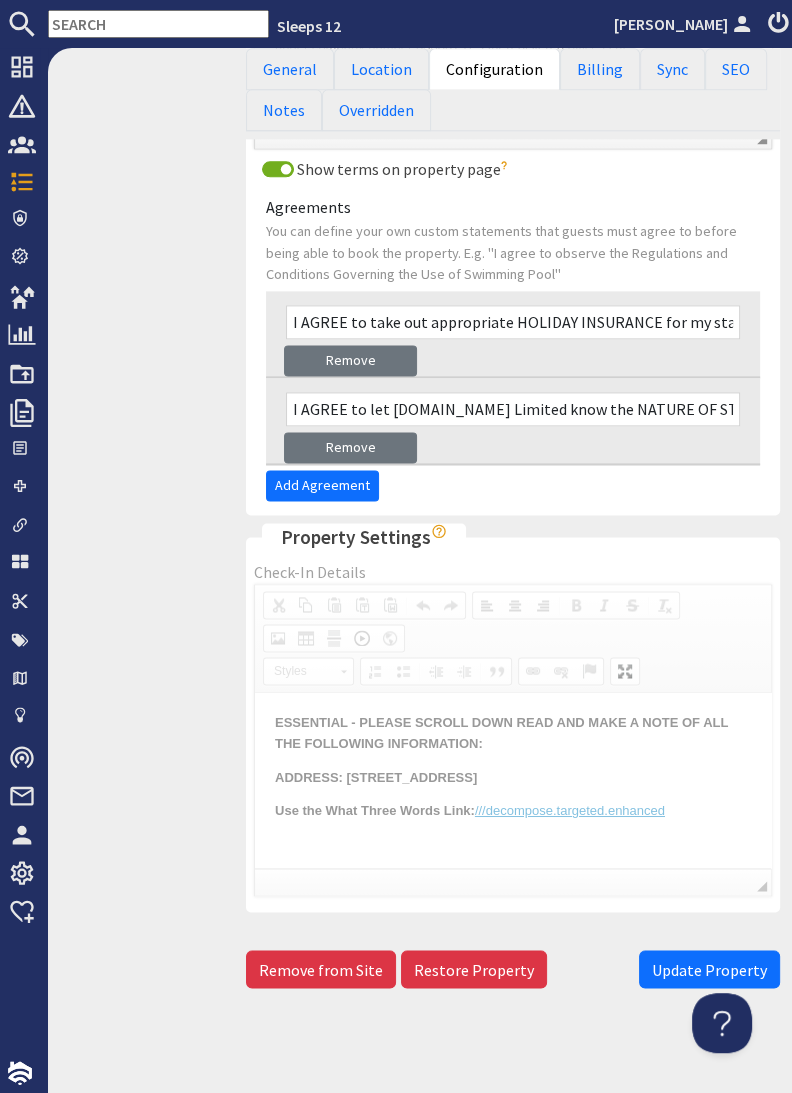click on "Update Property" at bounding box center [709, 969] 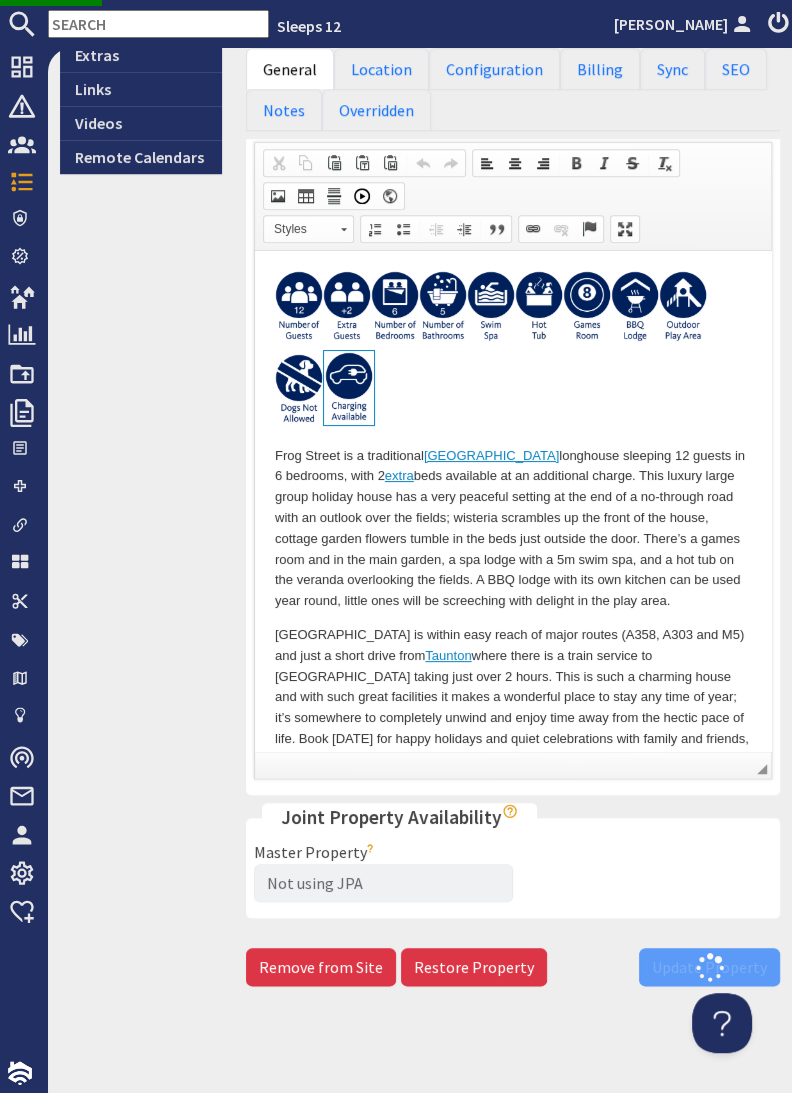 scroll, scrollTop: 0, scrollLeft: 0, axis: both 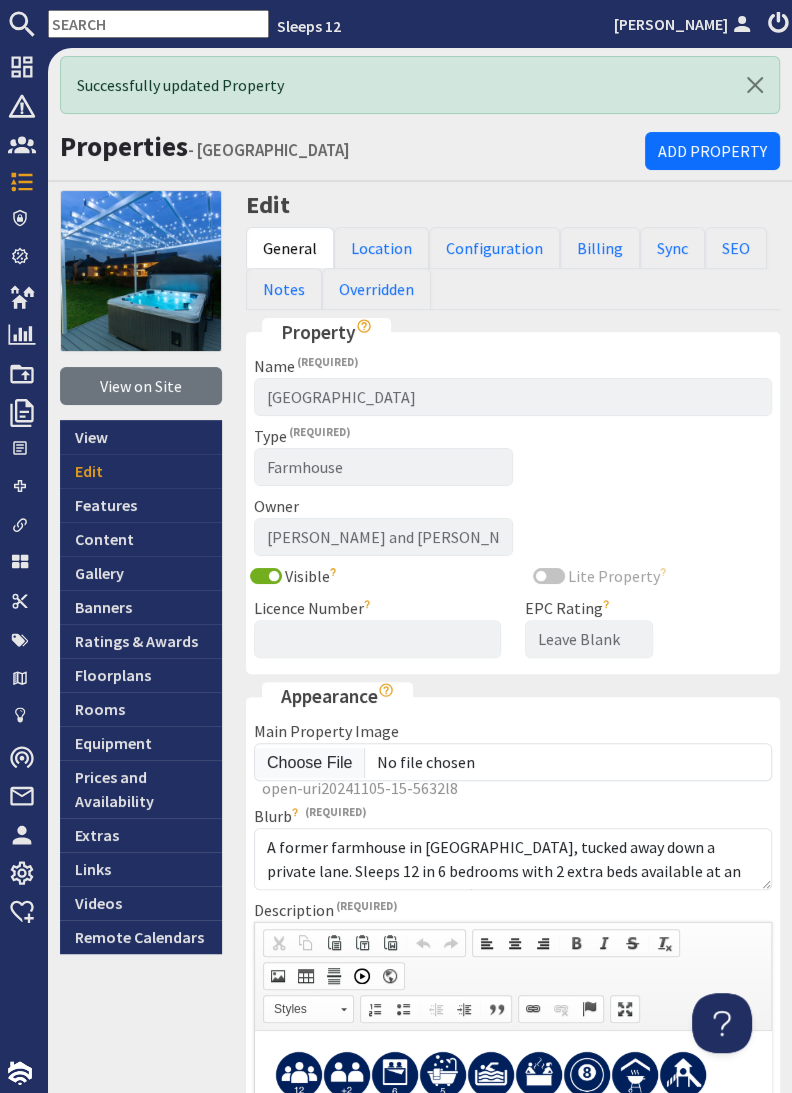 click at bounding box center (158, 24) 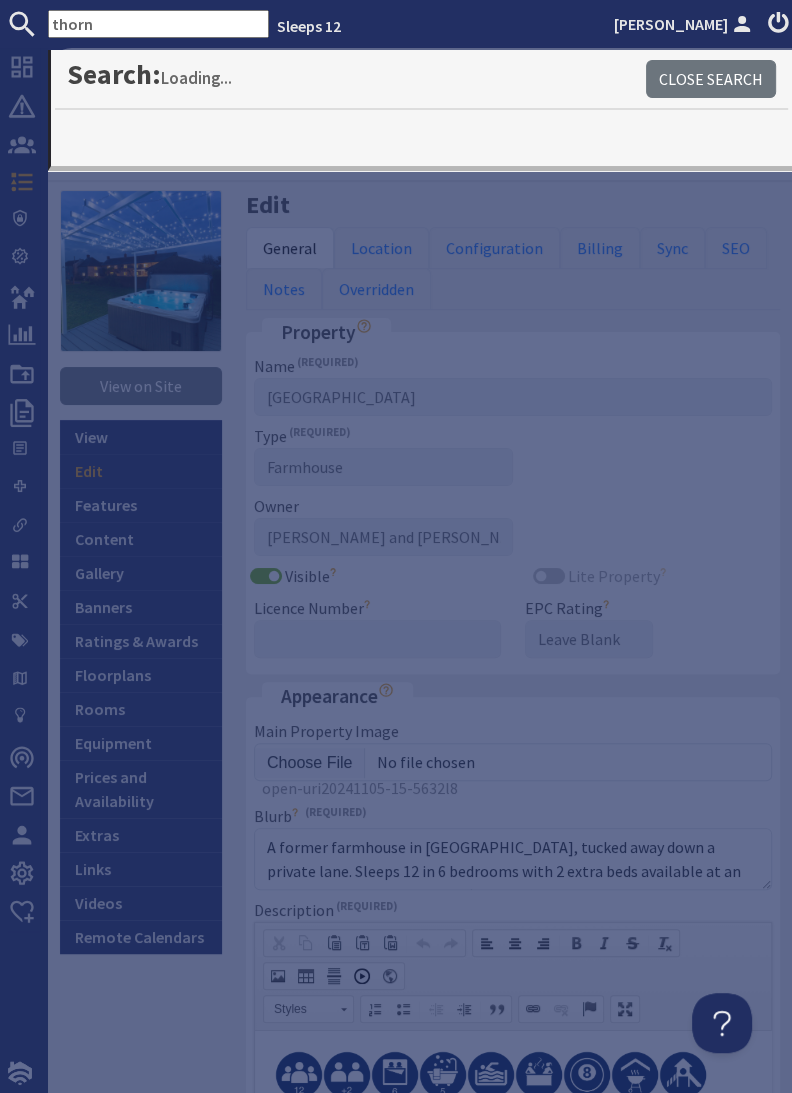 type on "thorn" 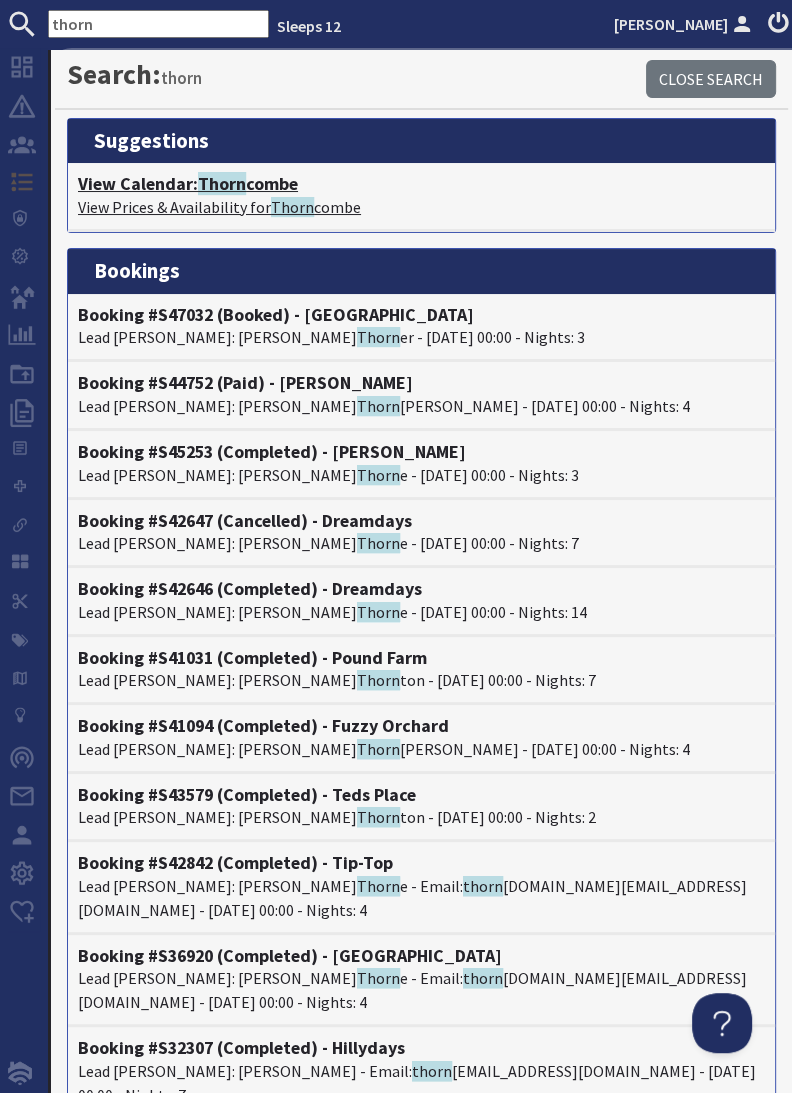 click on "View Calendar:  Thorn combe" at bounding box center [421, 184] 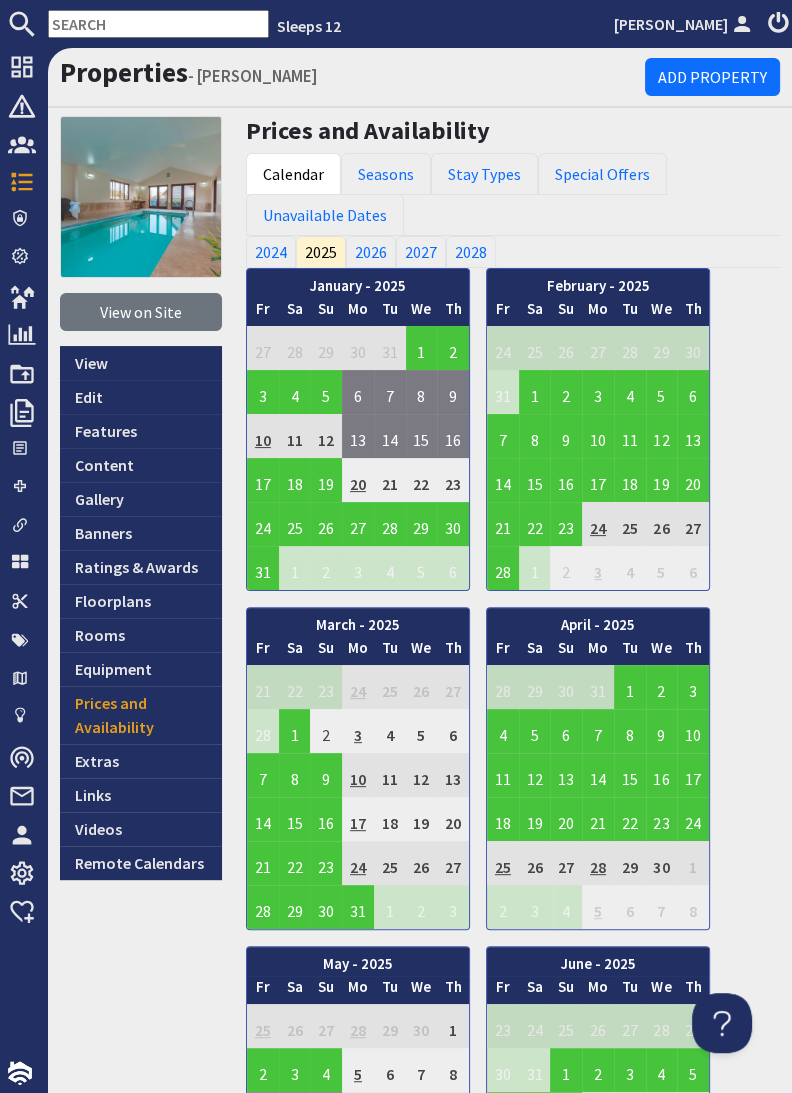 scroll, scrollTop: 0, scrollLeft: 0, axis: both 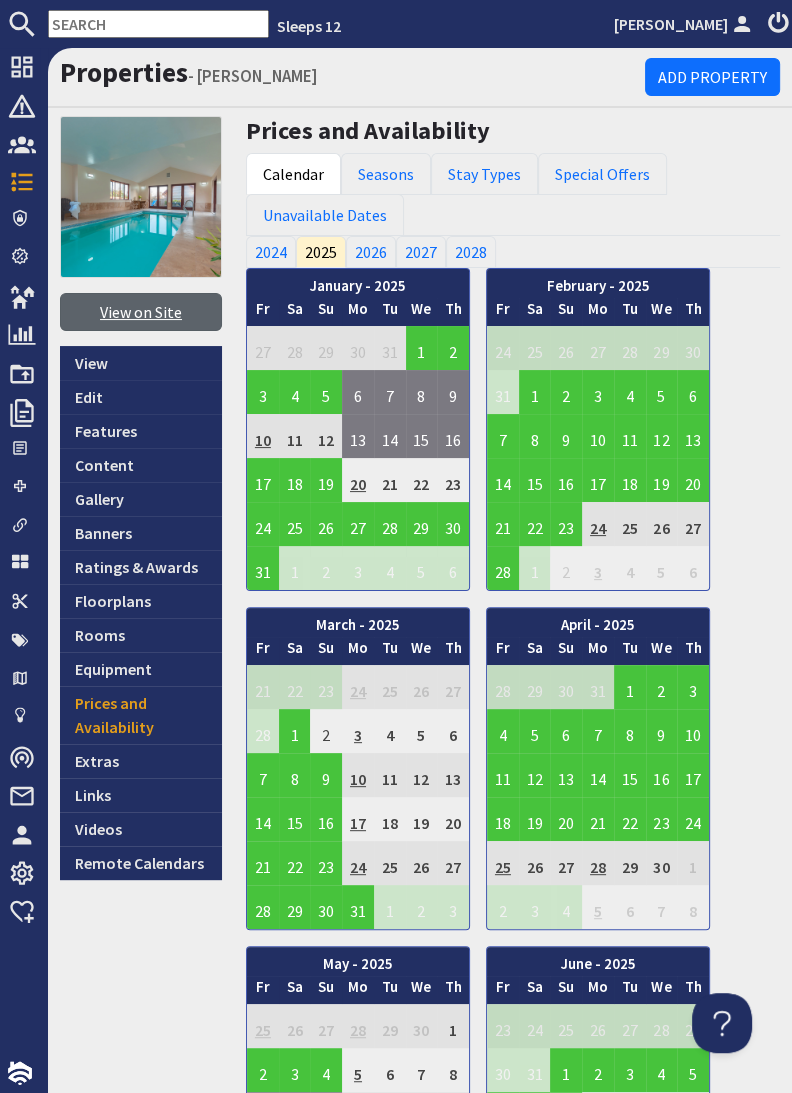 click on "View on Site" at bounding box center [141, 312] 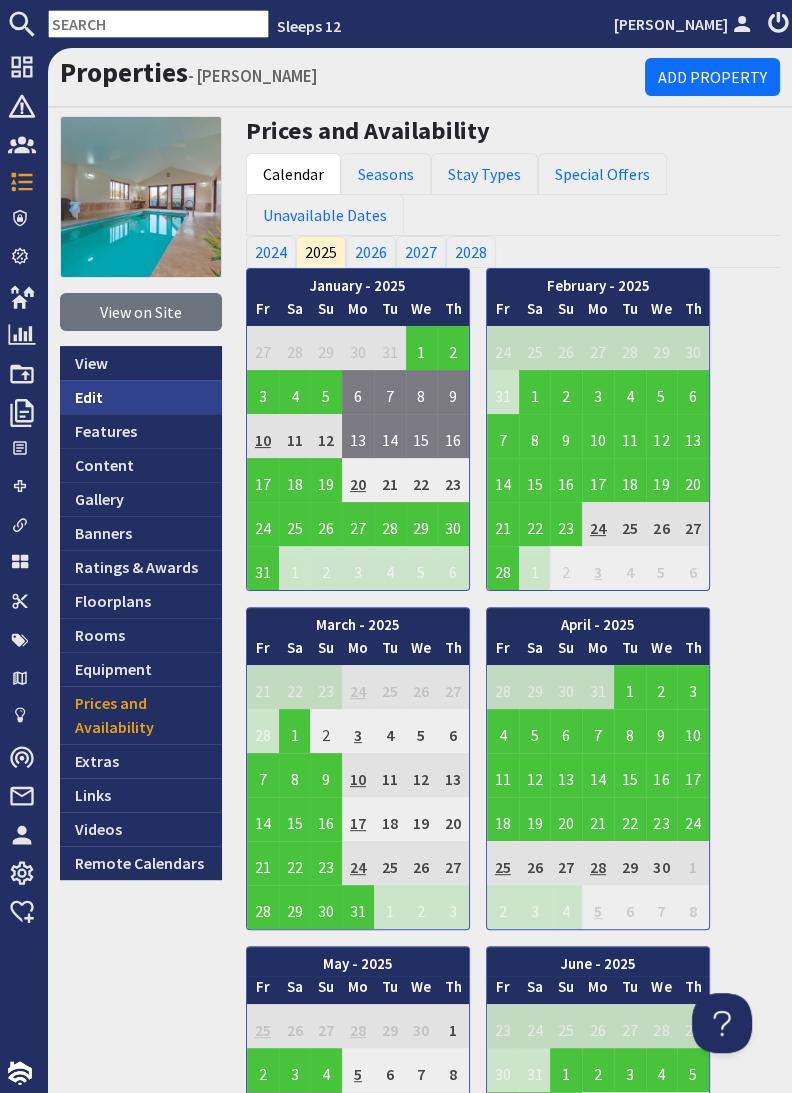 click on "Edit" at bounding box center (141, 397) 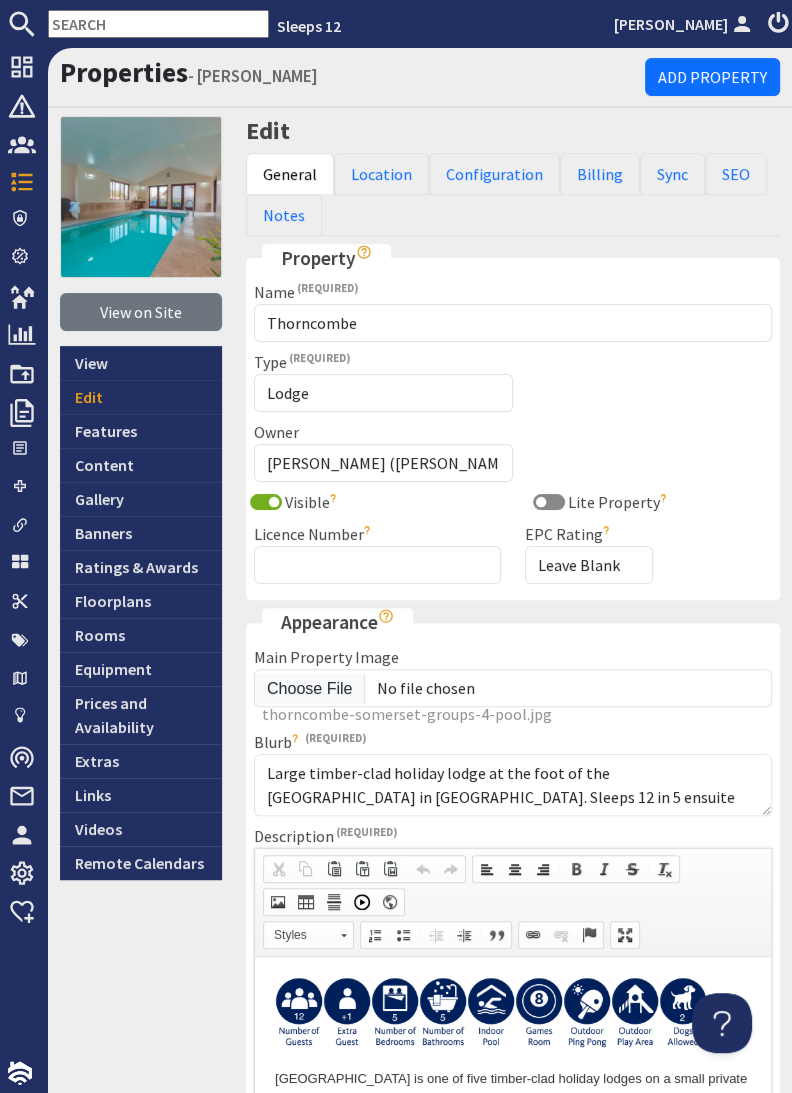 scroll, scrollTop: 0, scrollLeft: 0, axis: both 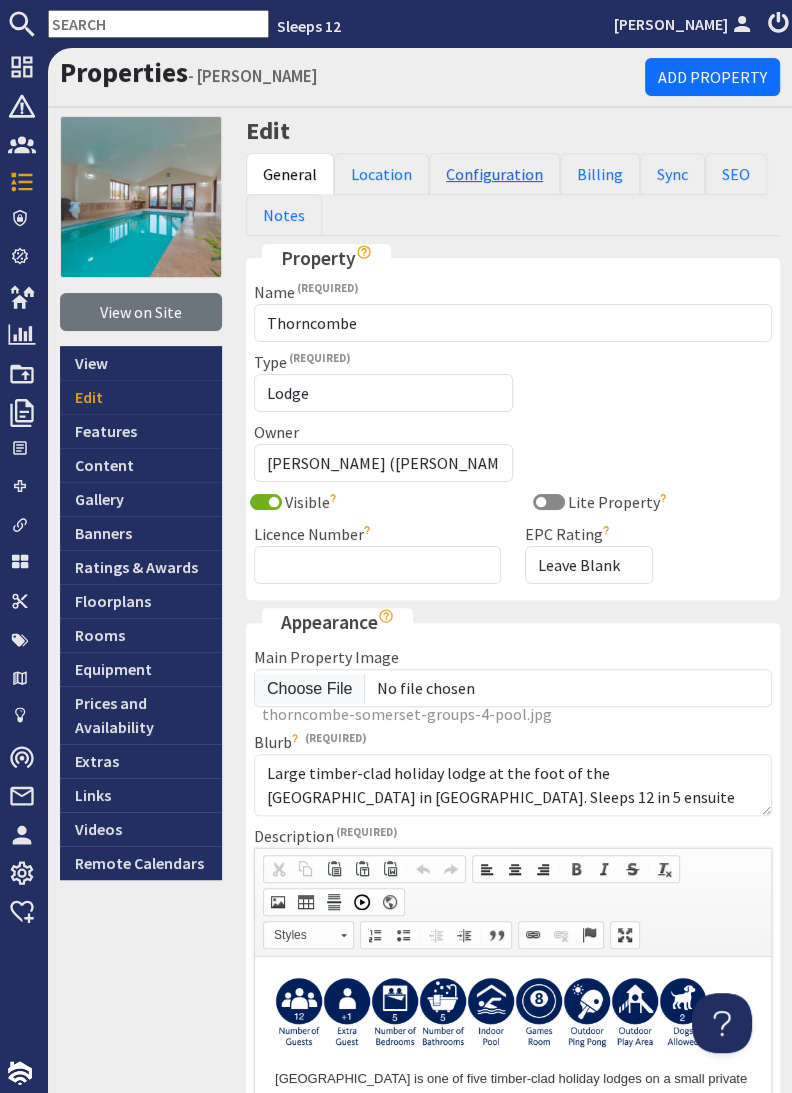 click on "Configuration" at bounding box center [494, 174] 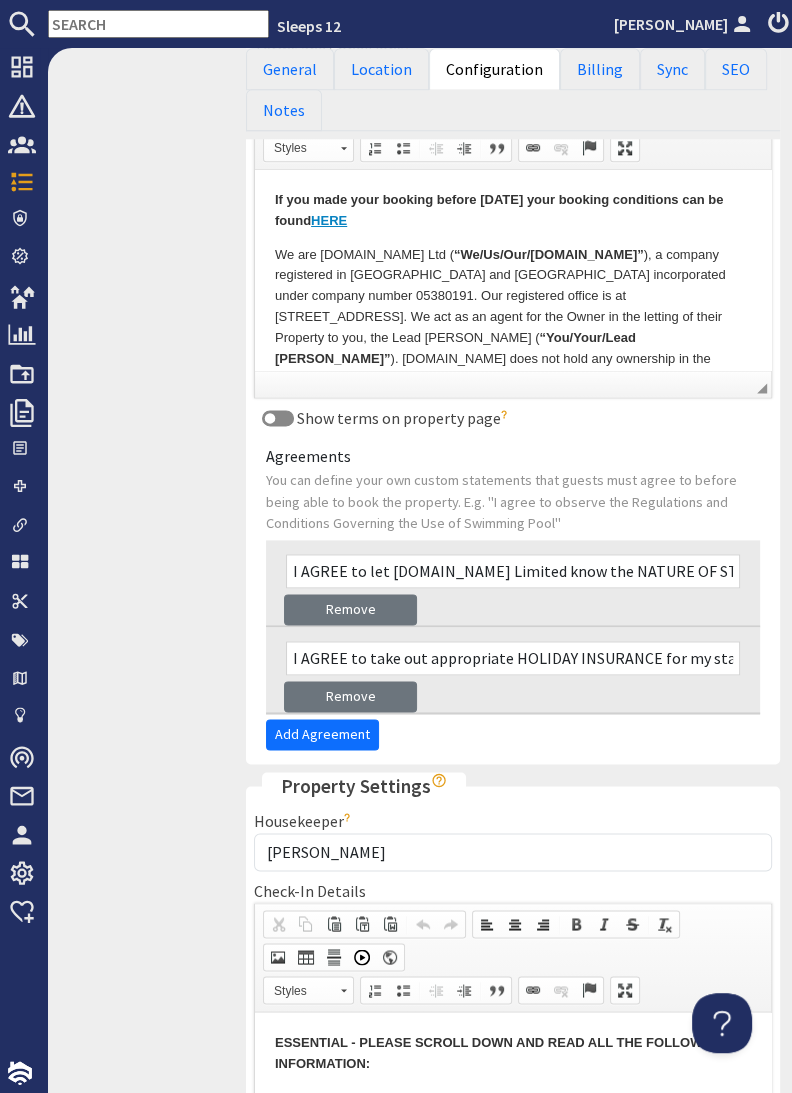 scroll, scrollTop: 1417, scrollLeft: 0, axis: vertical 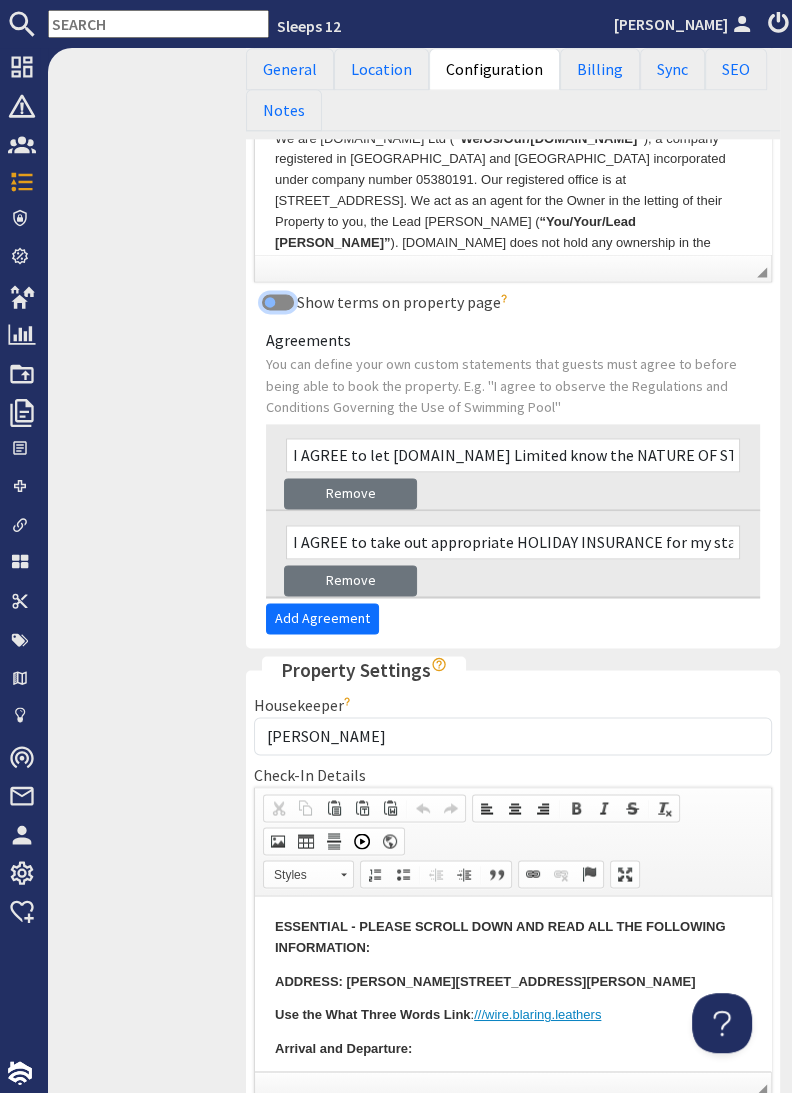 click on "Show terms on property page" at bounding box center (278, 302) 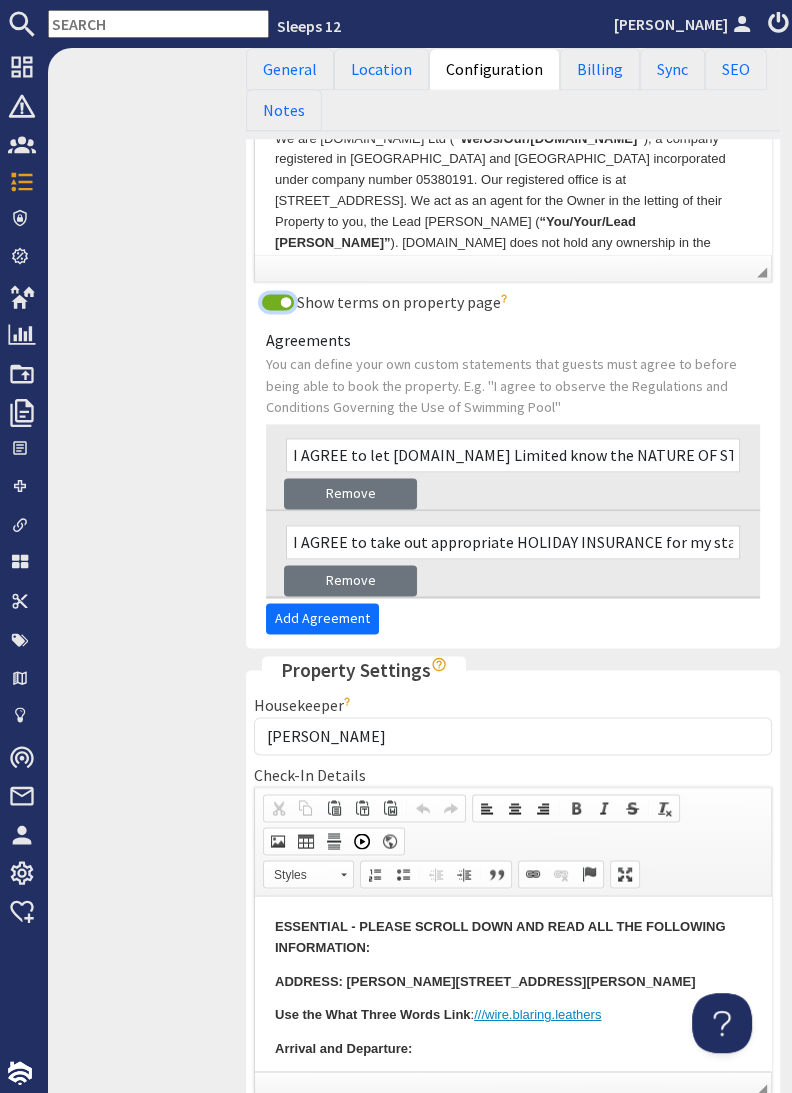 scroll, scrollTop: 1620, scrollLeft: 0, axis: vertical 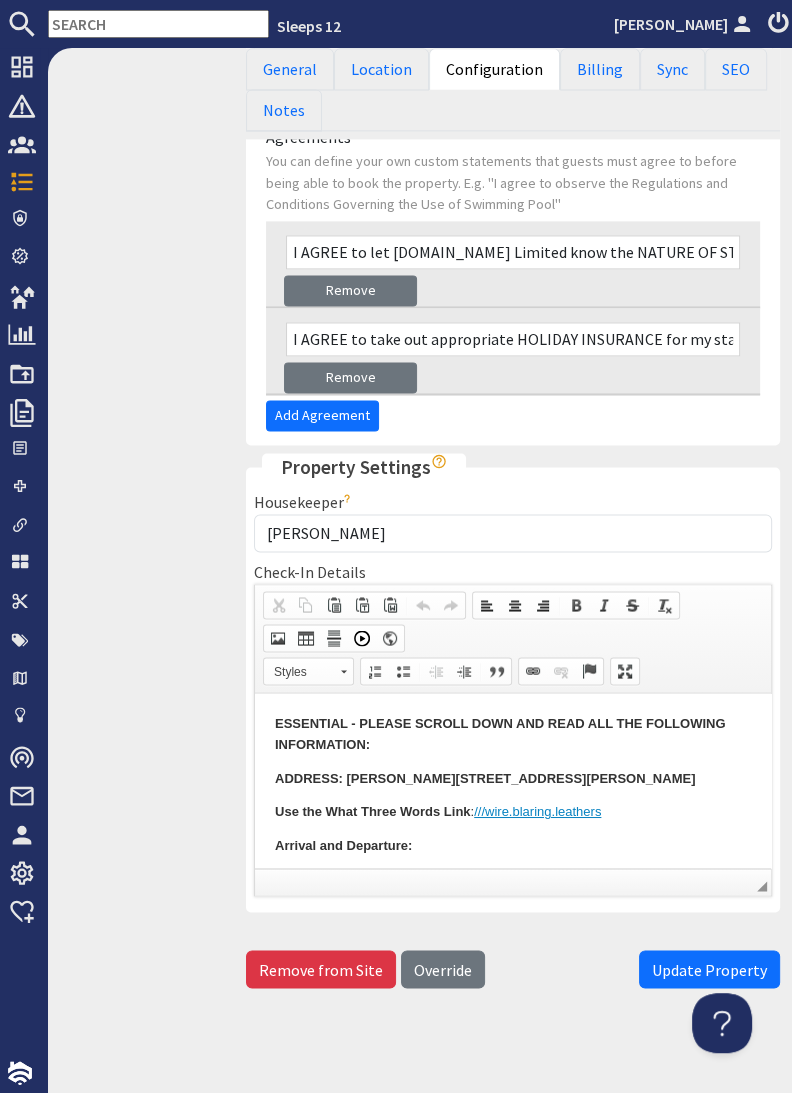 click on "Update Property" at bounding box center [709, 969] 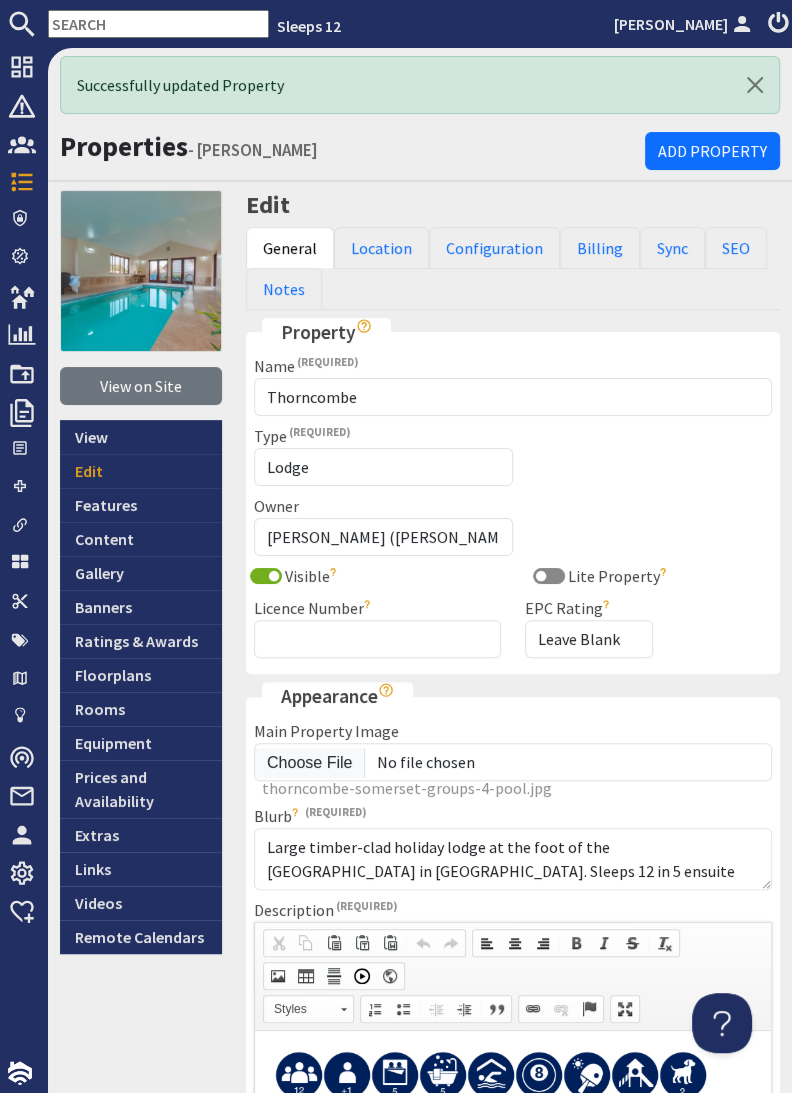 scroll, scrollTop: 0, scrollLeft: 0, axis: both 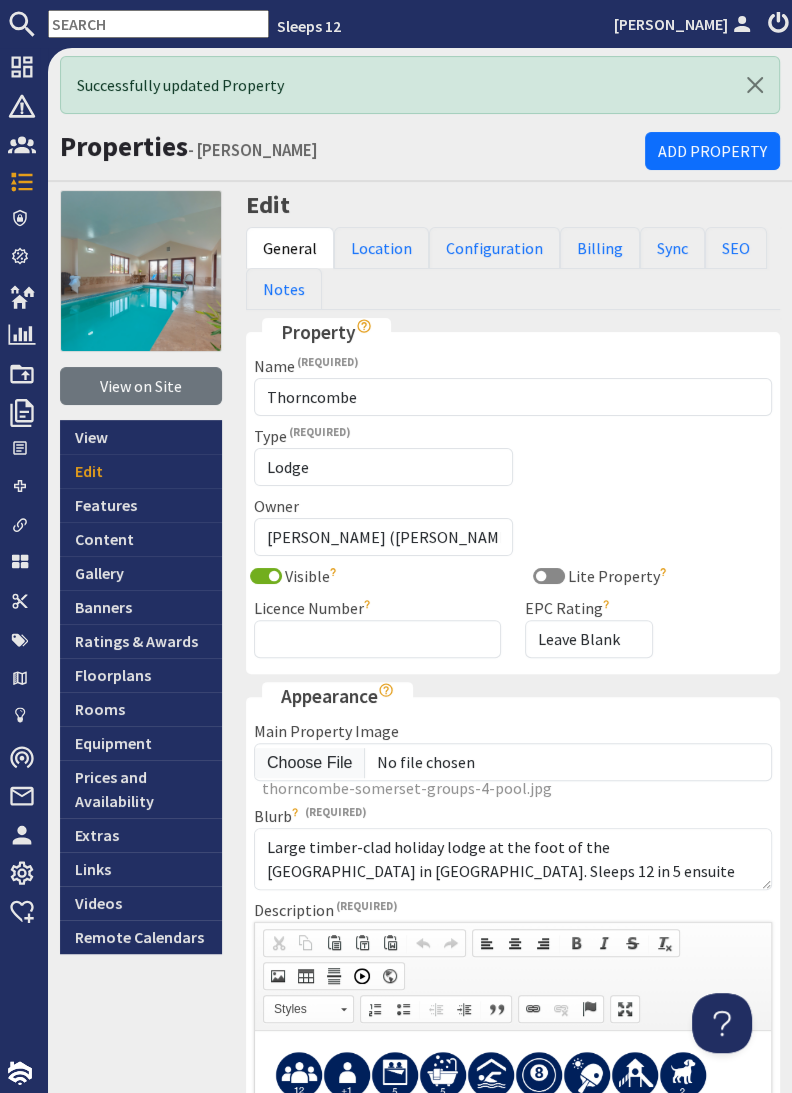 click at bounding box center (158, 24) 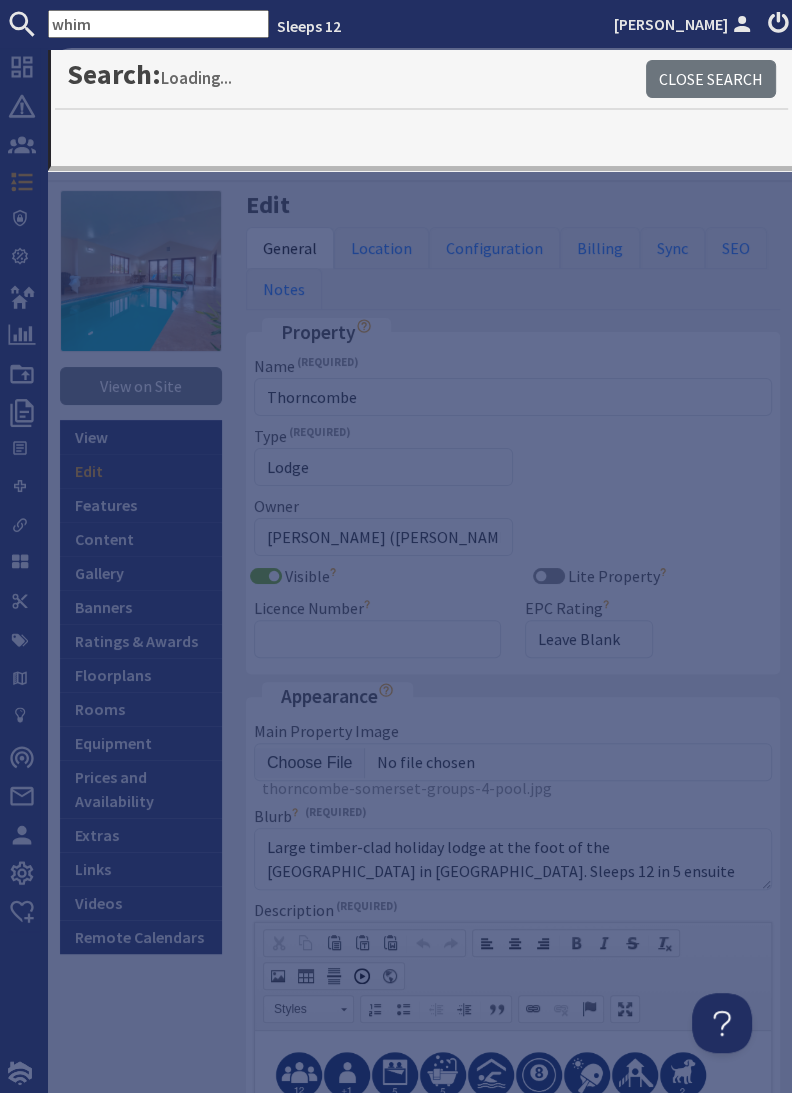 type on "whim" 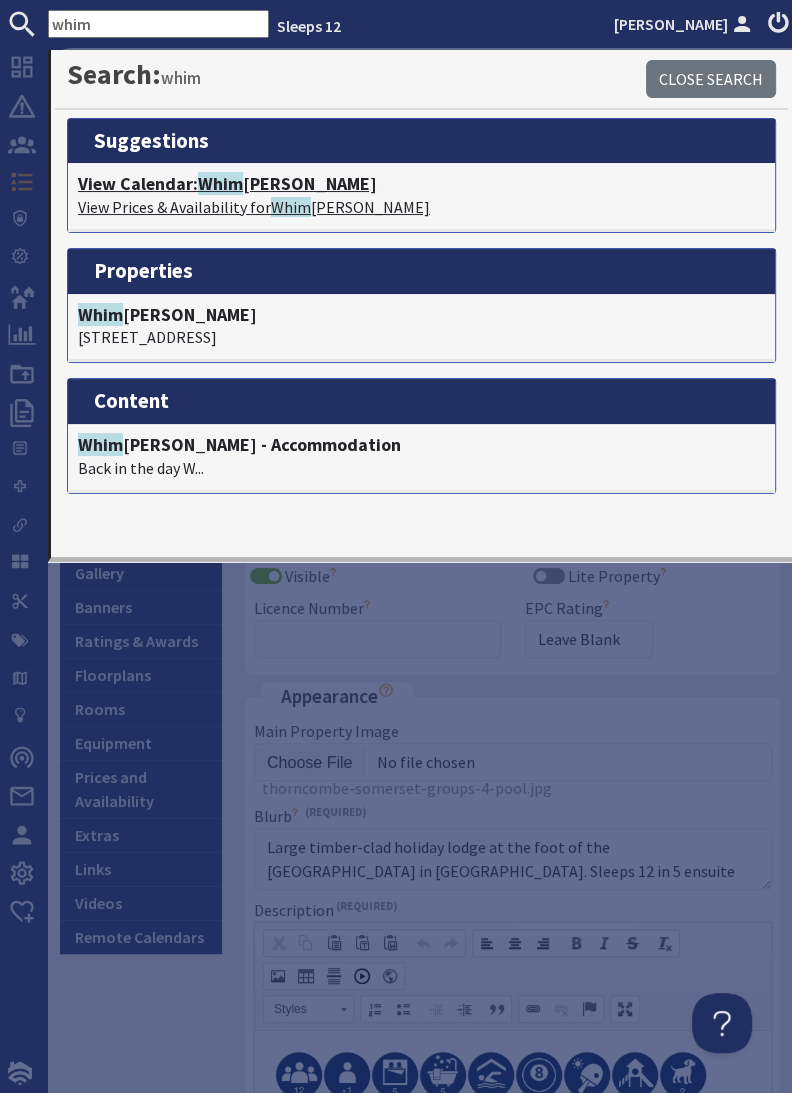click on "Whim" 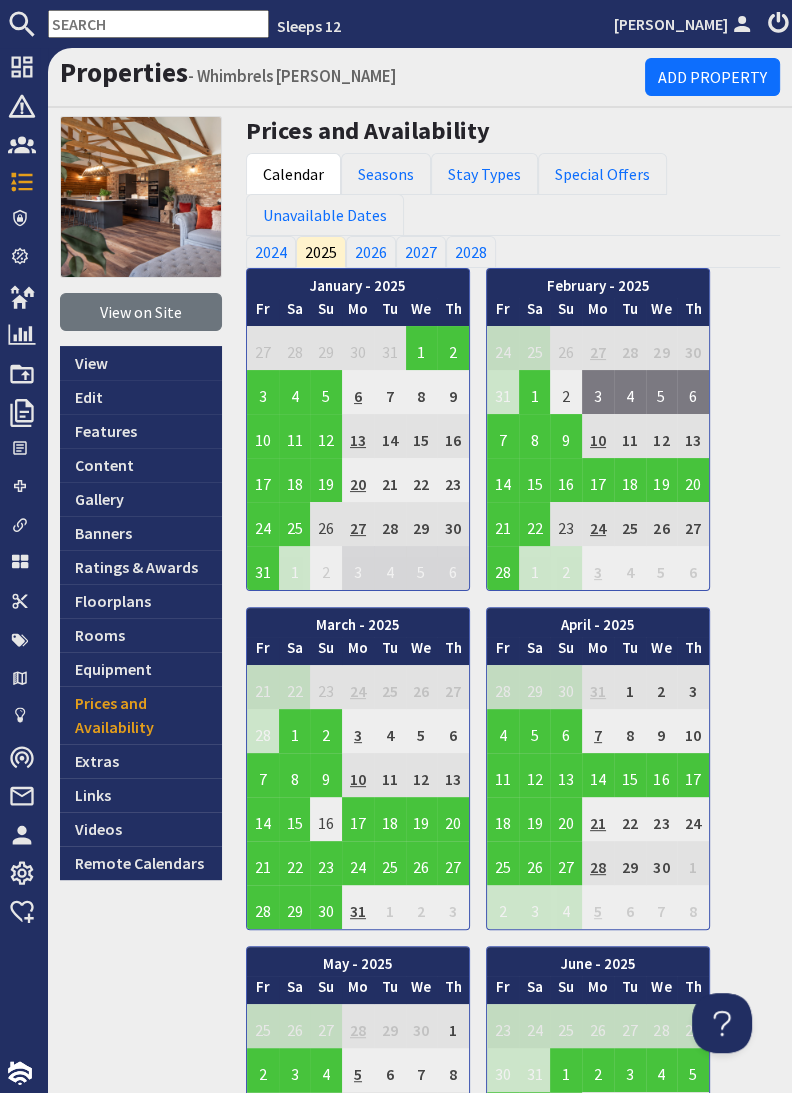scroll, scrollTop: 0, scrollLeft: 0, axis: both 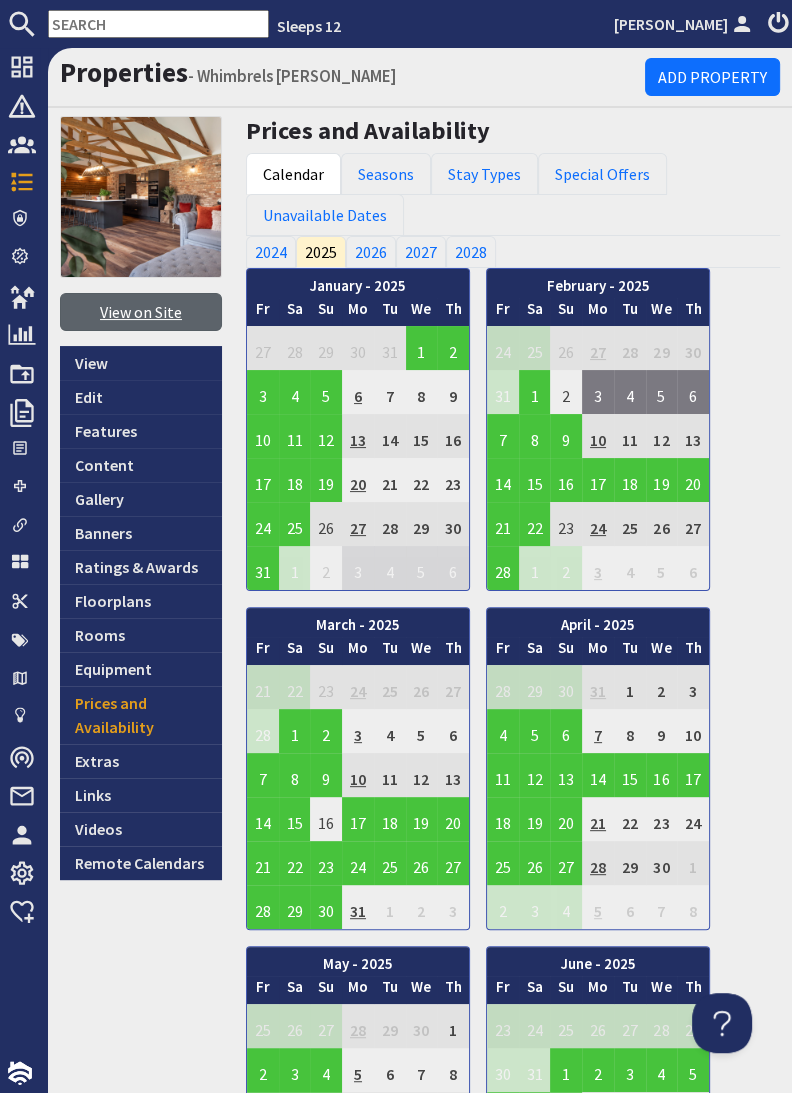 click on "View on Site" at bounding box center [141, 312] 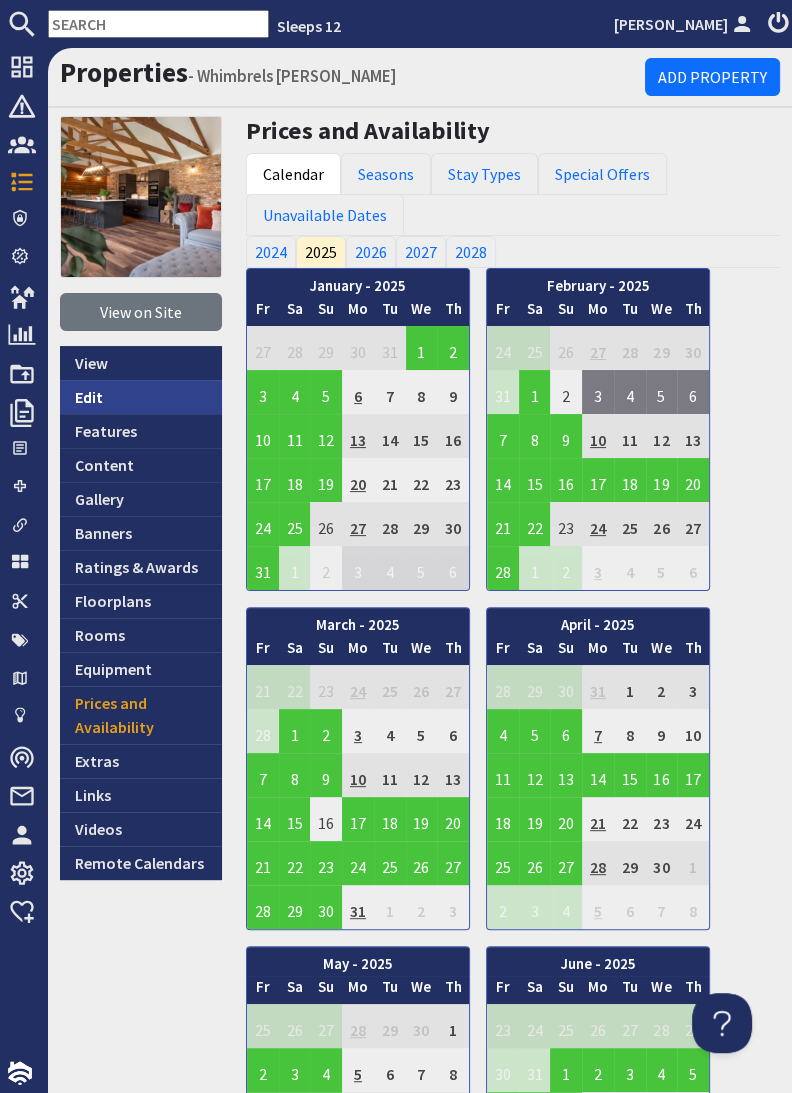 click on "Edit" at bounding box center [141, 397] 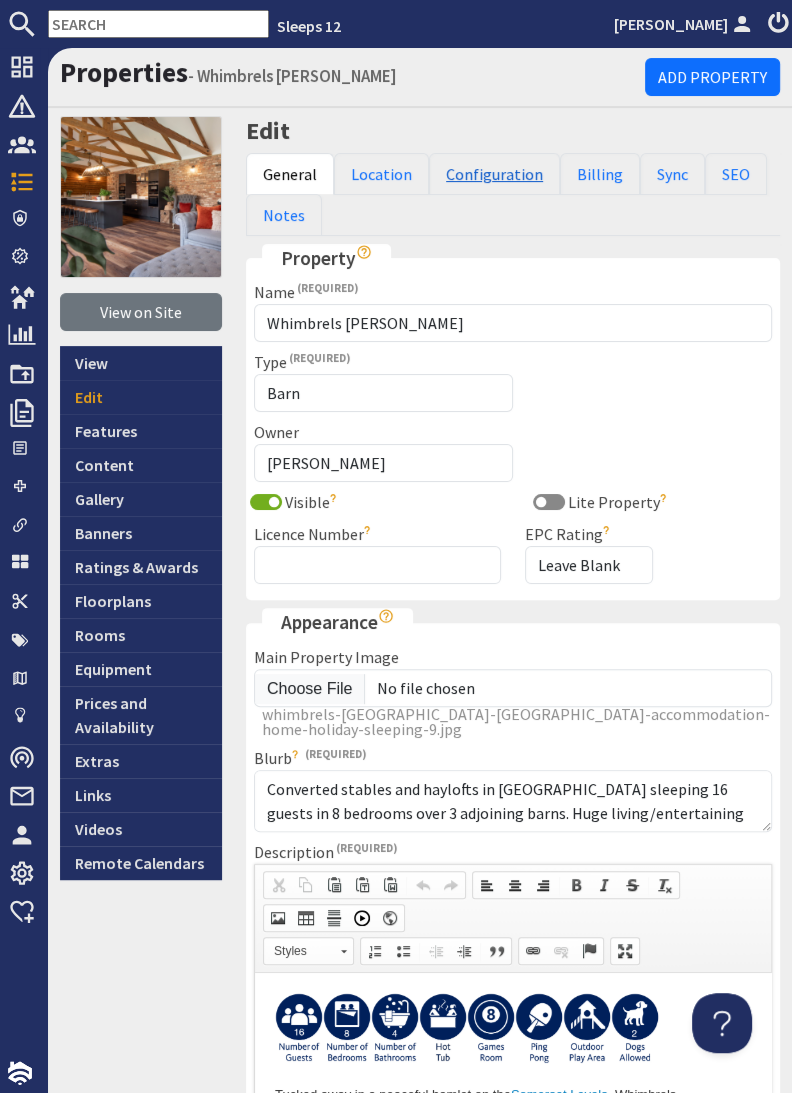 scroll, scrollTop: 0, scrollLeft: 0, axis: both 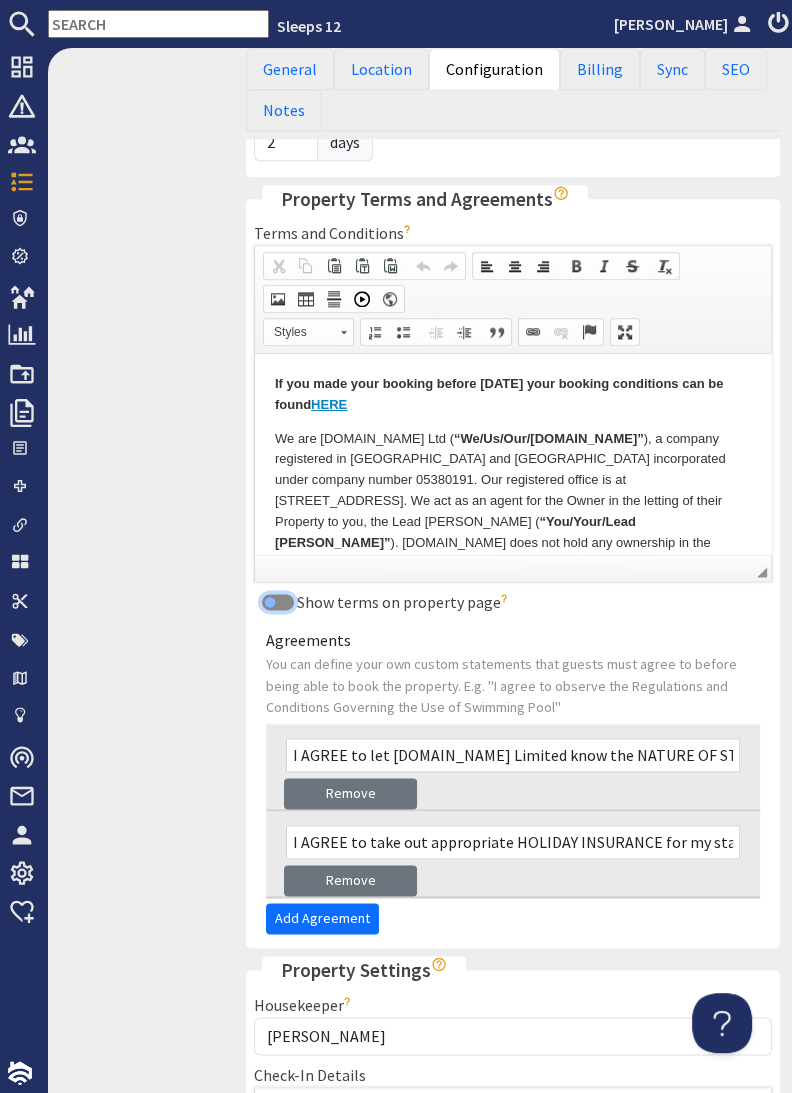 drag, startPoint x: 270, startPoint y: 601, endPoint x: 253, endPoint y: 601, distance: 17 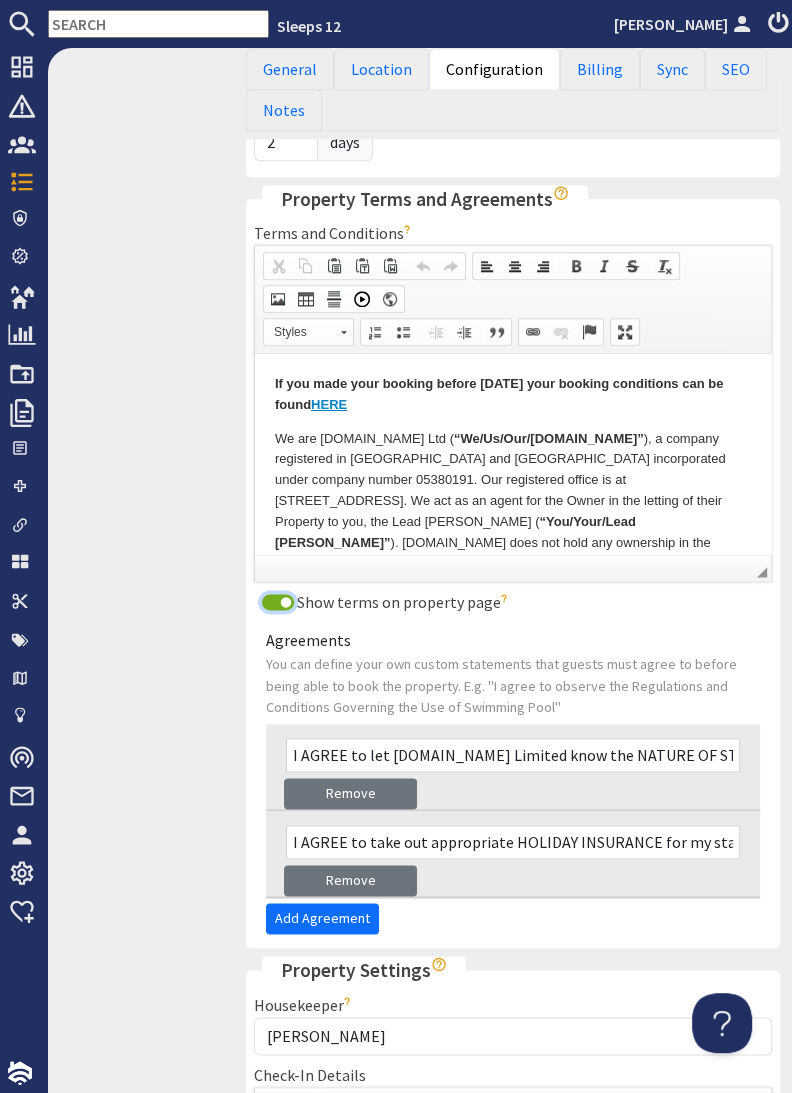 scroll, scrollTop: 1620, scrollLeft: 0, axis: vertical 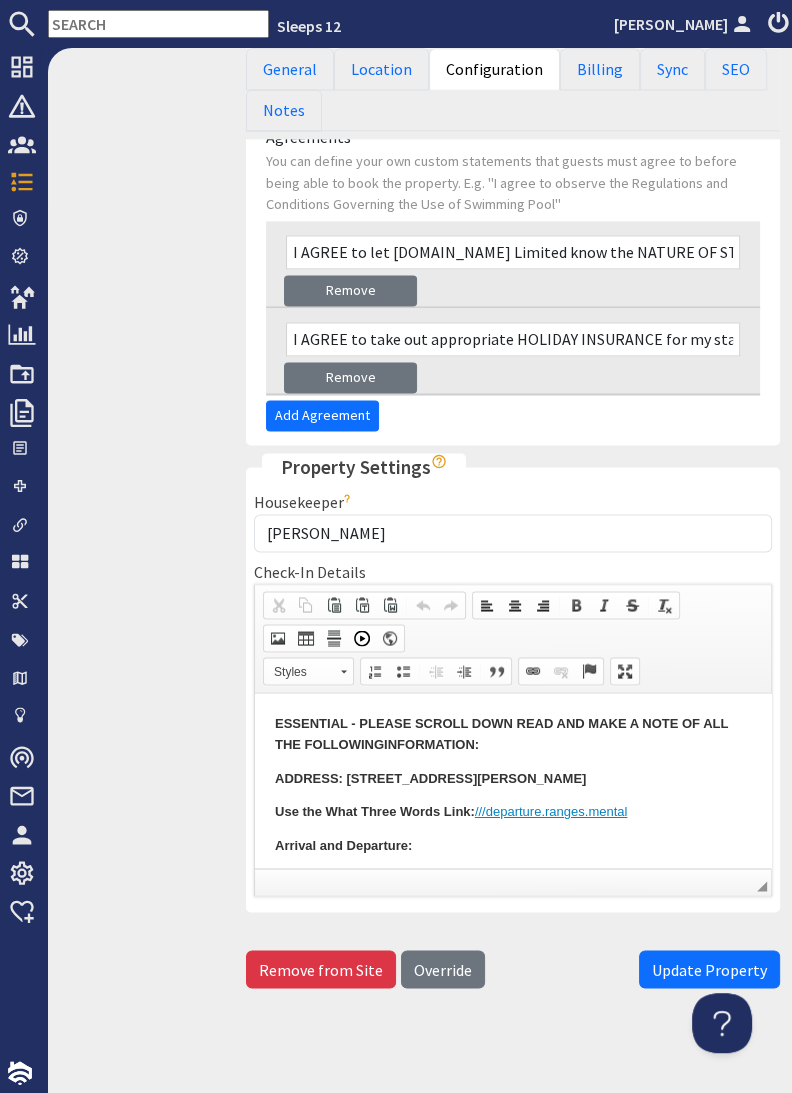 click on "Update Property" at bounding box center (709, 969) 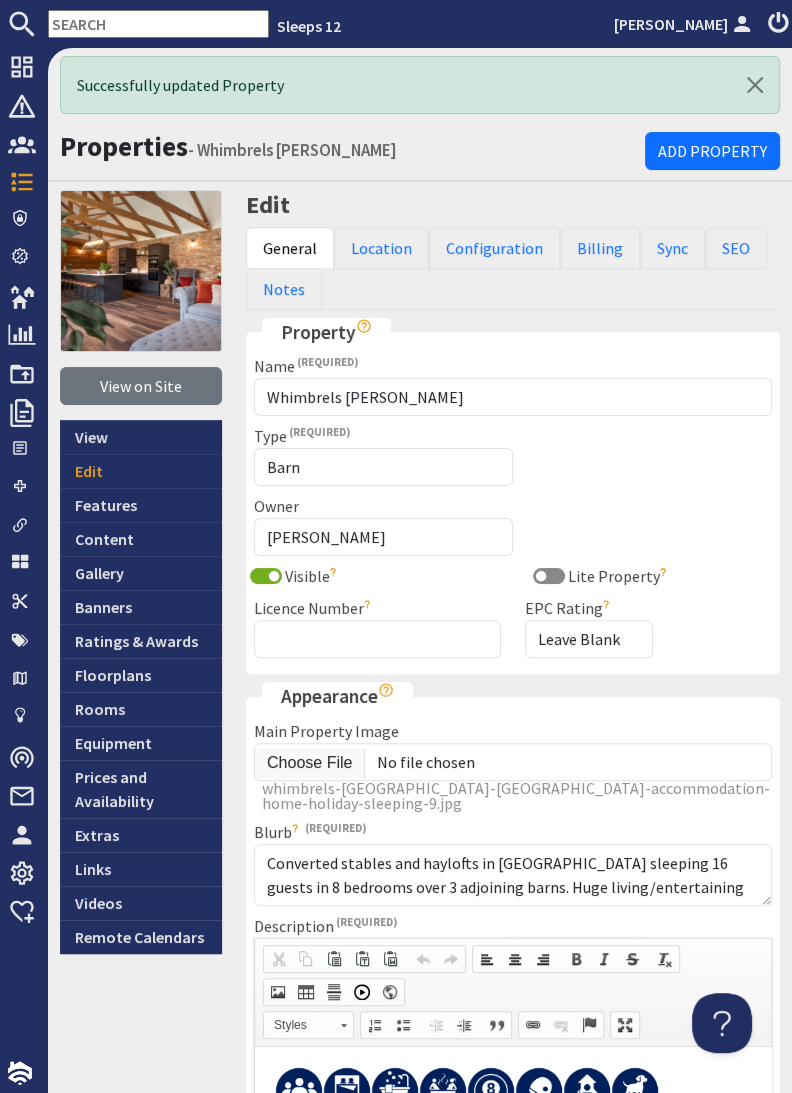 scroll, scrollTop: 0, scrollLeft: 0, axis: both 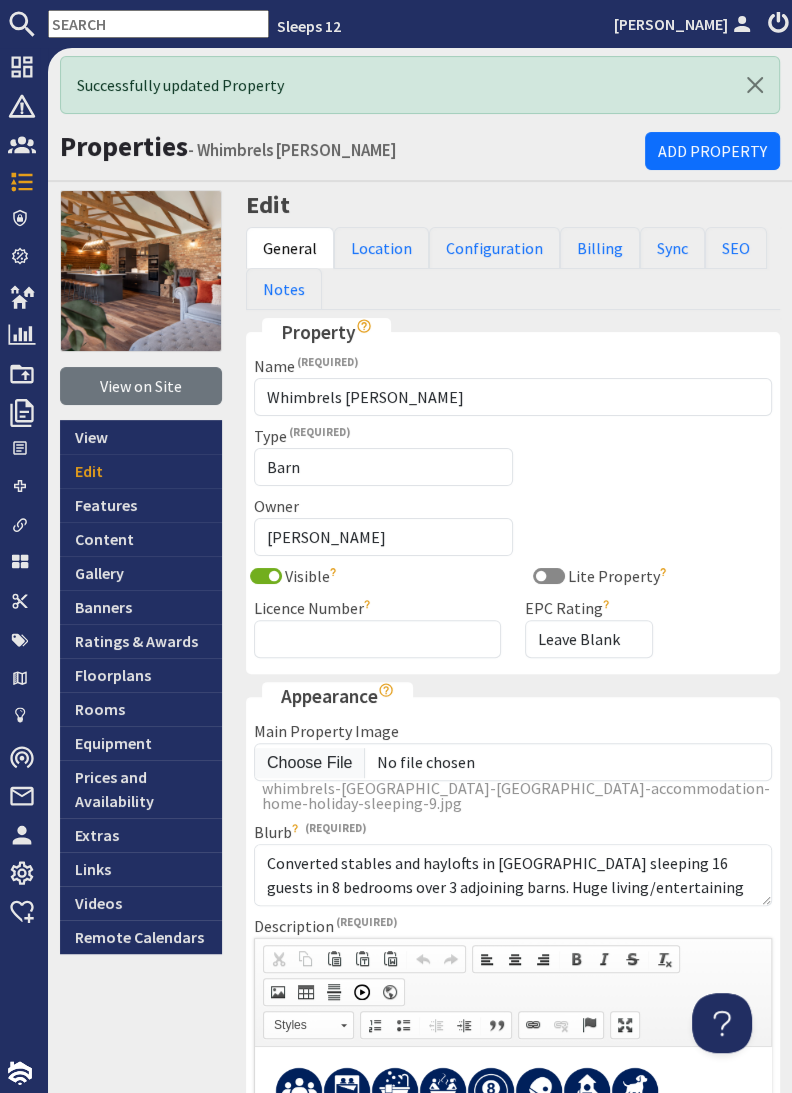 click at bounding box center (158, 24) 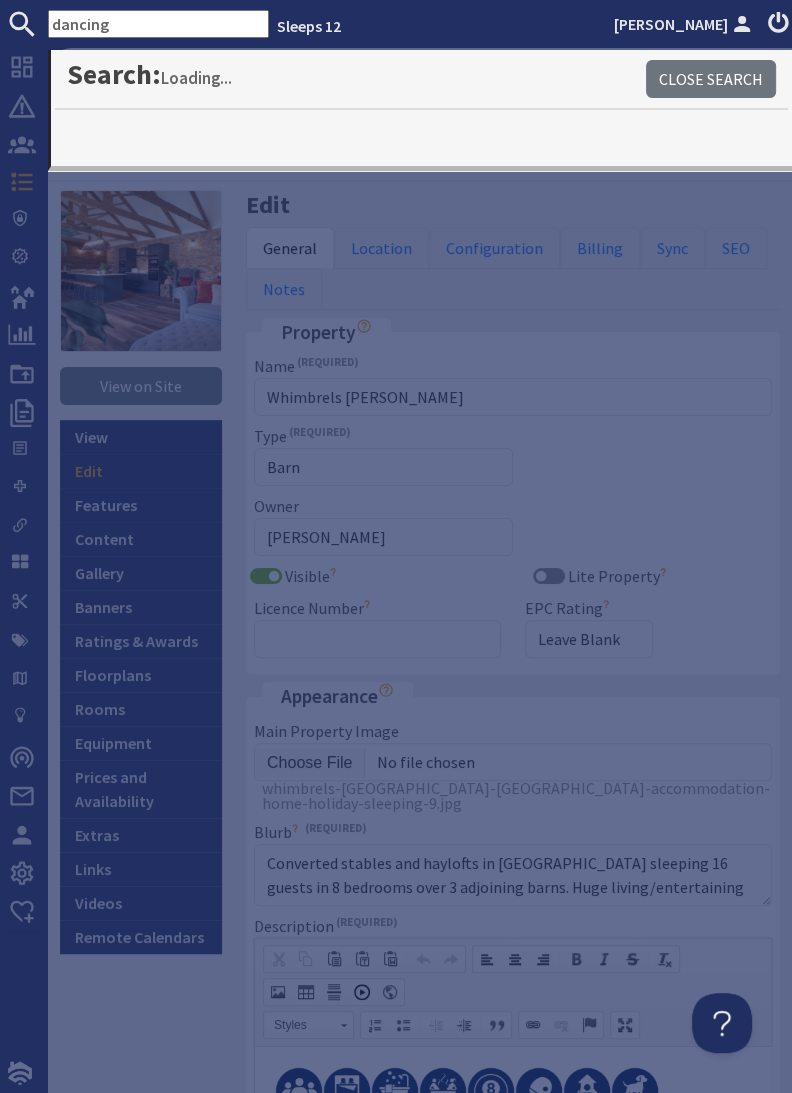 type on "dancing" 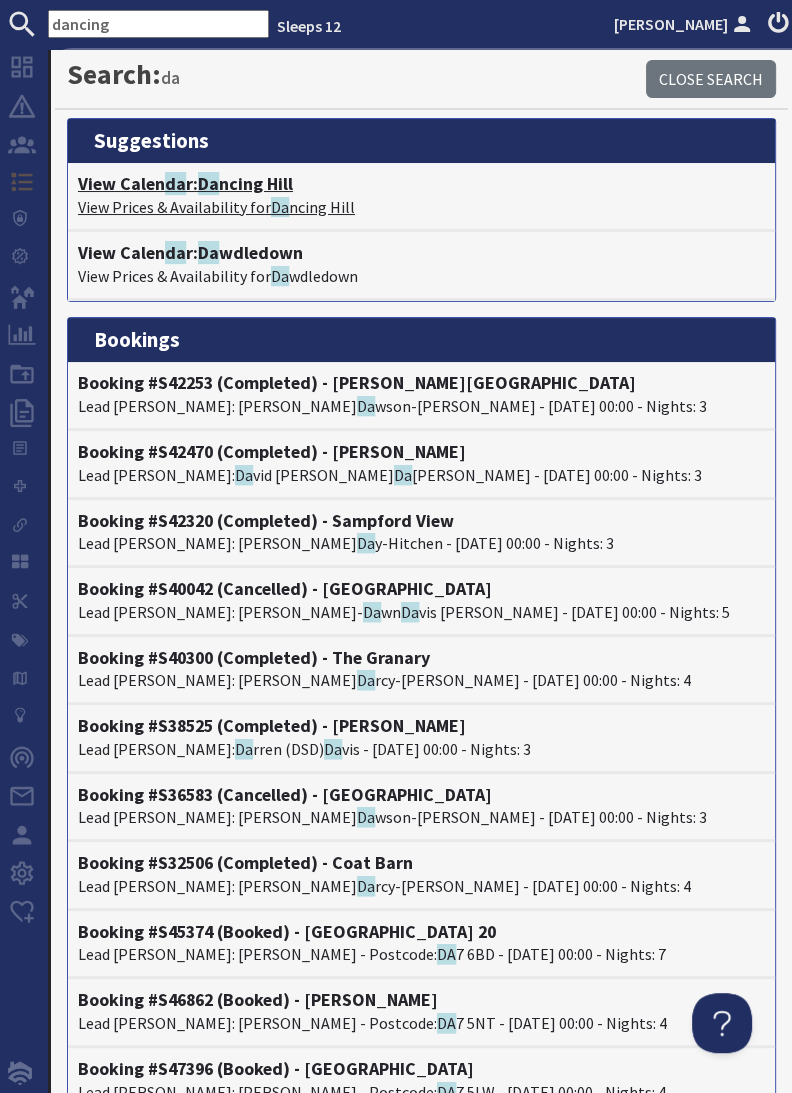 click on "View Calen da r:  Da ncing Hill" at bounding box center (421, 184) 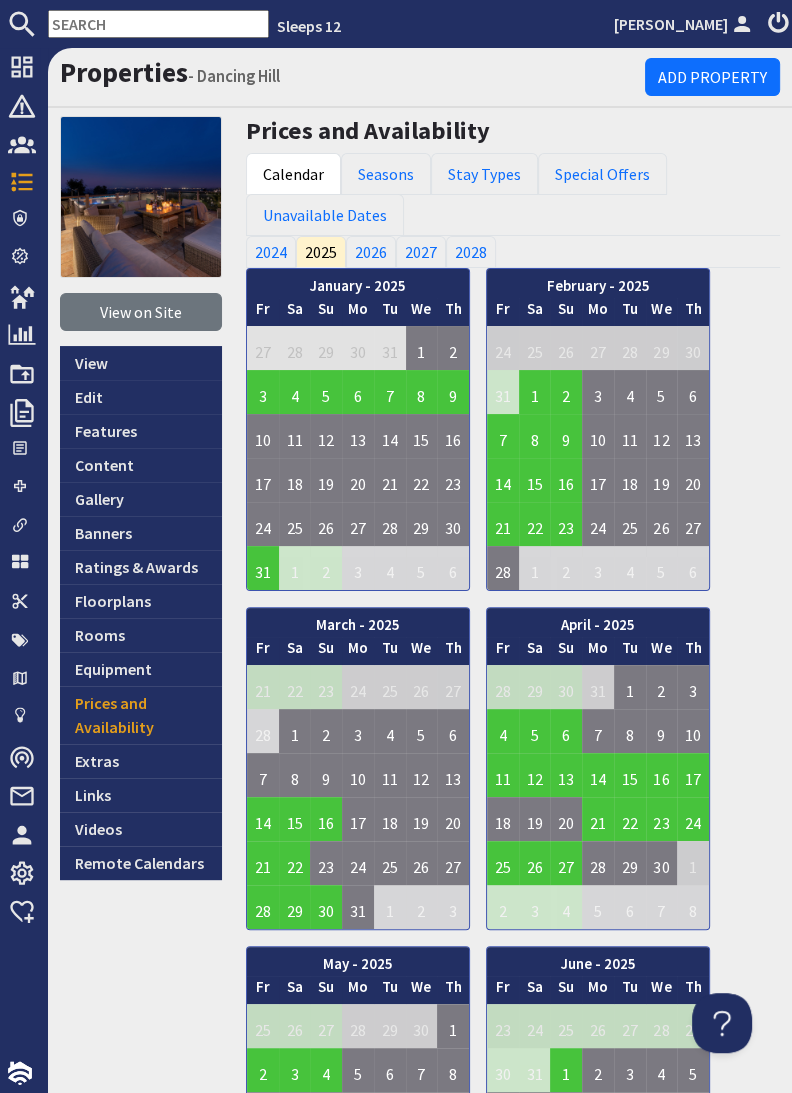 scroll, scrollTop: 0, scrollLeft: 0, axis: both 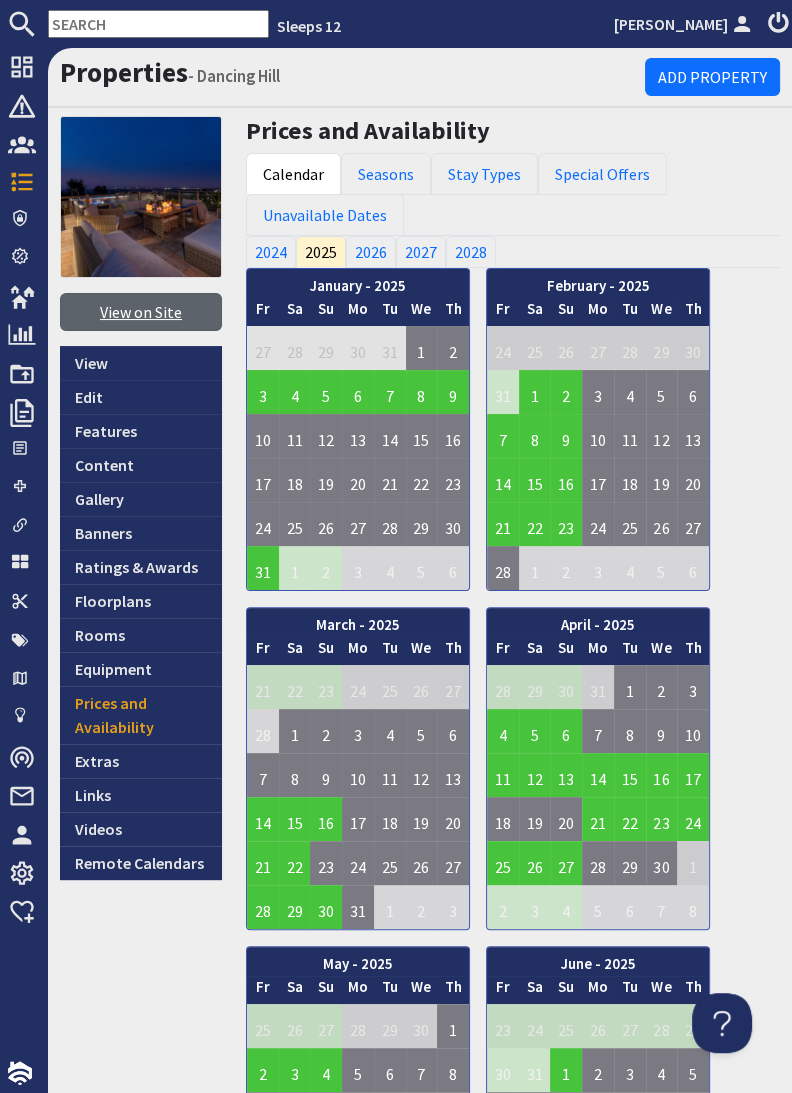 click on "View on Site" at bounding box center (141, 312) 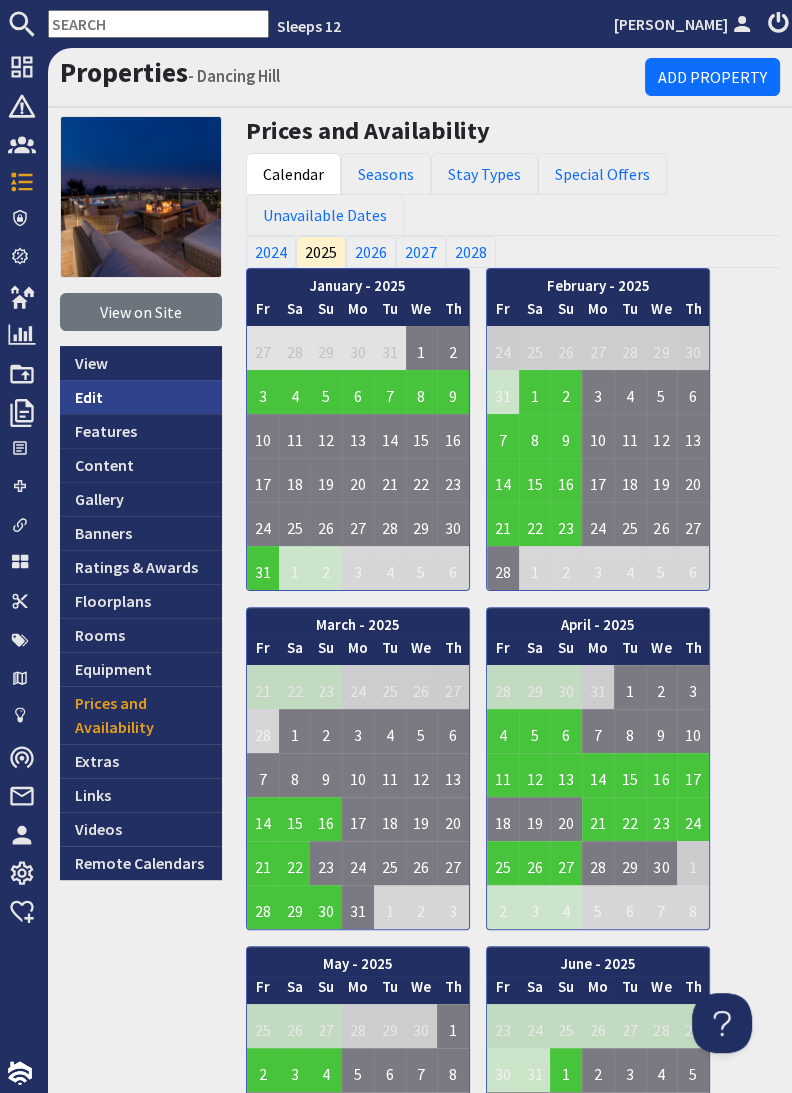 click on "Edit" at bounding box center [141, 397] 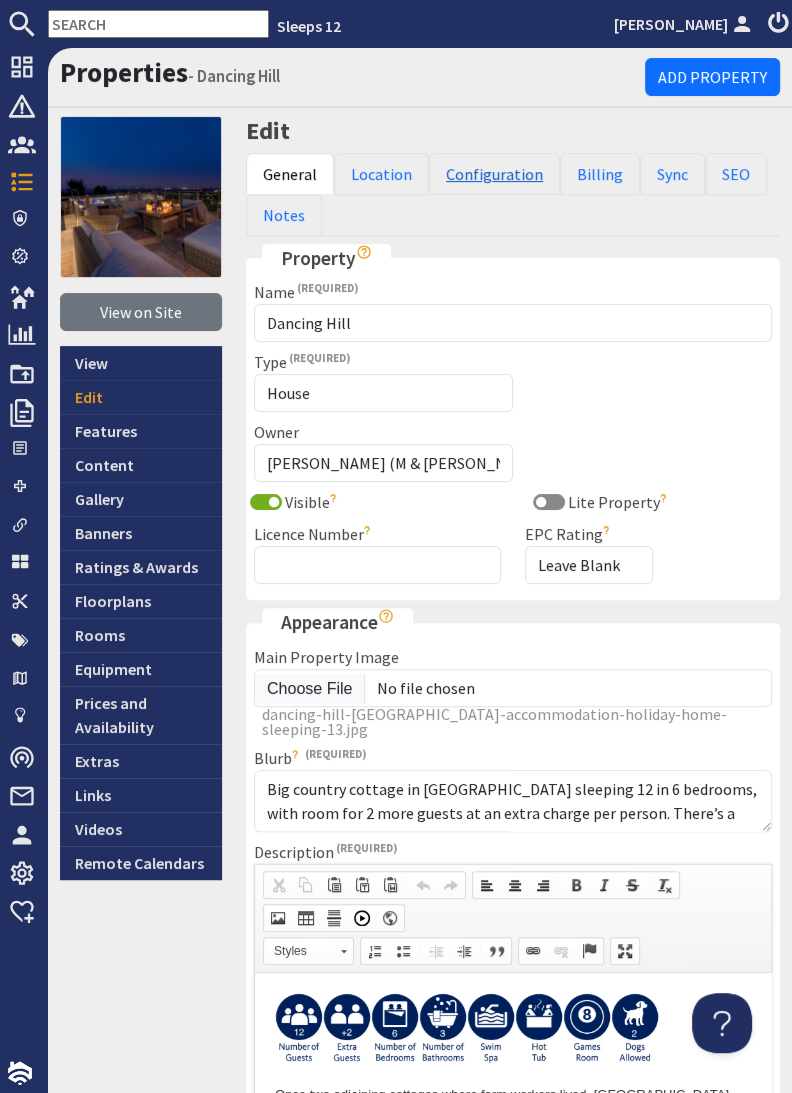 scroll, scrollTop: 0, scrollLeft: 0, axis: both 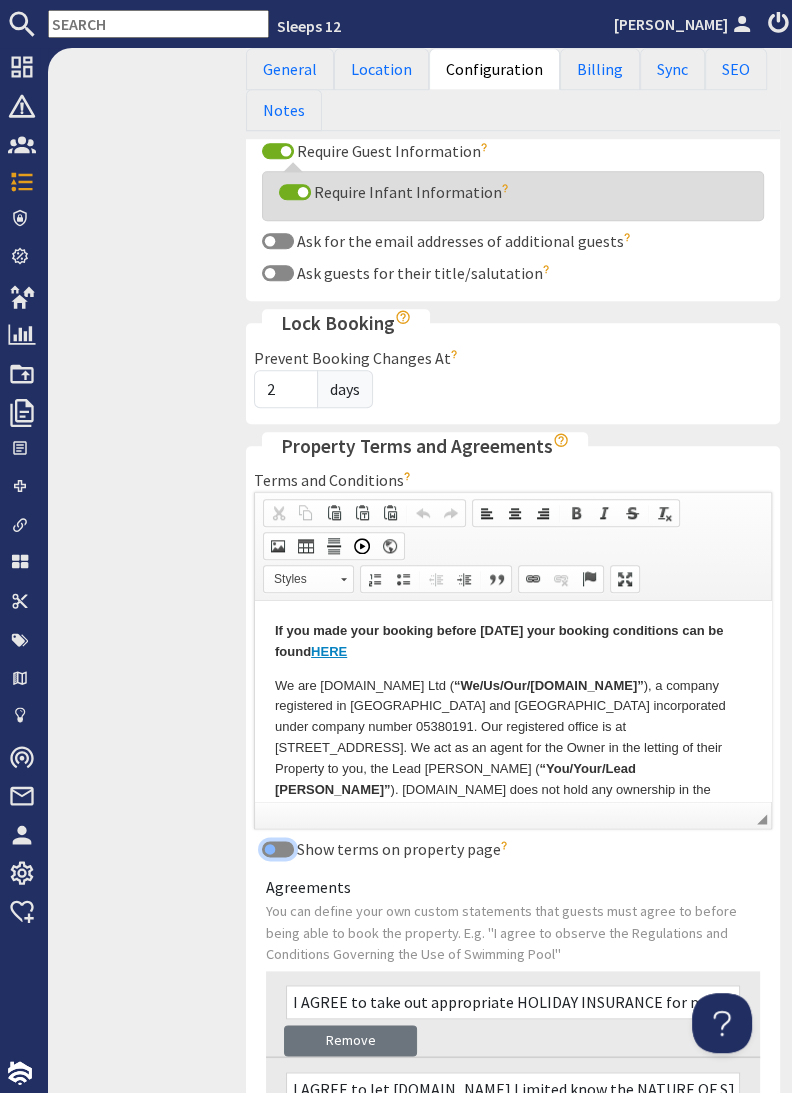 click on "Show terms on property page" at bounding box center [278, 849] 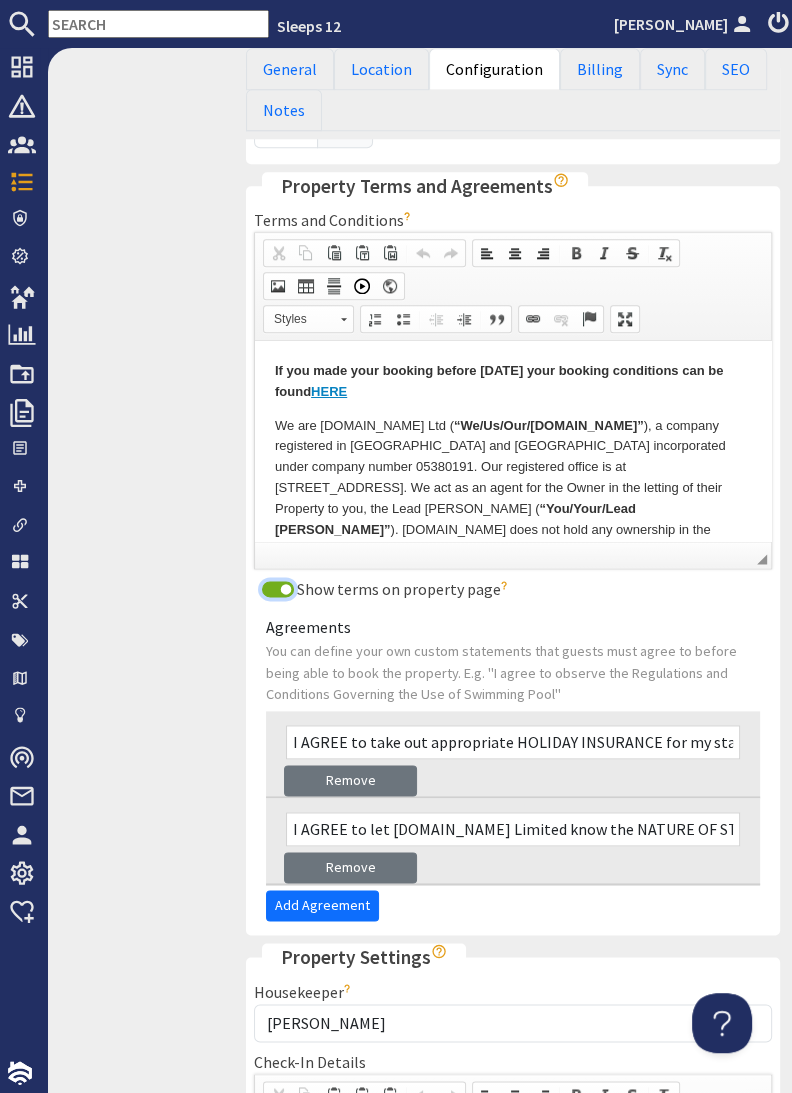 scroll, scrollTop: 1620, scrollLeft: 0, axis: vertical 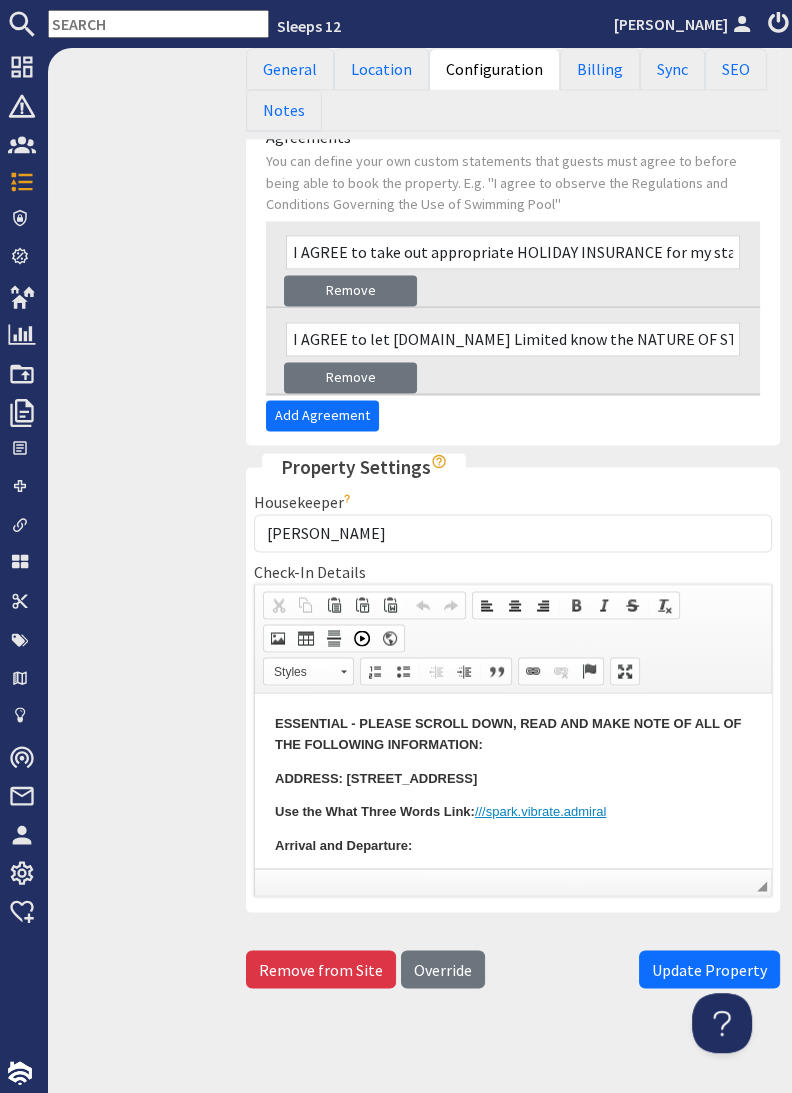 click on "Update Property" at bounding box center (709, 969) 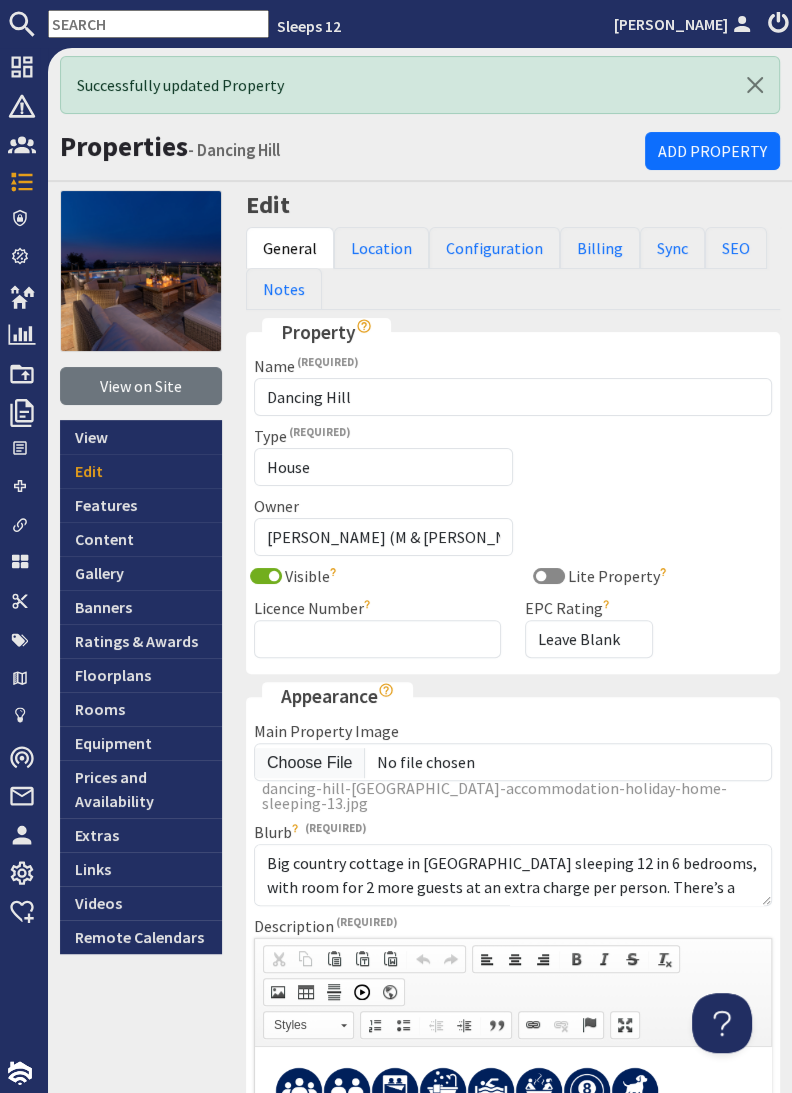 scroll, scrollTop: 0, scrollLeft: 0, axis: both 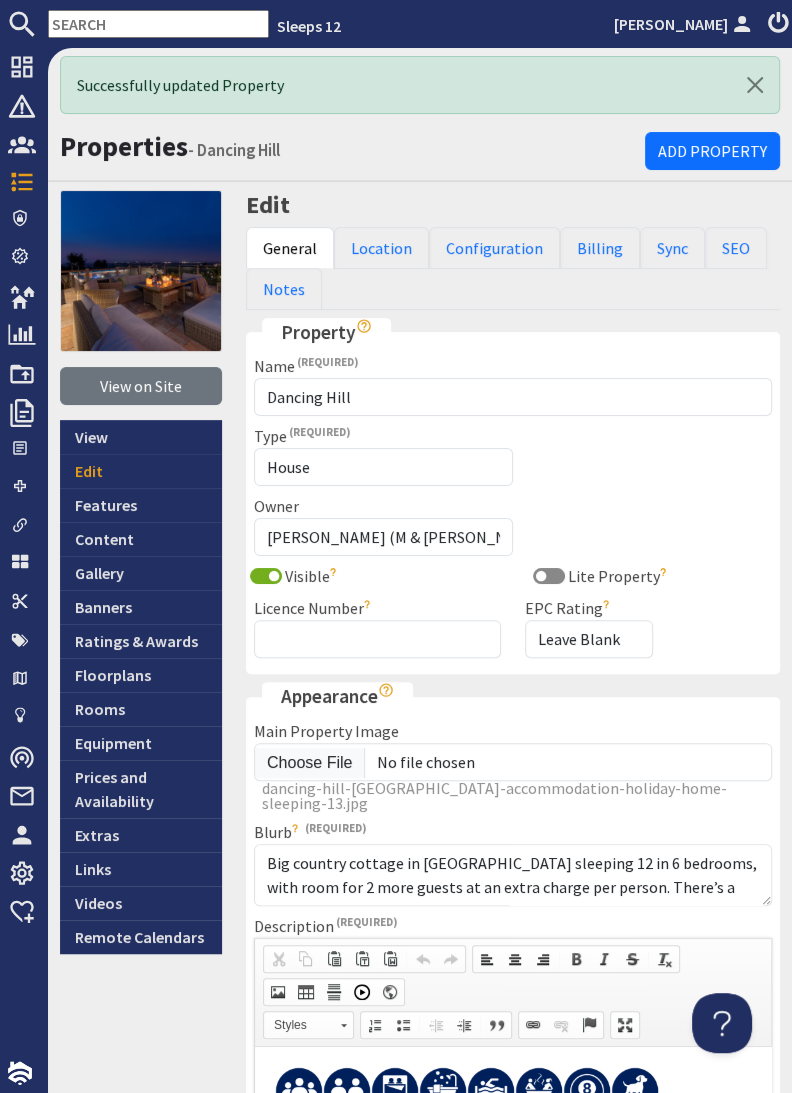 click at bounding box center [158, 24] 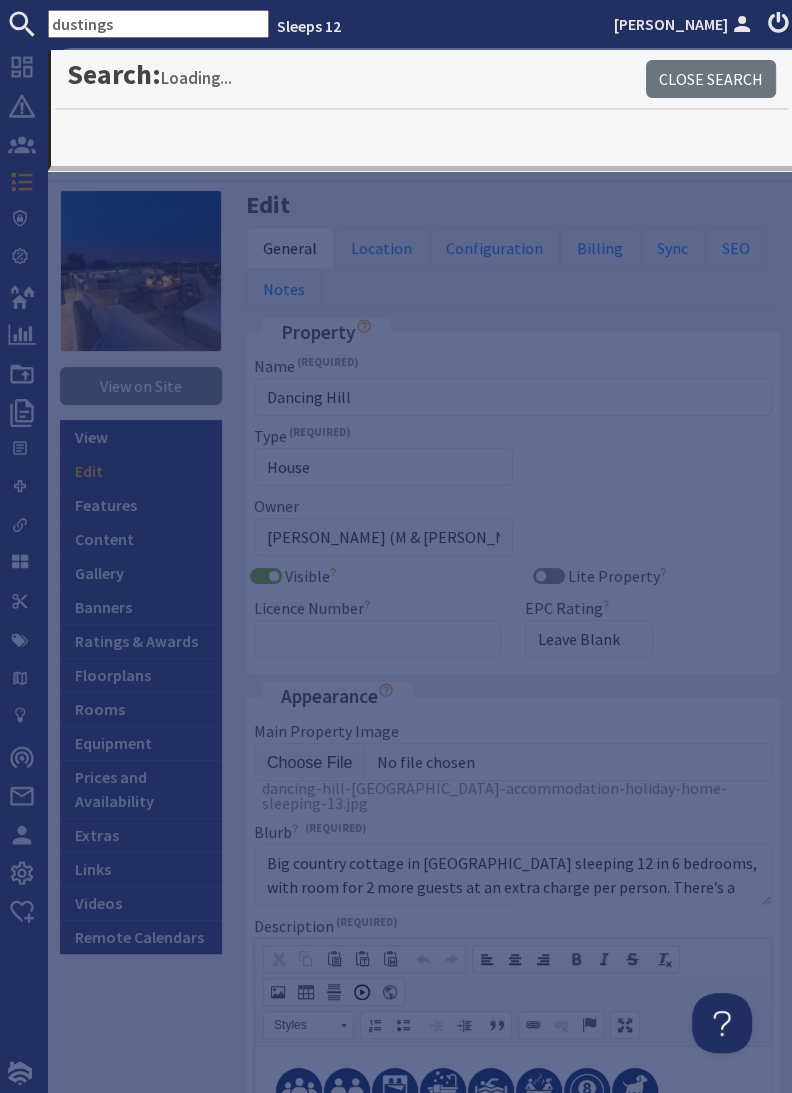 type on "dustings" 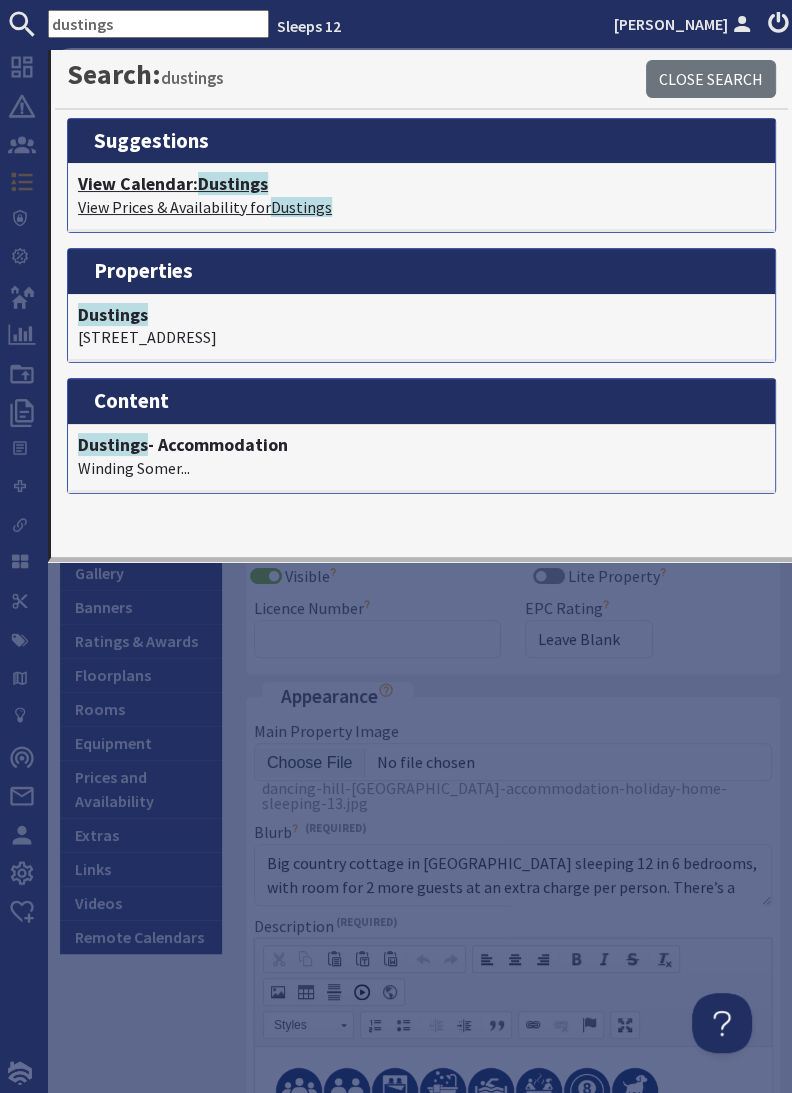 click on "Dustings" 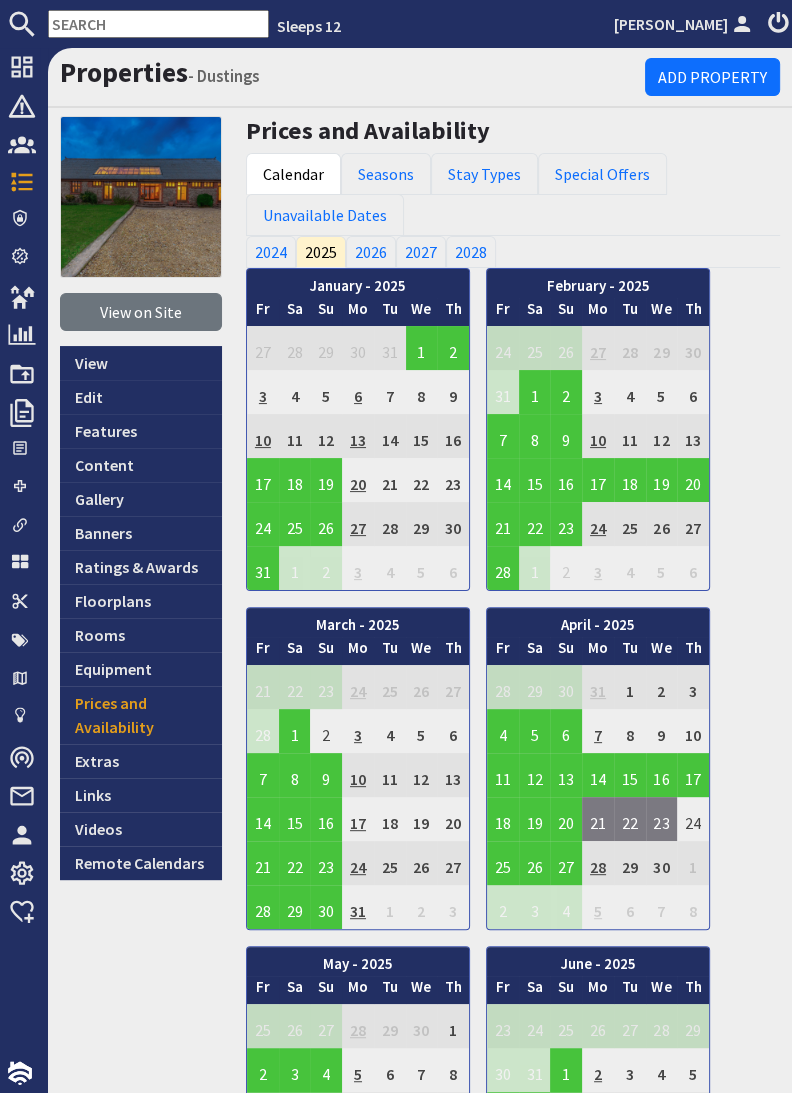 scroll, scrollTop: 0, scrollLeft: 0, axis: both 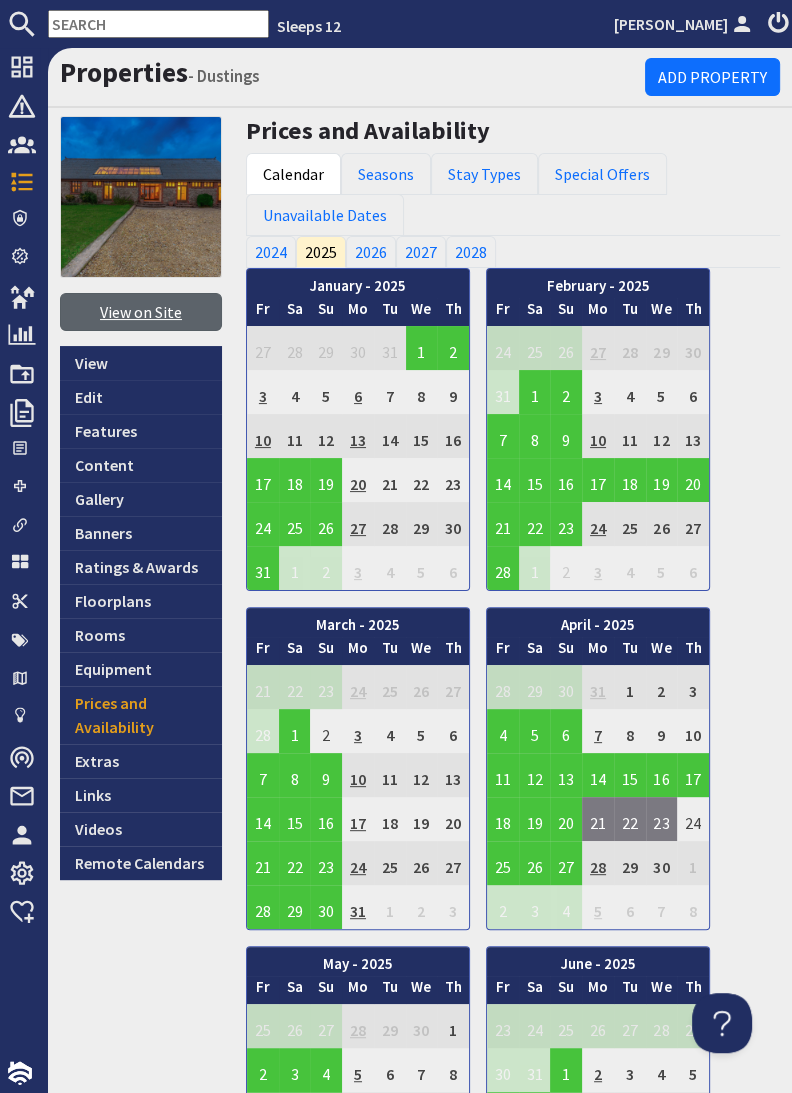 click on "View on Site" at bounding box center (141, 312) 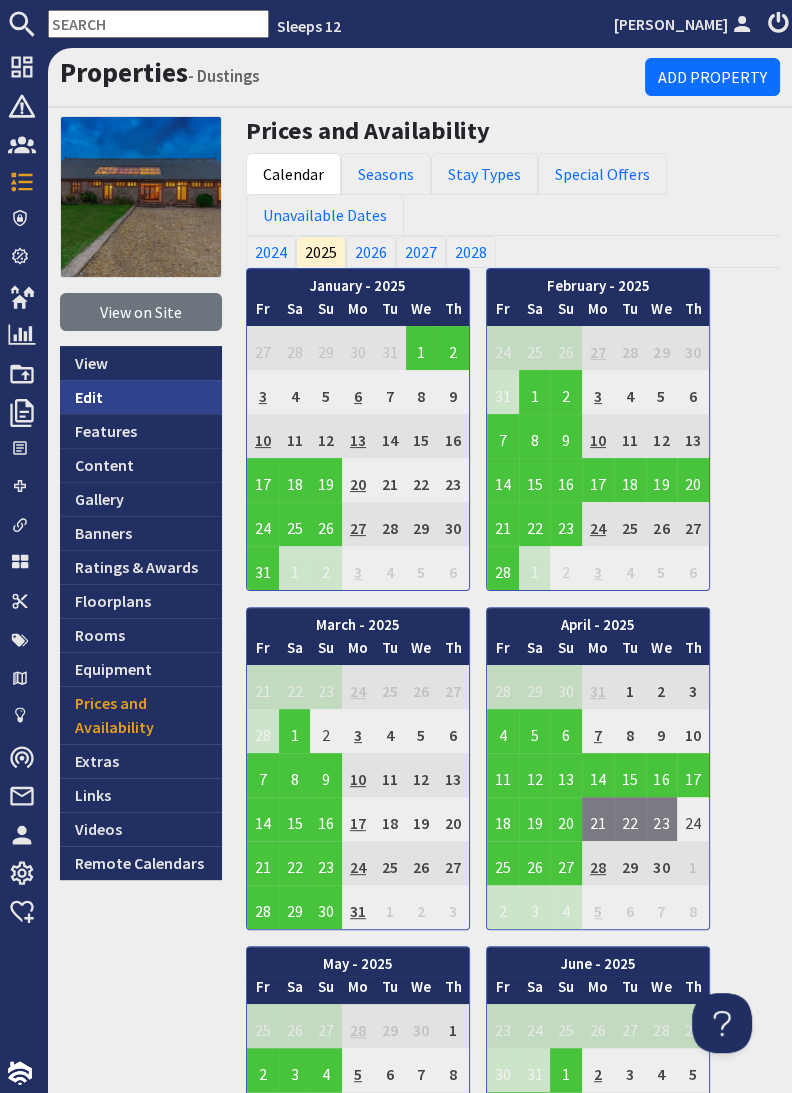 click on "Edit" at bounding box center (141, 397) 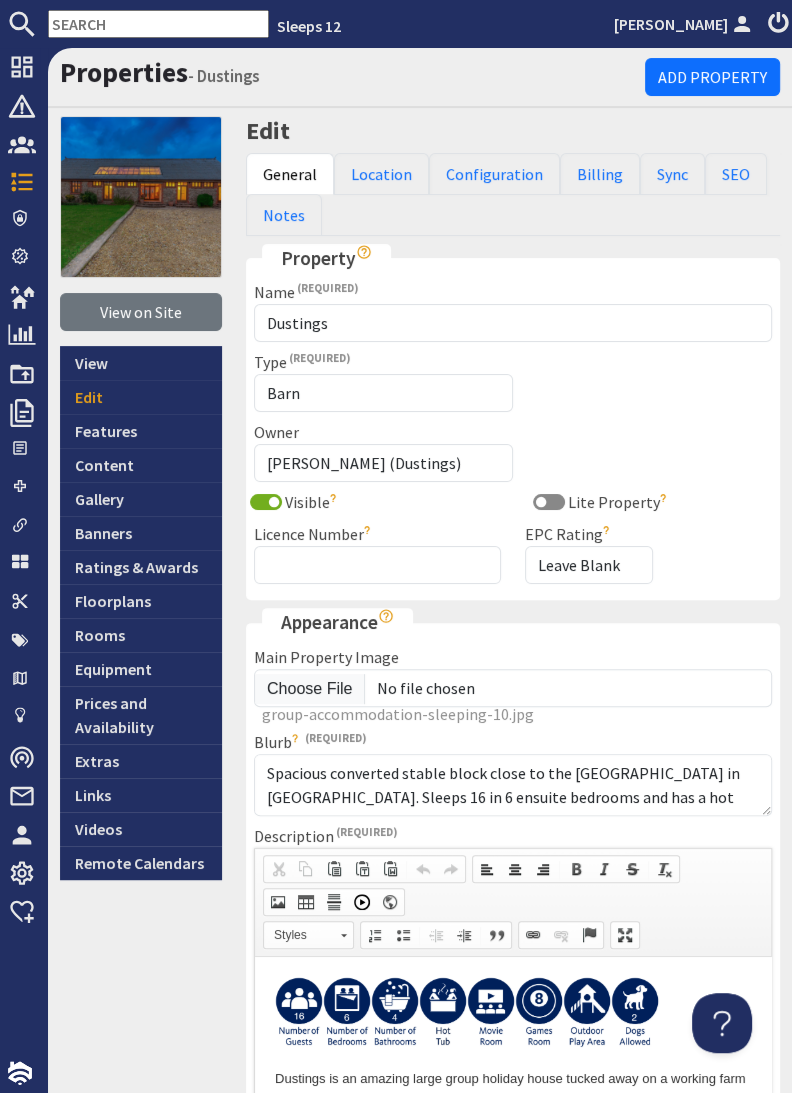 scroll, scrollTop: 0, scrollLeft: 0, axis: both 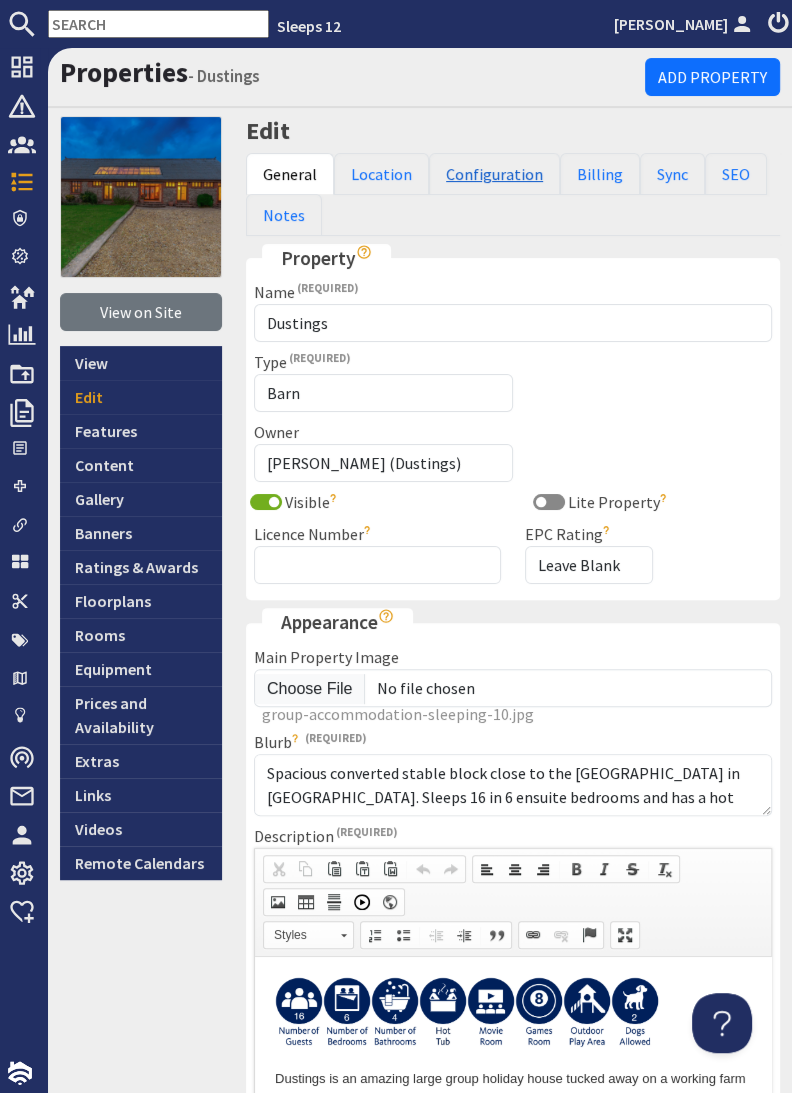 click on "Configuration" at bounding box center [494, 174] 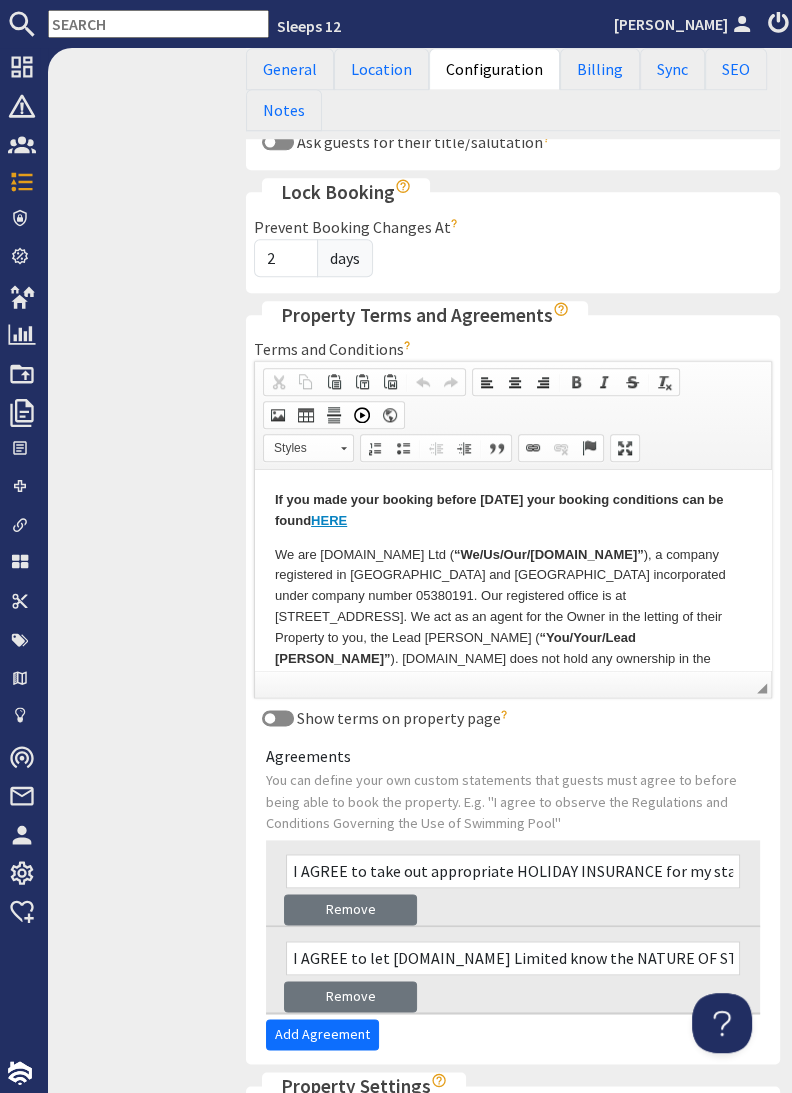 scroll, scrollTop: 1002, scrollLeft: 0, axis: vertical 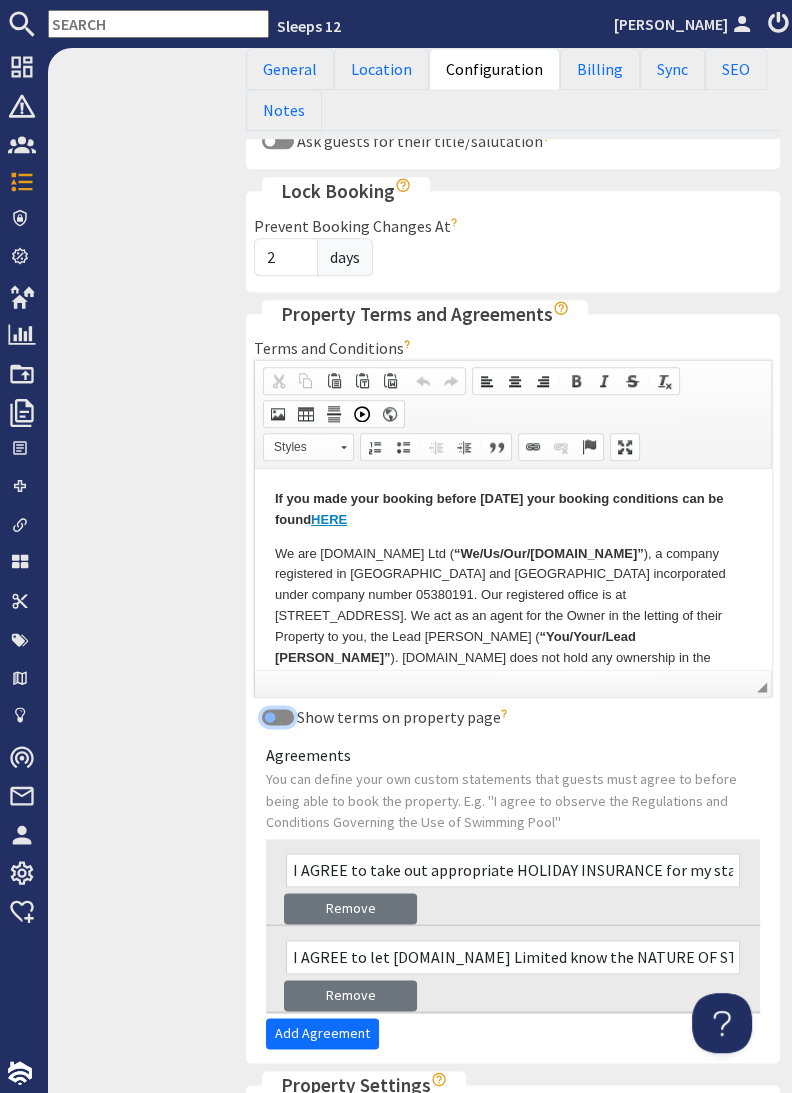 click on "Show terms on property page" at bounding box center (278, 717) 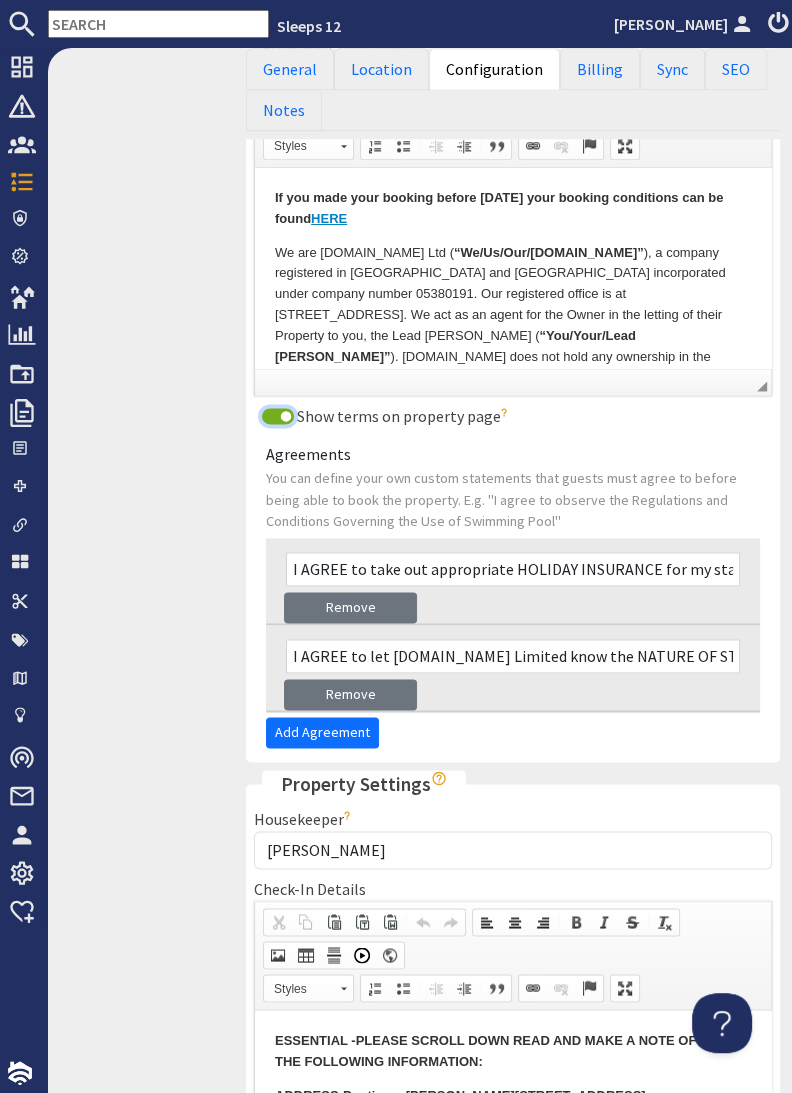 scroll, scrollTop: 1620, scrollLeft: 0, axis: vertical 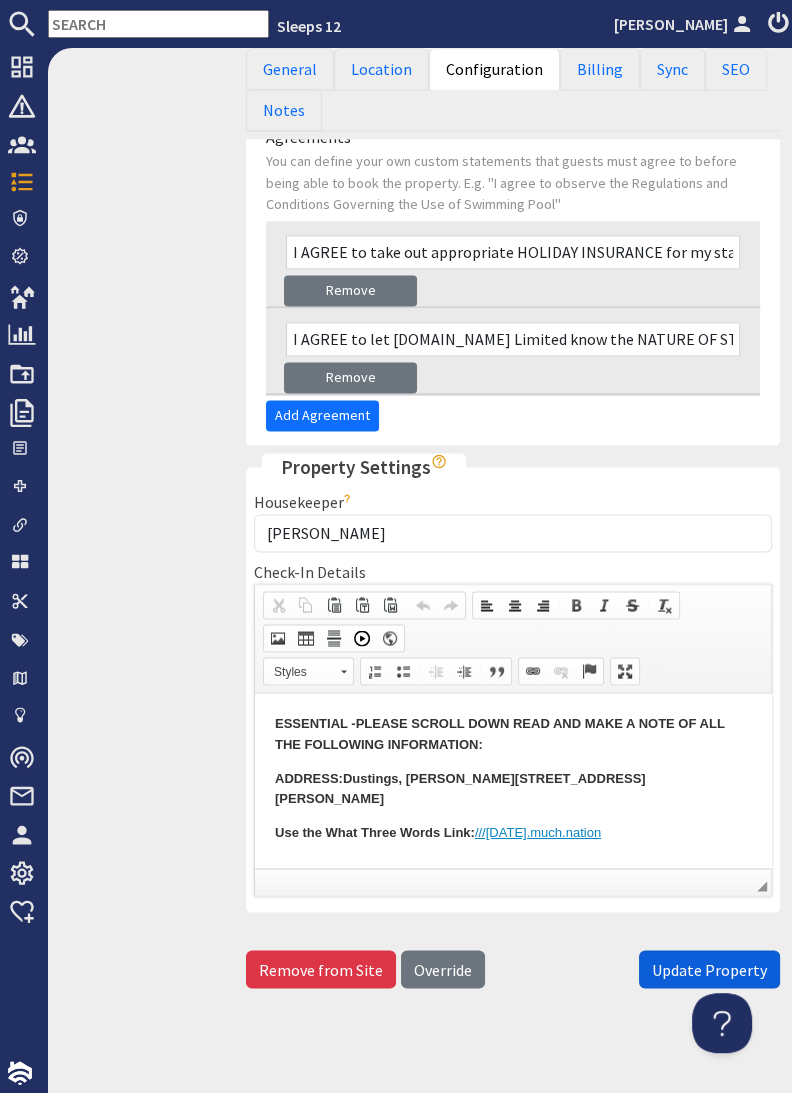 click on "Update Property" at bounding box center [709, 969] 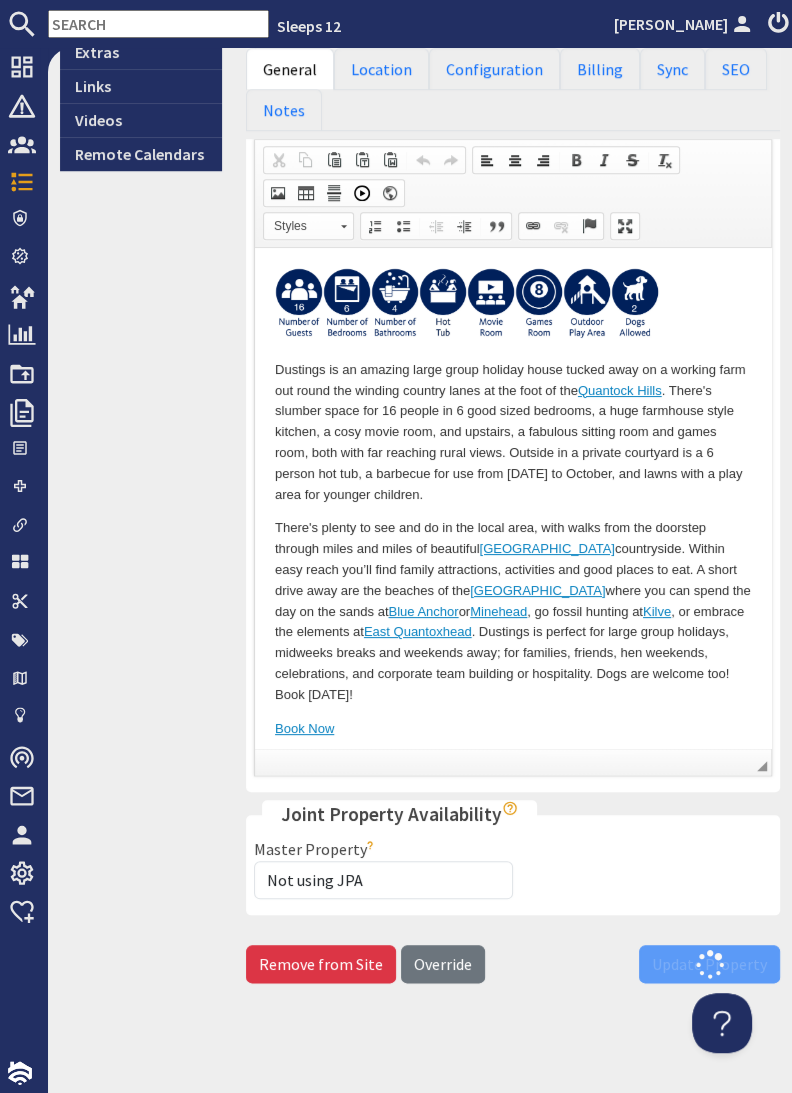 scroll, scrollTop: 706, scrollLeft: 0, axis: vertical 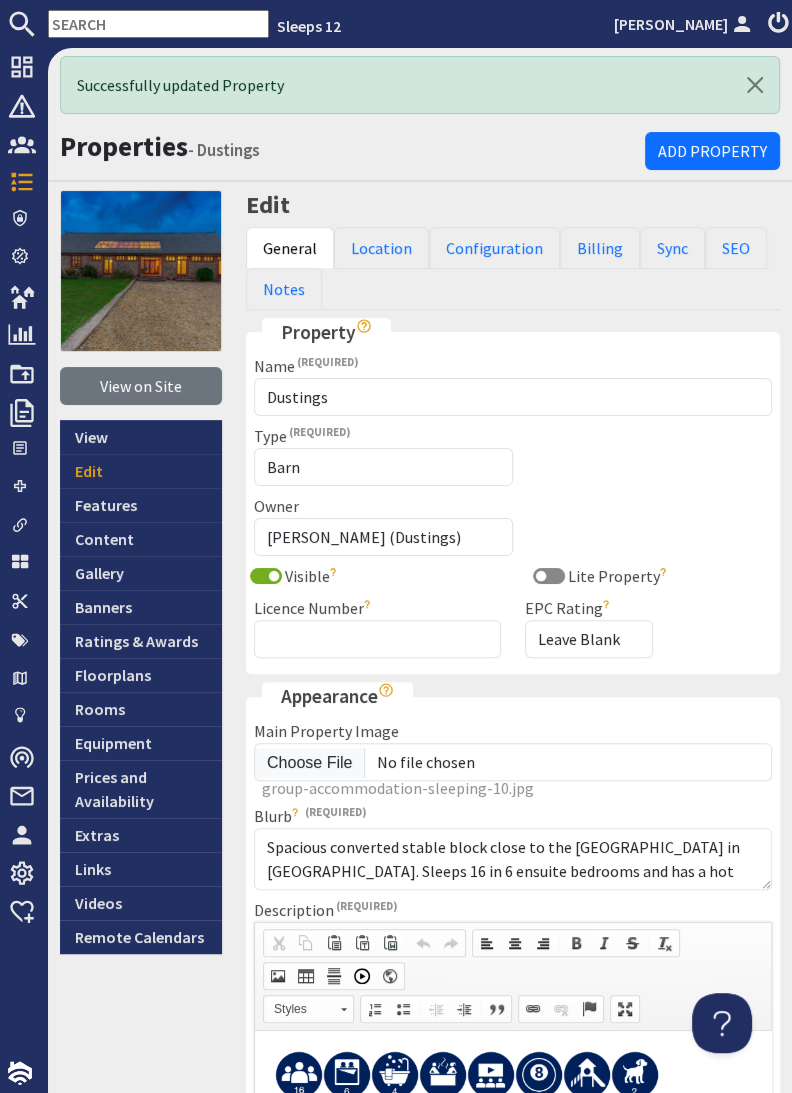 click at bounding box center [158, 24] 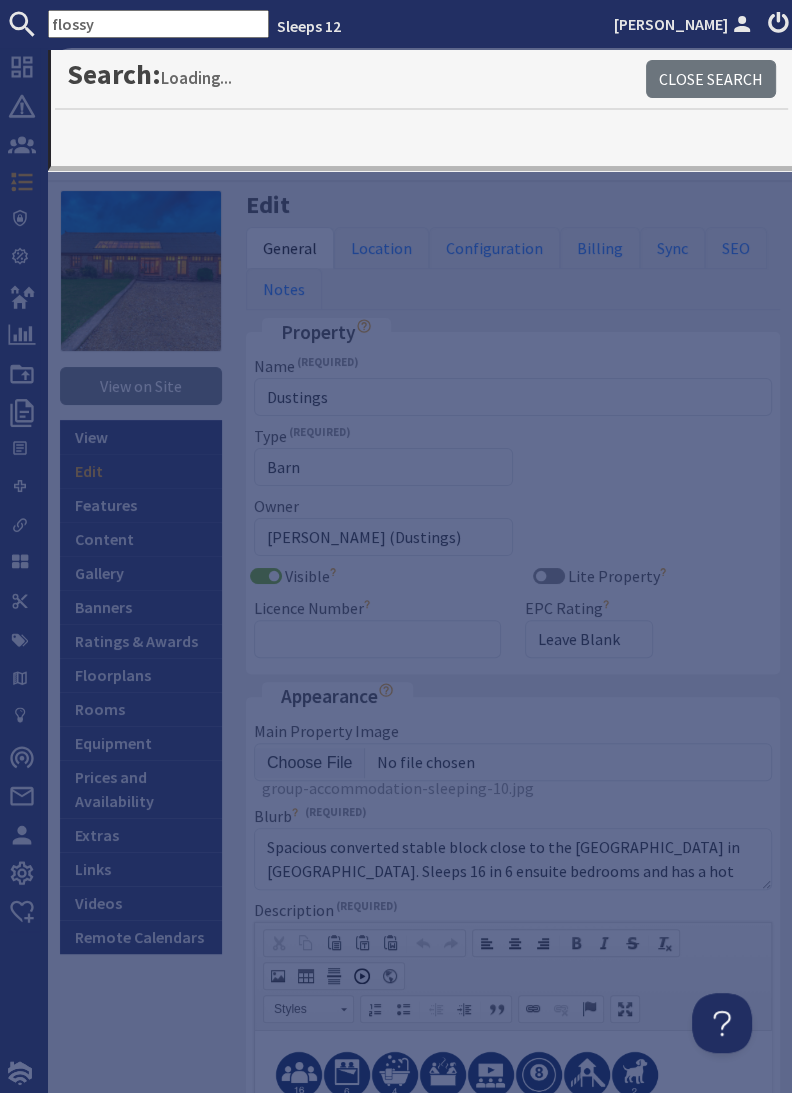 type on "flossy" 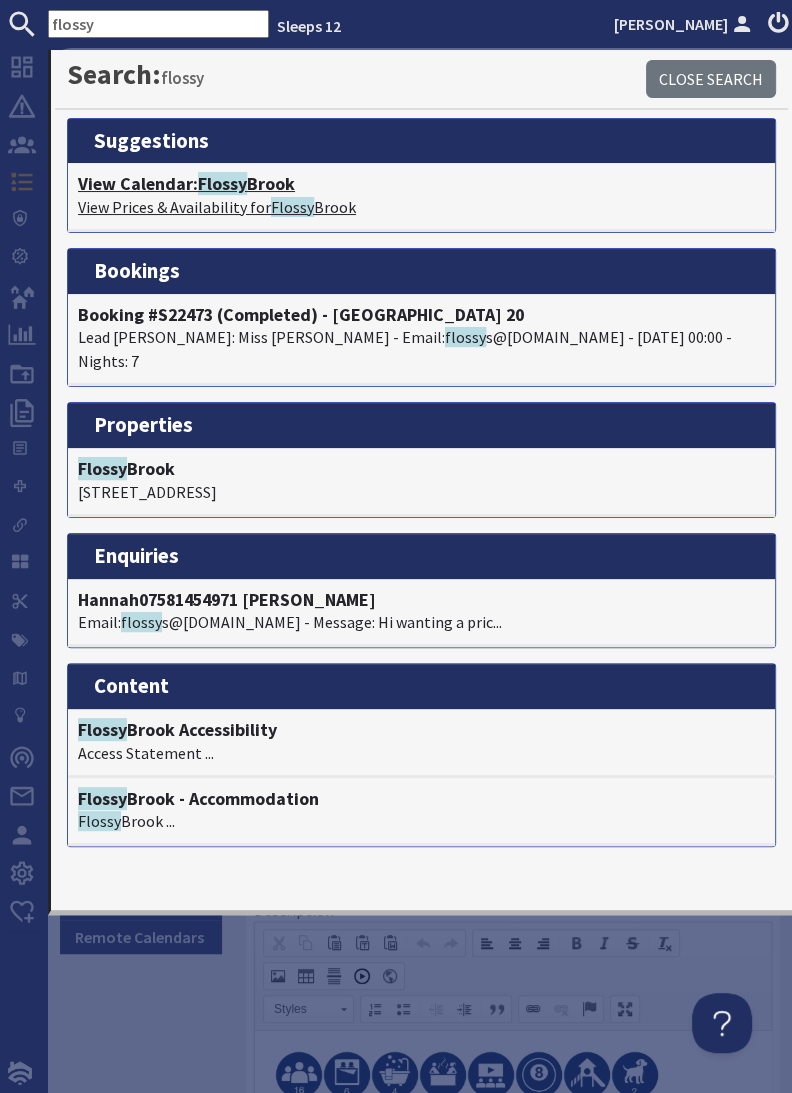 click on "Flossy" 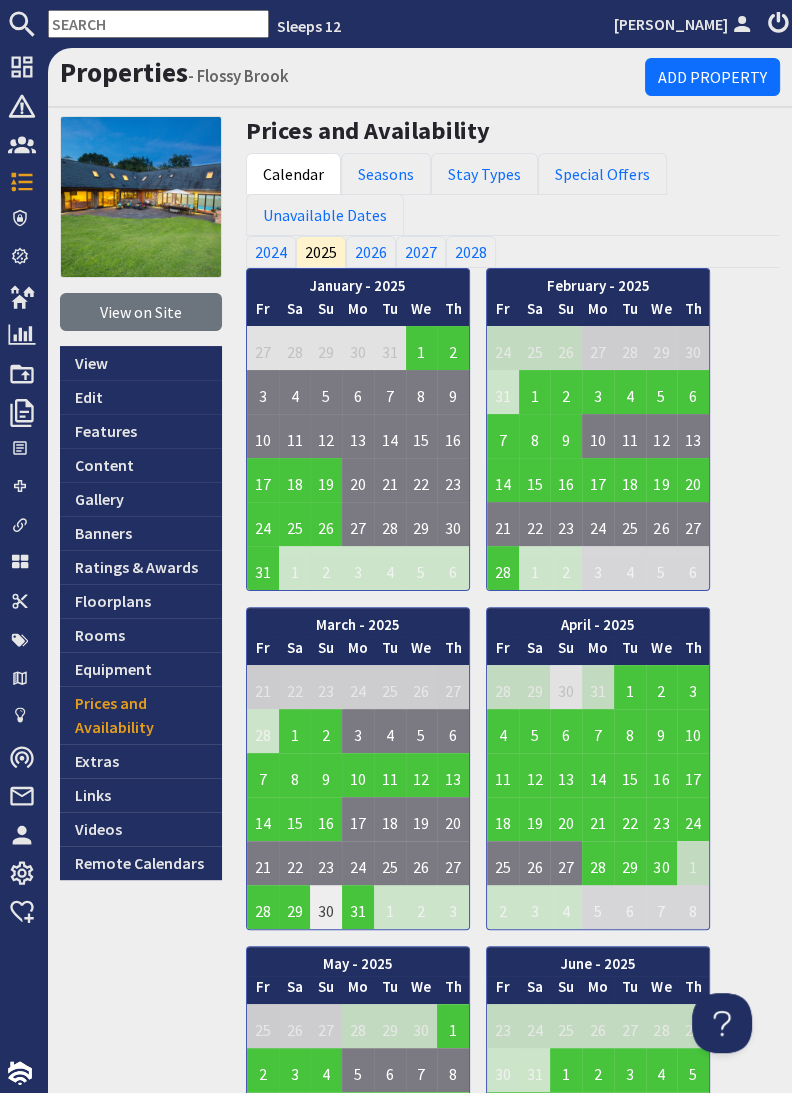 scroll, scrollTop: 0, scrollLeft: 0, axis: both 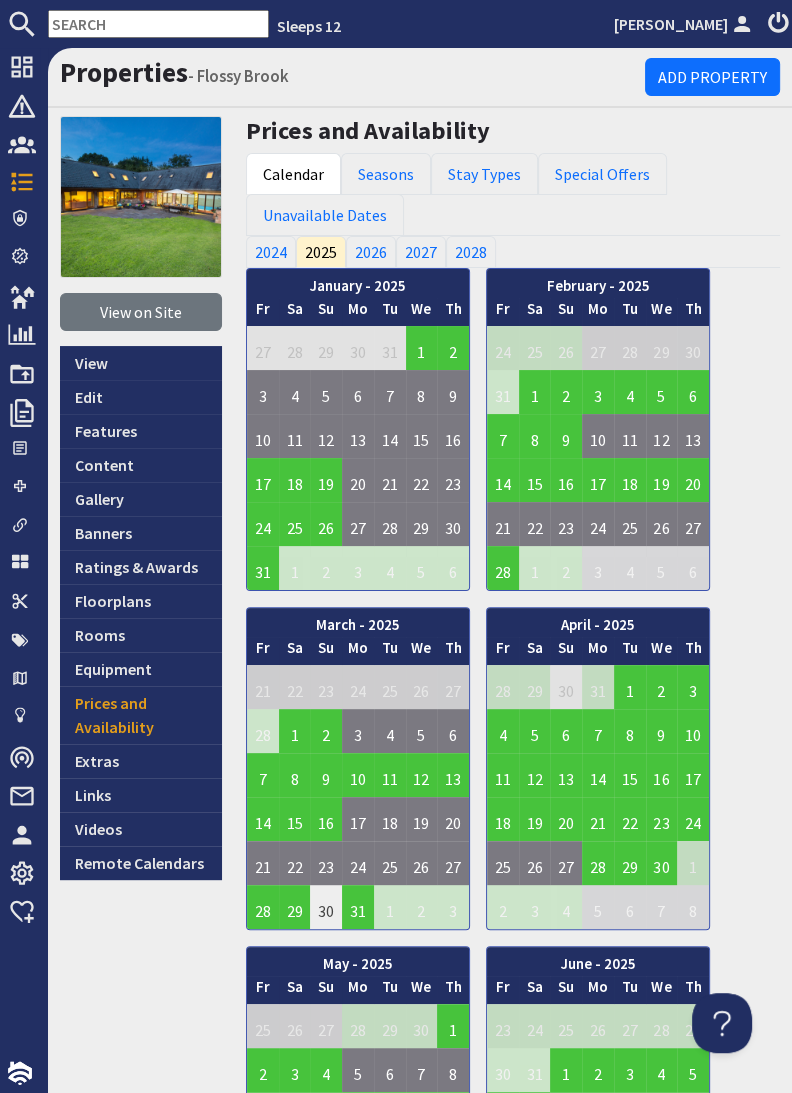 click on "View on Site
View
Edit
Features
Content
Gallery
Banners
Ratings & Awards
Floorplans
Rooms
Equipment
Prices and Availability
Extras
Links
Videos
Remote Calendars" at bounding box center (141, 2394) 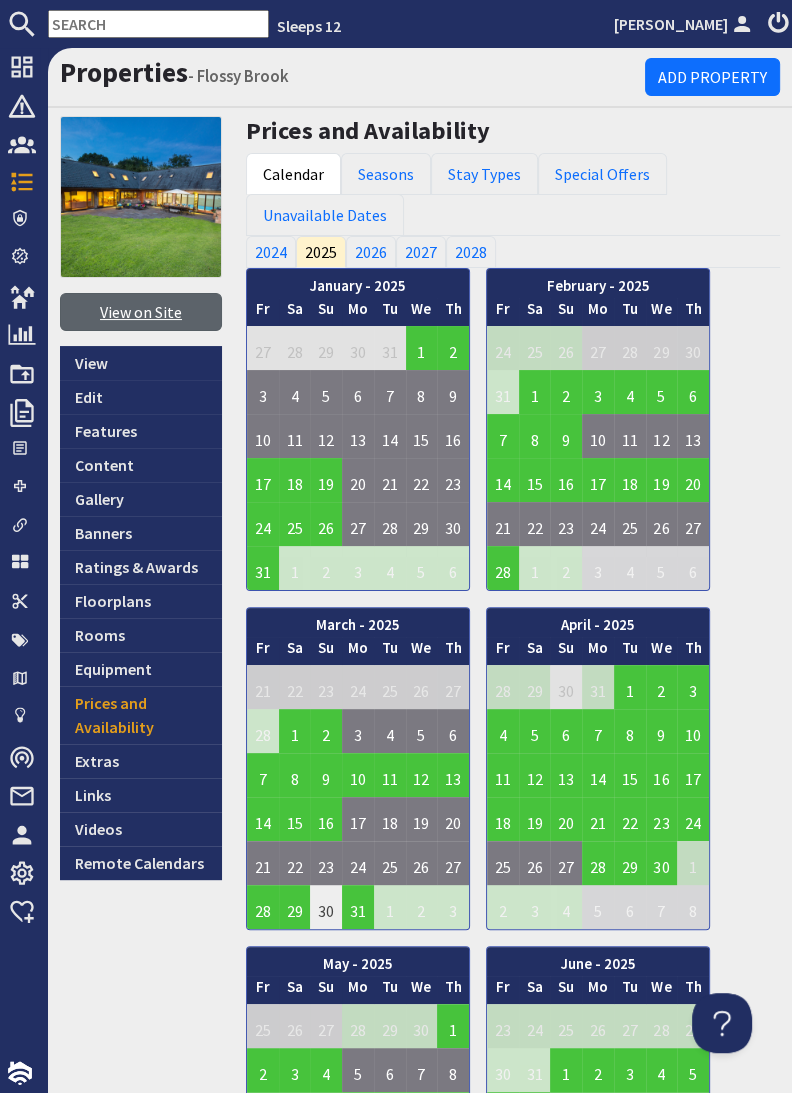 click on "View on Site" at bounding box center (141, 312) 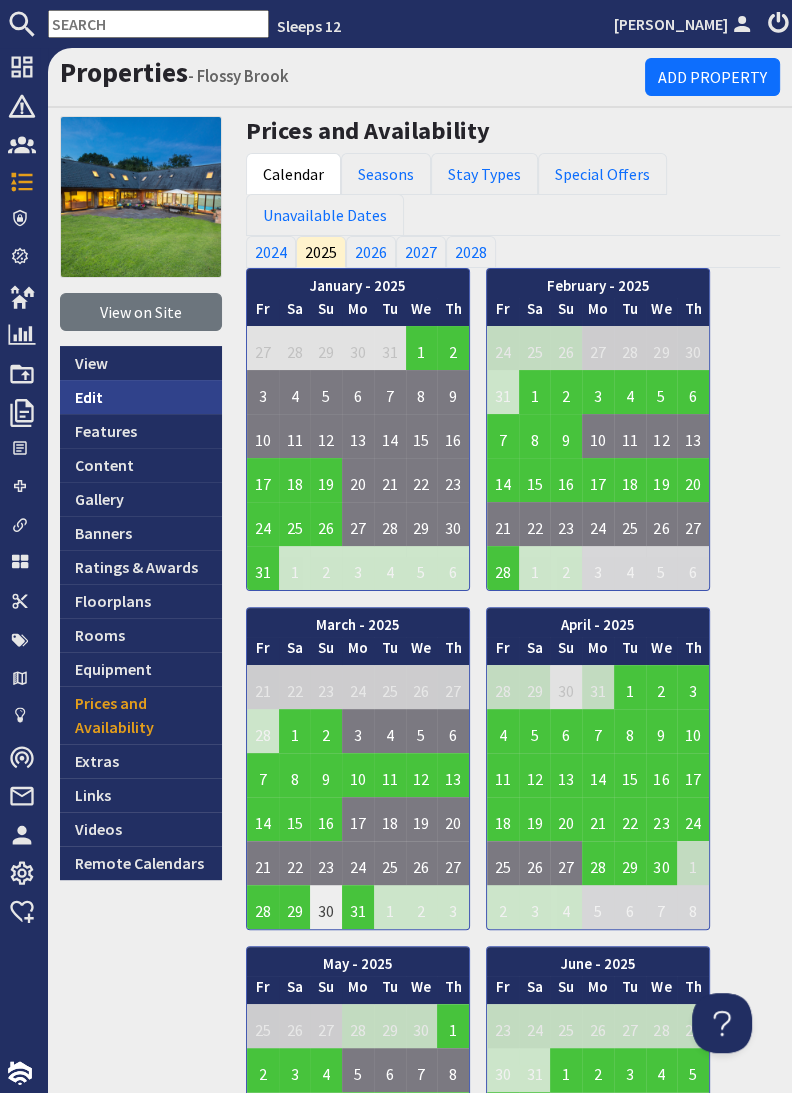 click on "Edit" at bounding box center [141, 397] 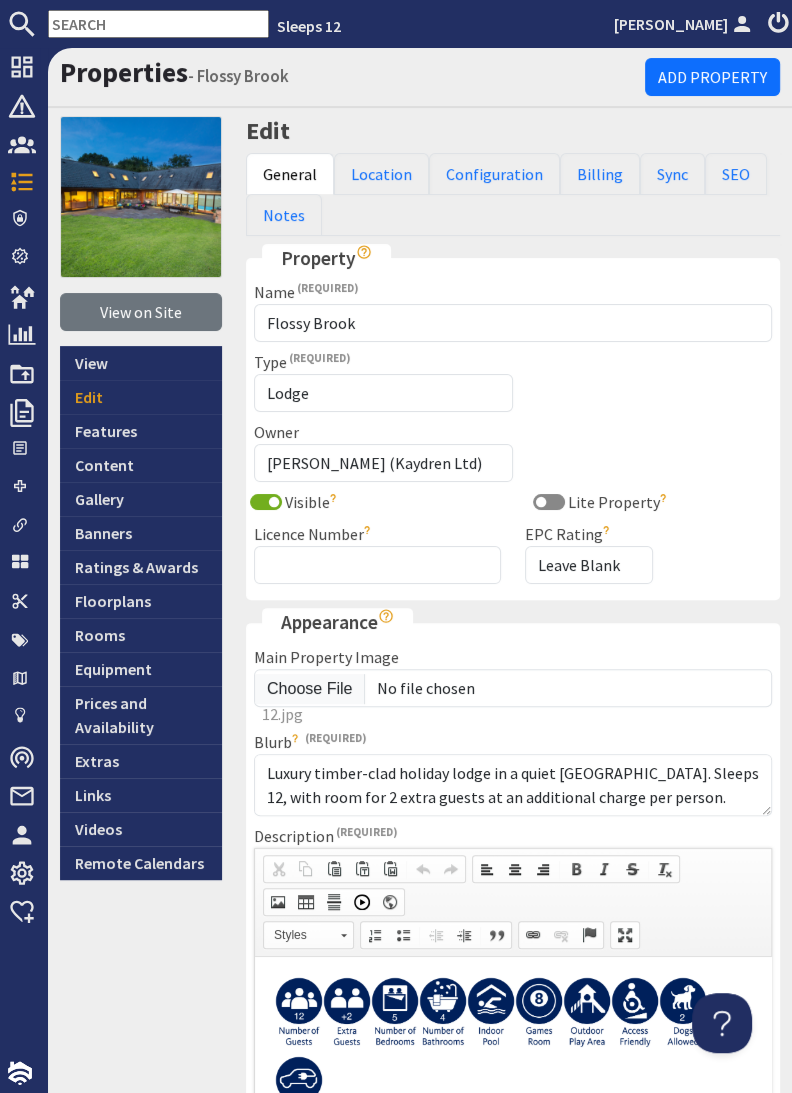 scroll, scrollTop: 0, scrollLeft: 0, axis: both 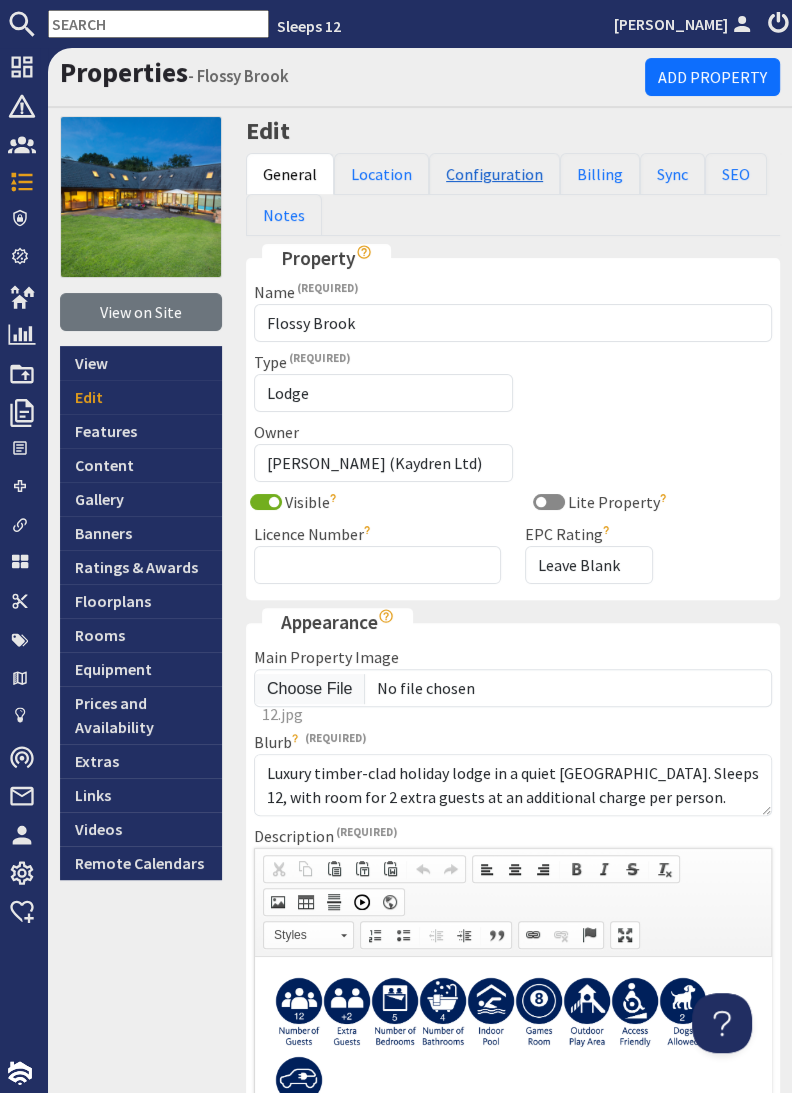 click on "Configuration" at bounding box center (494, 174) 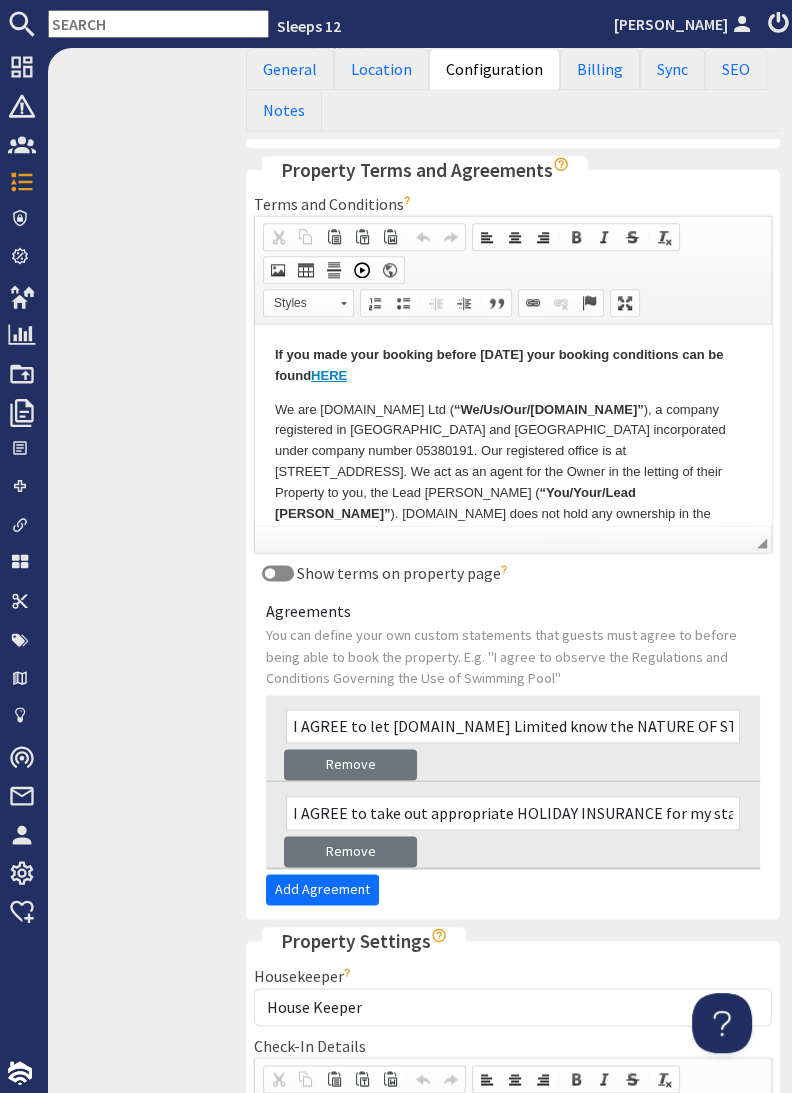 scroll, scrollTop: 1181, scrollLeft: 0, axis: vertical 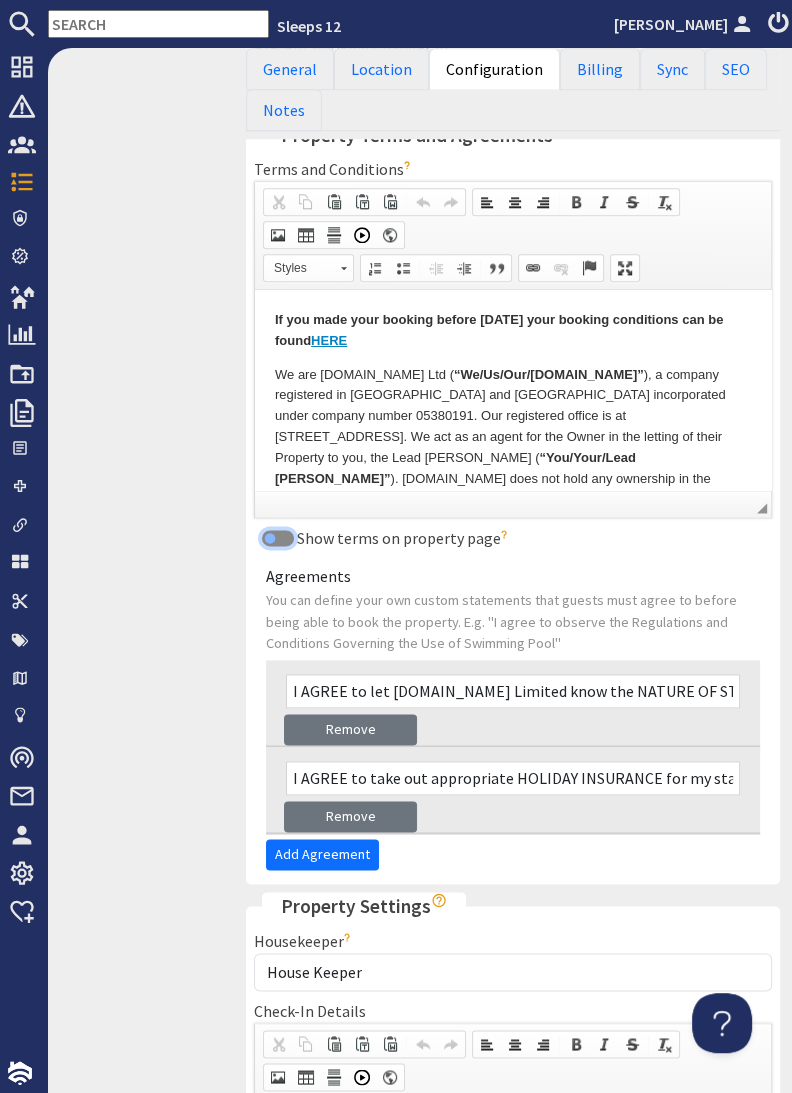 click on "Show terms on property page" at bounding box center (278, 538) 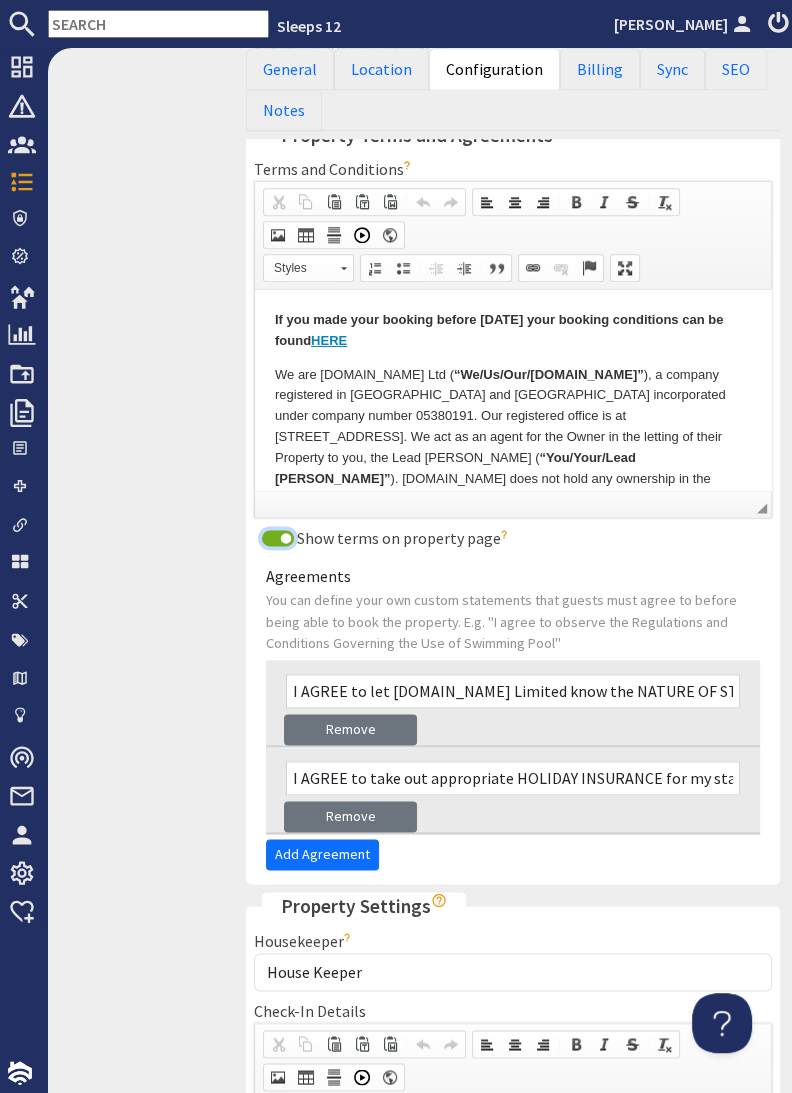 scroll, scrollTop: 1620, scrollLeft: 0, axis: vertical 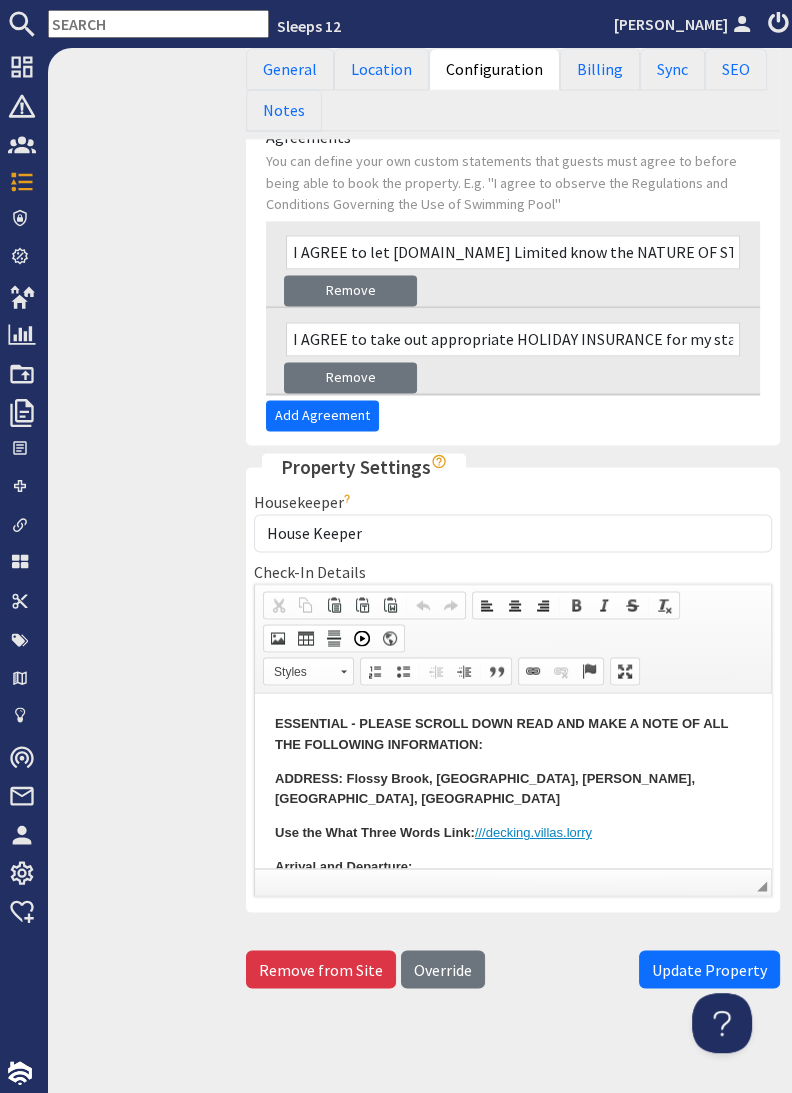 click on "Update Property" at bounding box center [709, 969] 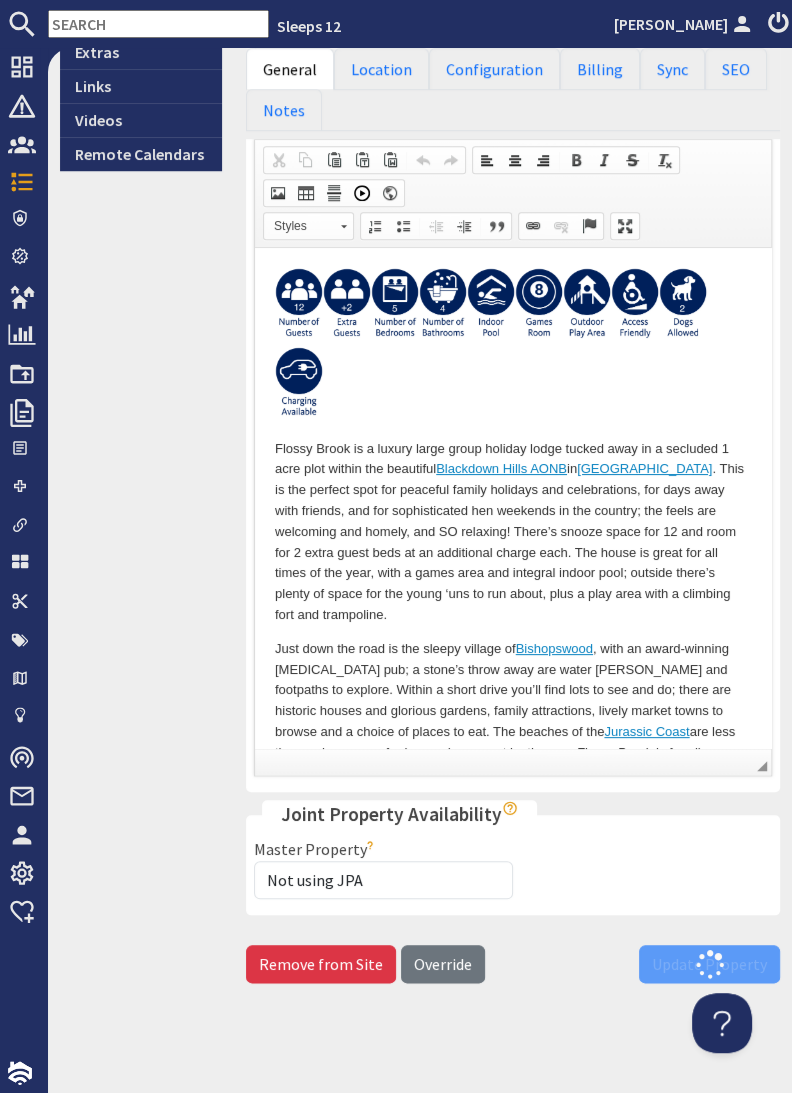 scroll, scrollTop: 706, scrollLeft: 0, axis: vertical 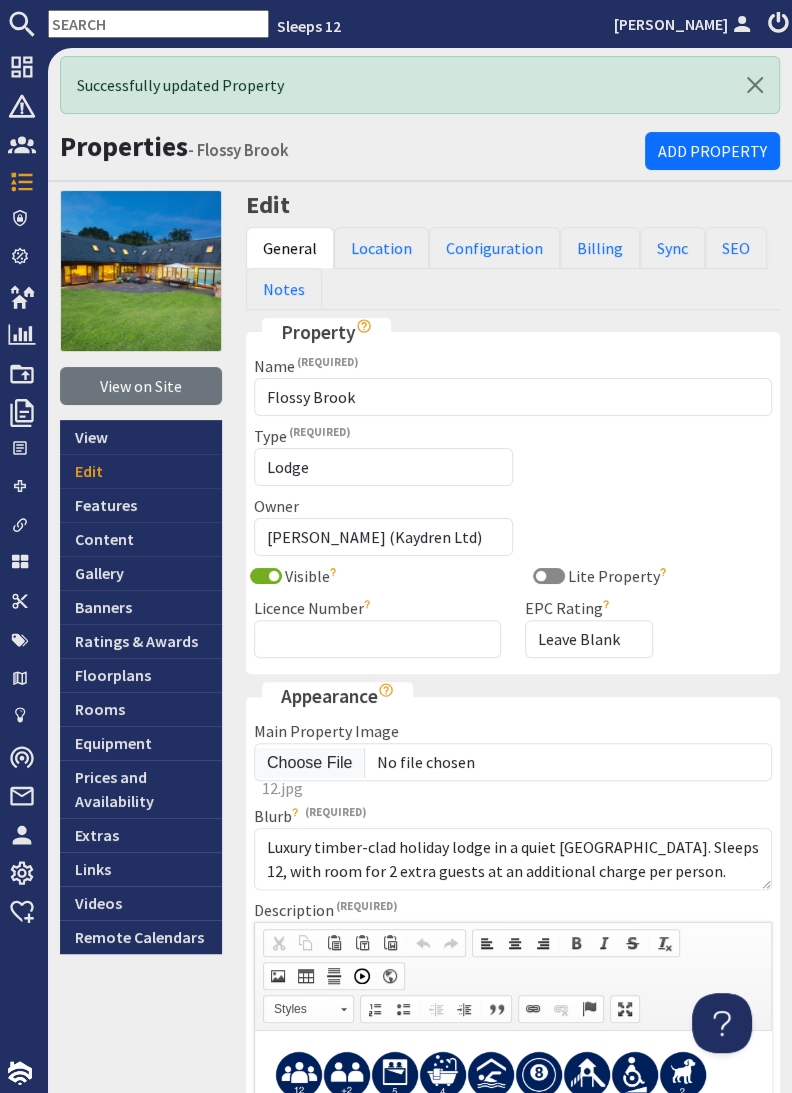 click at bounding box center [158, 24] 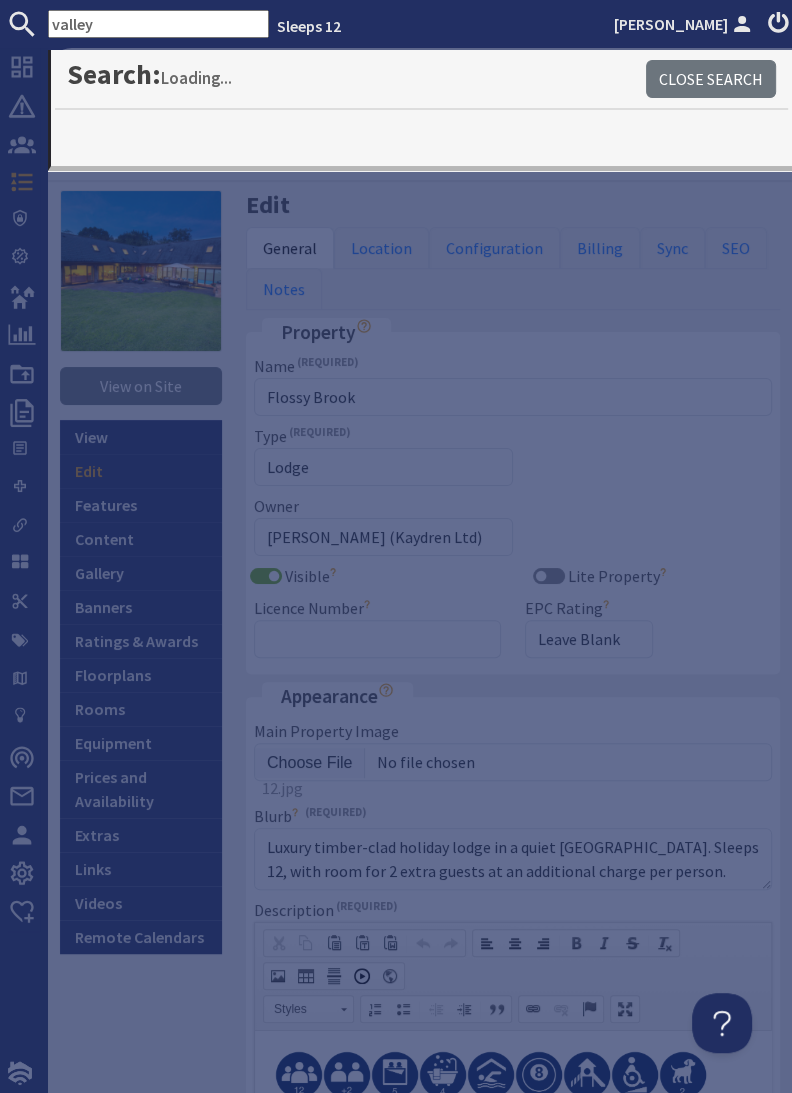 type on "valley" 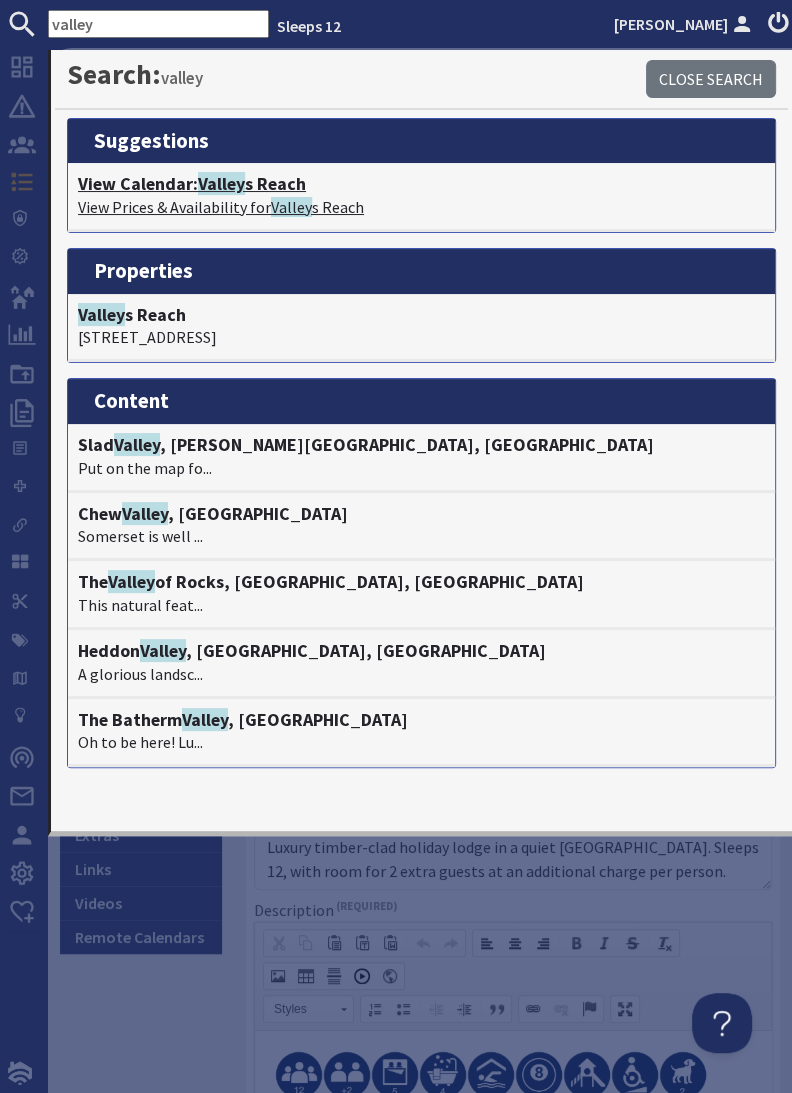 click on "Valley" 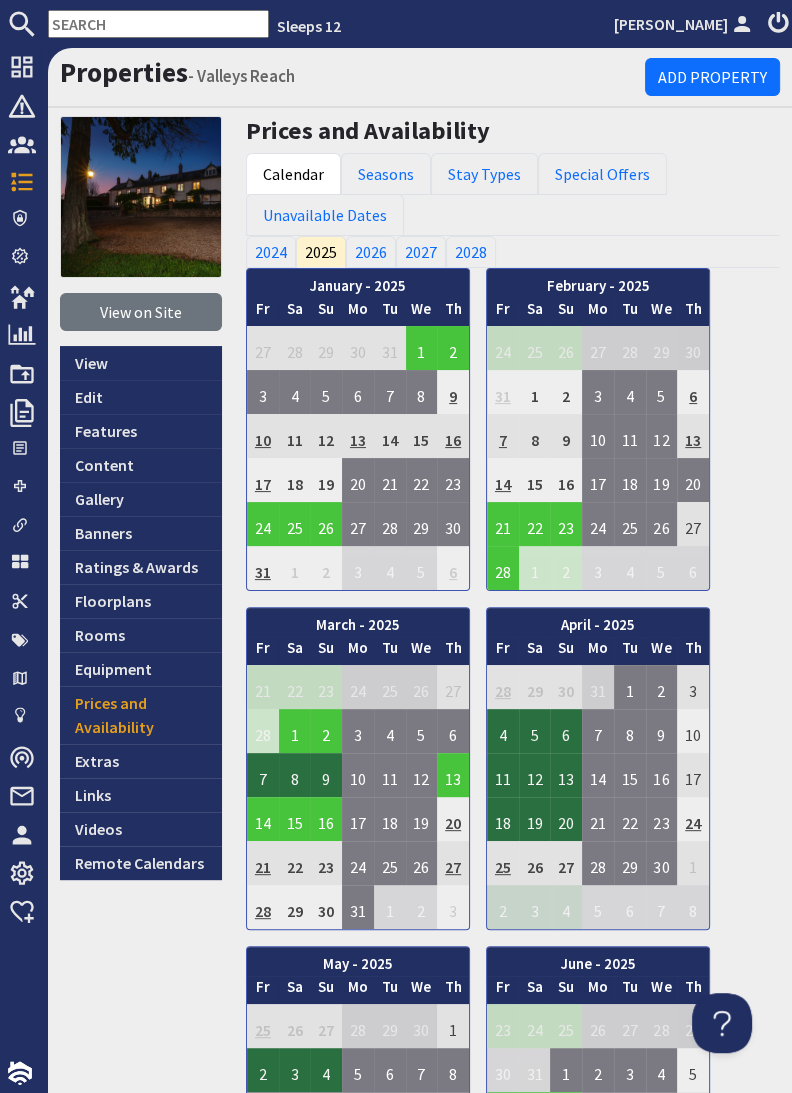 scroll, scrollTop: 0, scrollLeft: 0, axis: both 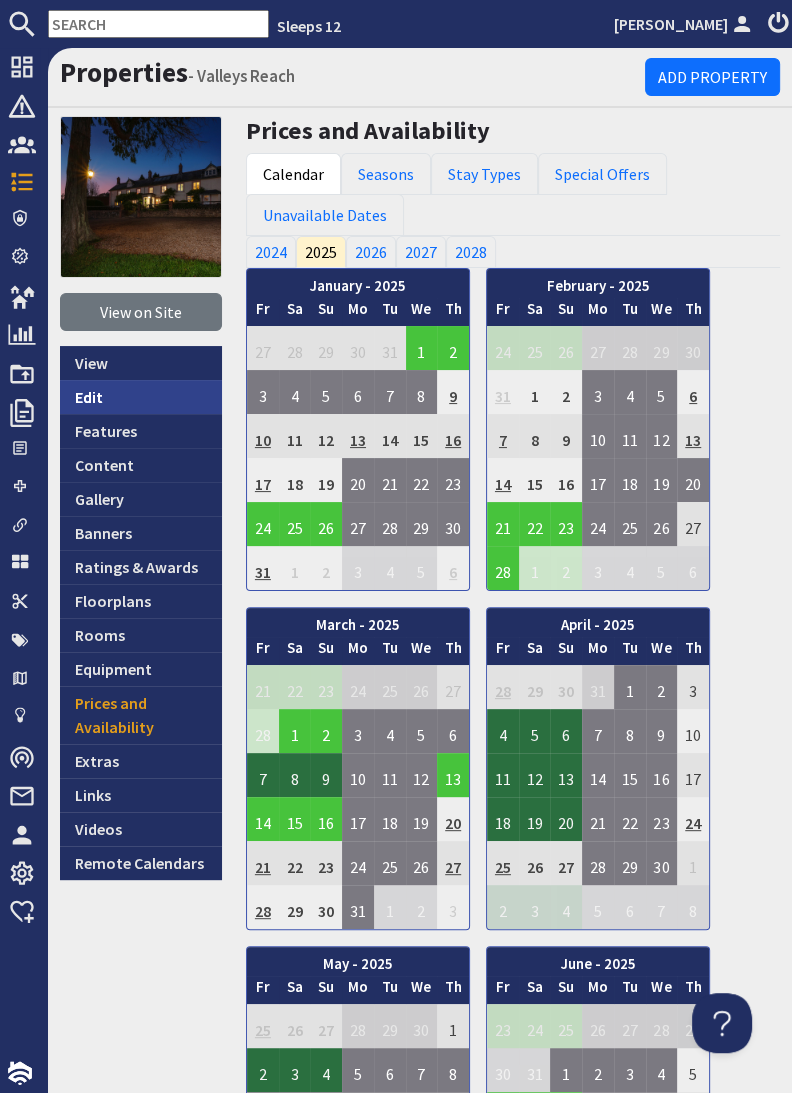 click on "Edit" at bounding box center [141, 397] 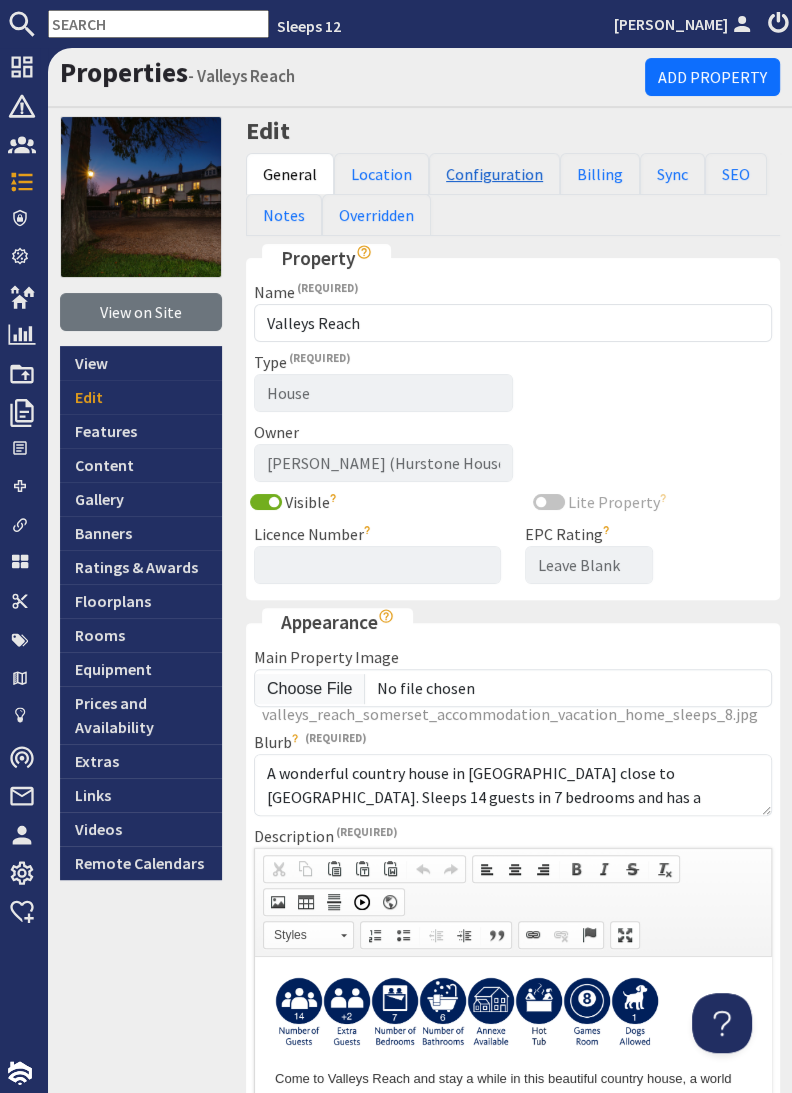scroll, scrollTop: 0, scrollLeft: 0, axis: both 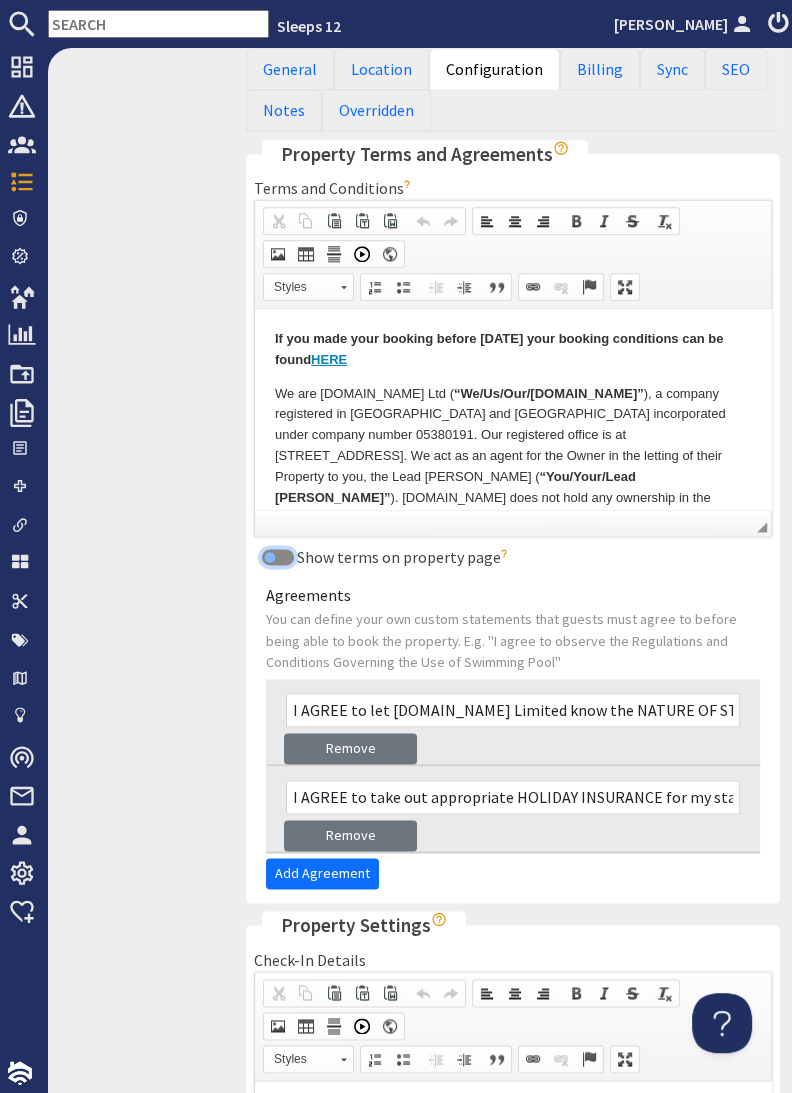 click on "Show terms on property page" at bounding box center [278, 557] 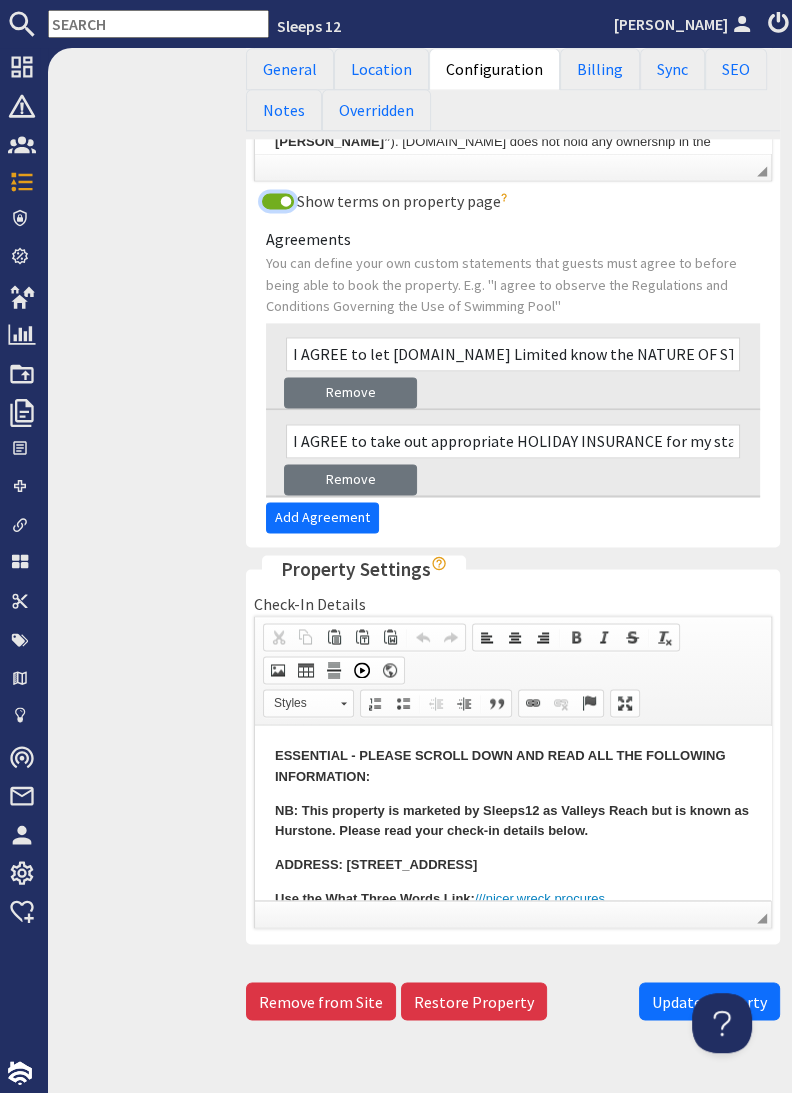 scroll, scrollTop: 1550, scrollLeft: 0, axis: vertical 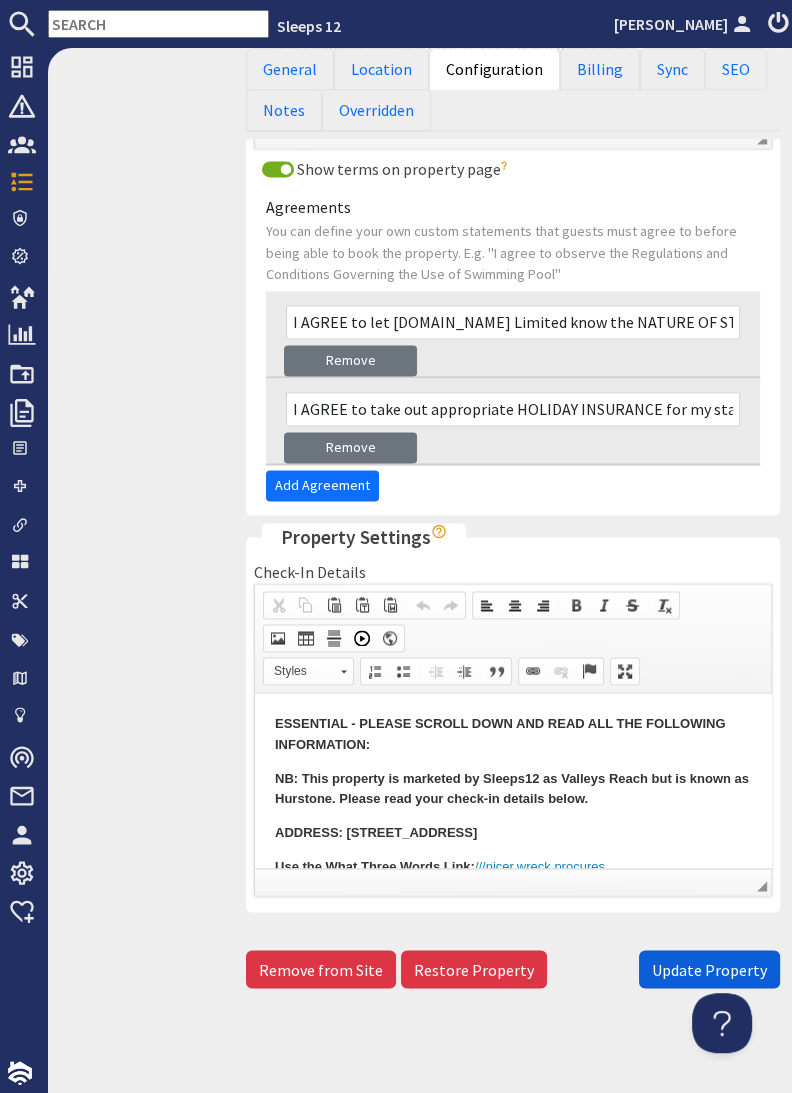 click on "Update Property" at bounding box center (709, 969) 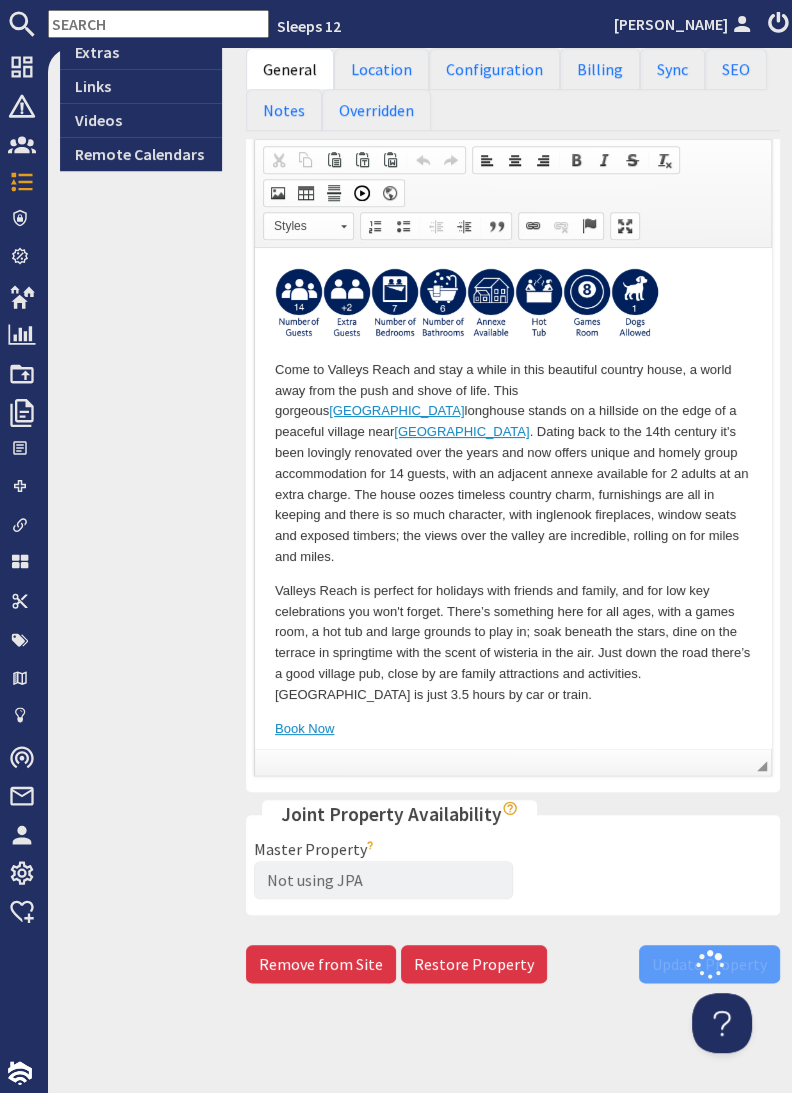 scroll, scrollTop: 706, scrollLeft: 0, axis: vertical 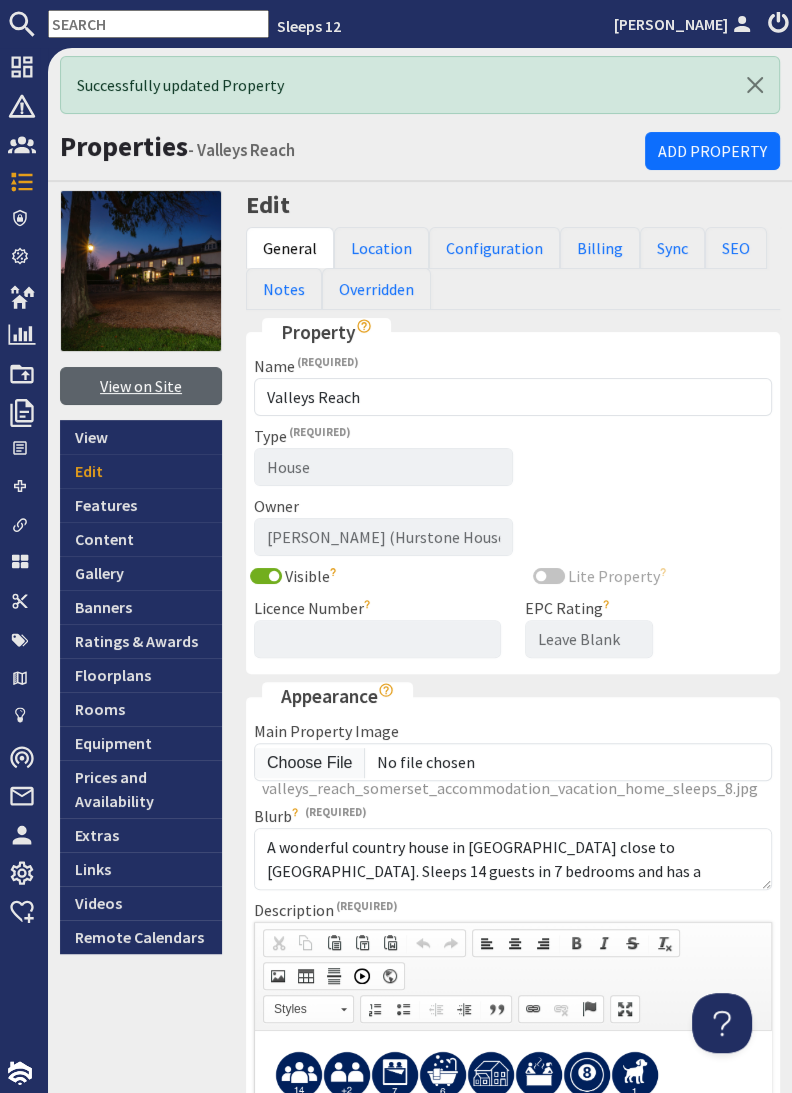 click on "View on Site" at bounding box center [141, 386] 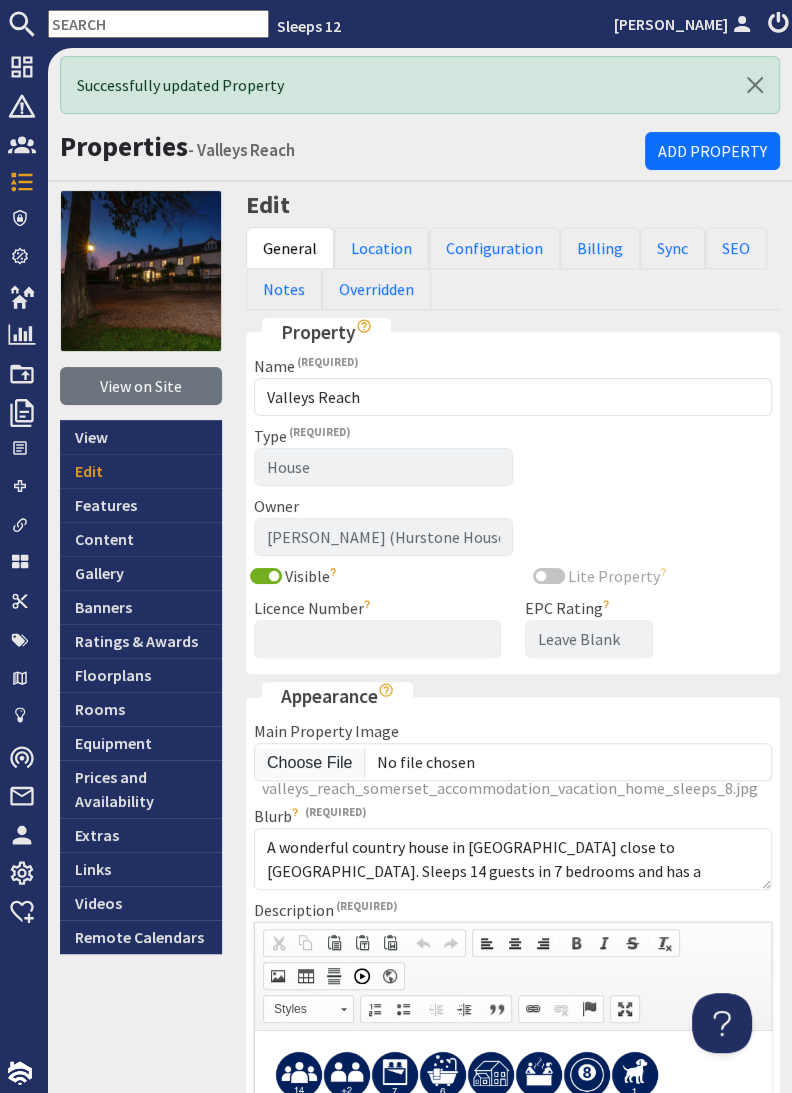 click at bounding box center [158, 24] 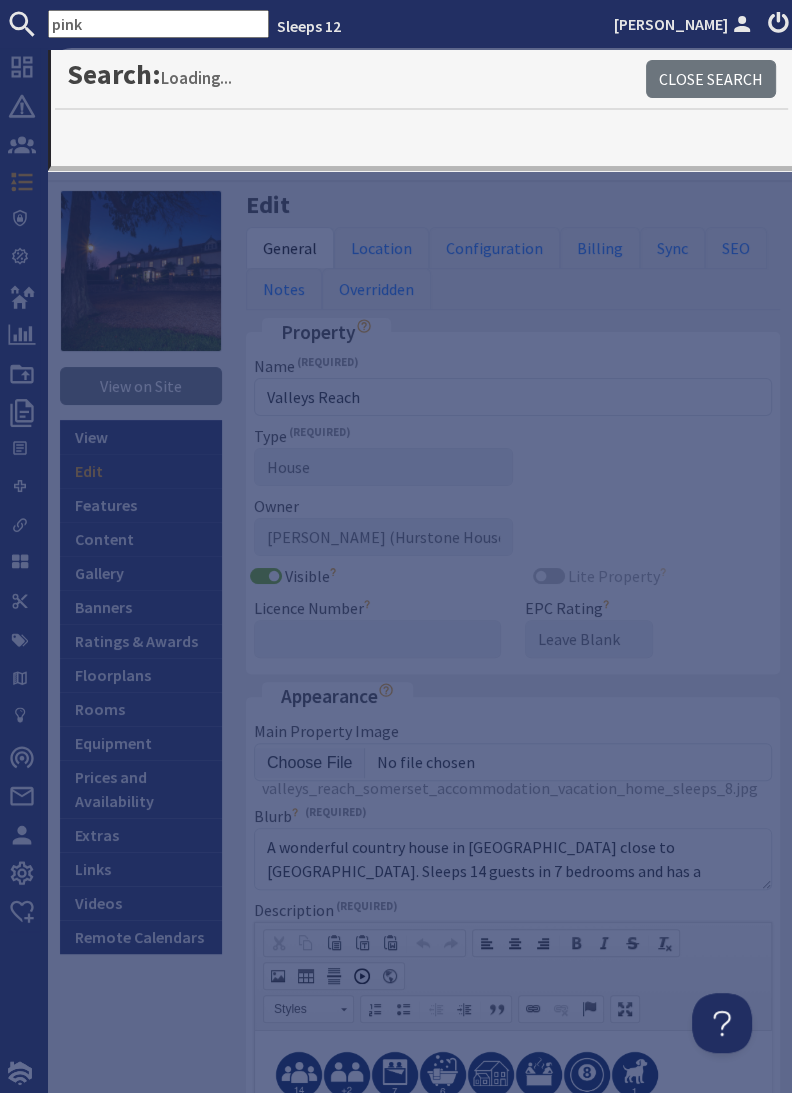 type on "pink" 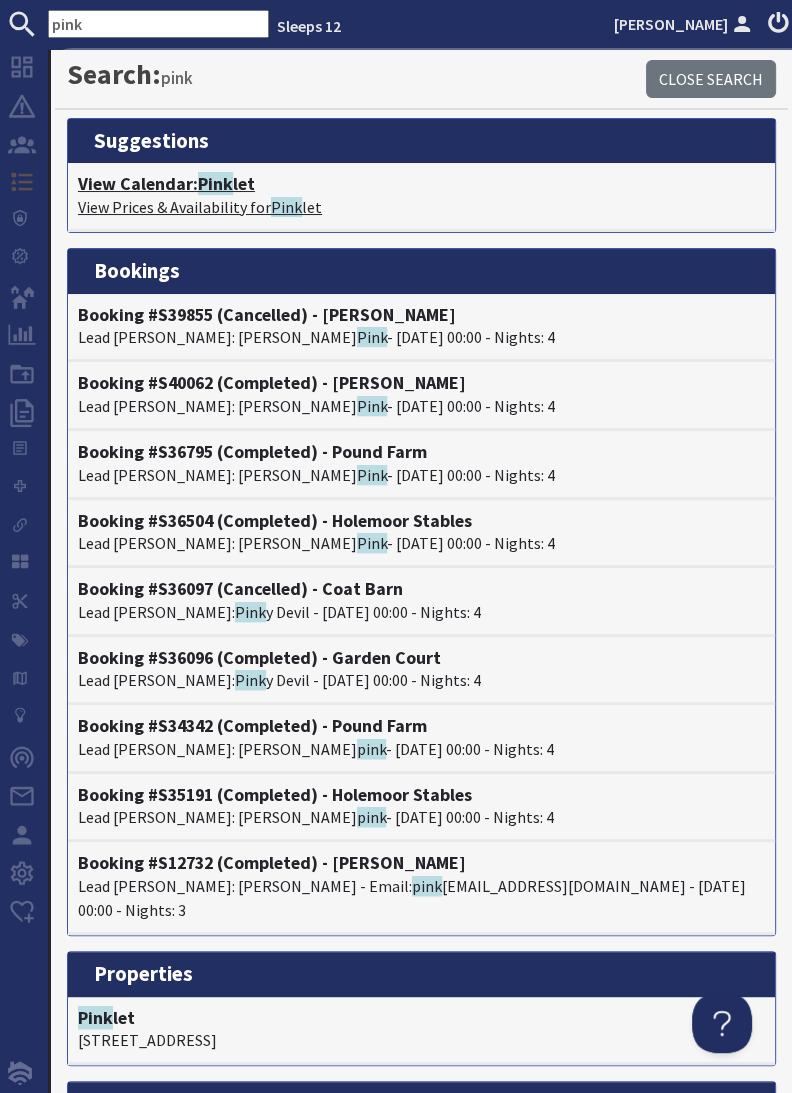 click on "View Calendar:  Pink let" at bounding box center [421, 184] 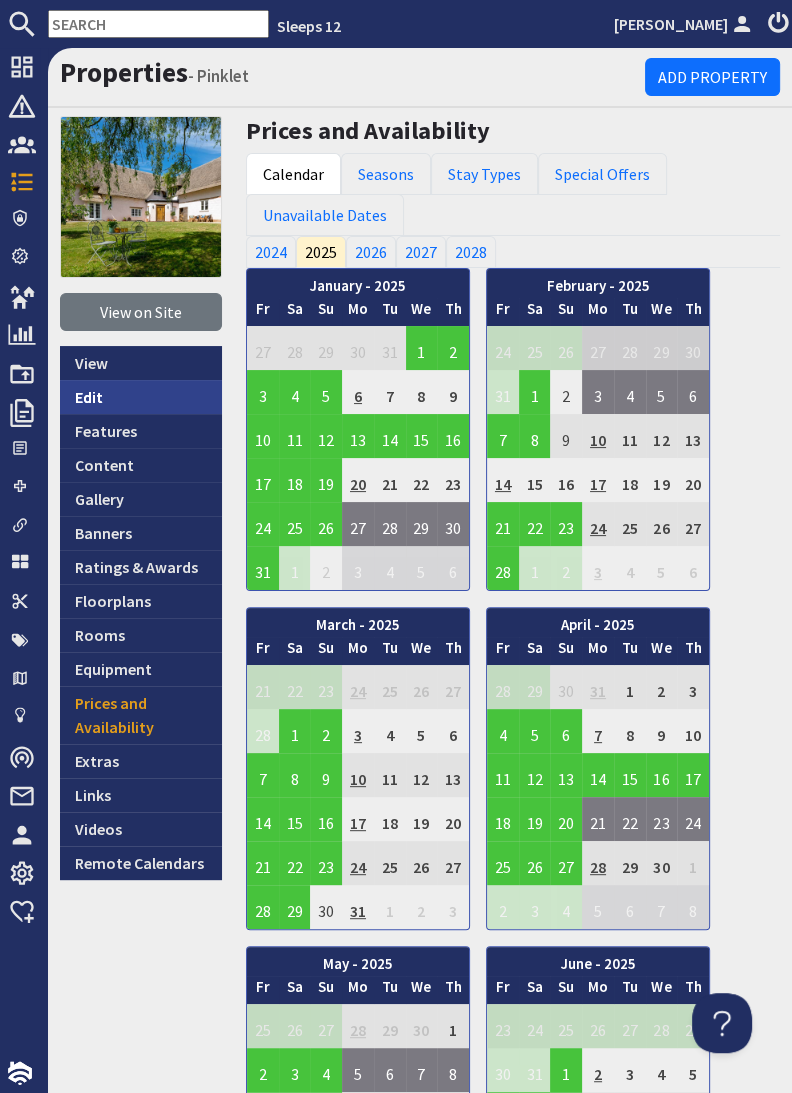 scroll, scrollTop: 0, scrollLeft: 0, axis: both 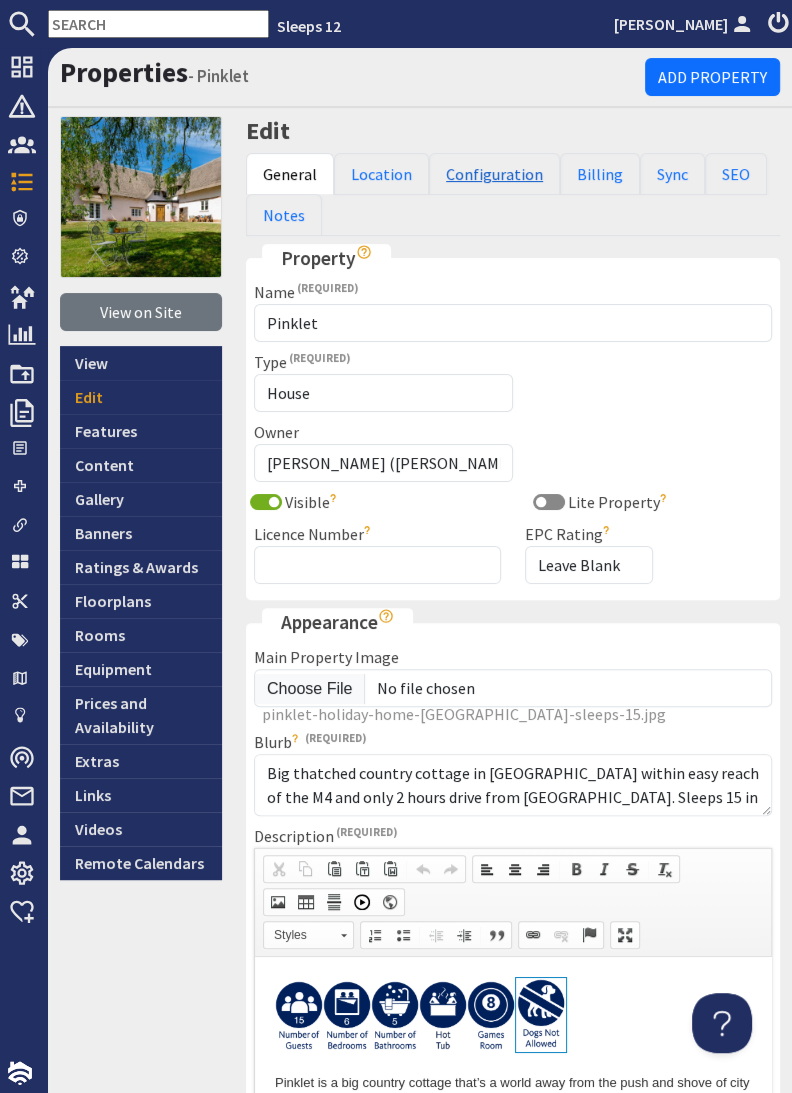 click on "Configuration" at bounding box center [494, 174] 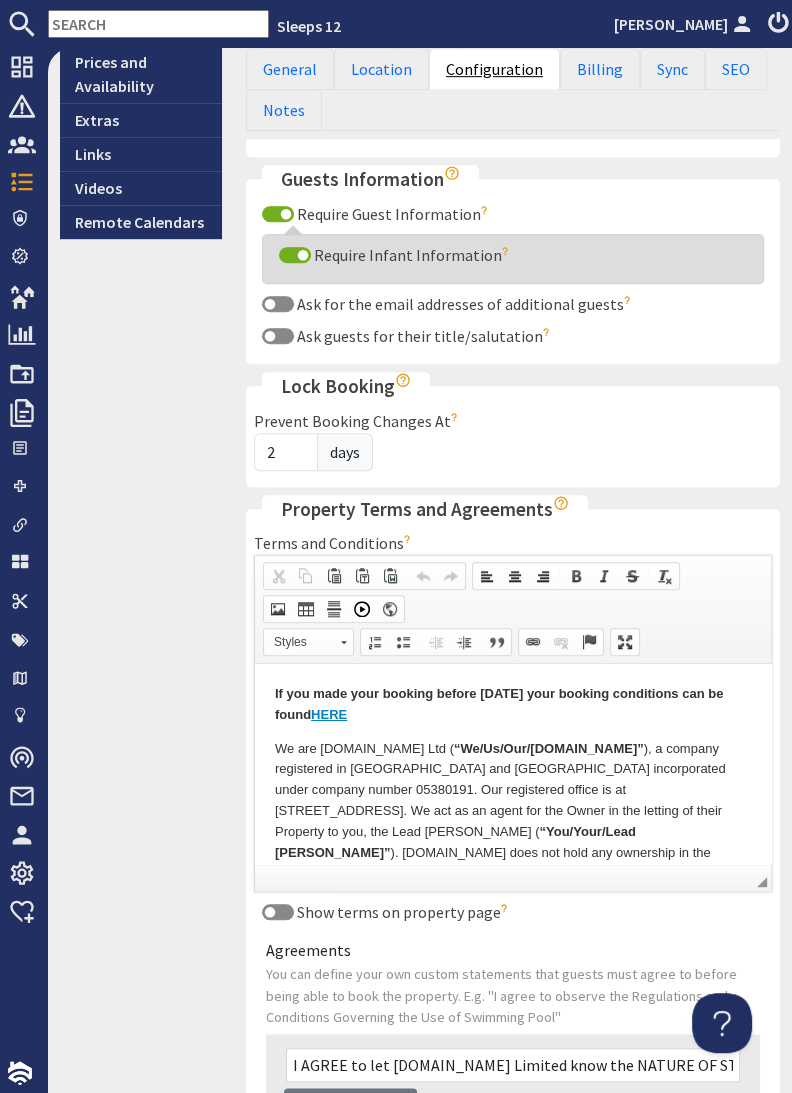 scroll, scrollTop: 1068, scrollLeft: 0, axis: vertical 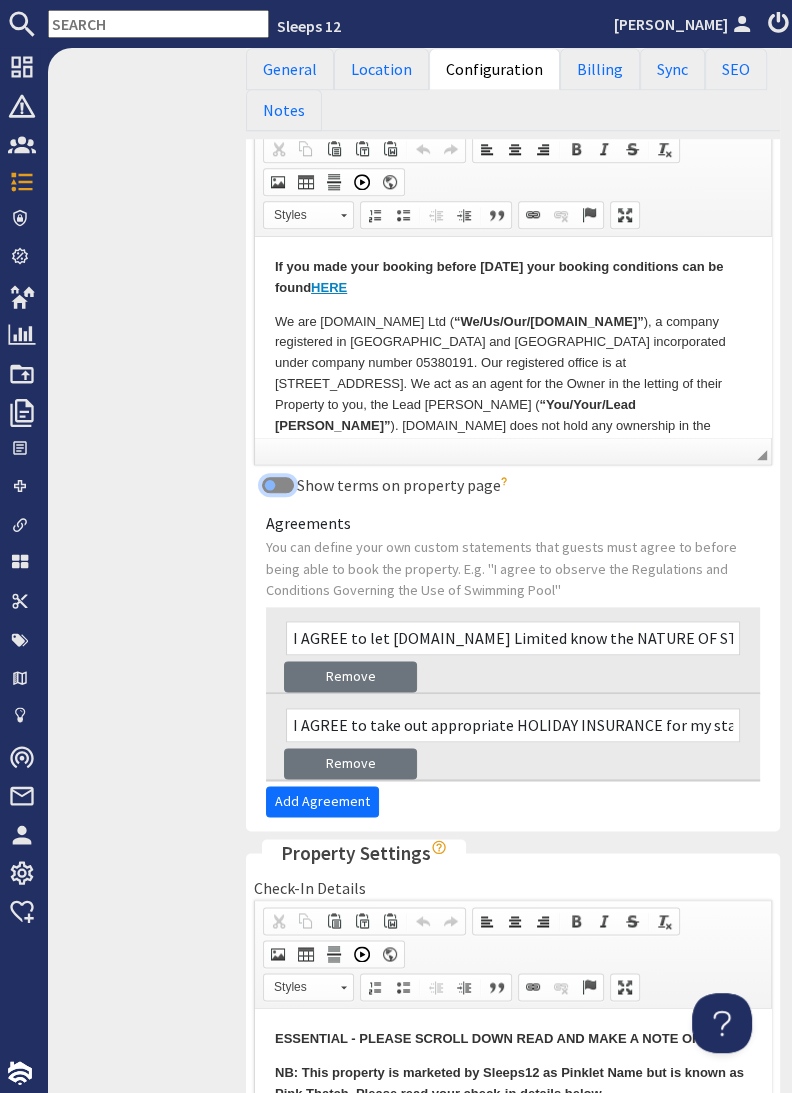 click on "Show terms on property page" at bounding box center (278, 485) 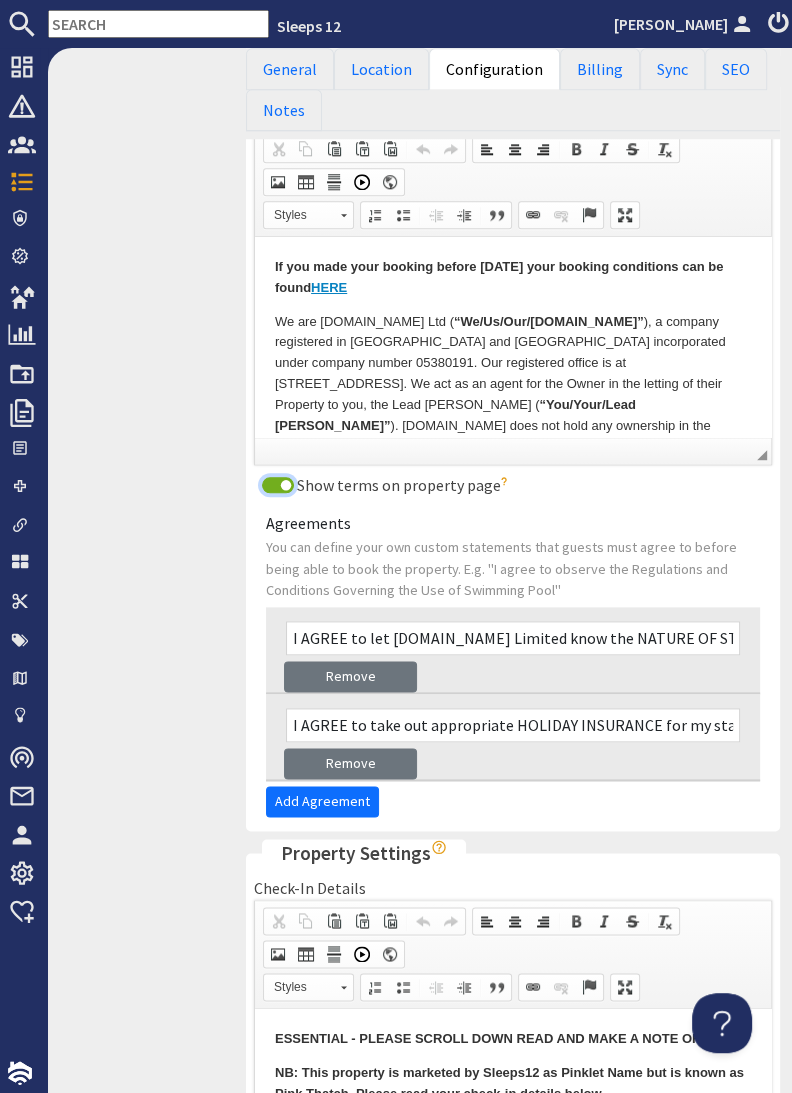 scroll, scrollTop: 1384, scrollLeft: 0, axis: vertical 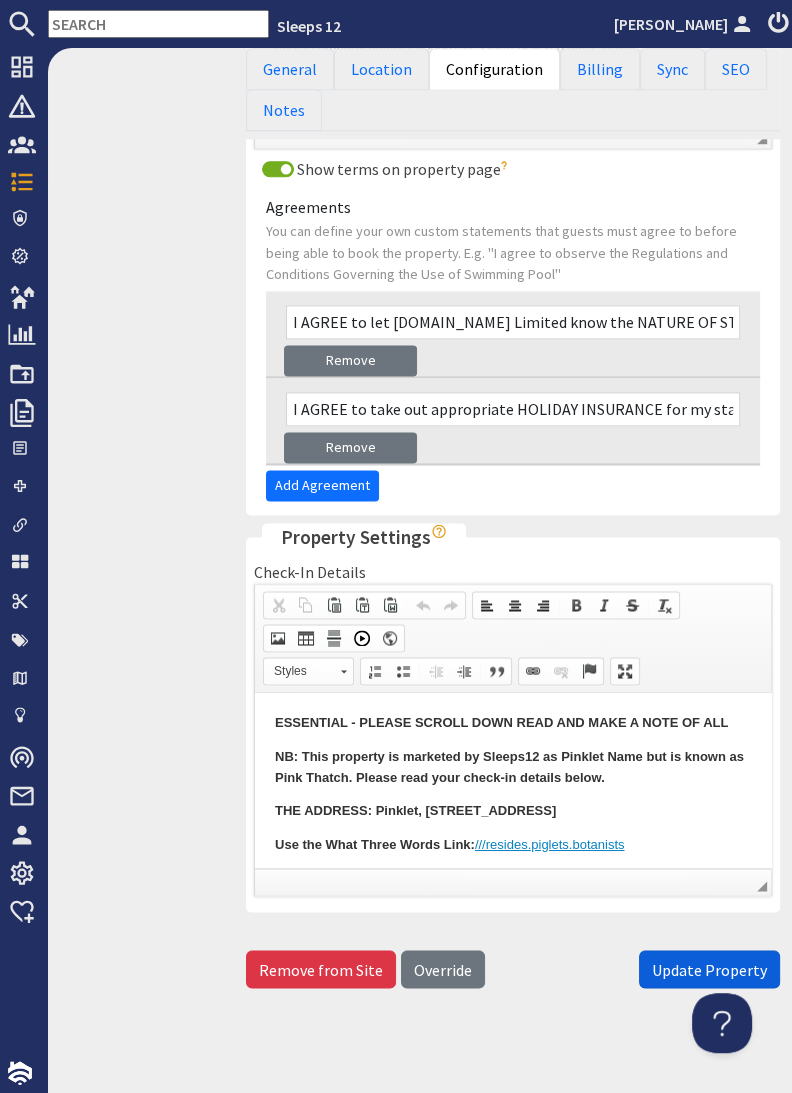 click on "Update Property" at bounding box center [709, 969] 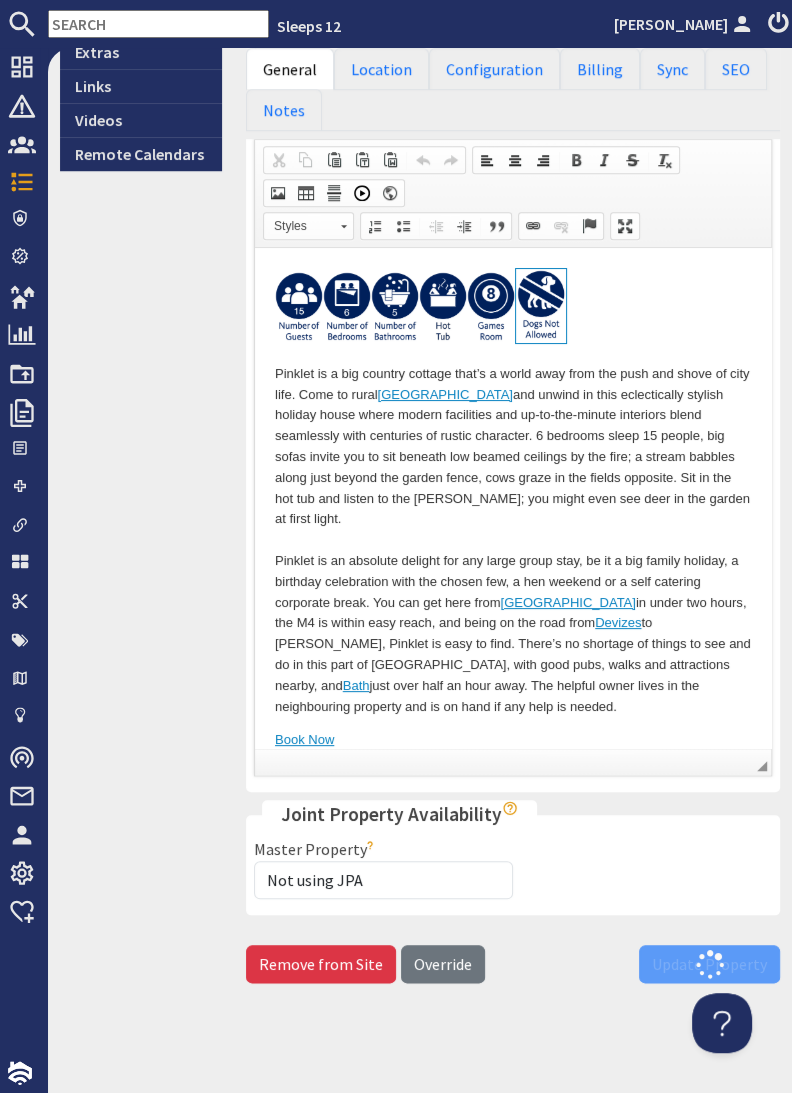 scroll, scrollTop: 706, scrollLeft: 0, axis: vertical 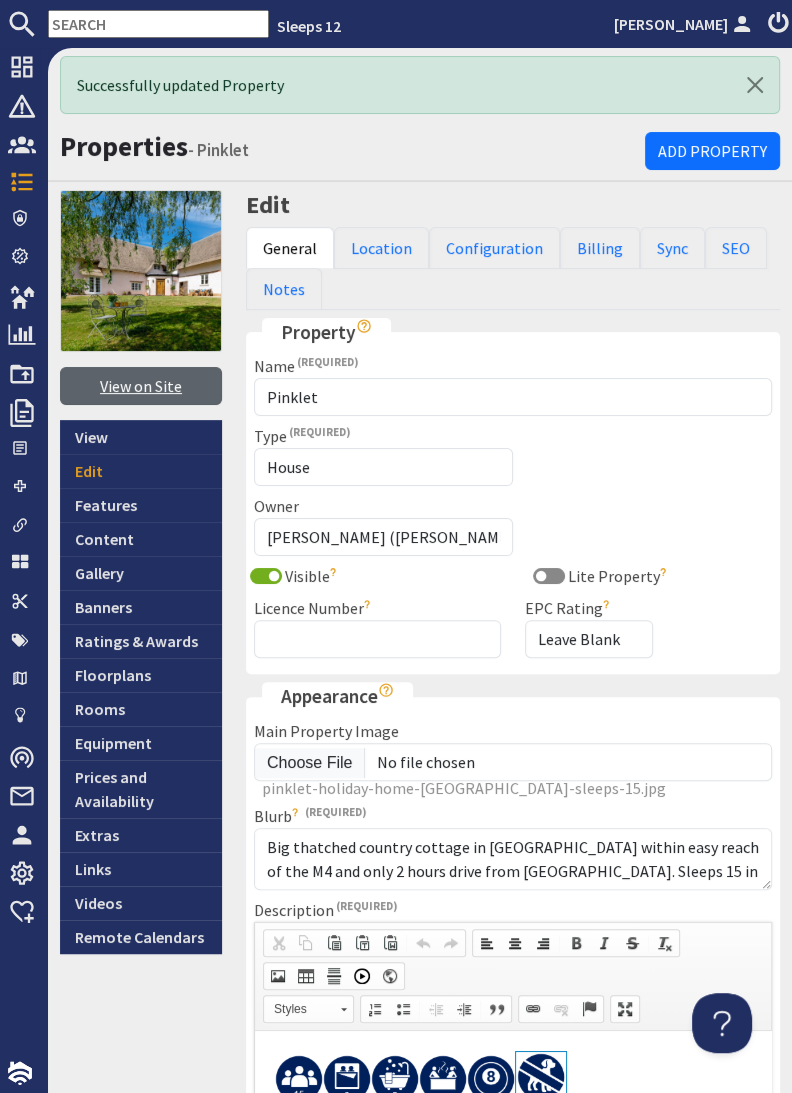 click on "View on Site" at bounding box center (141, 386) 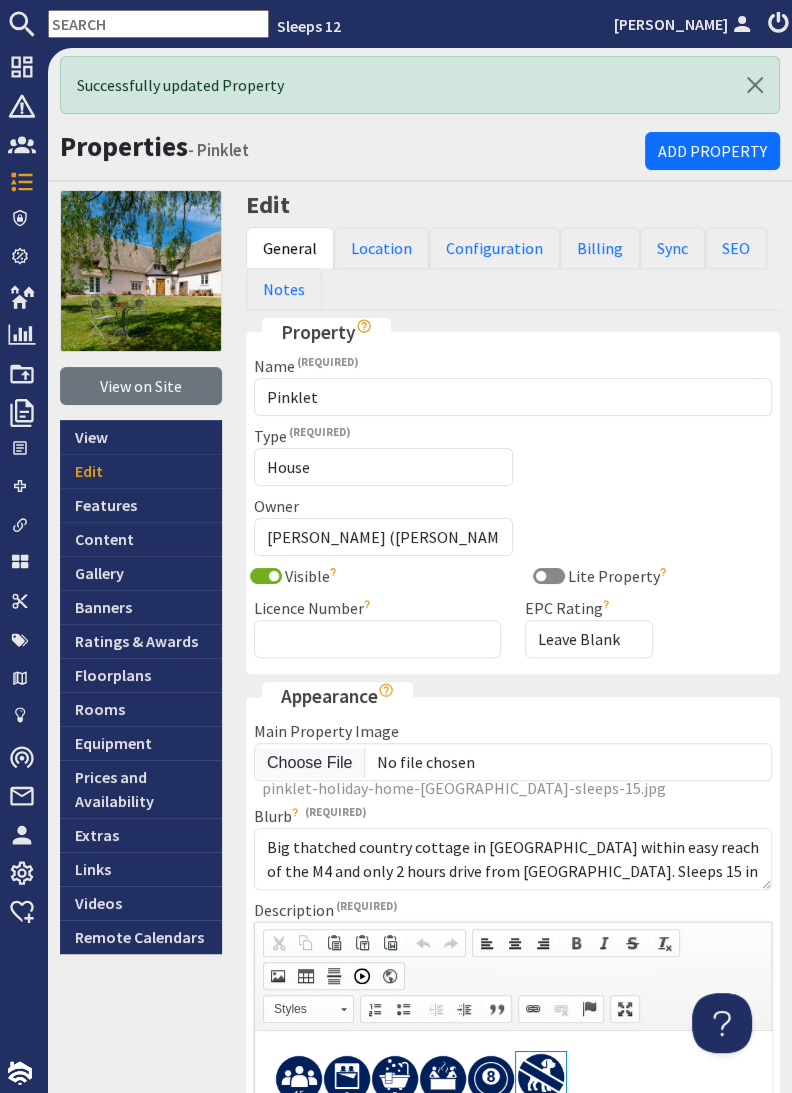 click at bounding box center [158, 24] 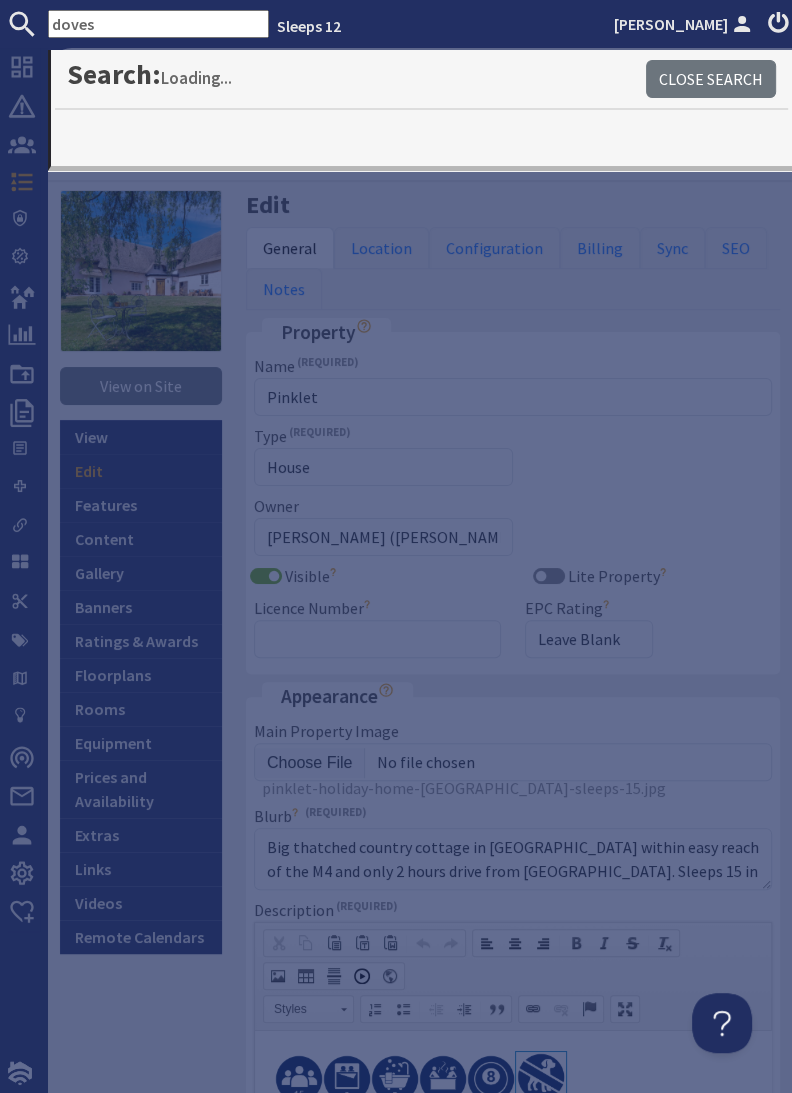 type on "doves" 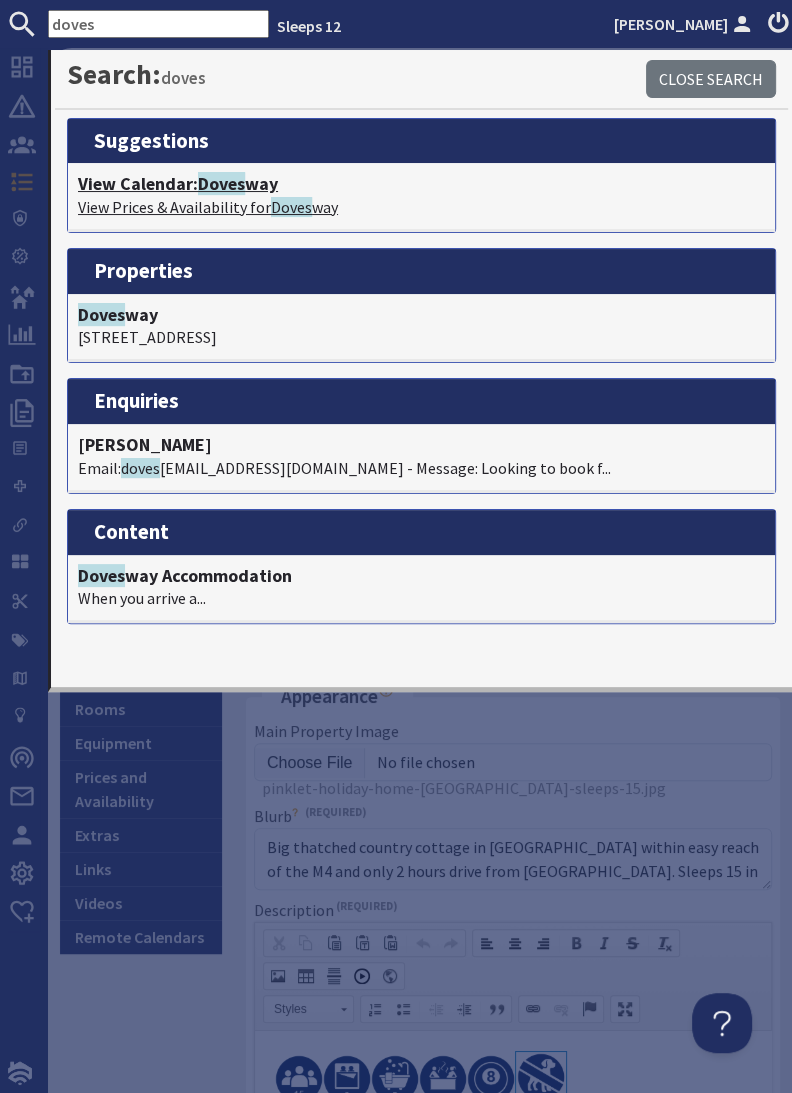 click on "Doves" 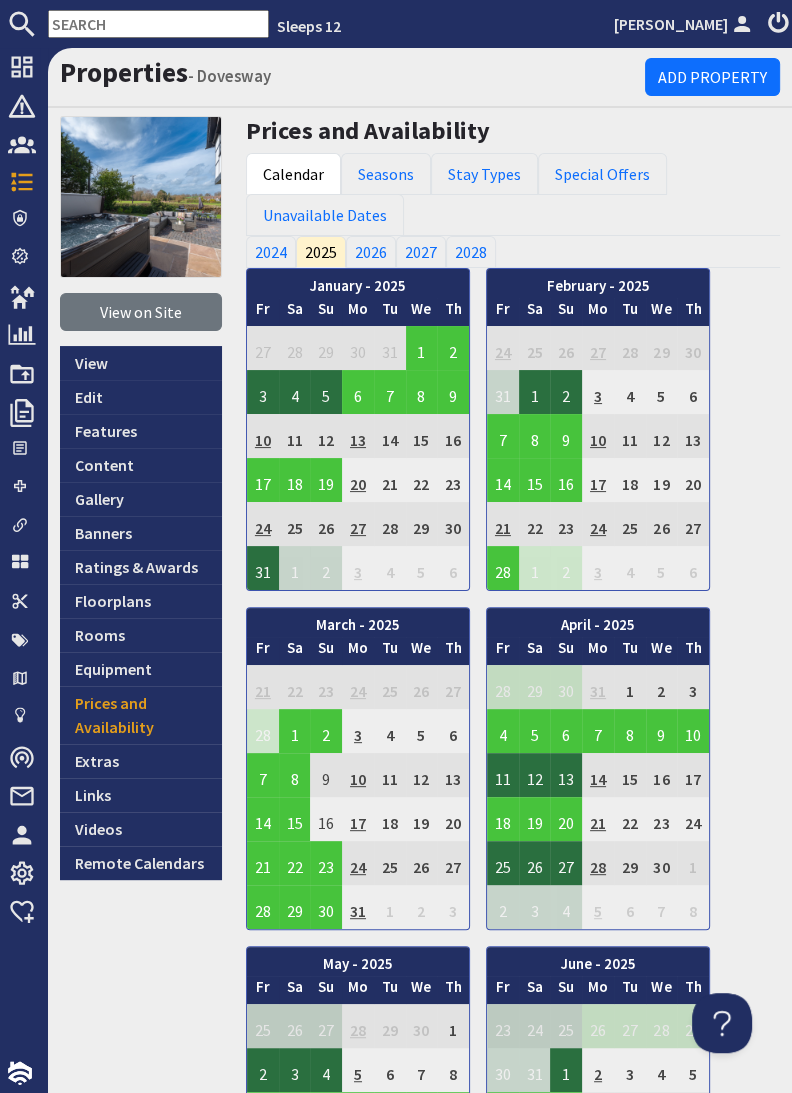 scroll, scrollTop: 0, scrollLeft: 0, axis: both 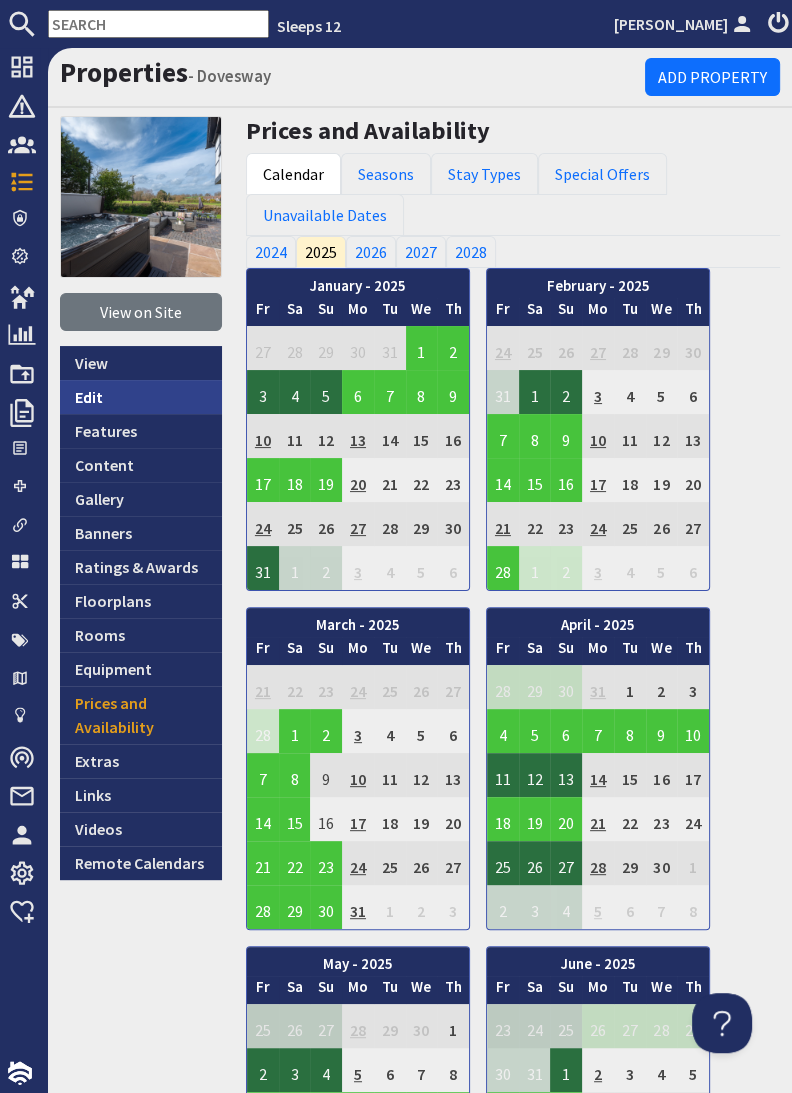 click on "Edit" at bounding box center (141, 397) 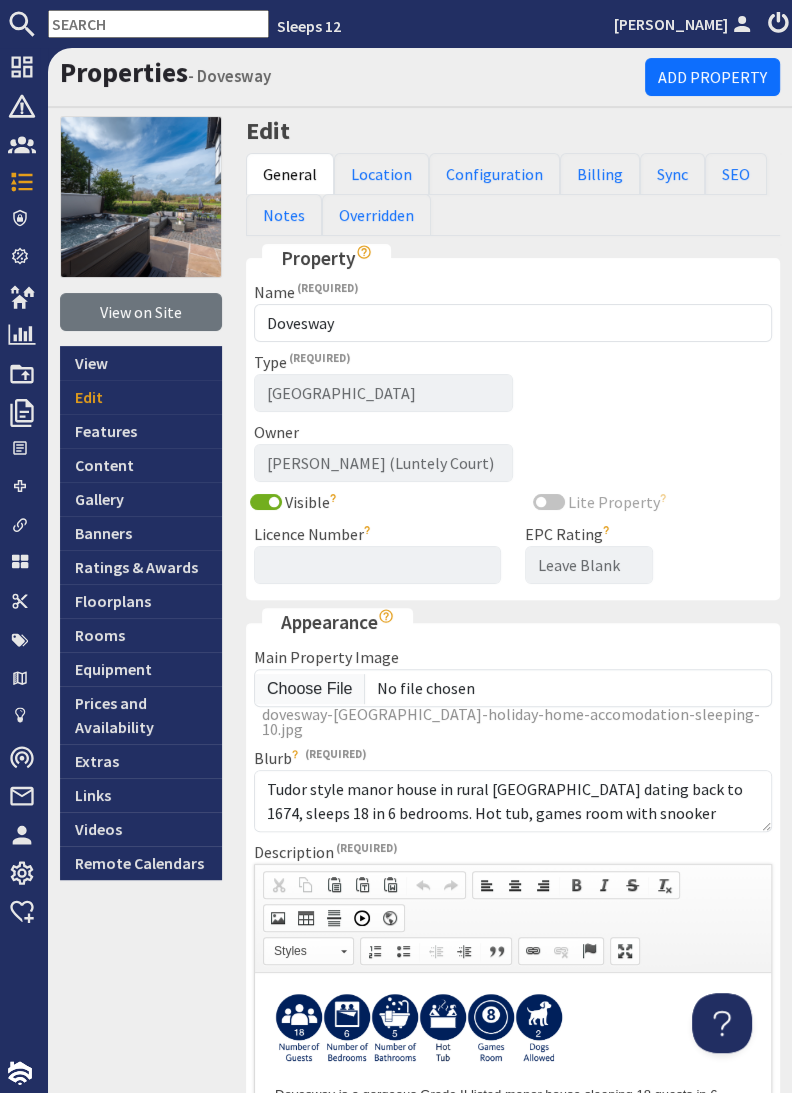 scroll, scrollTop: 0, scrollLeft: 0, axis: both 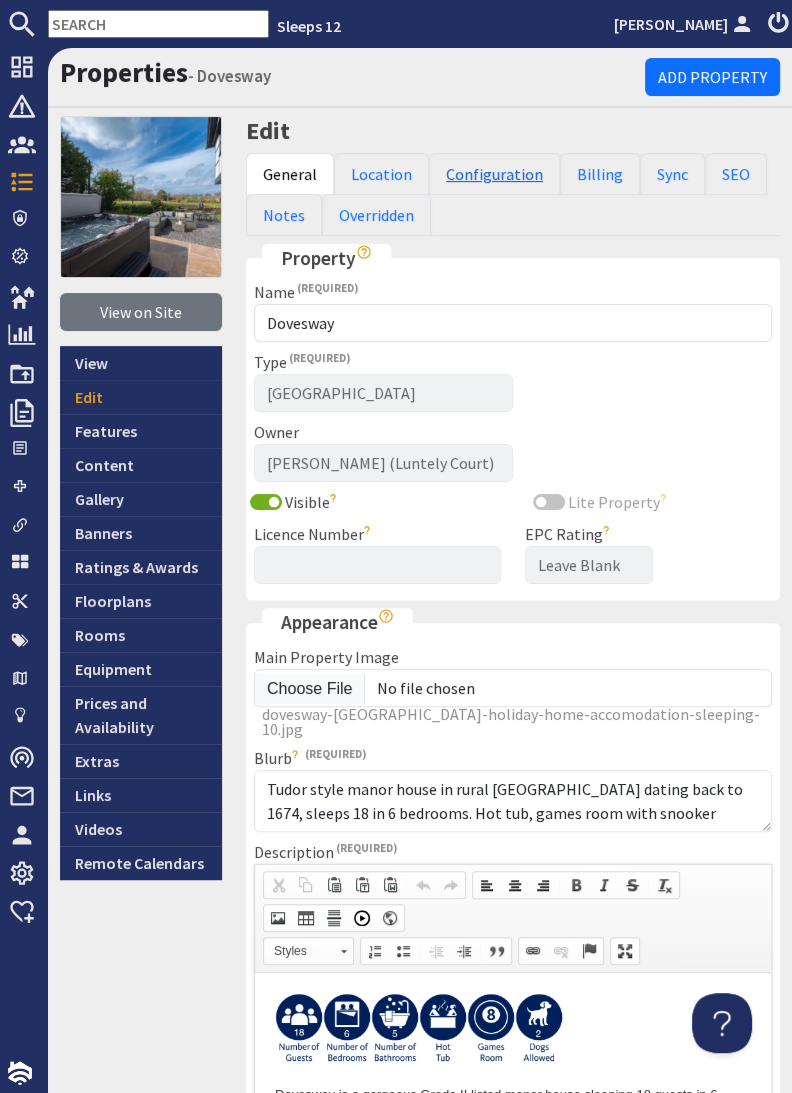 click on "Configuration" at bounding box center [494, 174] 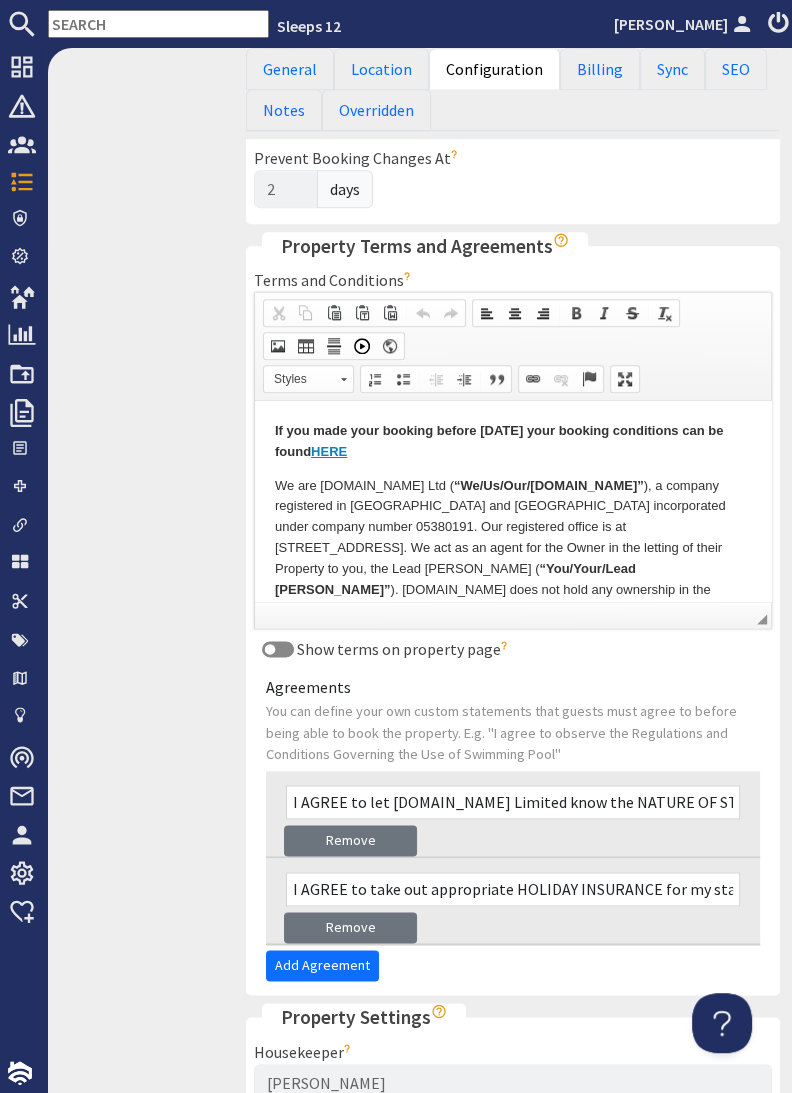 scroll, scrollTop: 1173, scrollLeft: 0, axis: vertical 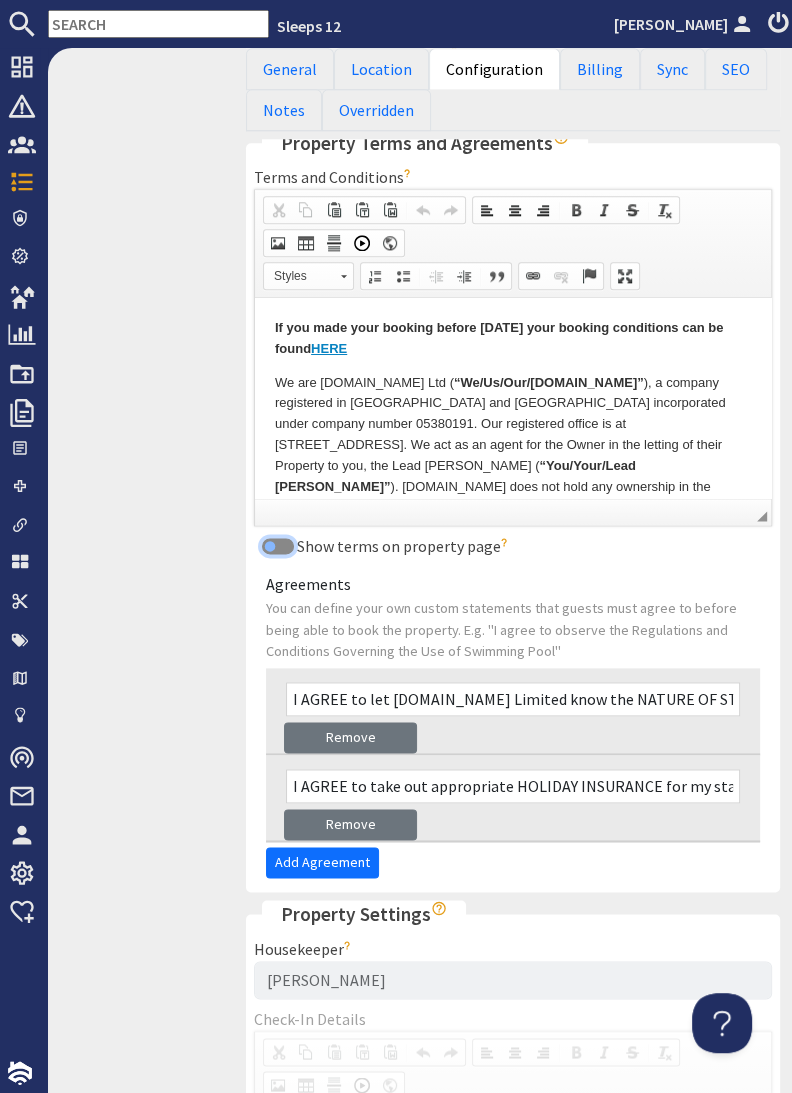 click on "Show terms on property page" at bounding box center (278, 546) 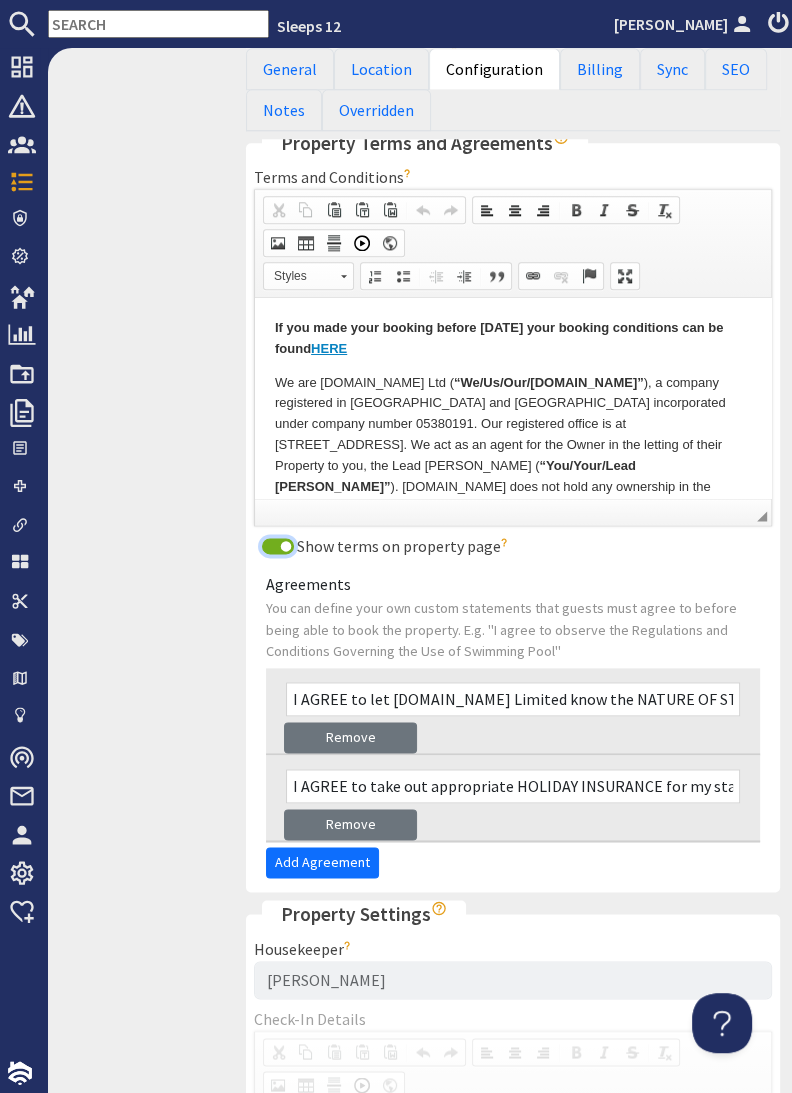 scroll, scrollTop: 1620, scrollLeft: 0, axis: vertical 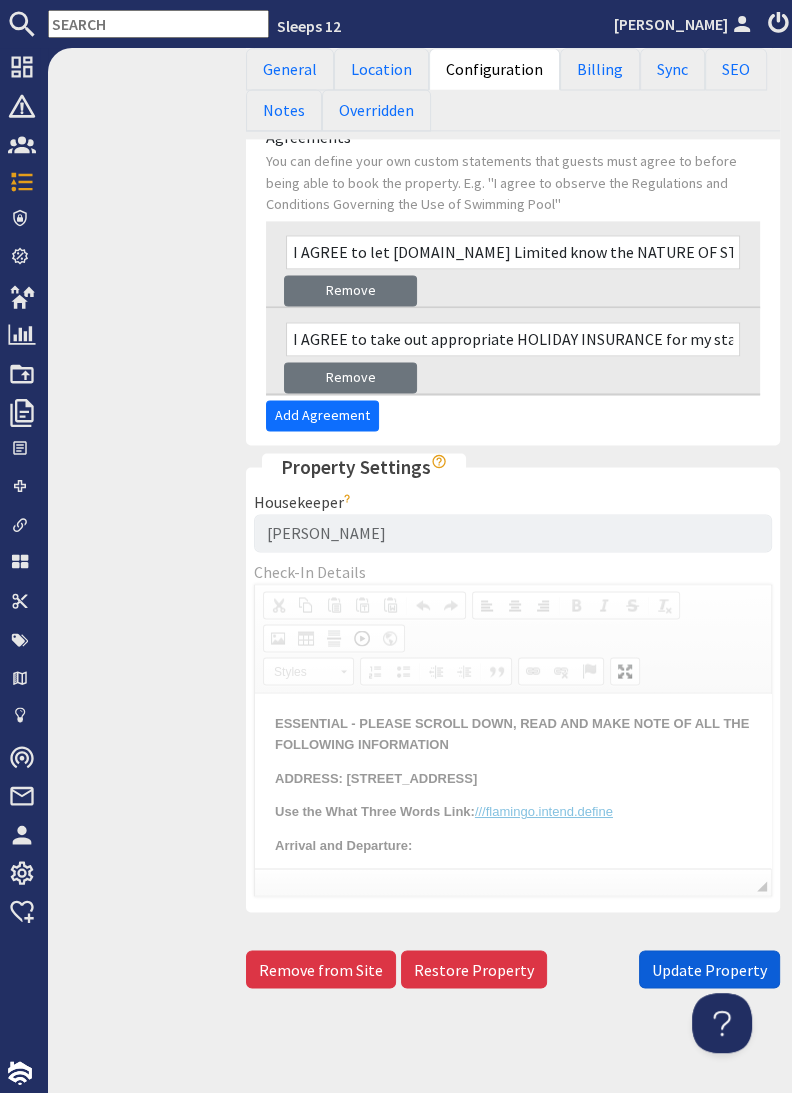 click on "Update Property" at bounding box center (709, 969) 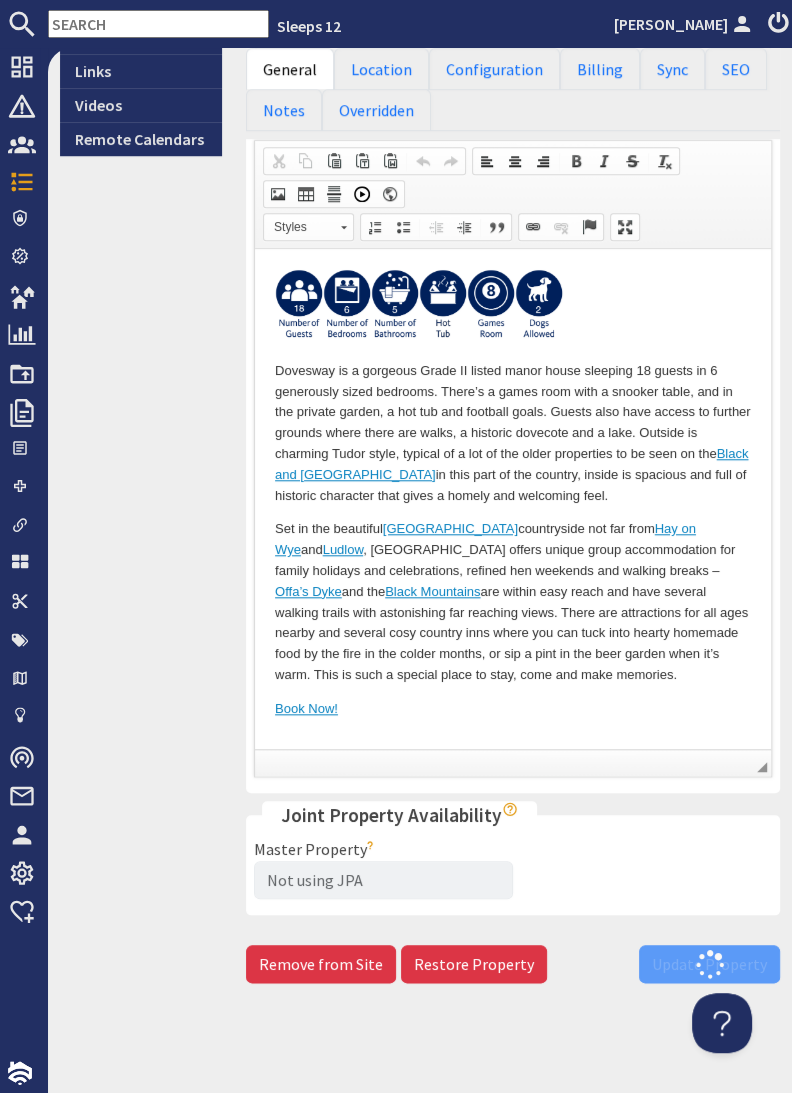 scroll, scrollTop: 706, scrollLeft: 0, axis: vertical 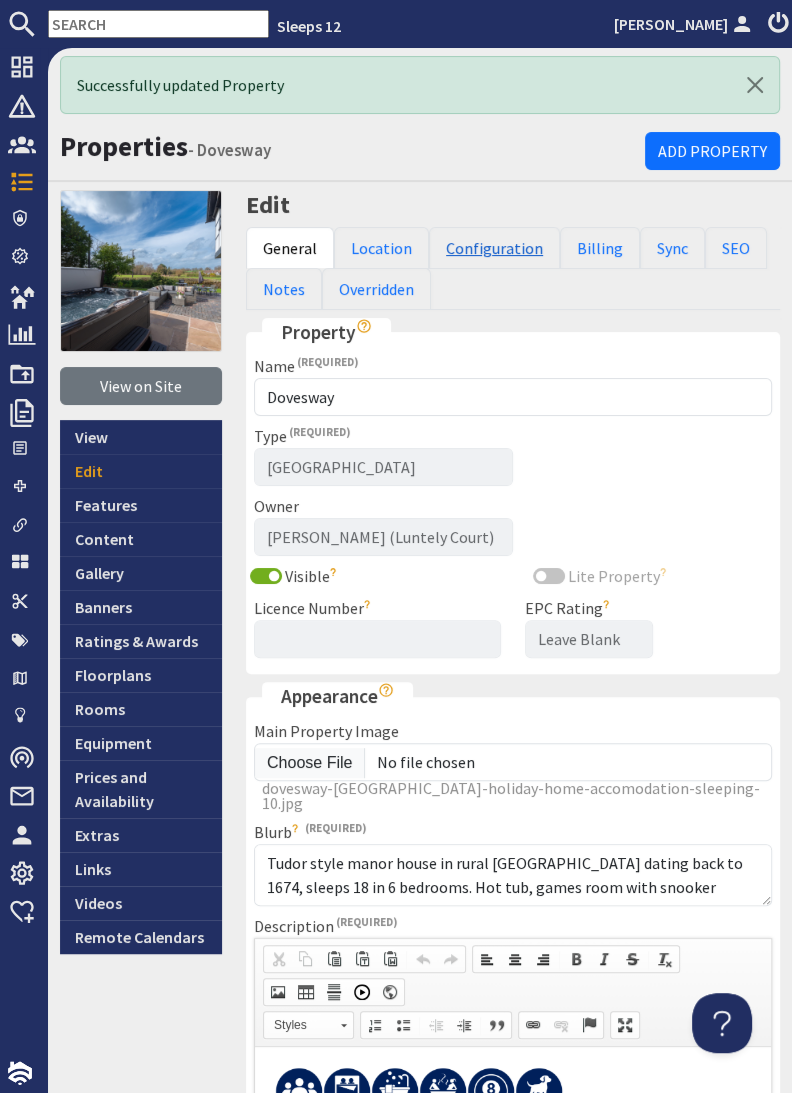 drag, startPoint x: 514, startPoint y: 242, endPoint x: 509, endPoint y: 262, distance: 20.615528 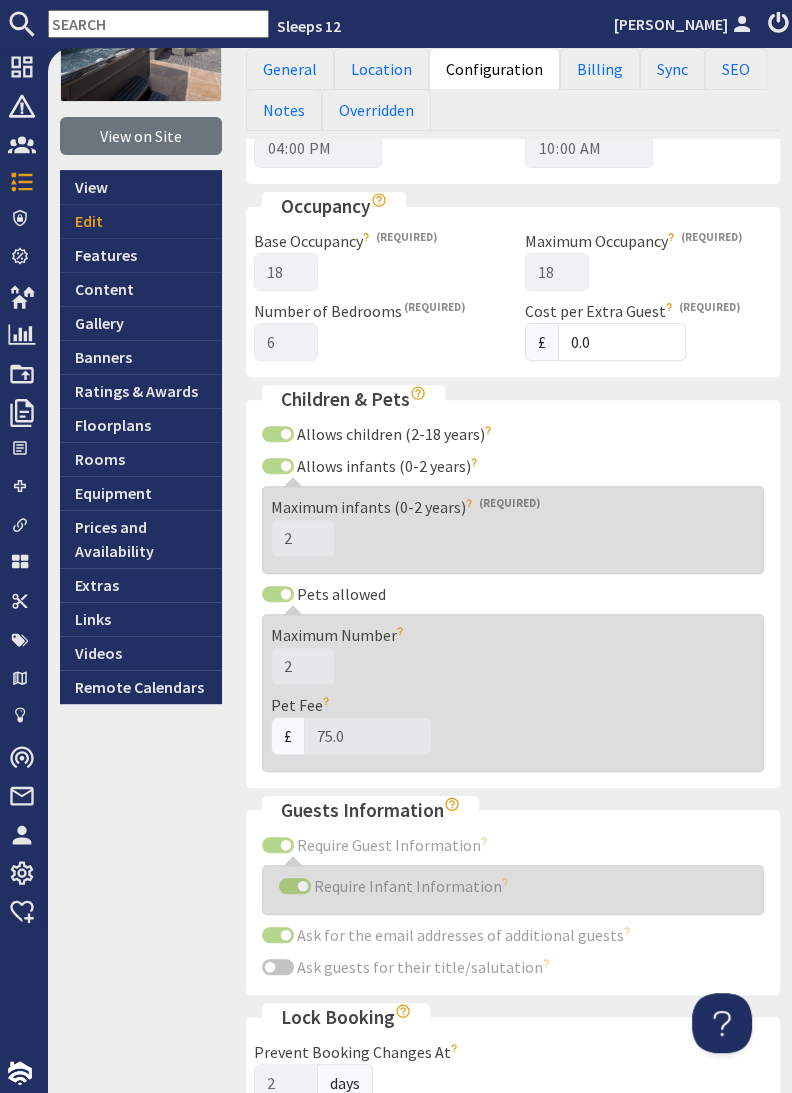 scroll, scrollTop: 0, scrollLeft: 0, axis: both 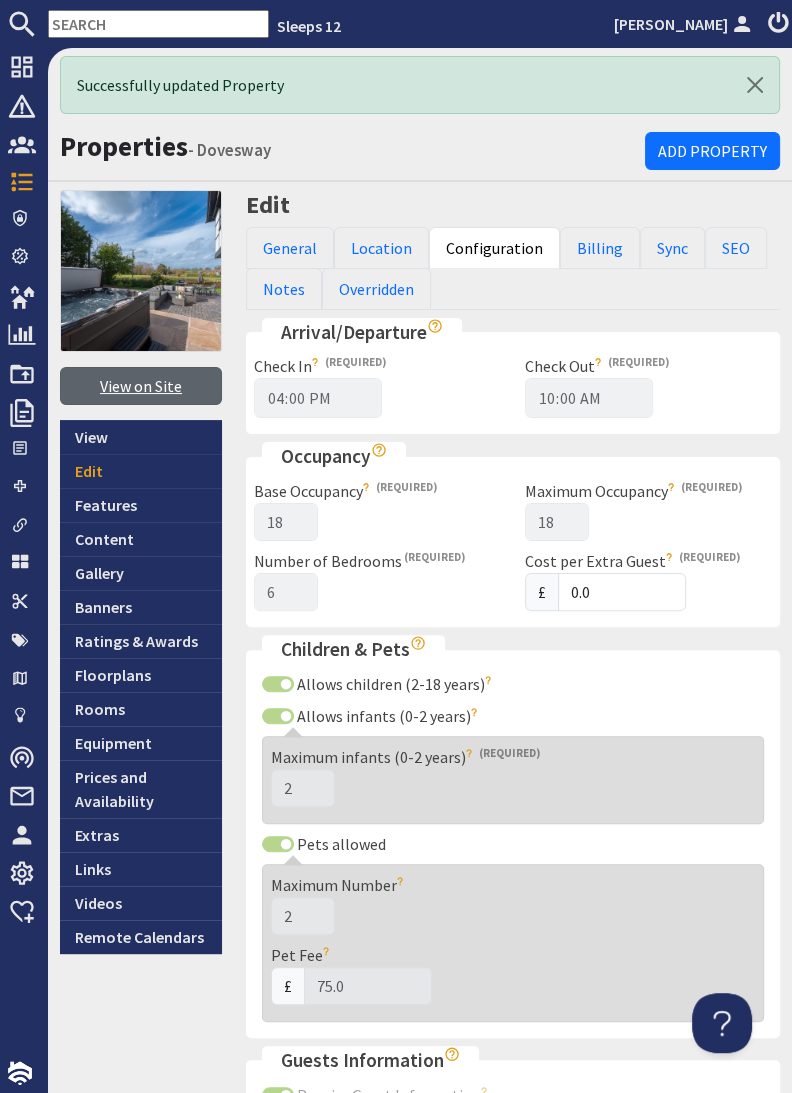 click on "View on Site" at bounding box center (141, 386) 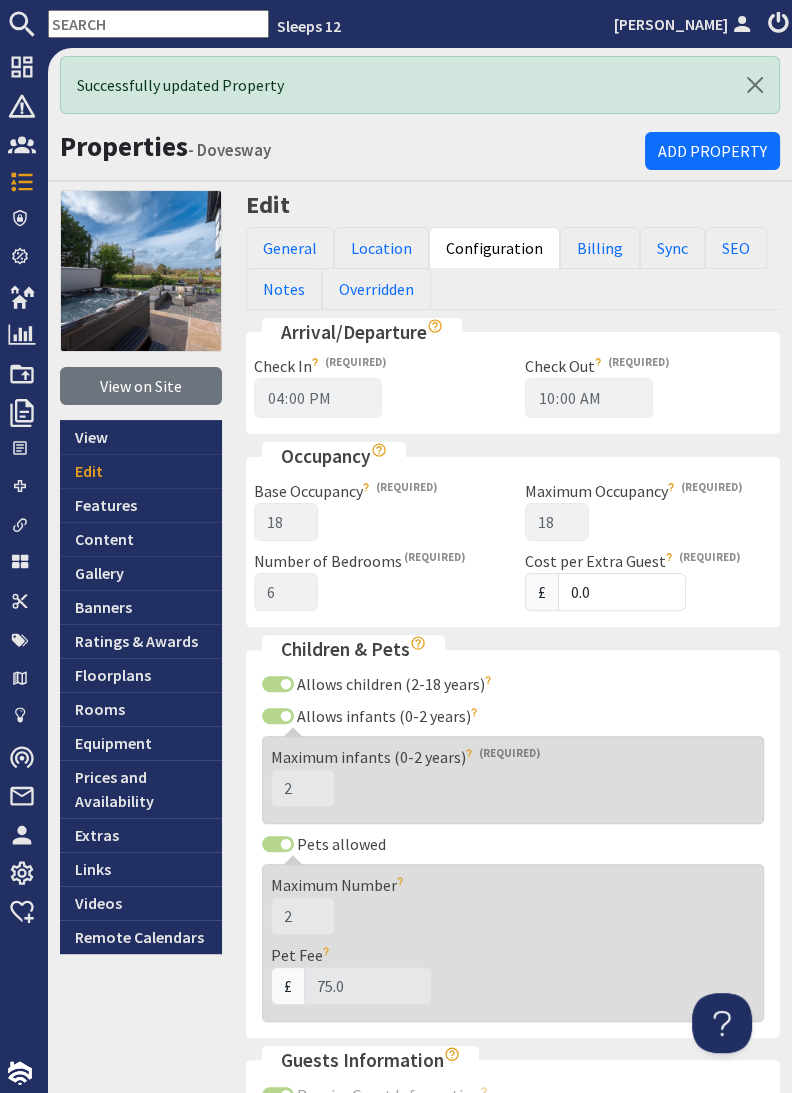click at bounding box center [158, 24] 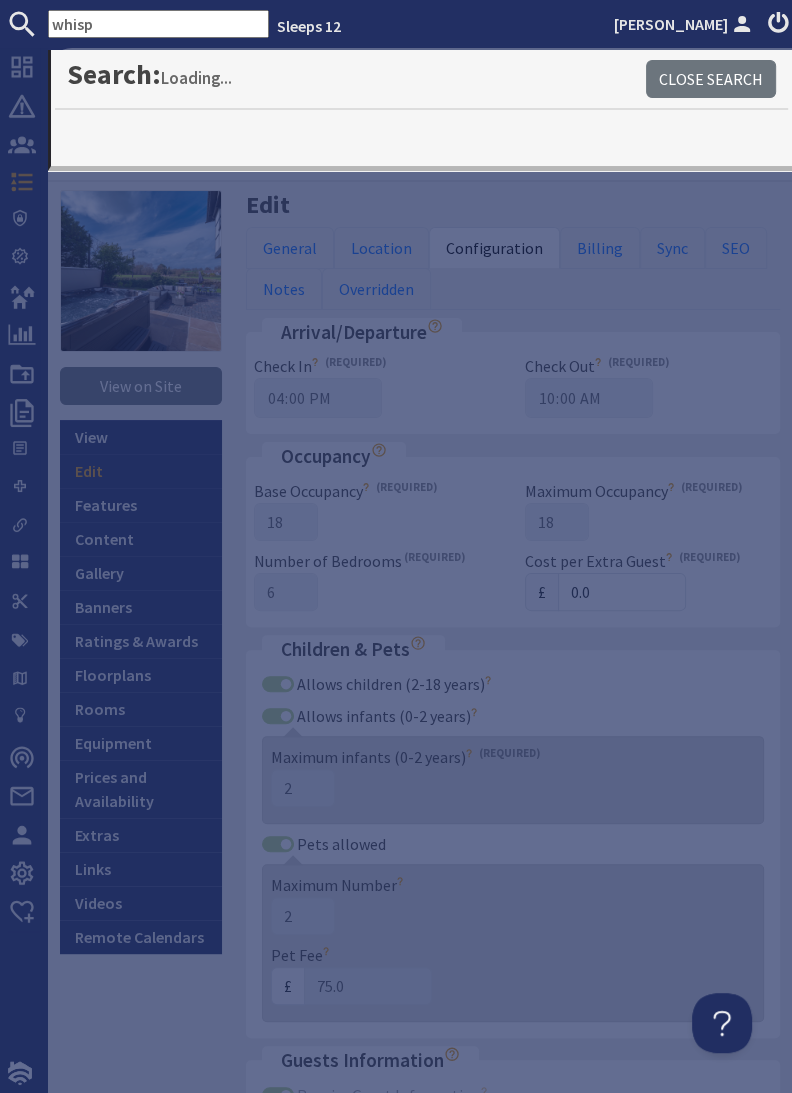type on "whisp" 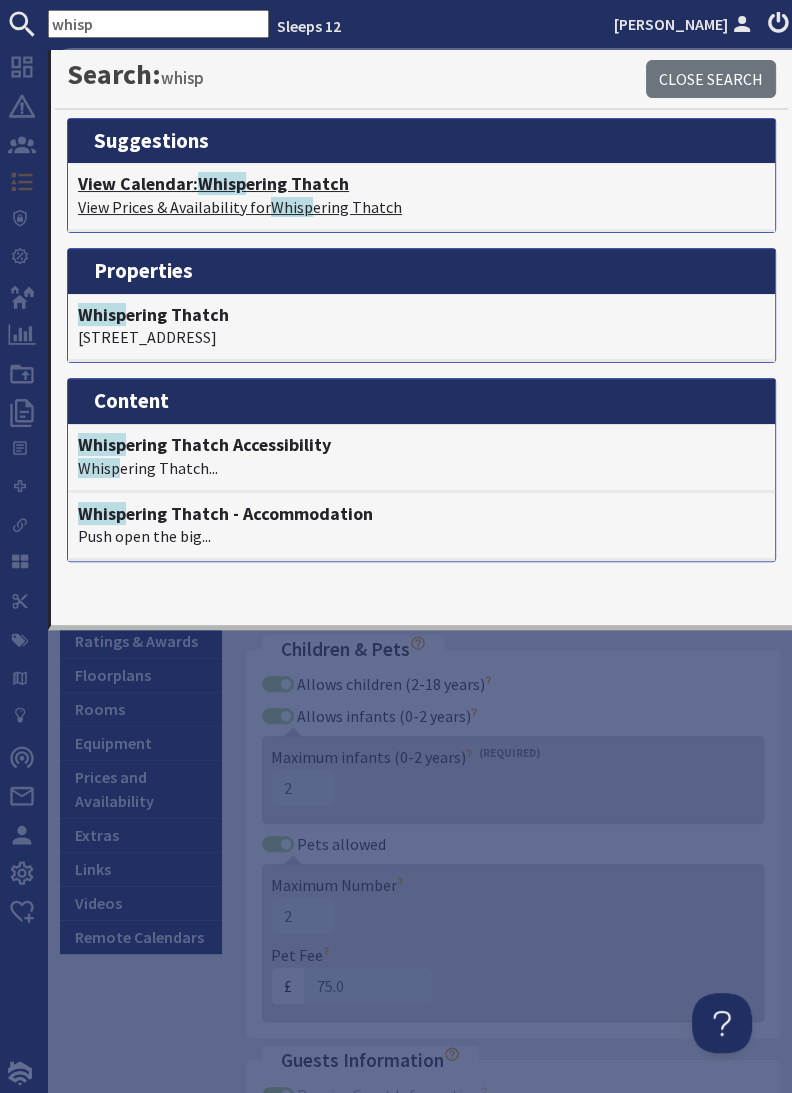 click on "Whisp" 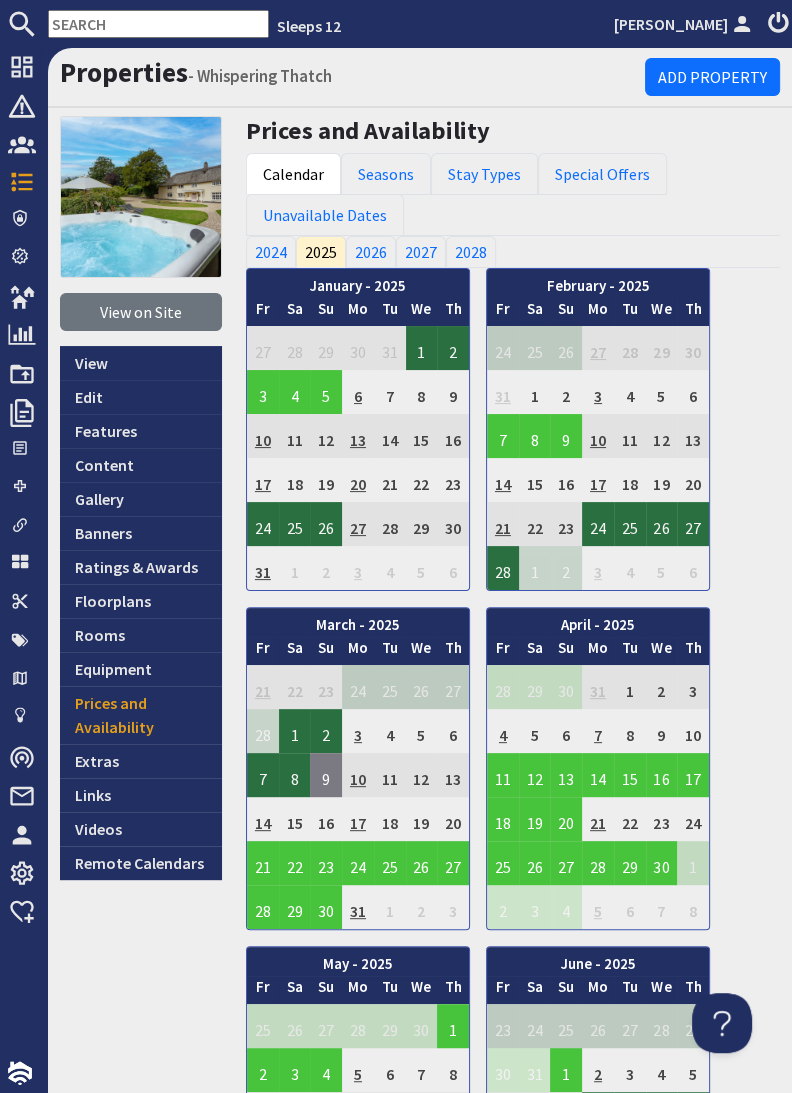scroll, scrollTop: 0, scrollLeft: 0, axis: both 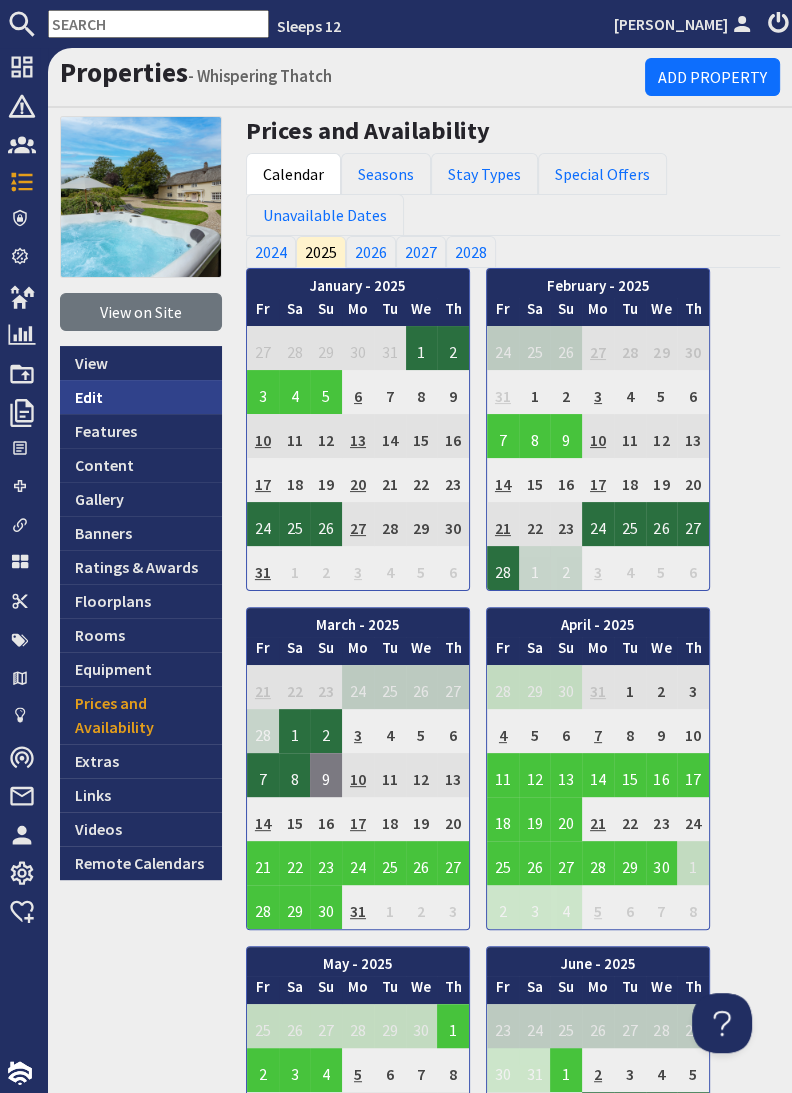 click on "Edit" at bounding box center (141, 397) 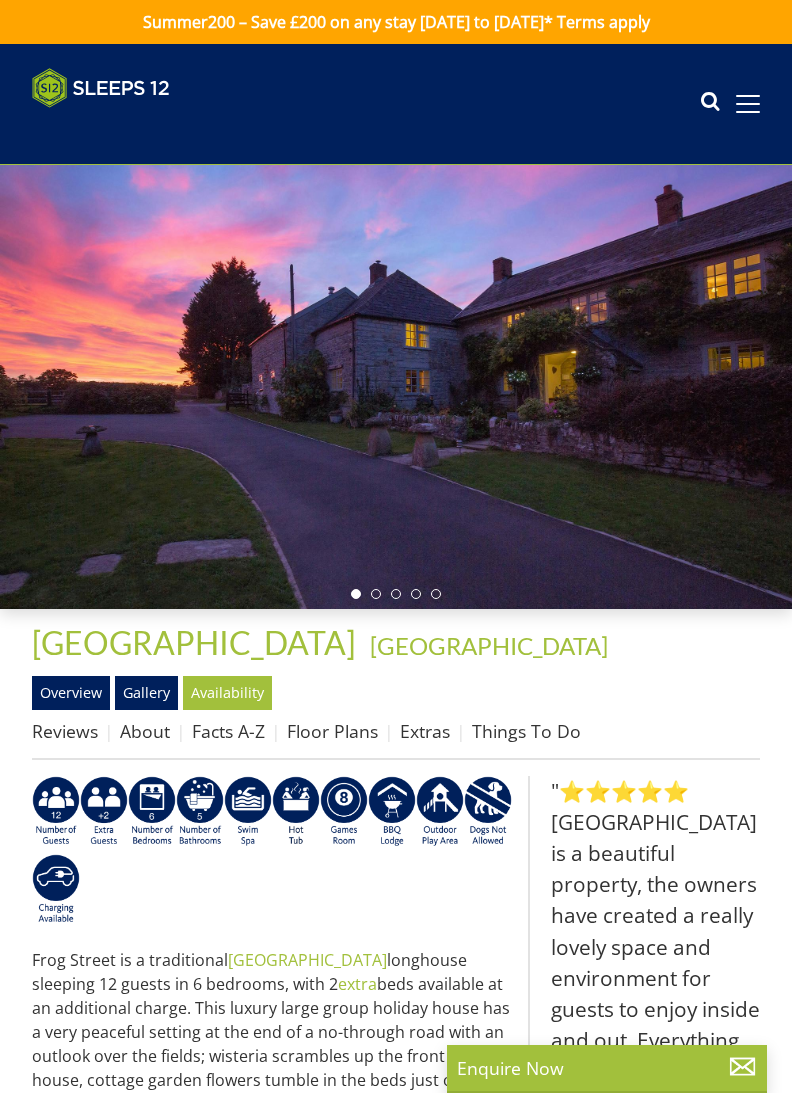 scroll, scrollTop: 0, scrollLeft: 0, axis: both 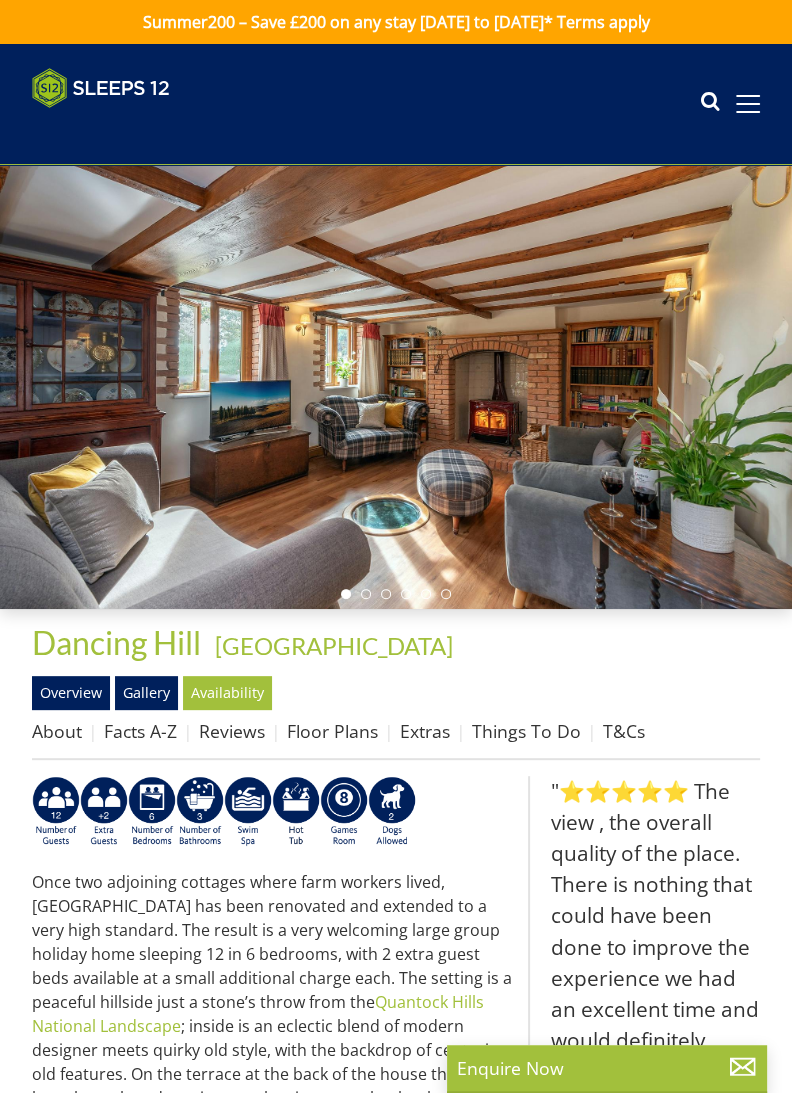 drag, startPoint x: 492, startPoint y: 681, endPoint x: 450, endPoint y: 714, distance: 53.413483 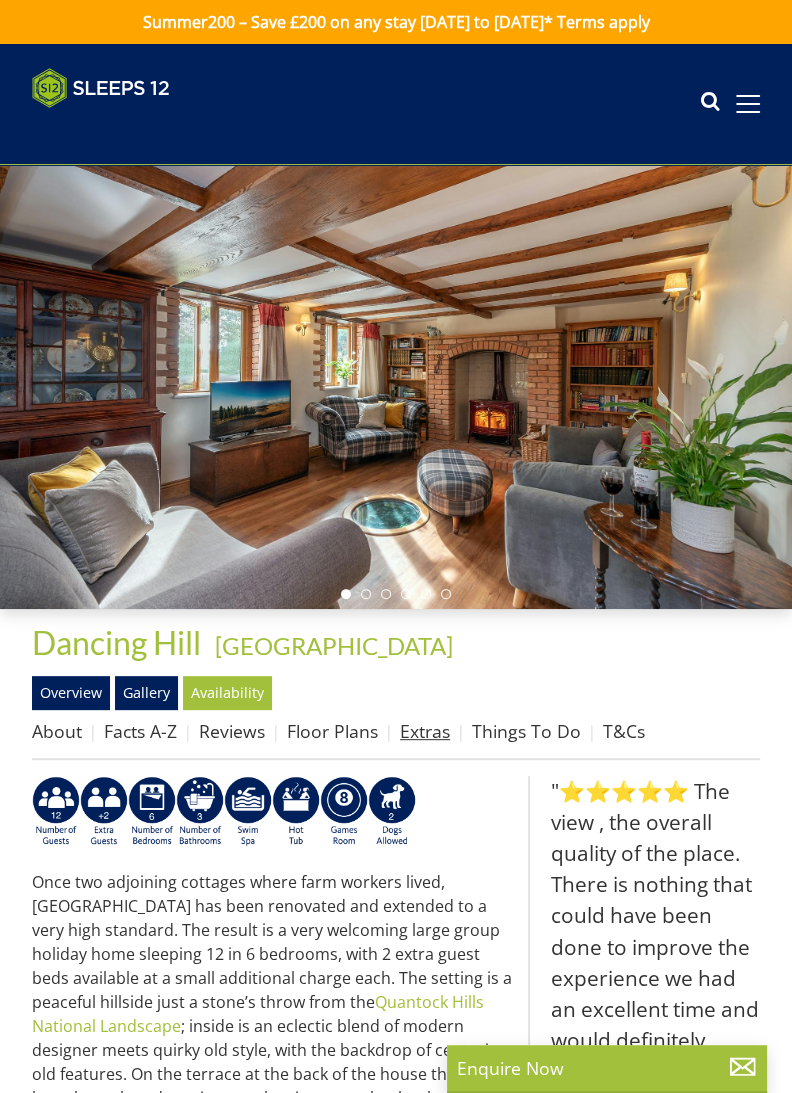click on "Extras" at bounding box center (425, 731) 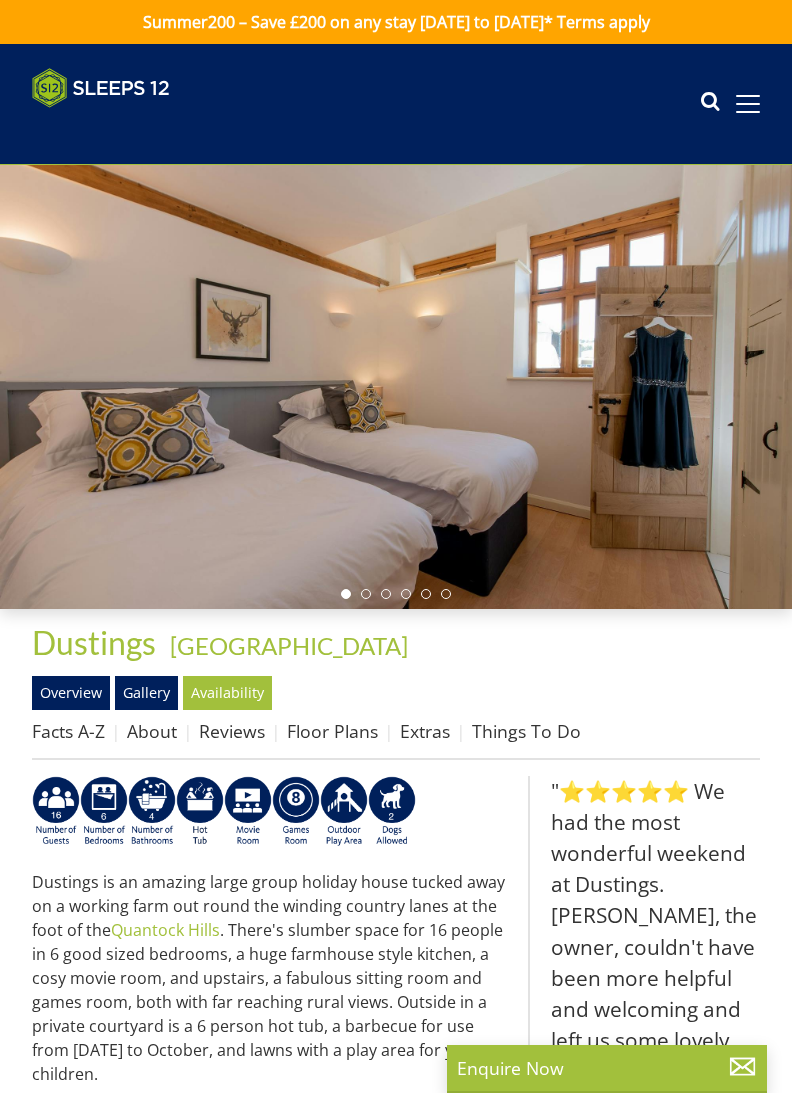 scroll, scrollTop: 0, scrollLeft: 0, axis: both 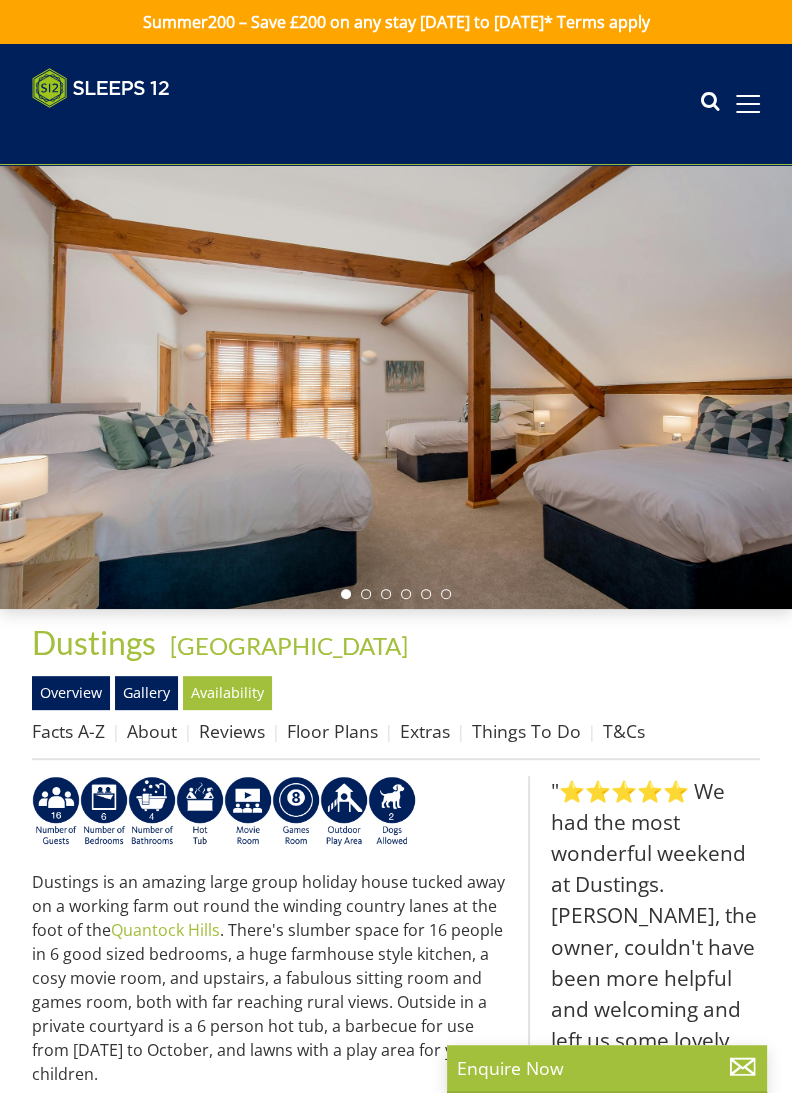 click on "Dustings
-  Somerset" at bounding box center [396, 642] 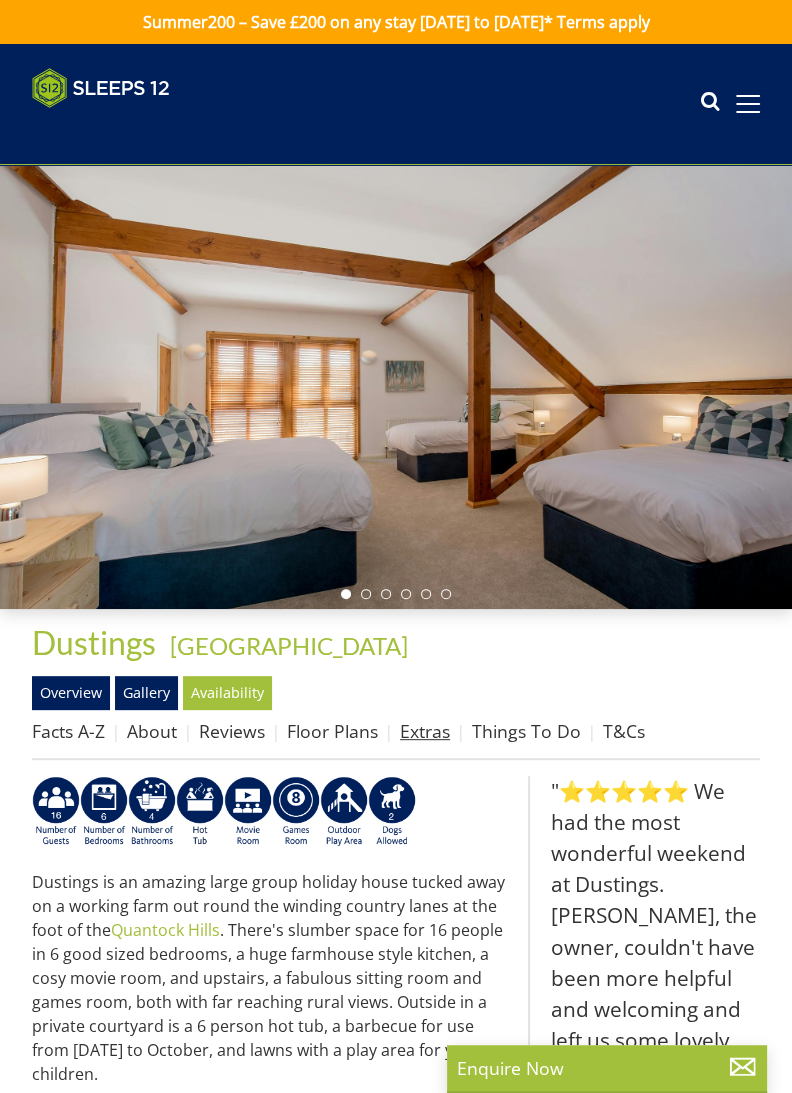 click on "Extras" at bounding box center (425, 731) 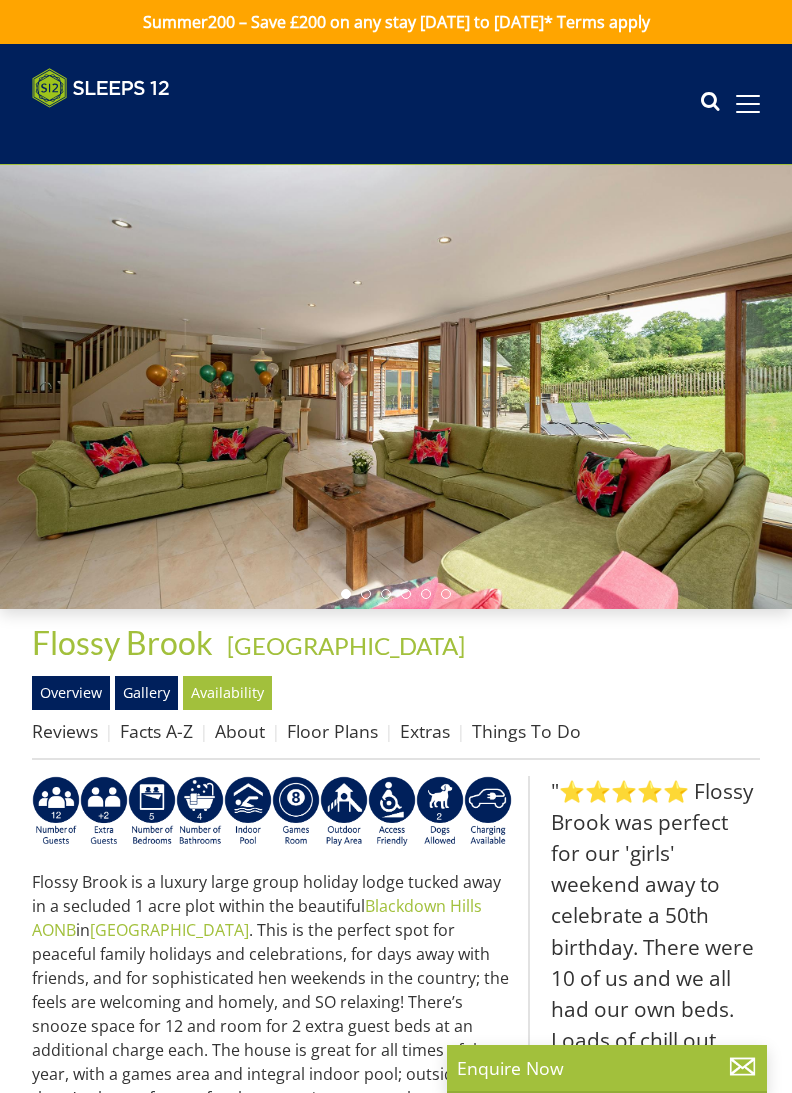 scroll, scrollTop: 0, scrollLeft: 0, axis: both 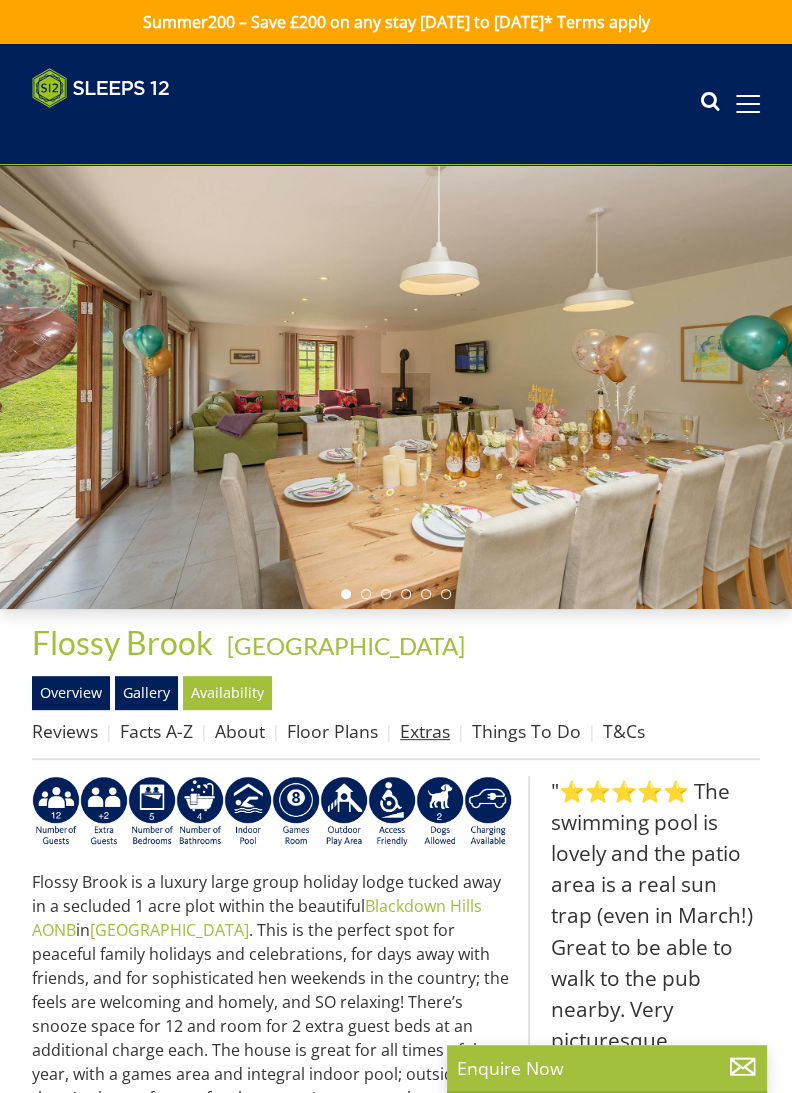 click on "Extras" at bounding box center (425, 731) 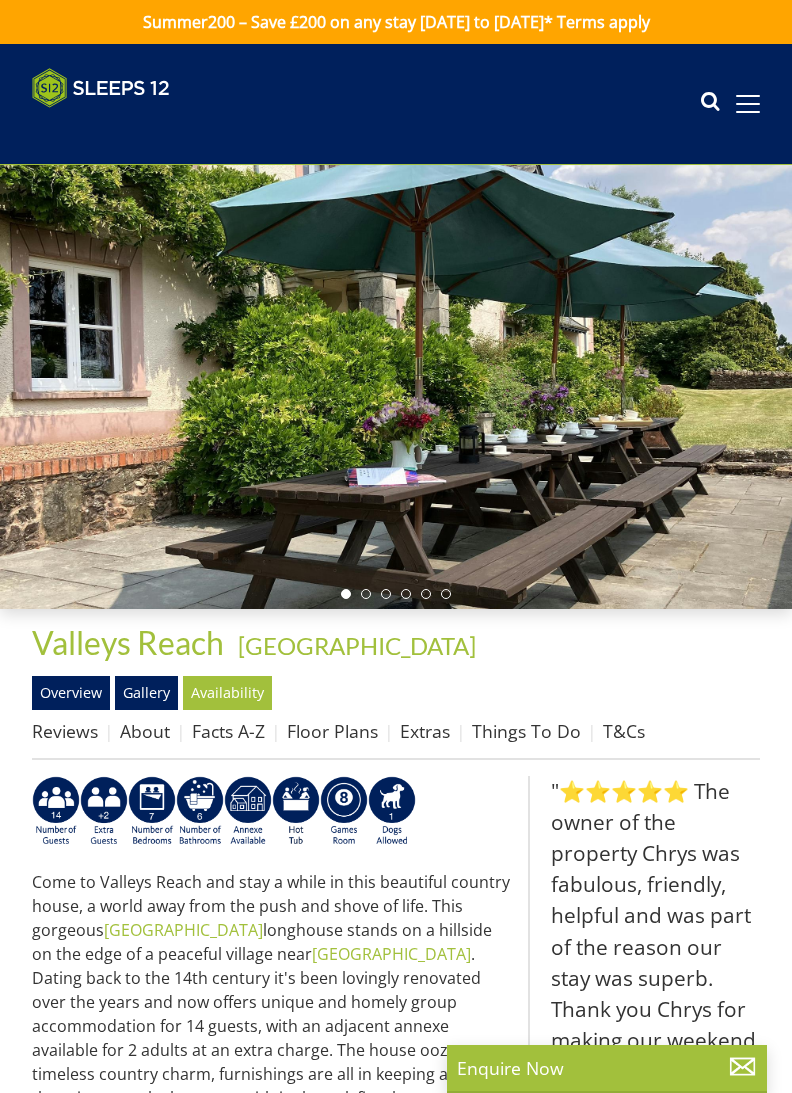 scroll, scrollTop: 0, scrollLeft: 0, axis: both 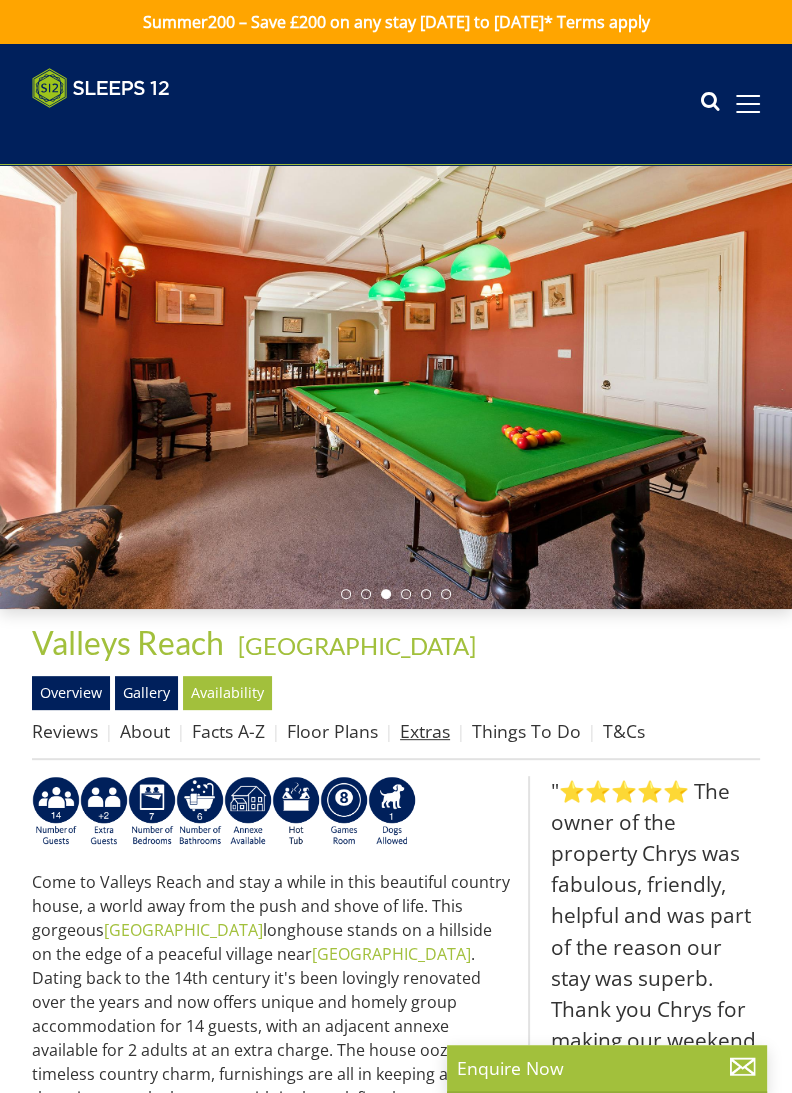 drag, startPoint x: 456, startPoint y: 694, endPoint x: 433, endPoint y: 723, distance: 37.01351 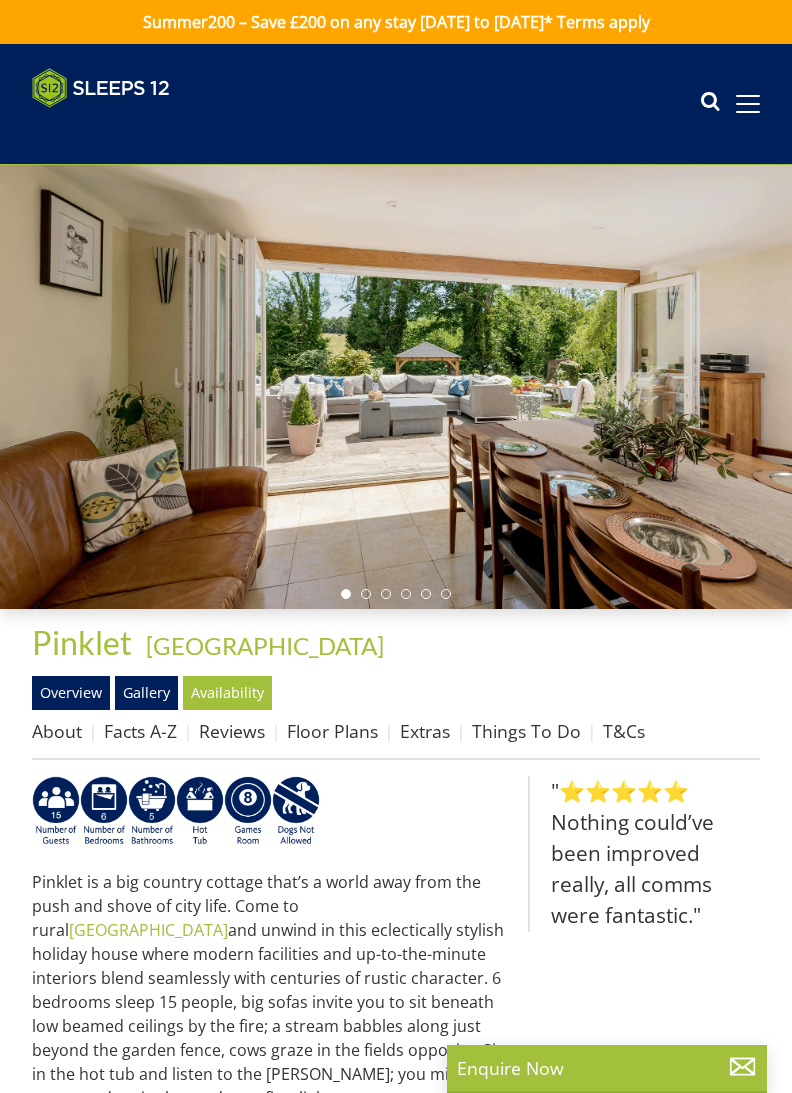 scroll, scrollTop: 0, scrollLeft: 0, axis: both 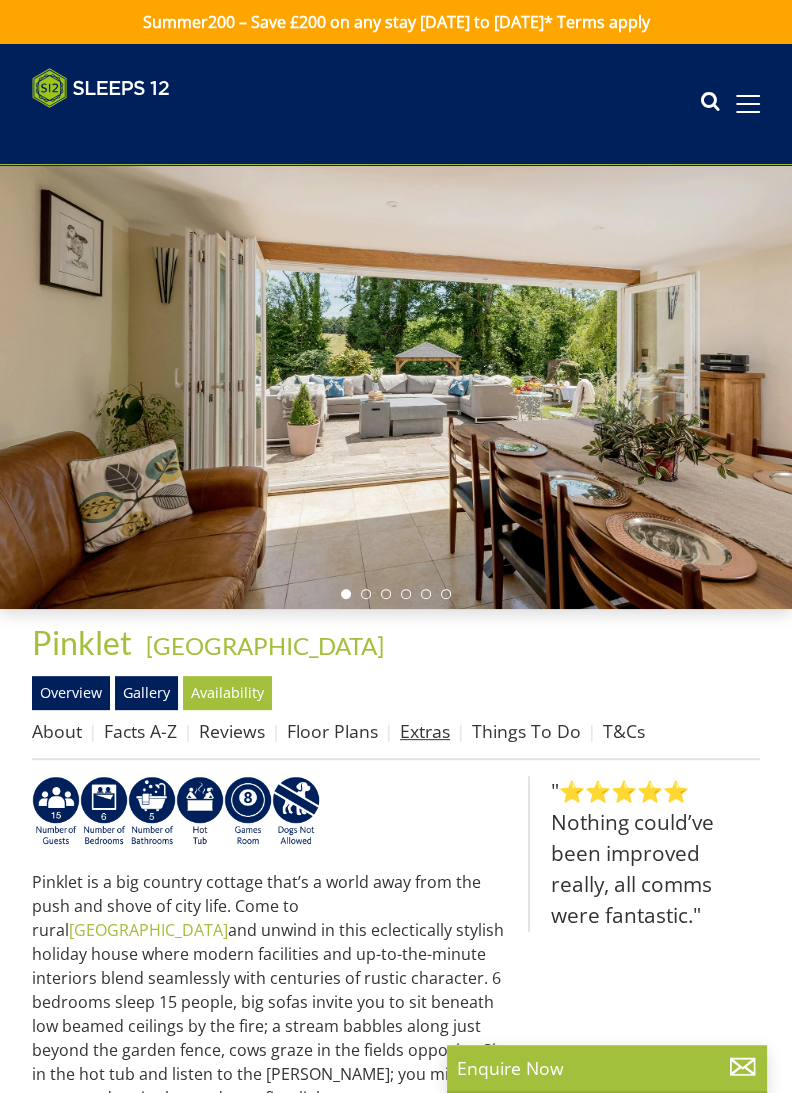 click on "Extras" at bounding box center (425, 731) 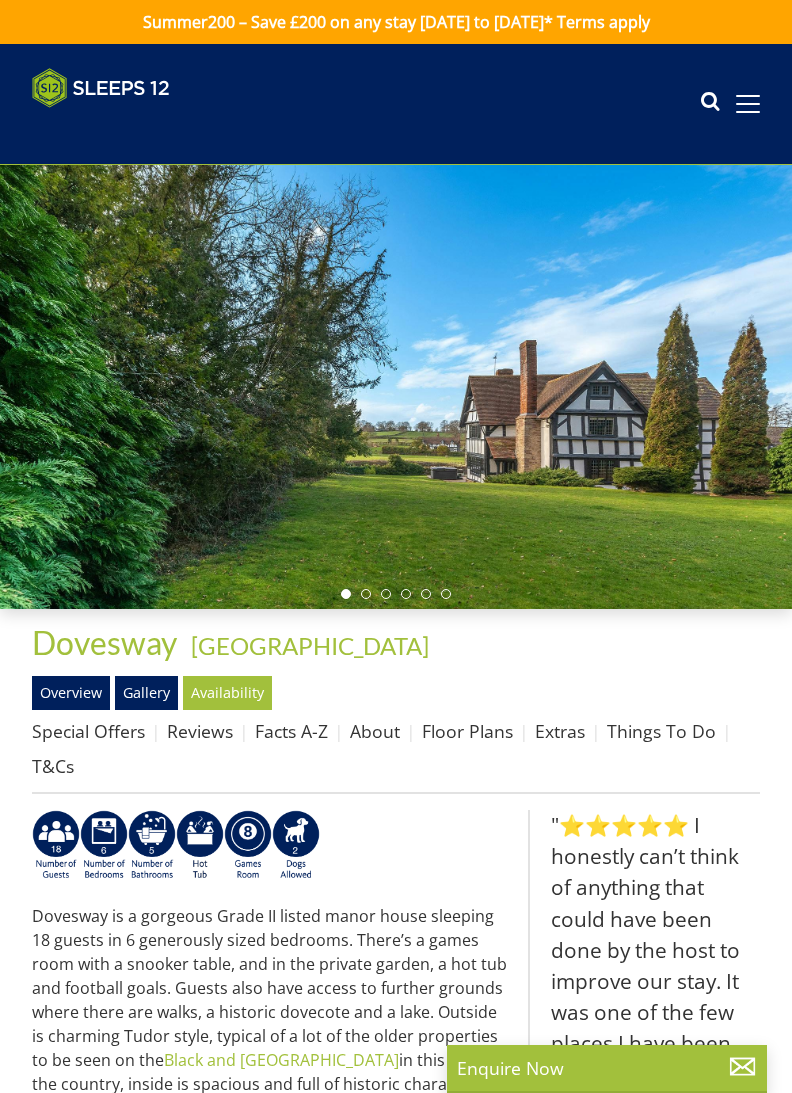 scroll, scrollTop: 0, scrollLeft: 0, axis: both 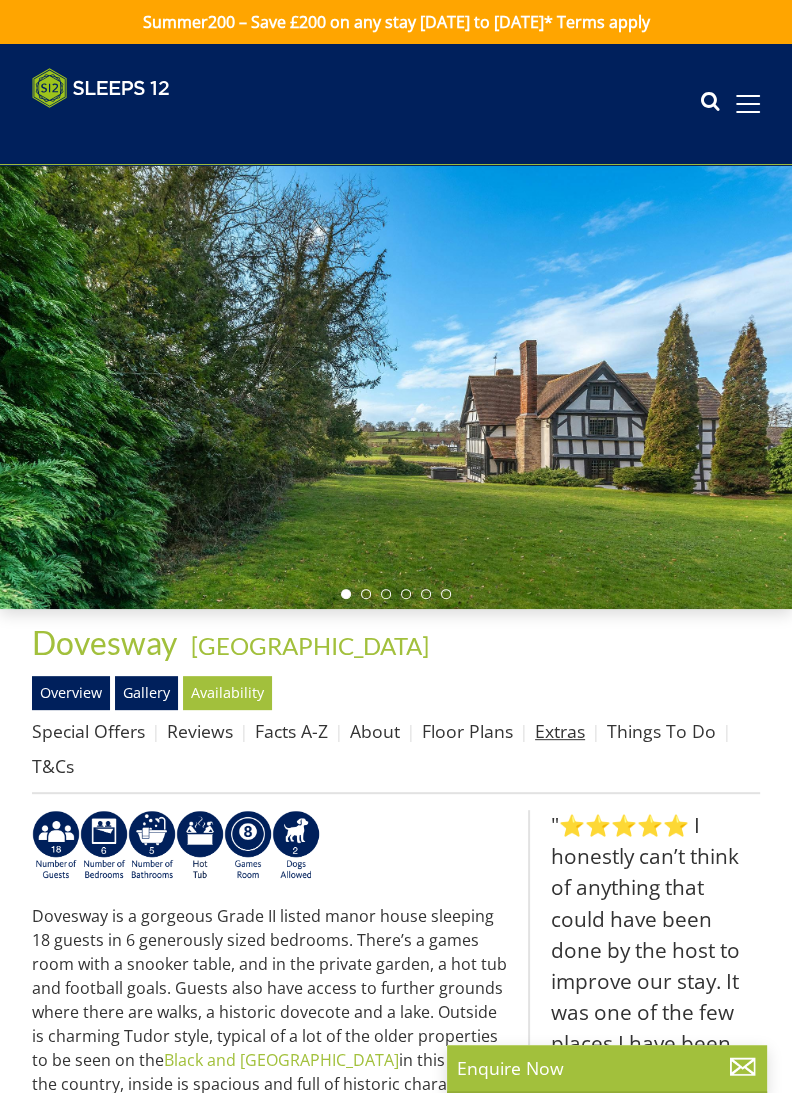 click on "Extras" at bounding box center [560, 731] 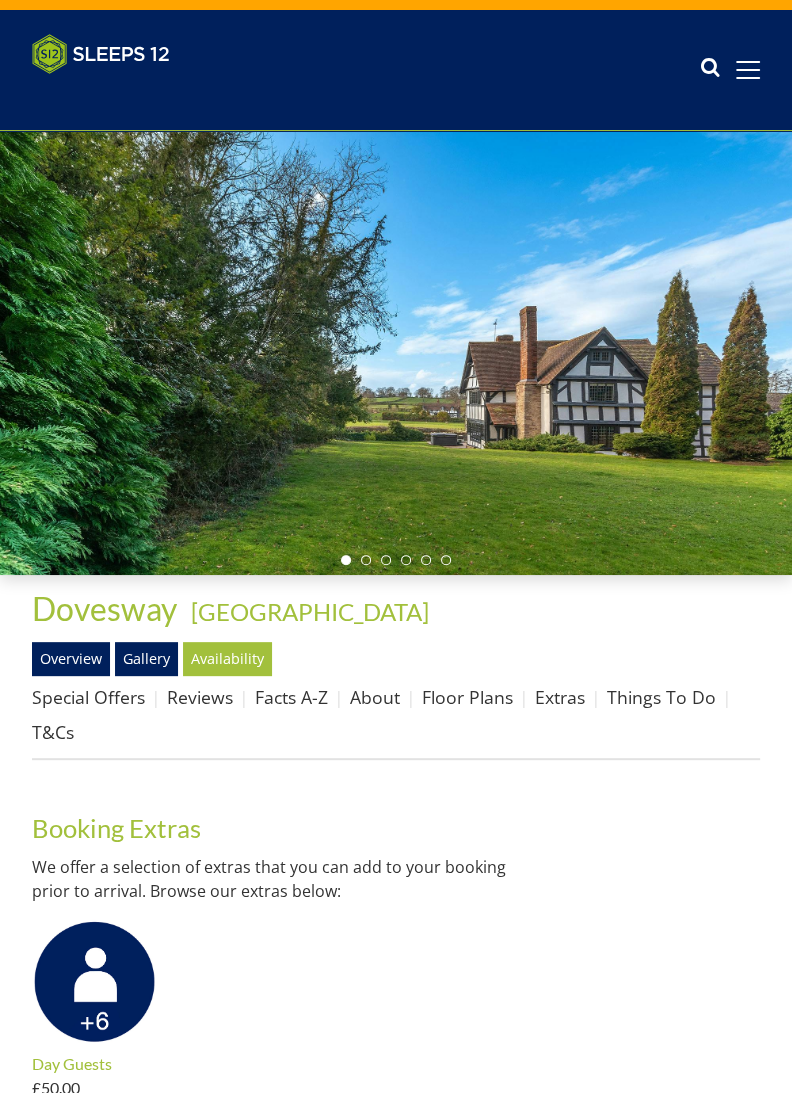 scroll, scrollTop: 50, scrollLeft: 0, axis: vertical 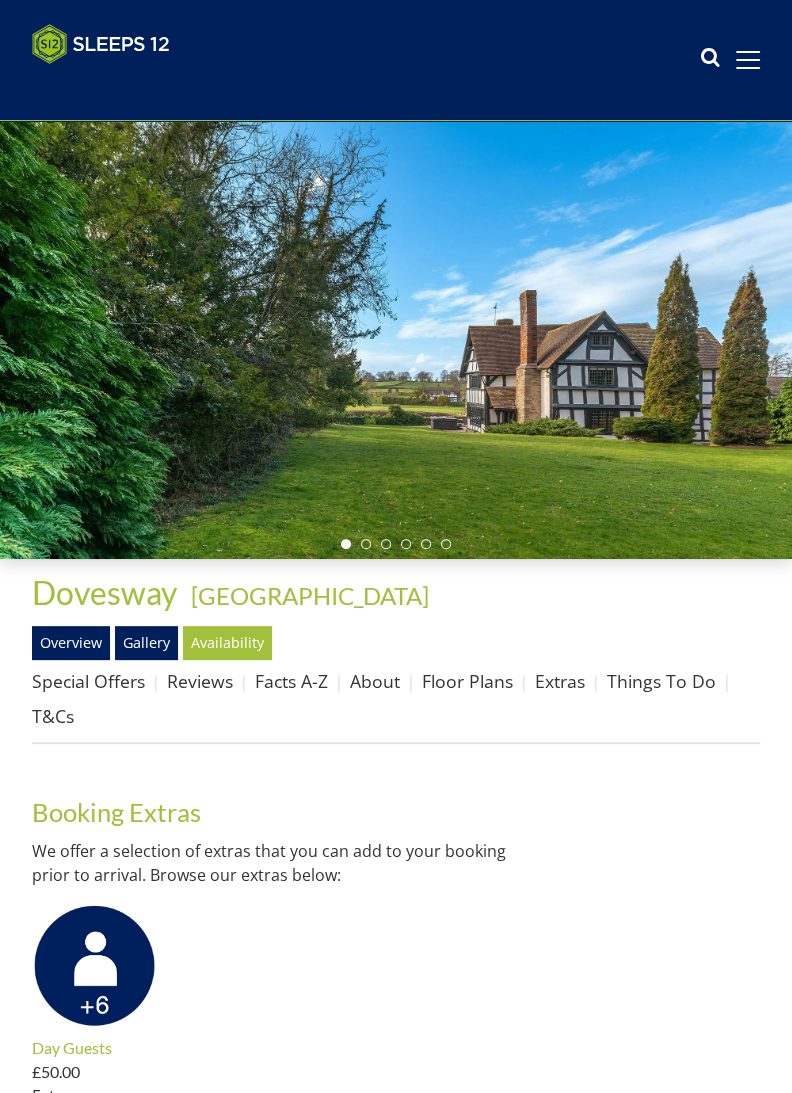 click on "Overview
Gallery
Availability" at bounding box center [396, 643] 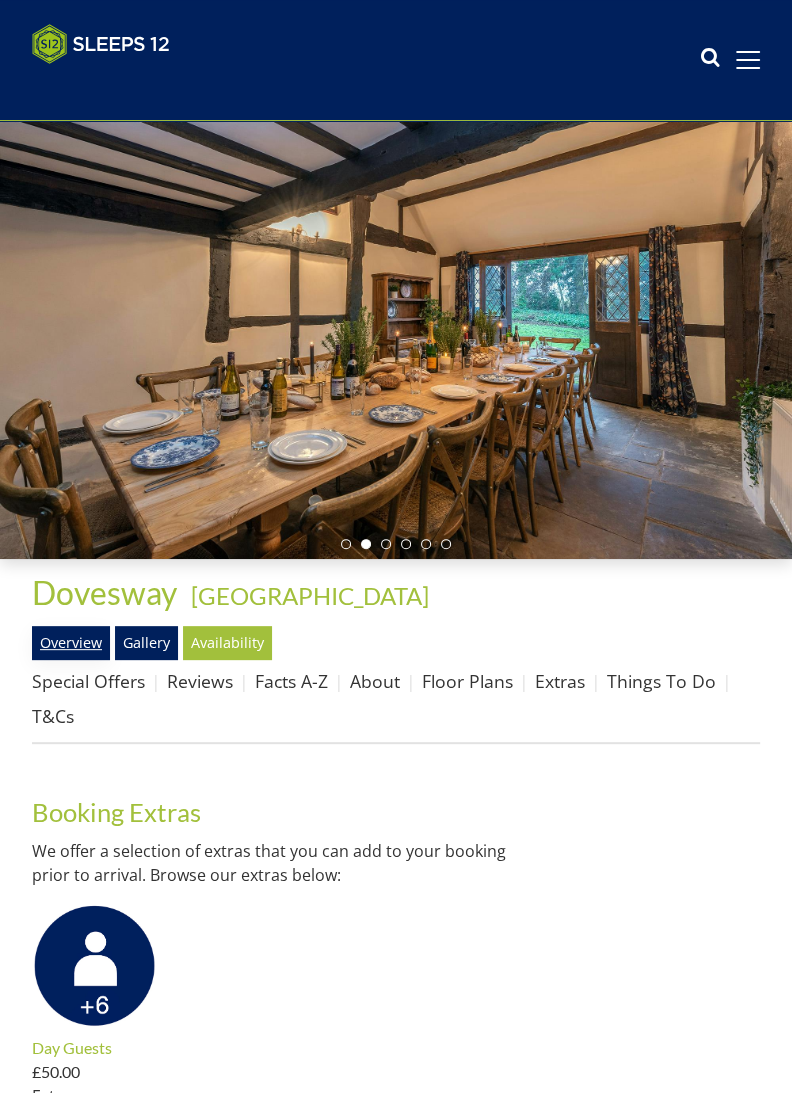click on "Overview" at bounding box center (71, 643) 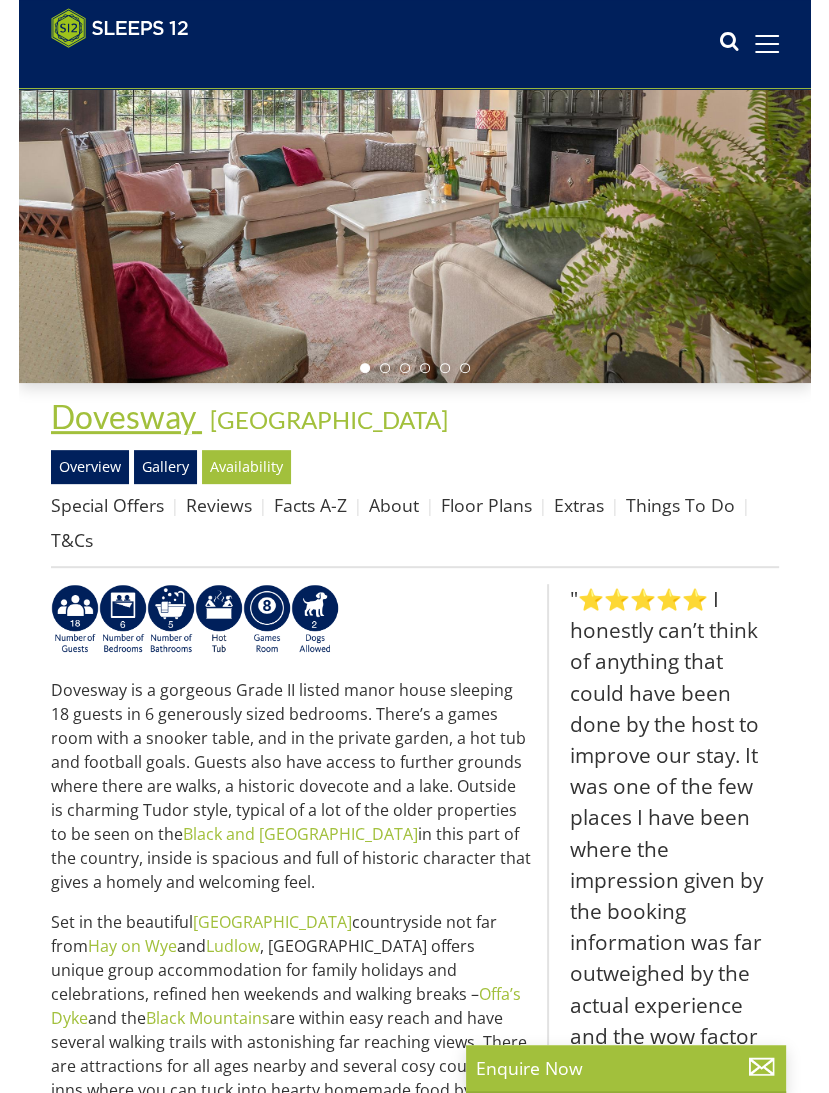 scroll, scrollTop: 214, scrollLeft: 0, axis: vertical 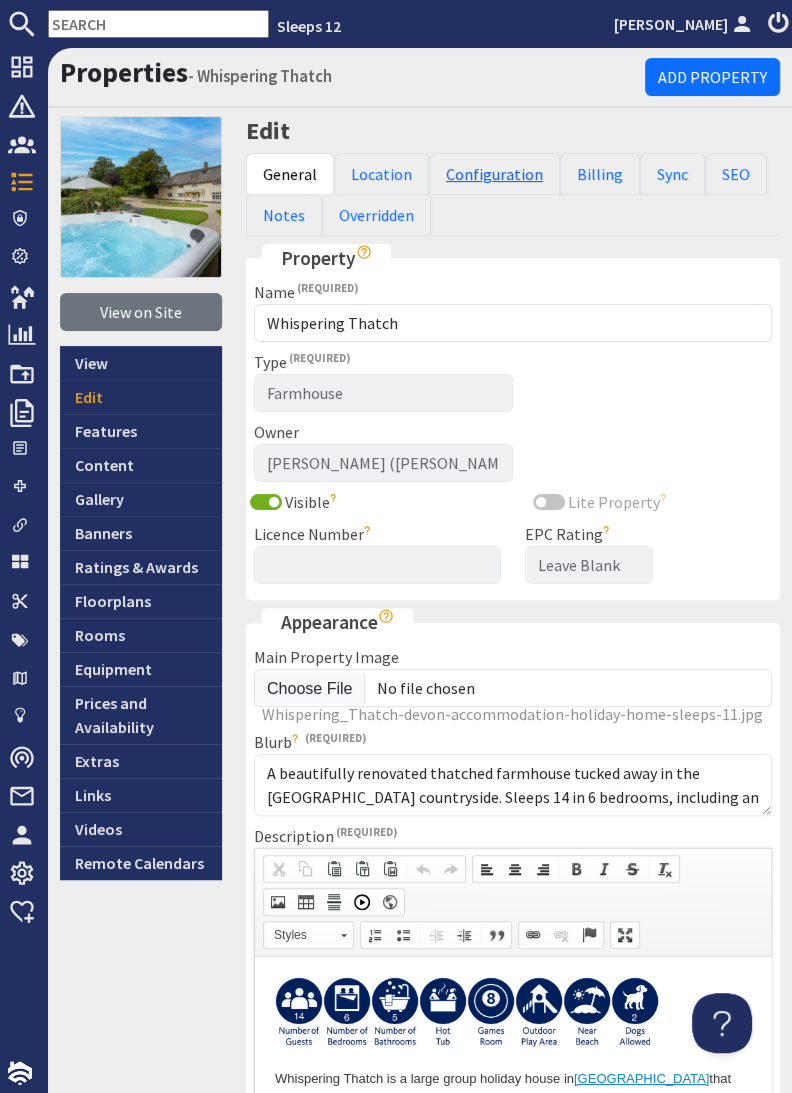click on "Configuration" at bounding box center [494, 174] 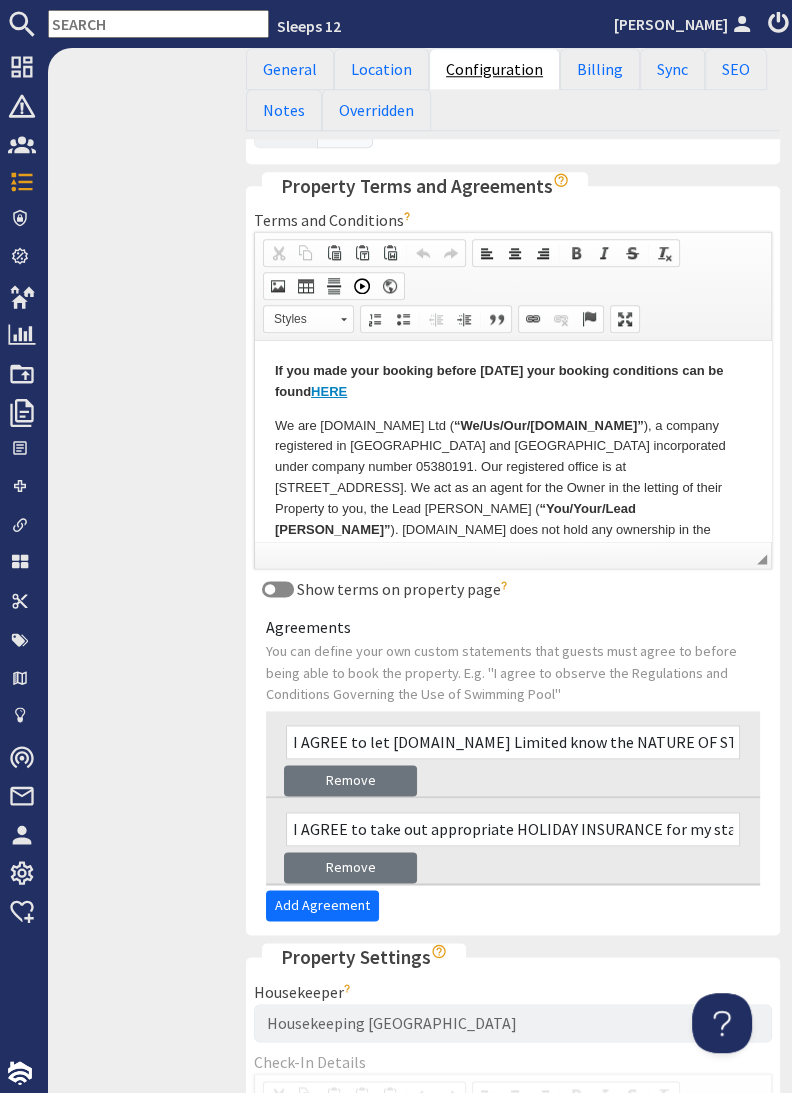 scroll, scrollTop: 1132, scrollLeft: 0, axis: vertical 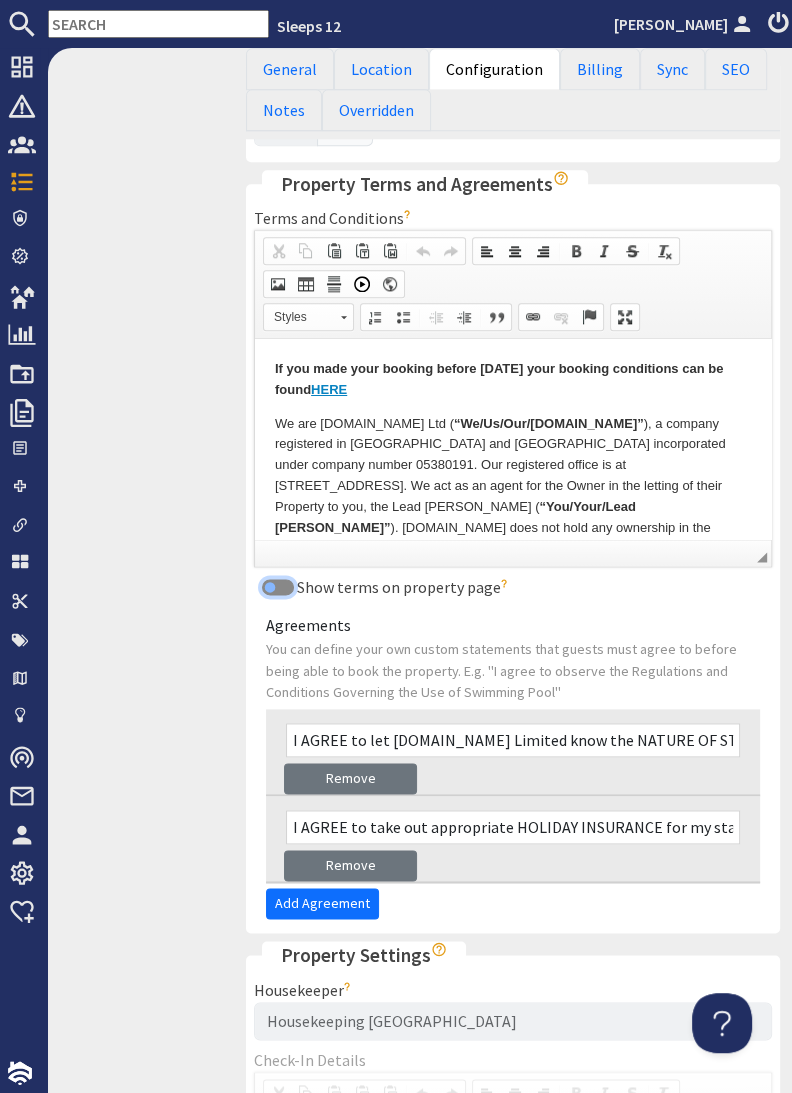 click on "Show terms on property page" at bounding box center (278, 587) 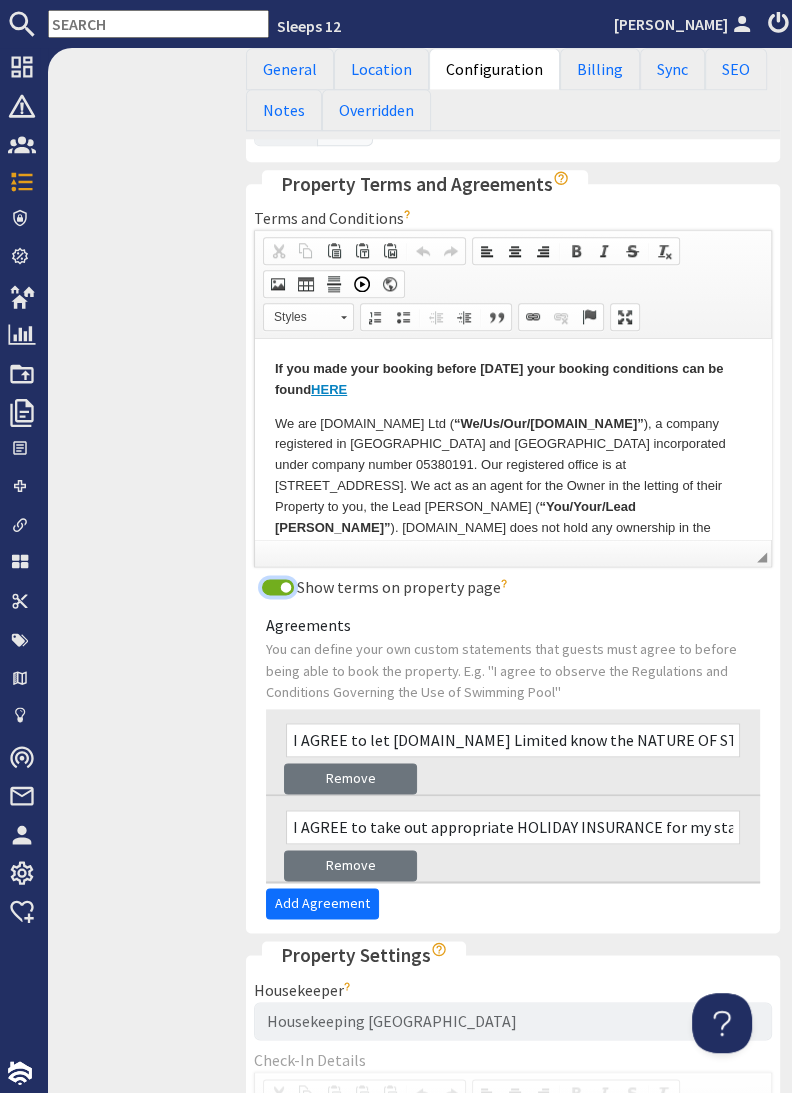 scroll, scrollTop: 1620, scrollLeft: 0, axis: vertical 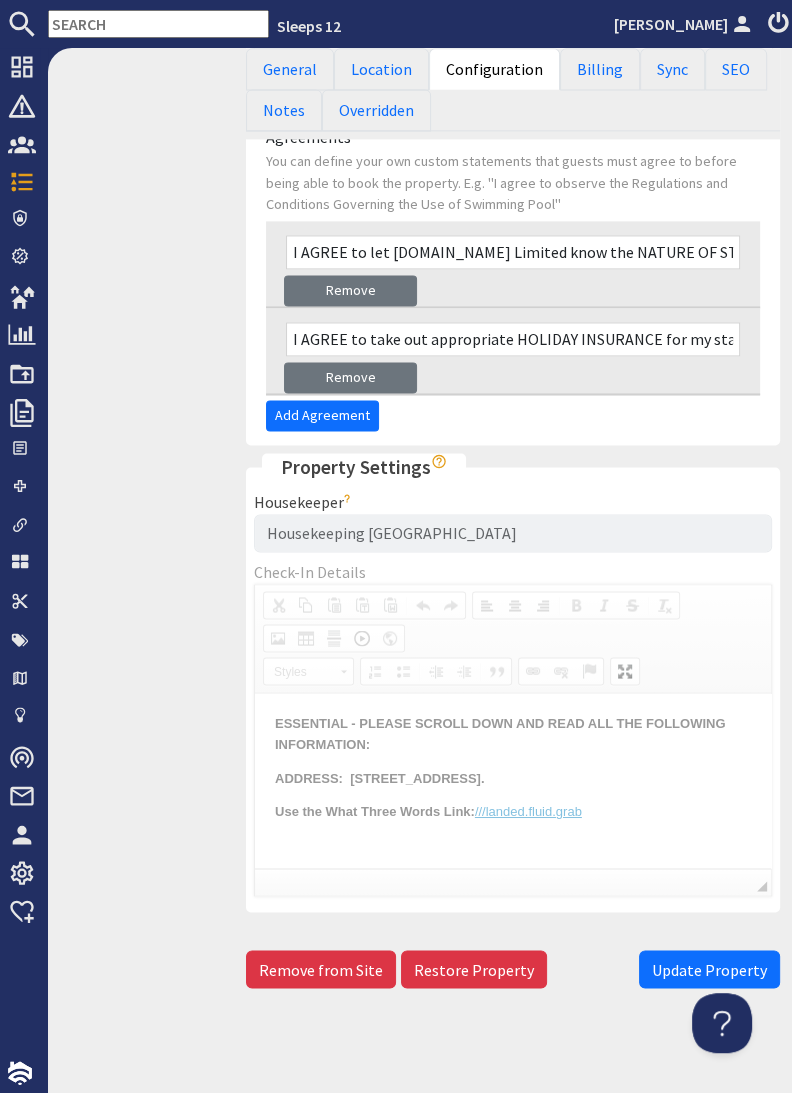 click on "Update Property" at bounding box center (709, 969) 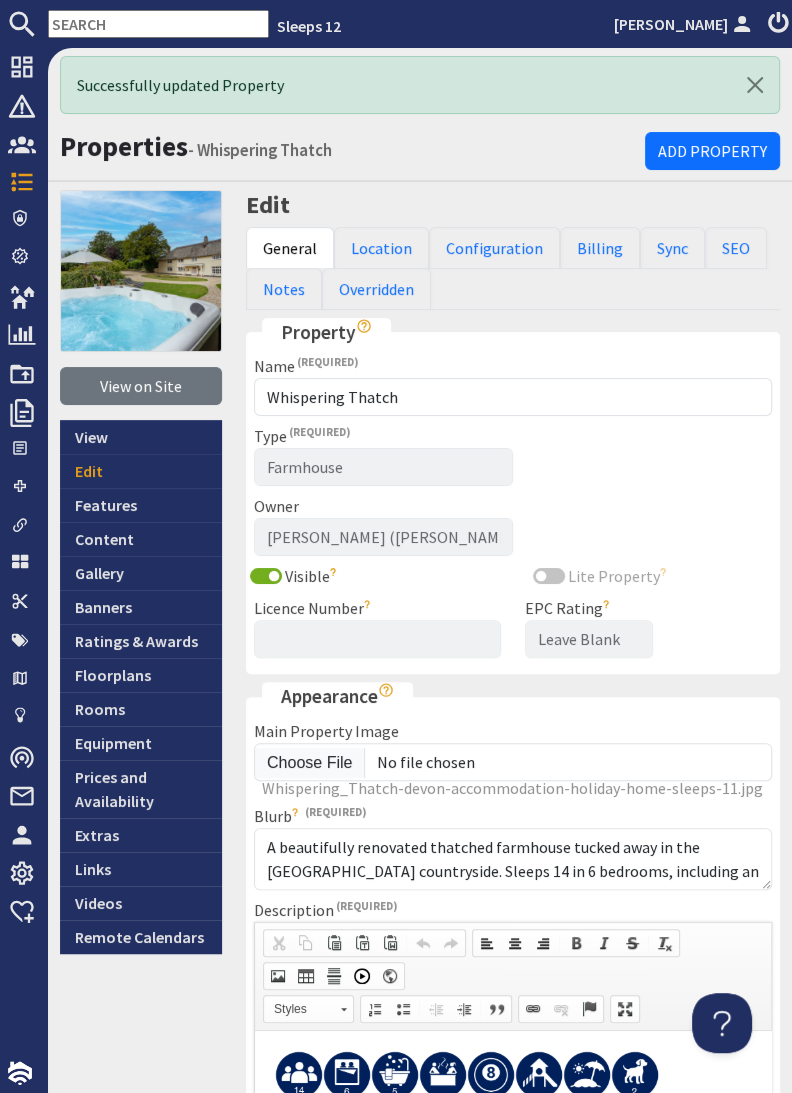 scroll, scrollTop: 0, scrollLeft: 0, axis: both 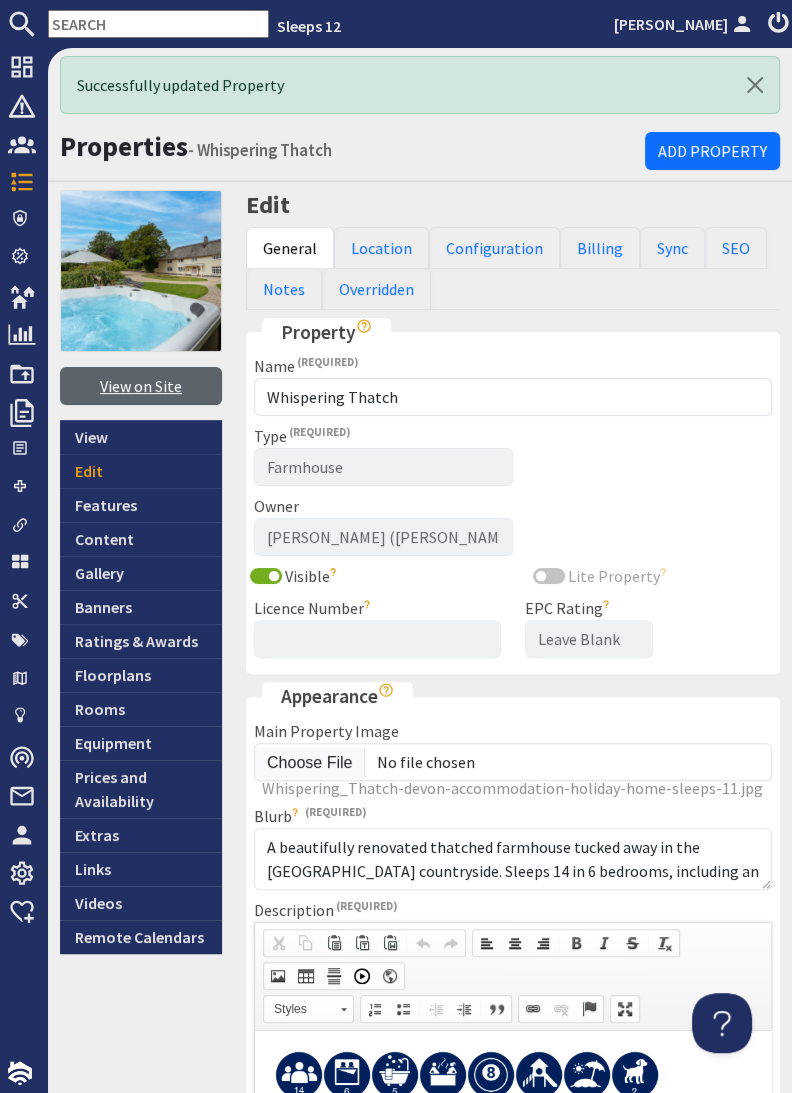 click on "View on Site" at bounding box center [141, 386] 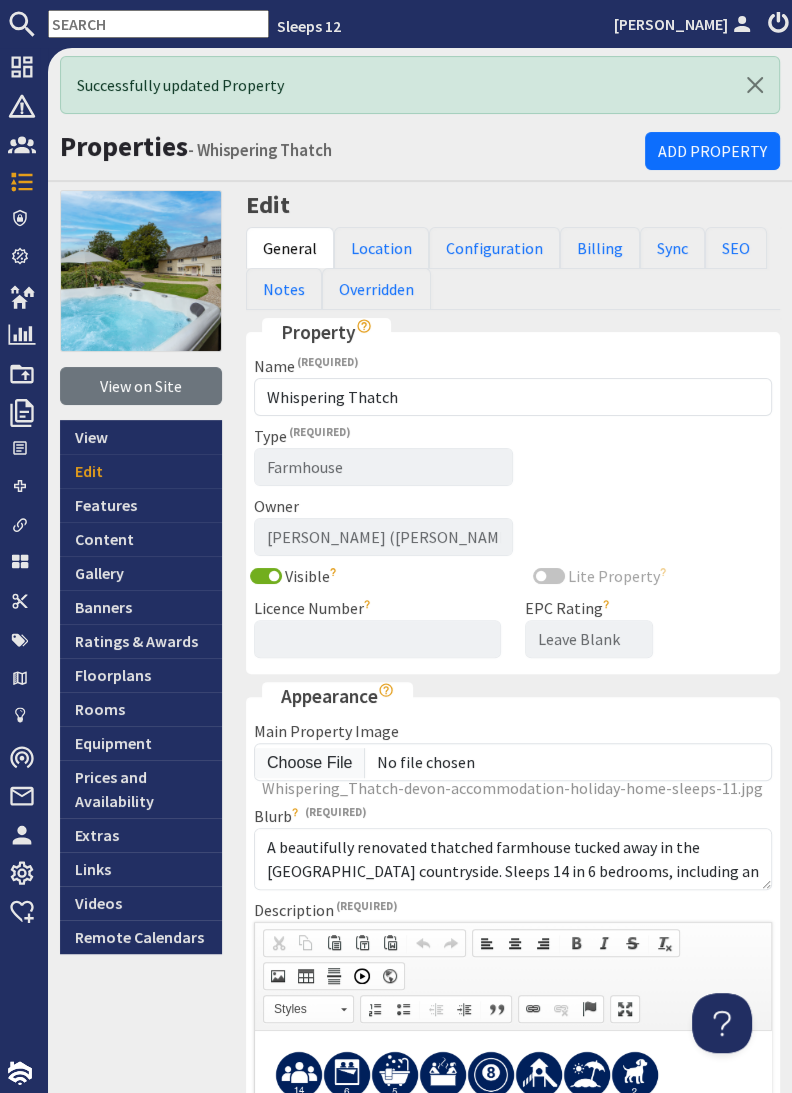 click at bounding box center [158, 24] 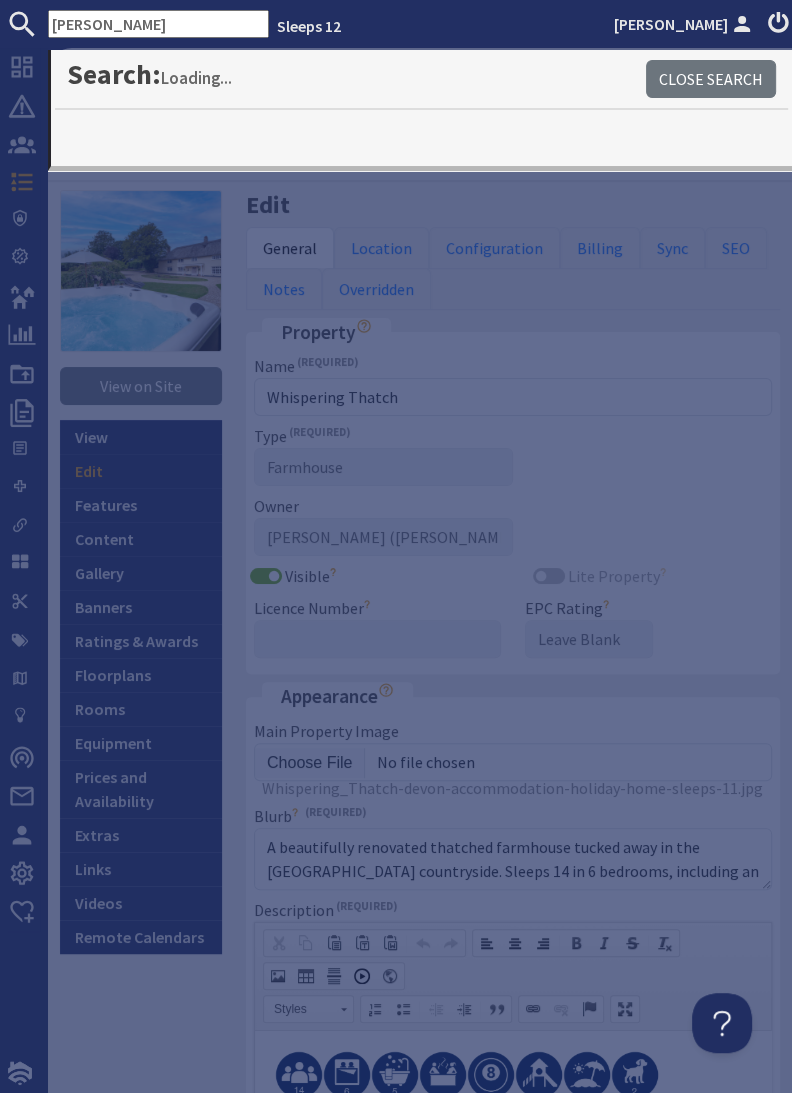 type on "meadows" 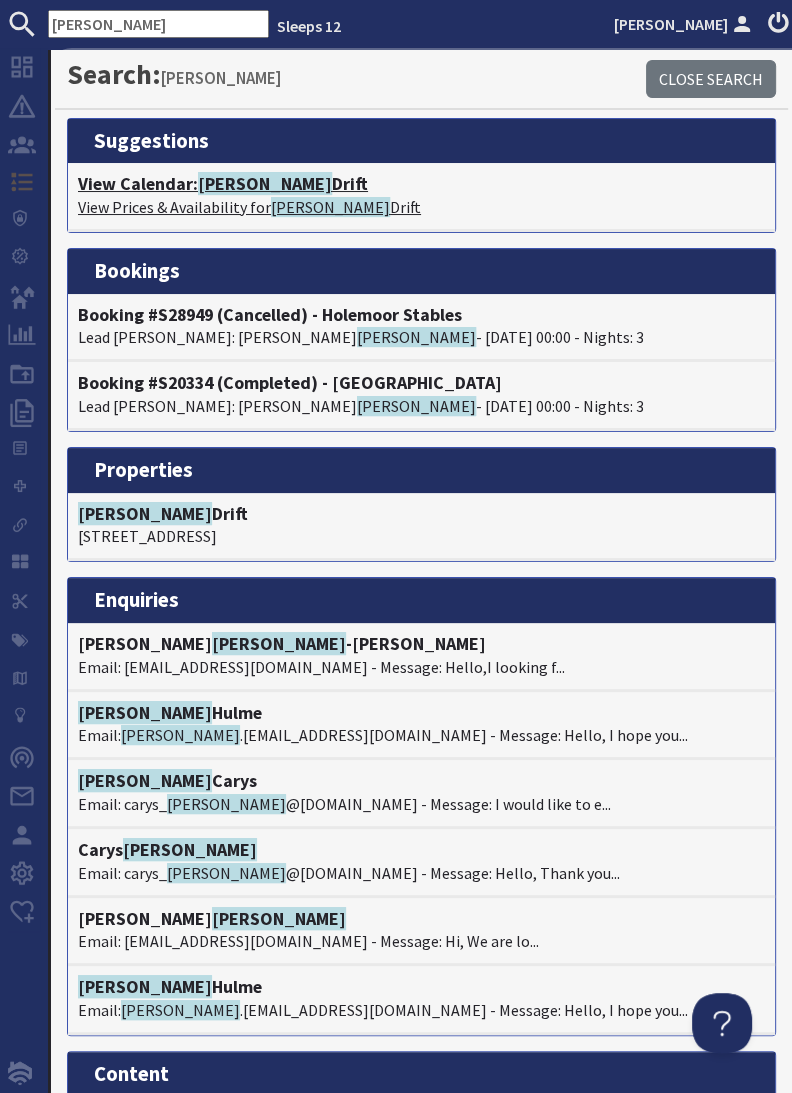click on "View Calendar:  Meadows  Drift" at bounding box center (421, 184) 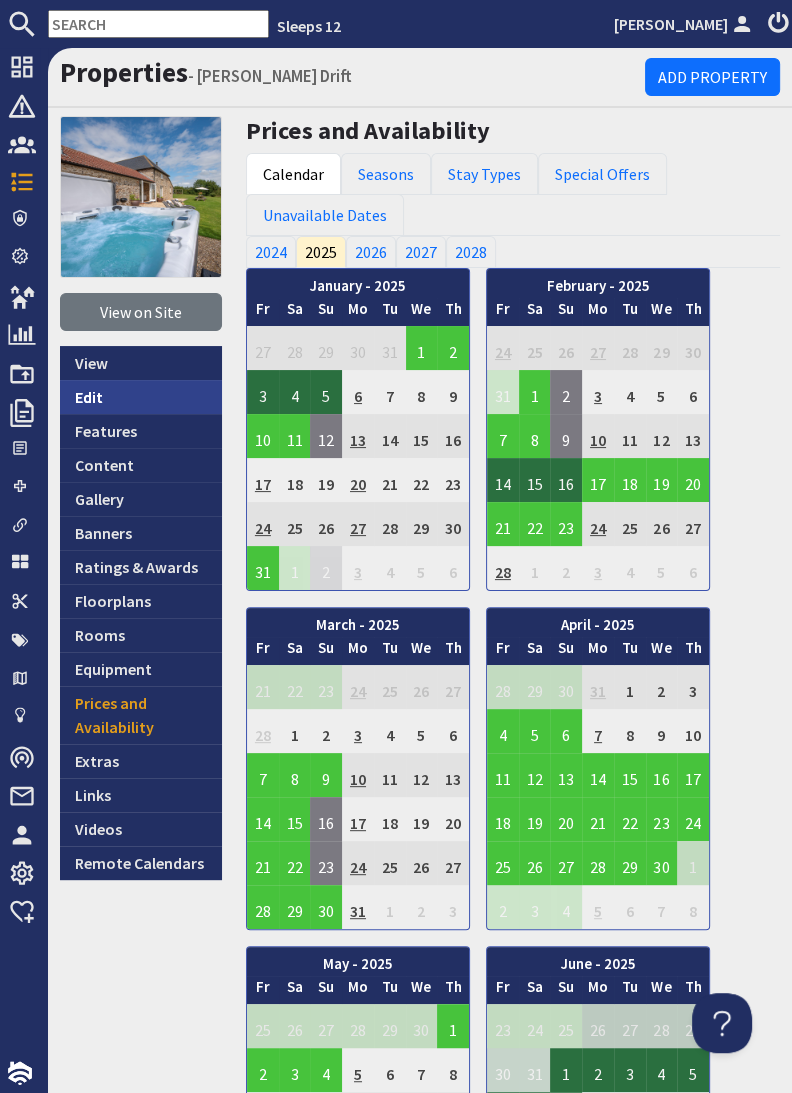 scroll, scrollTop: 0, scrollLeft: 0, axis: both 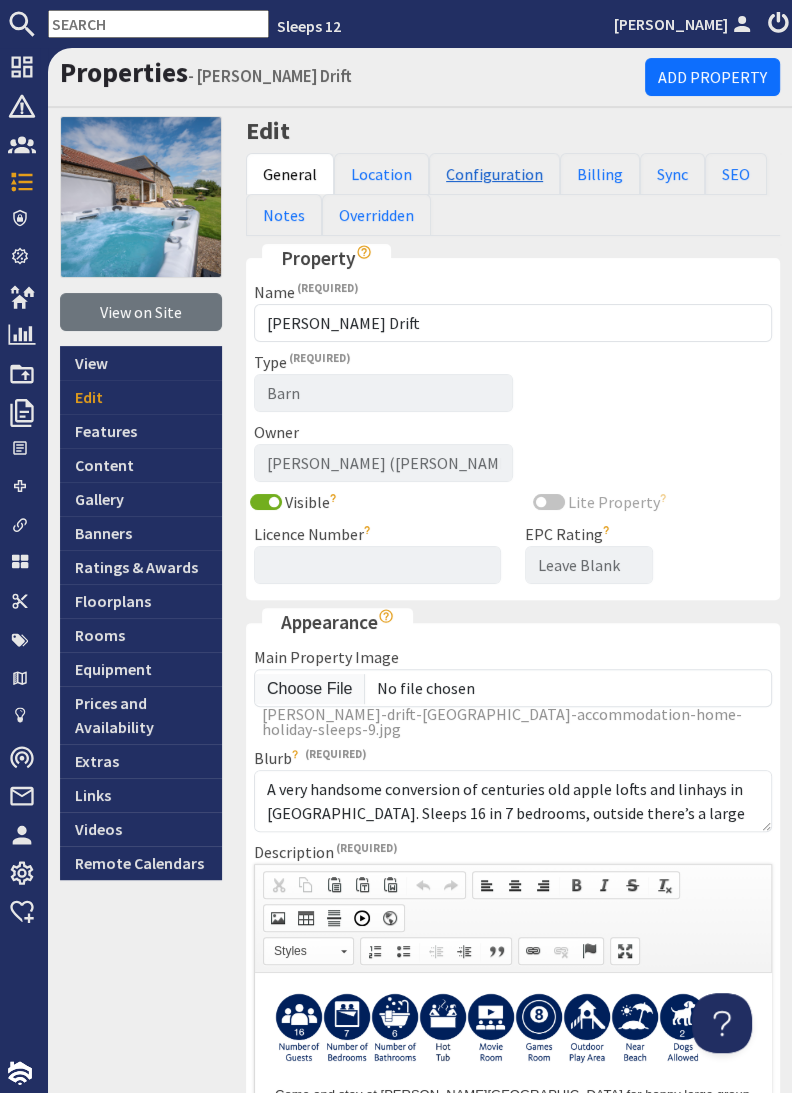 click on "Configuration" at bounding box center [494, 174] 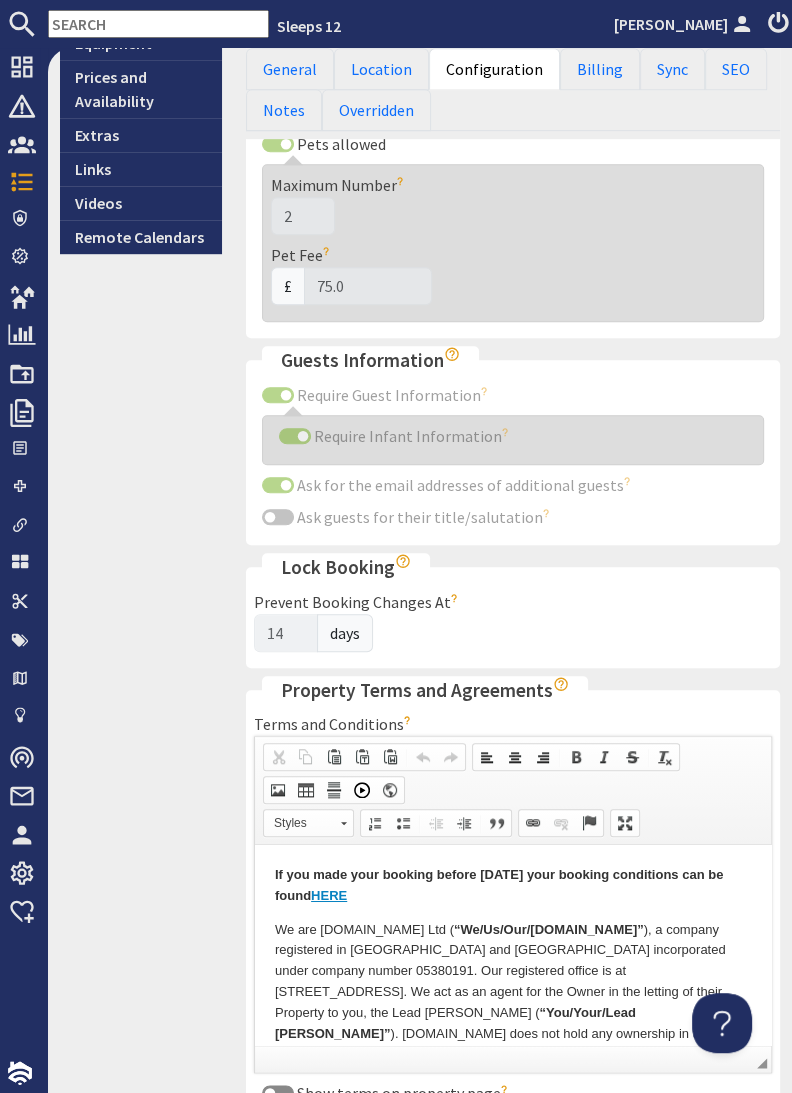 scroll, scrollTop: 1160, scrollLeft: 0, axis: vertical 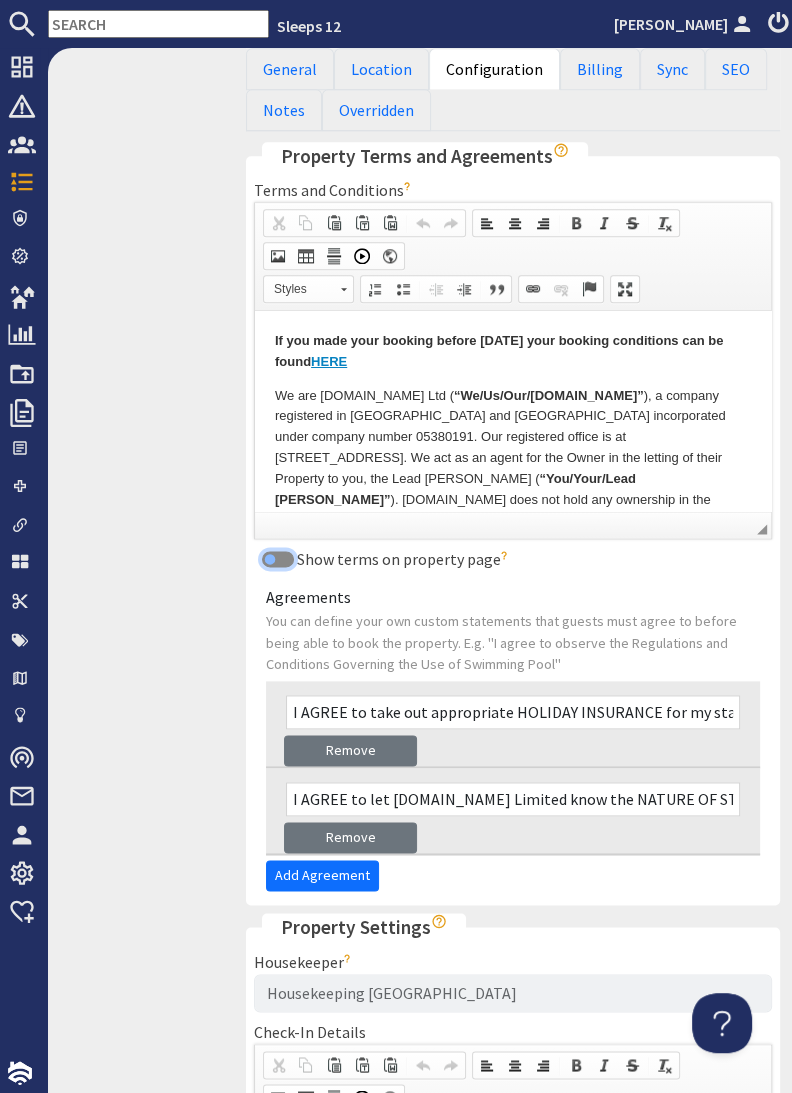click on "Show terms on property page" at bounding box center (278, 559) 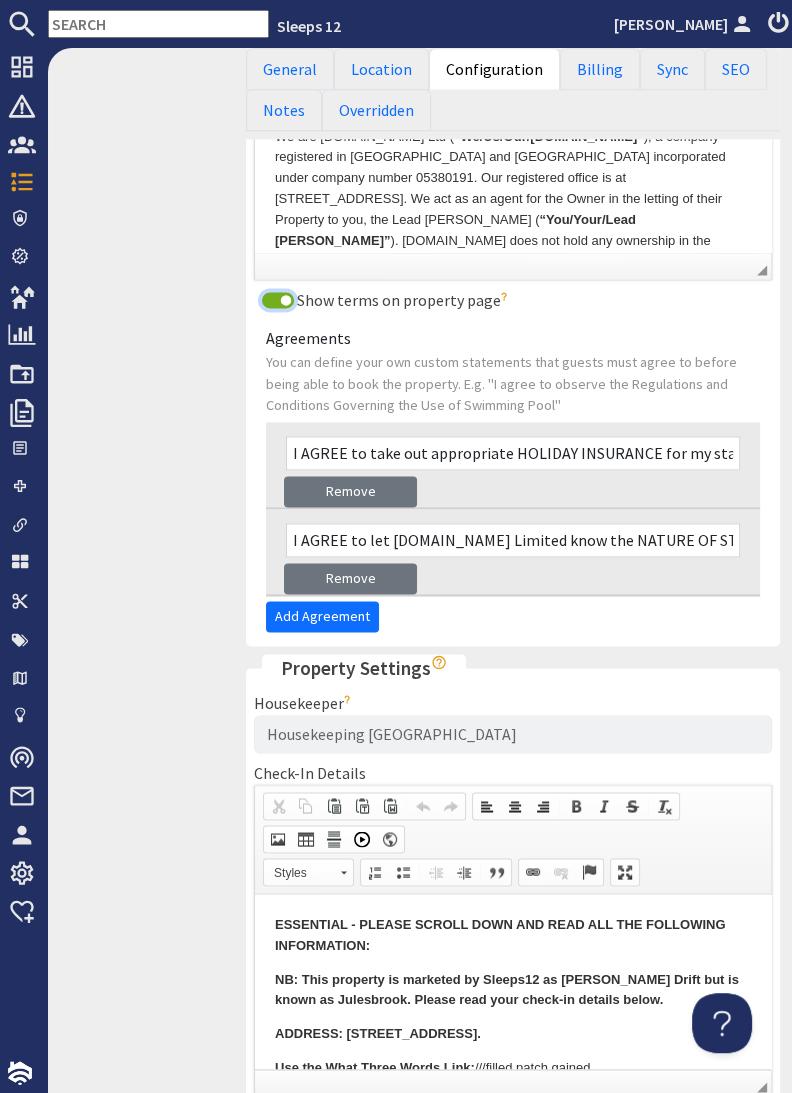 scroll, scrollTop: 1620, scrollLeft: 0, axis: vertical 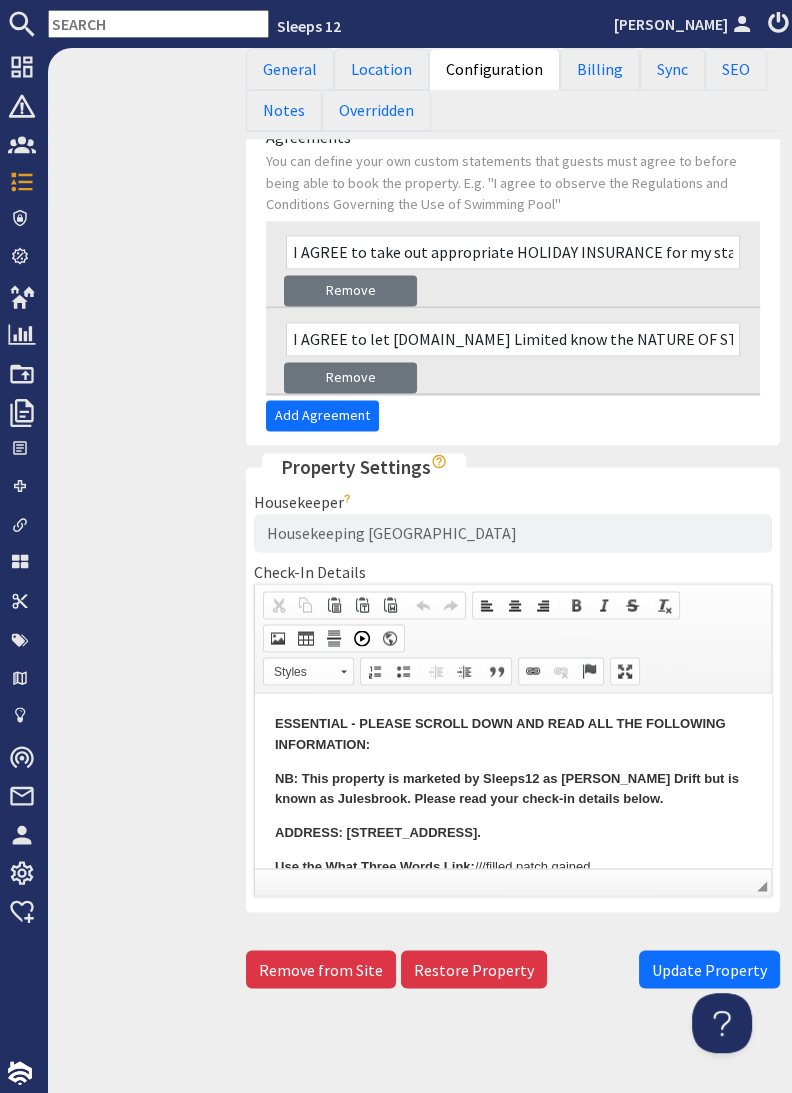click on "Update Property" at bounding box center [709, 969] 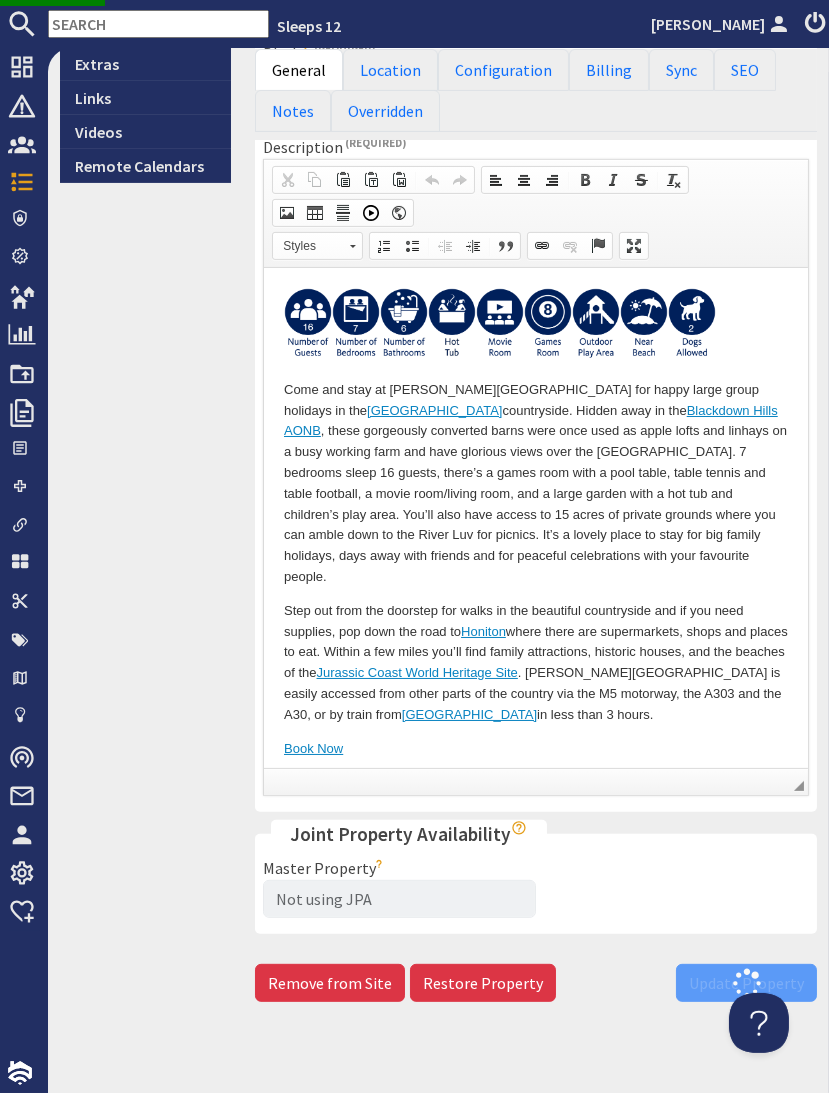 scroll, scrollTop: 707, scrollLeft: 0, axis: vertical 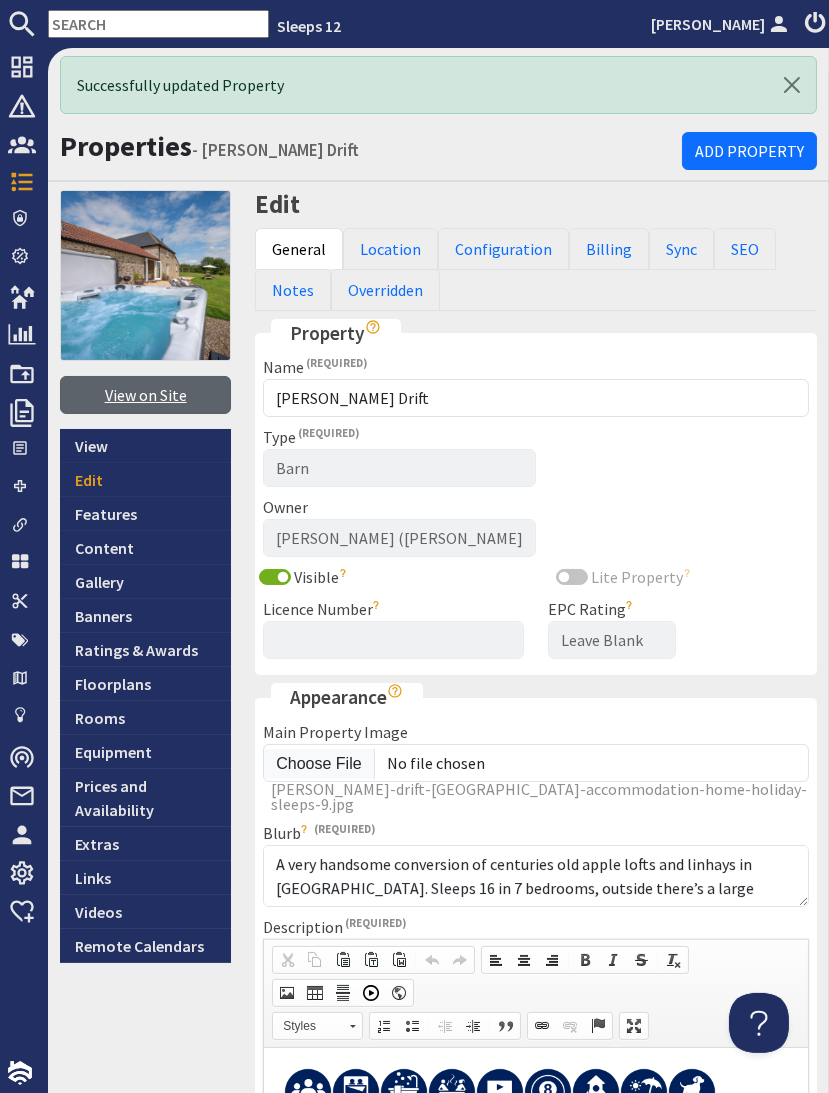 click on "View on Site" at bounding box center [145, 395] 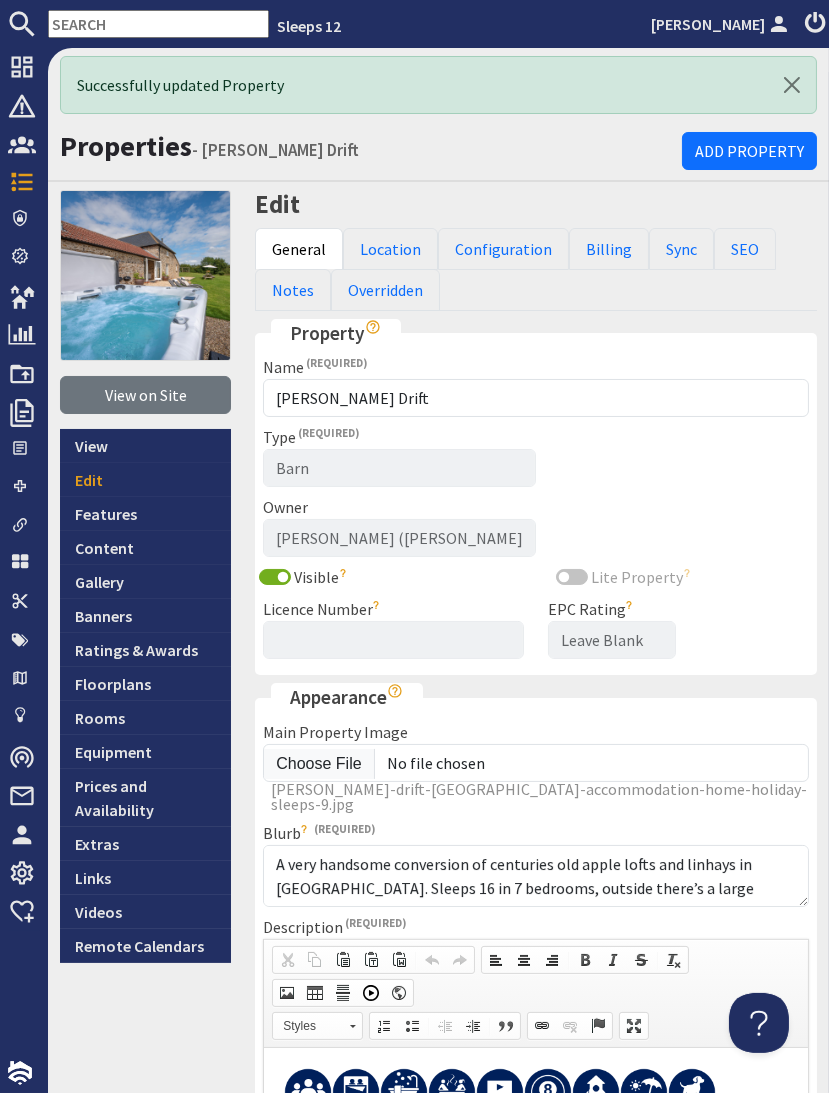 click at bounding box center (158, 24) 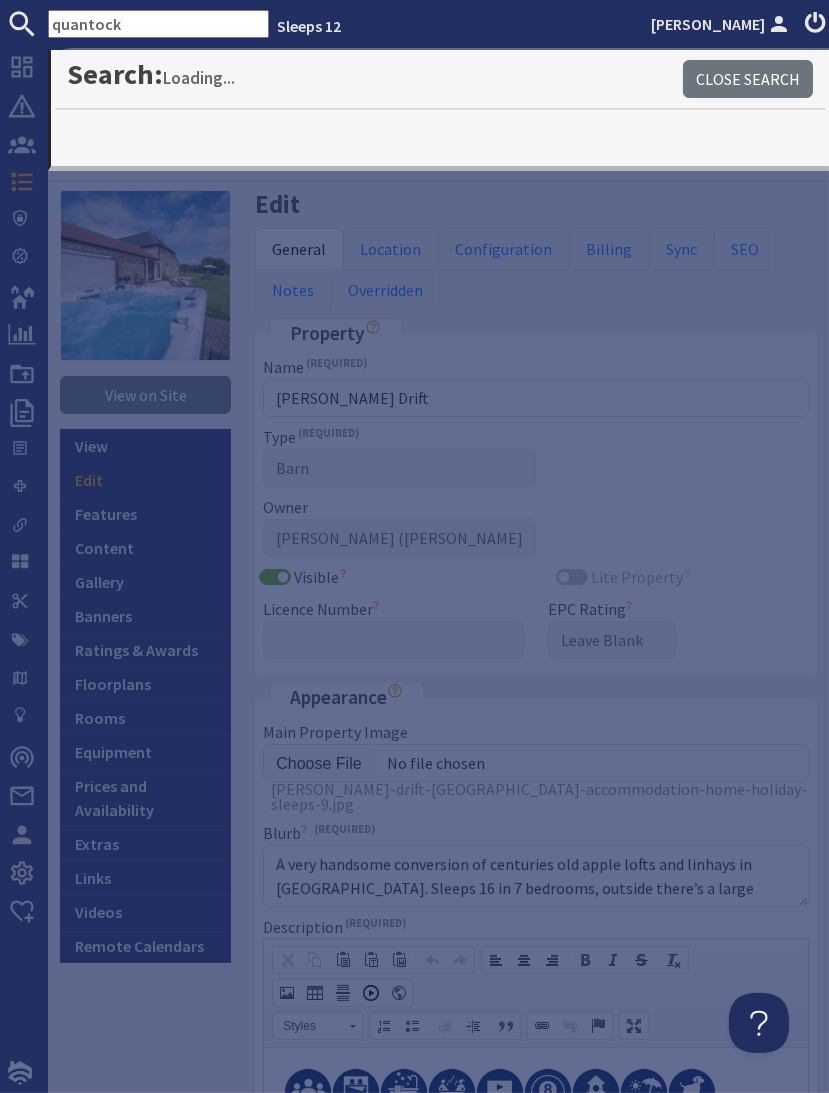 type on "quantock" 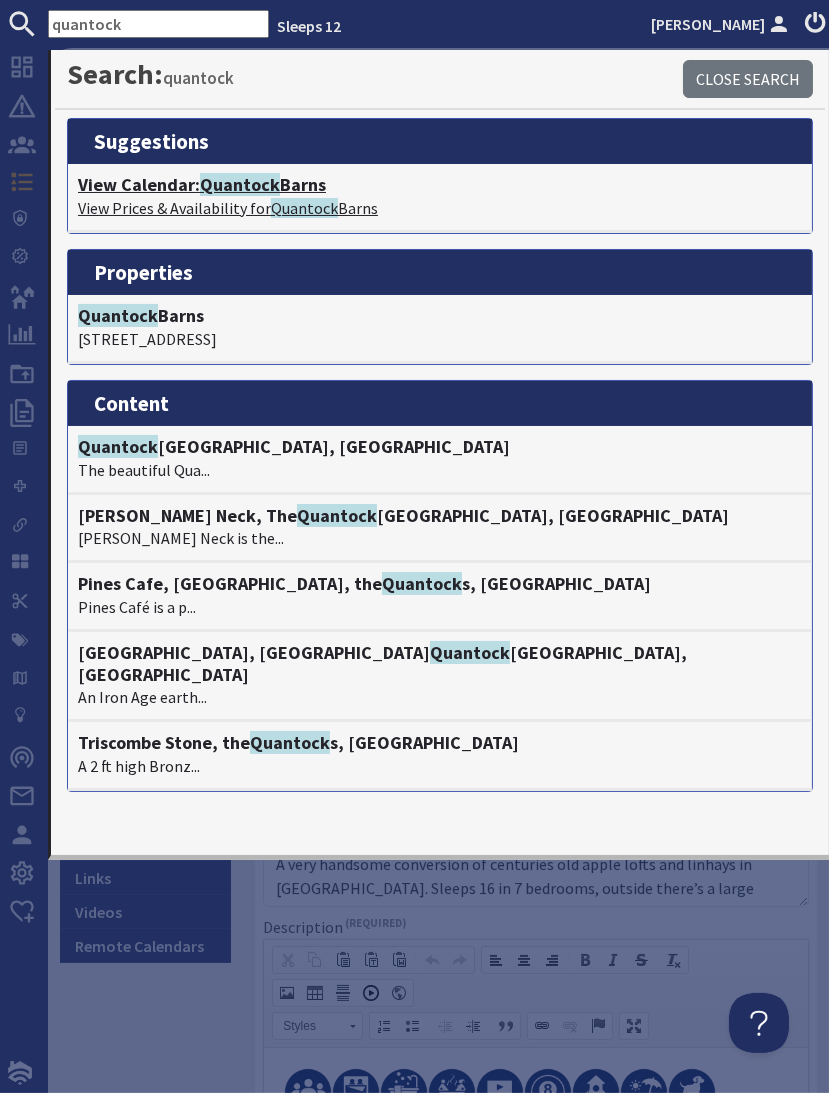 click on "Quantock" 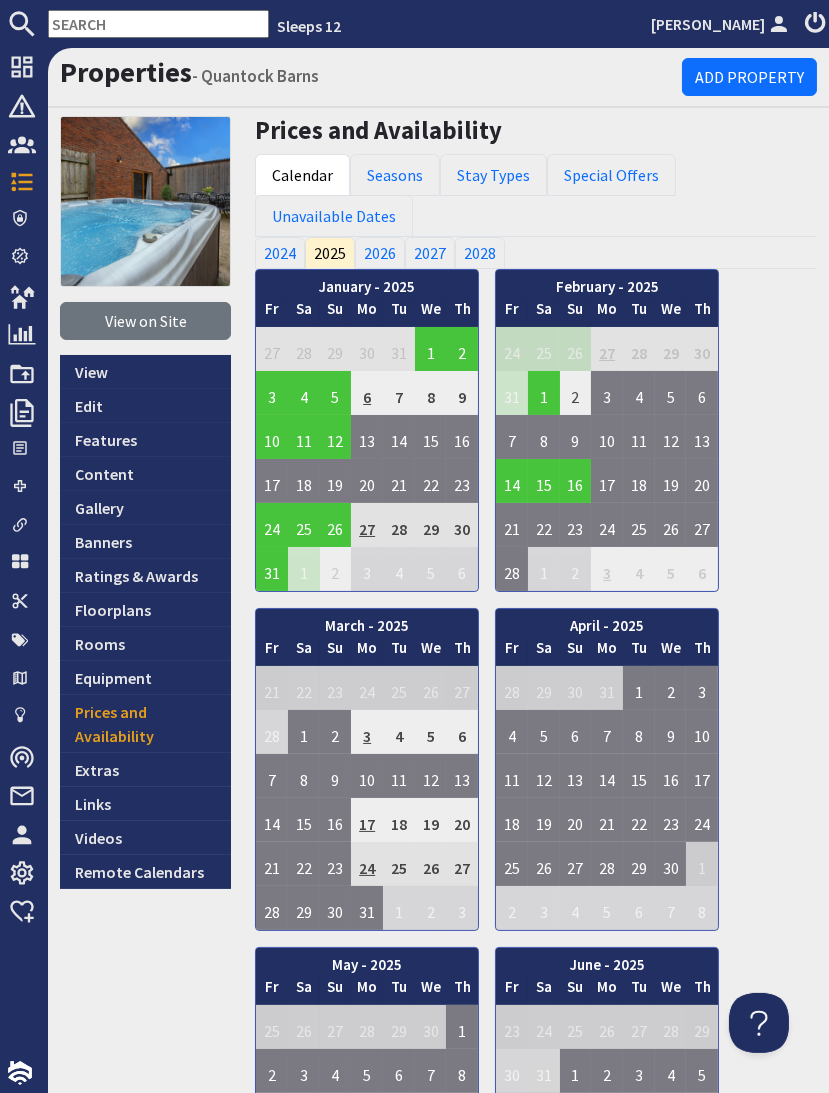 scroll, scrollTop: 0, scrollLeft: 0, axis: both 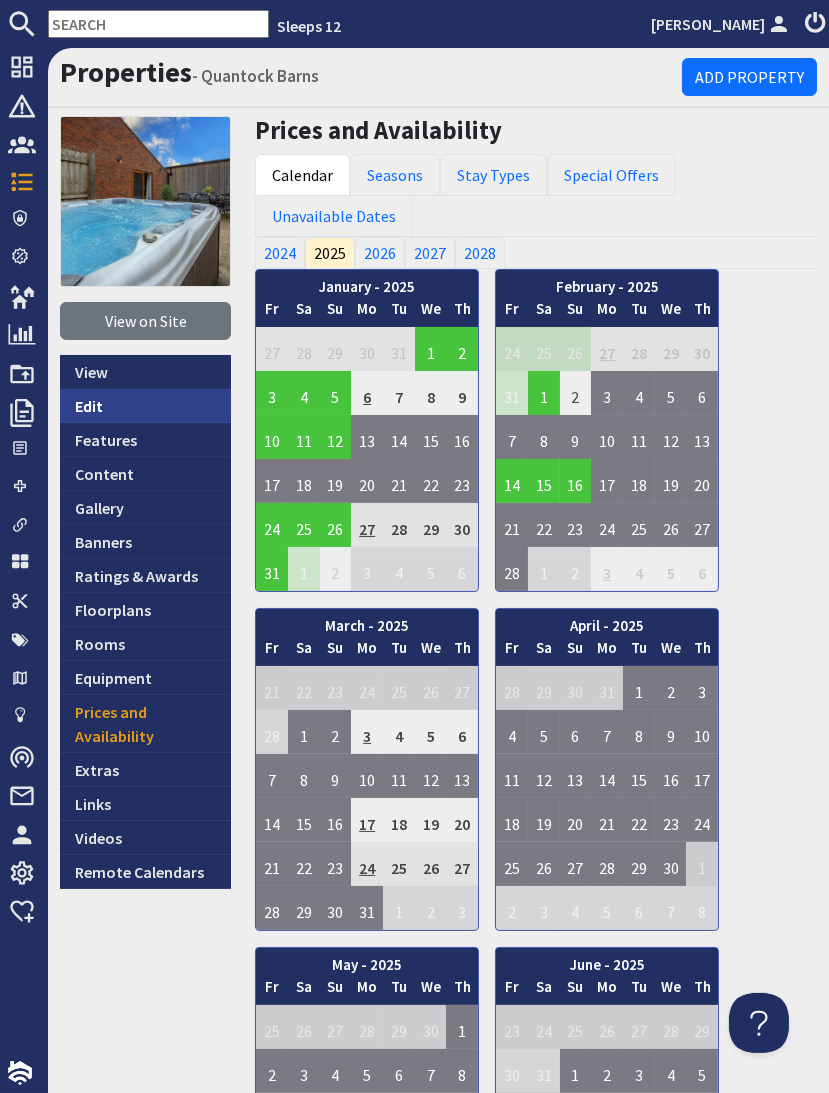 click on "Edit" at bounding box center (145, 406) 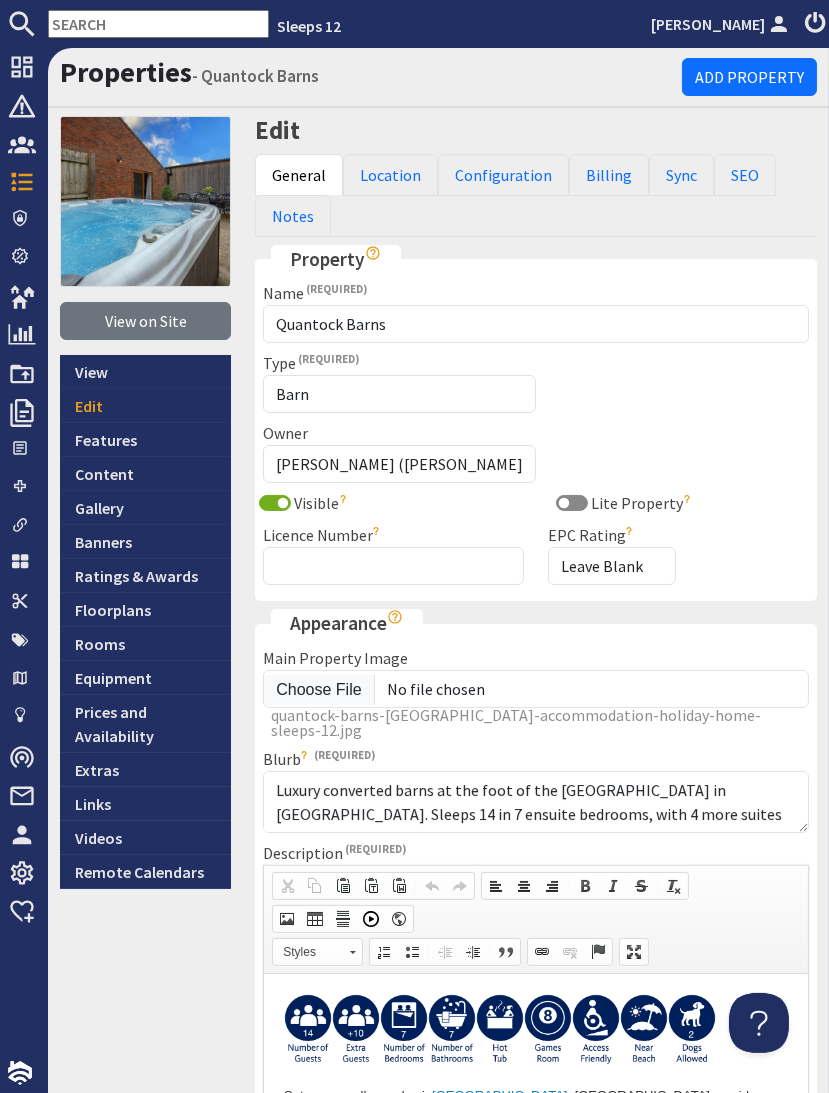 scroll, scrollTop: 0, scrollLeft: 0, axis: both 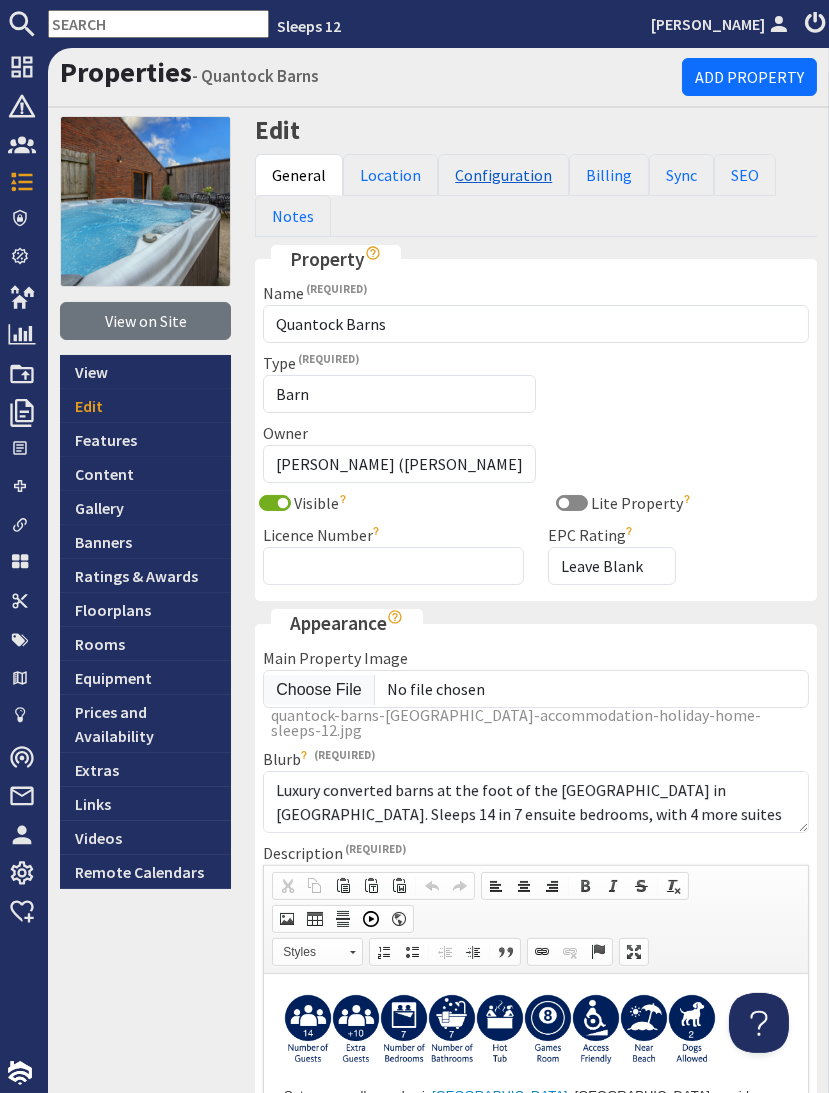 click on "Configuration" at bounding box center [503, 175] 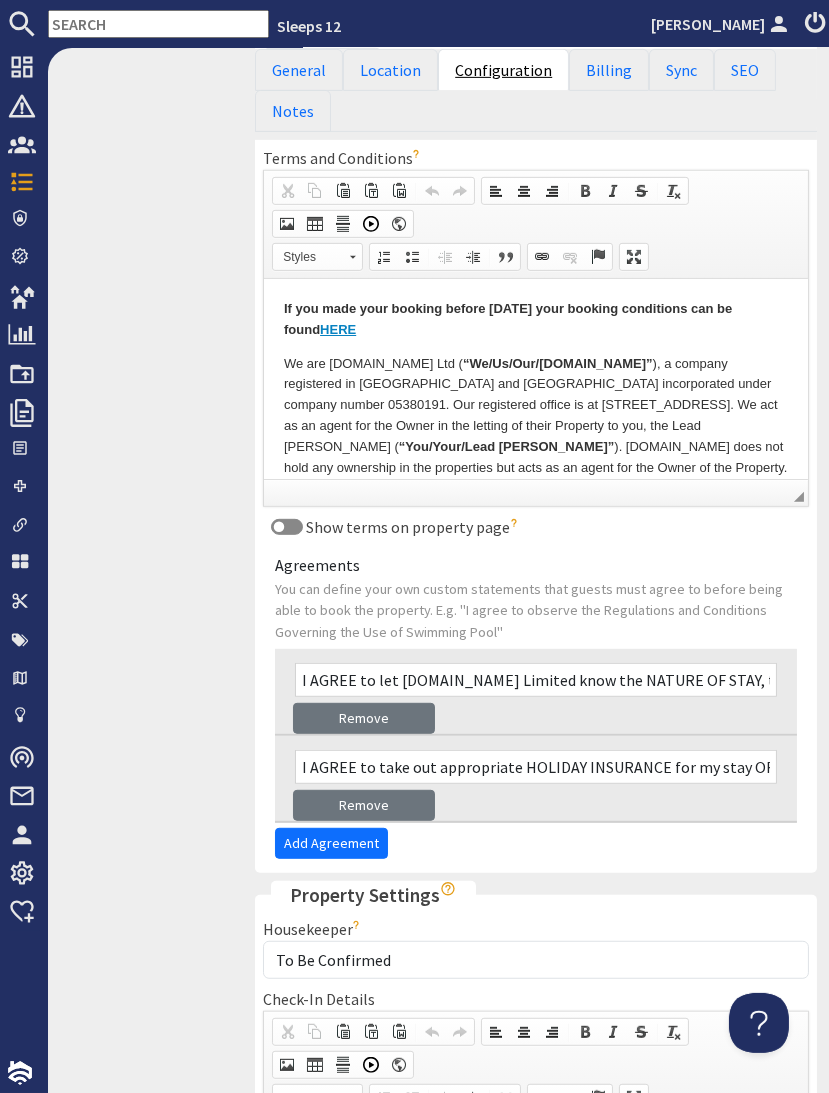 scroll, scrollTop: 1271, scrollLeft: 0, axis: vertical 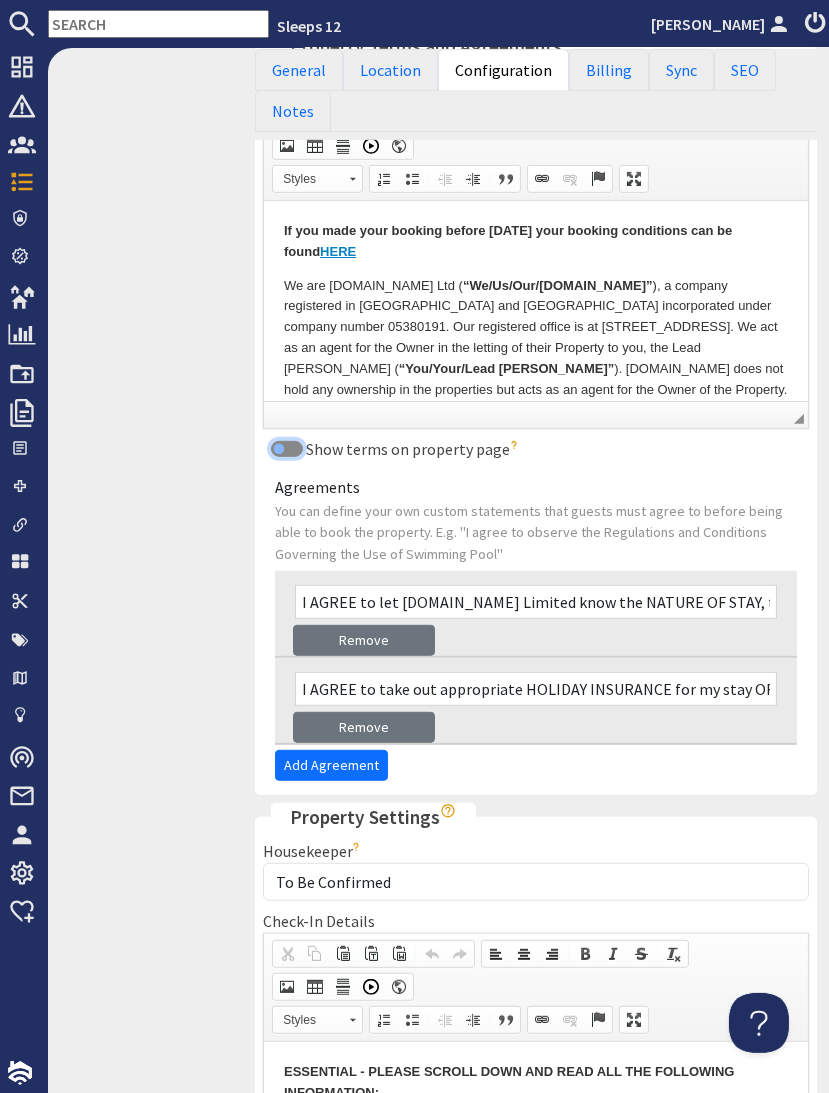 click on "Show terms on property page" at bounding box center [287, 449] 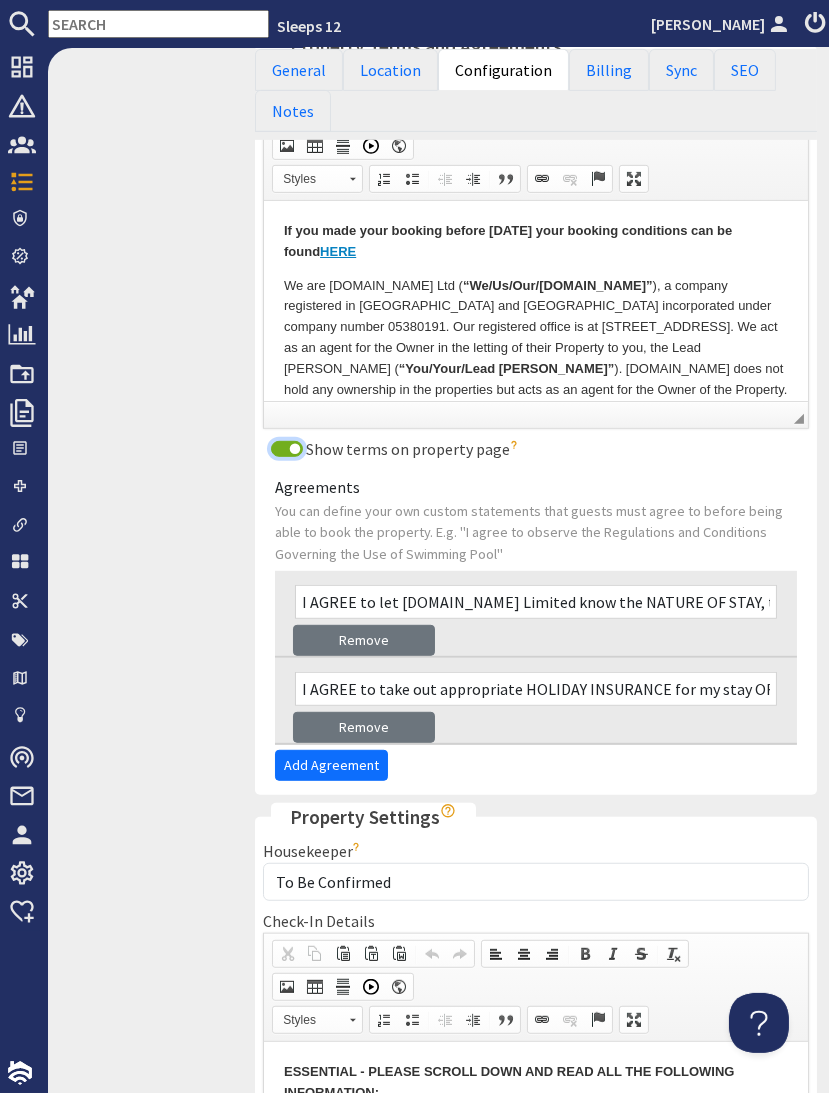 scroll, scrollTop: 1620, scrollLeft: 0, axis: vertical 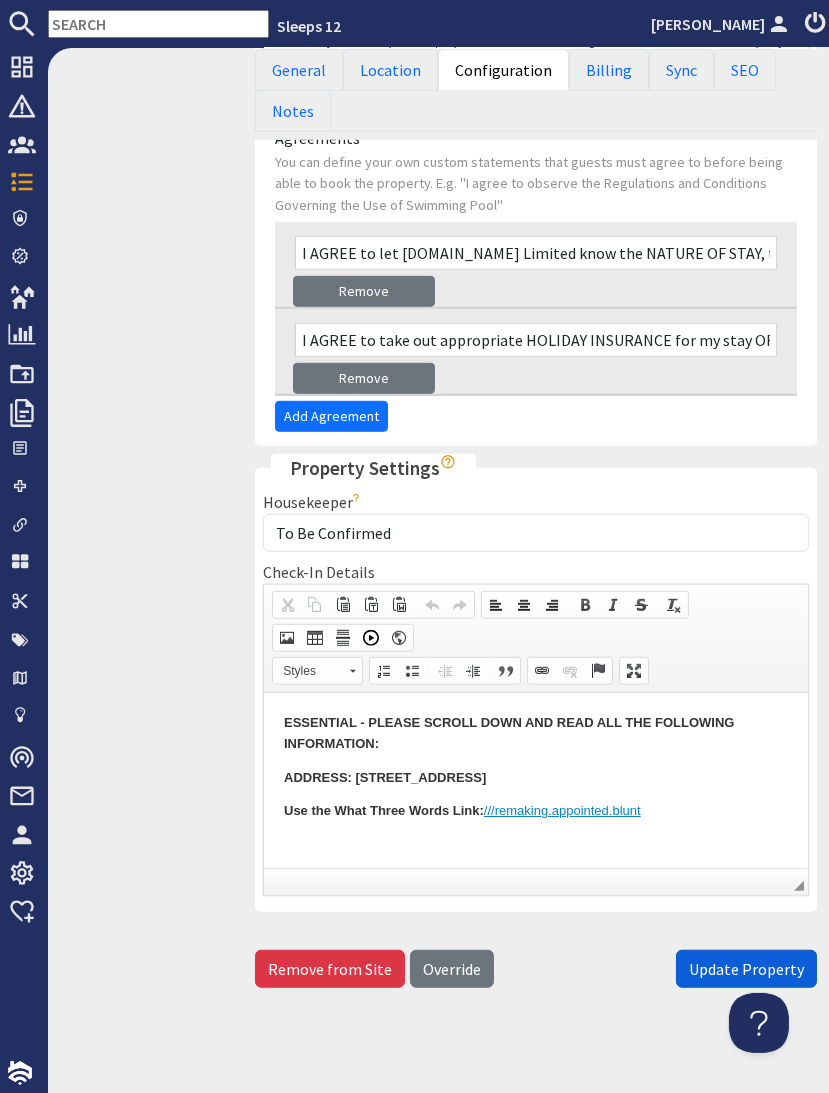click on "Update Property" at bounding box center [746, 969] 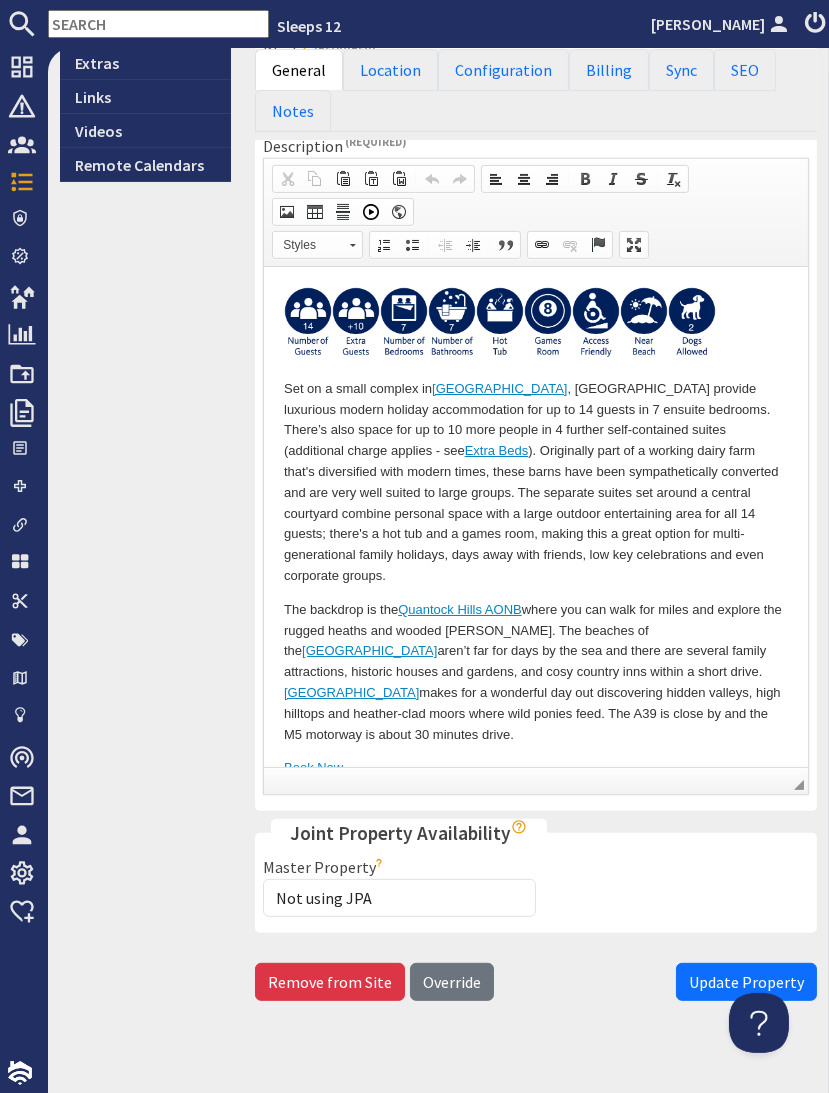 scroll, scrollTop: 0, scrollLeft: 0, axis: both 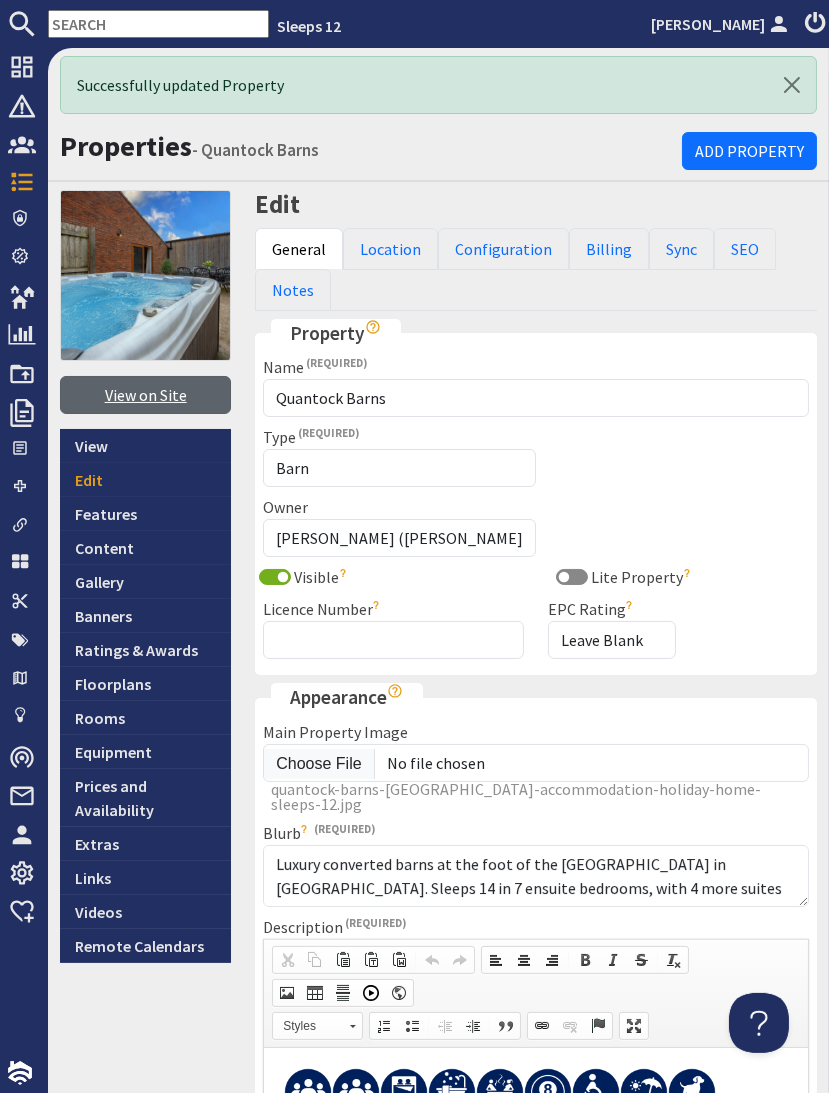 click on "View on Site" at bounding box center (145, 395) 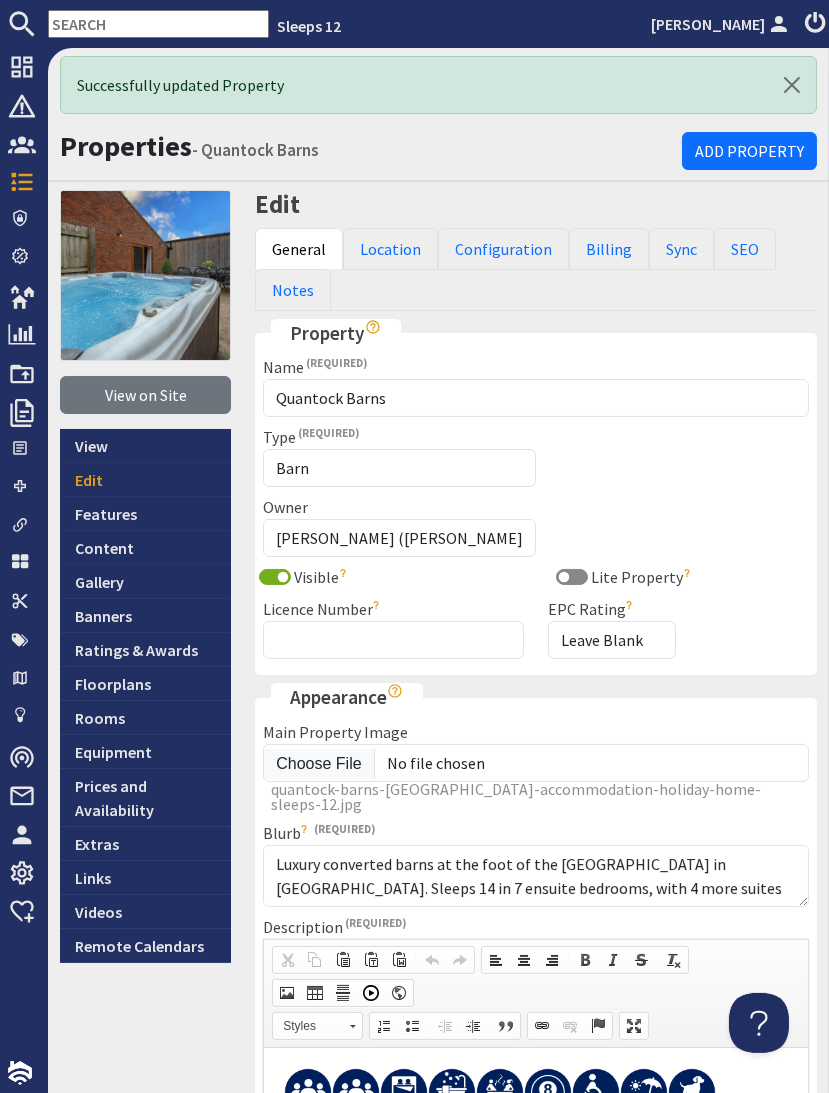 click at bounding box center [158, 24] 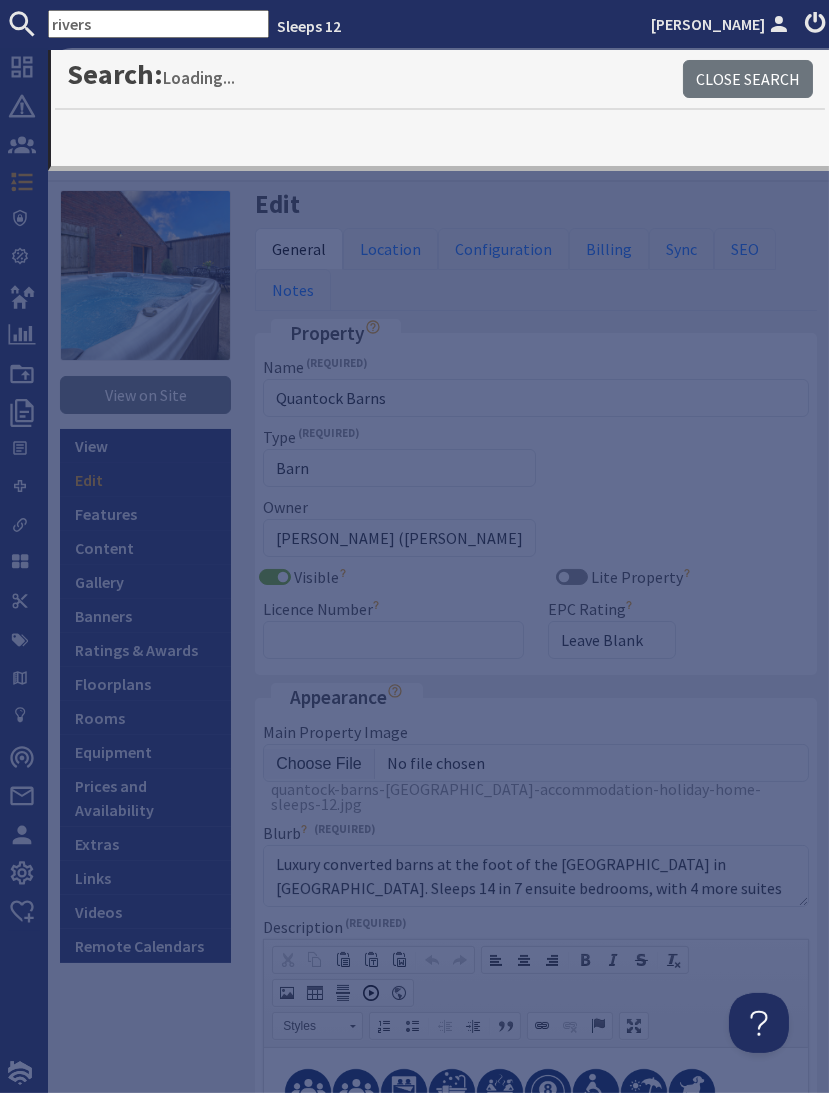type on "rivers" 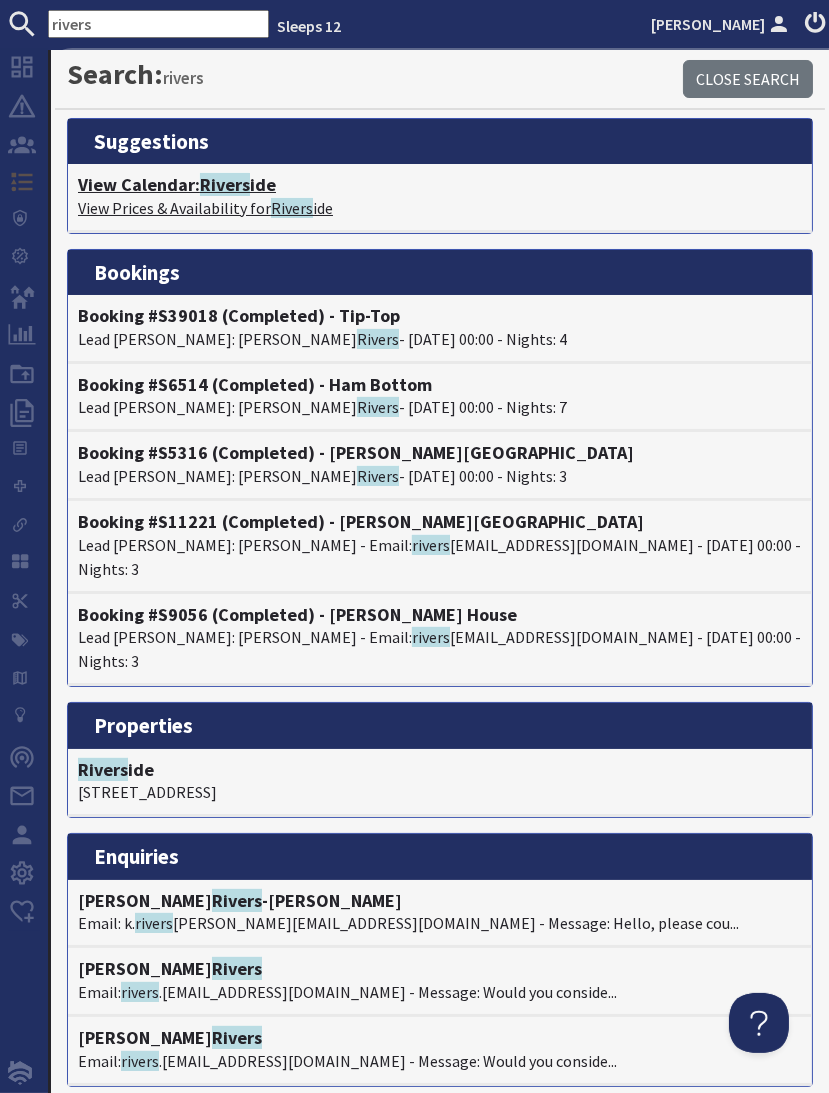click on "View Calendar:  Rivers ide" at bounding box center [440, 185] 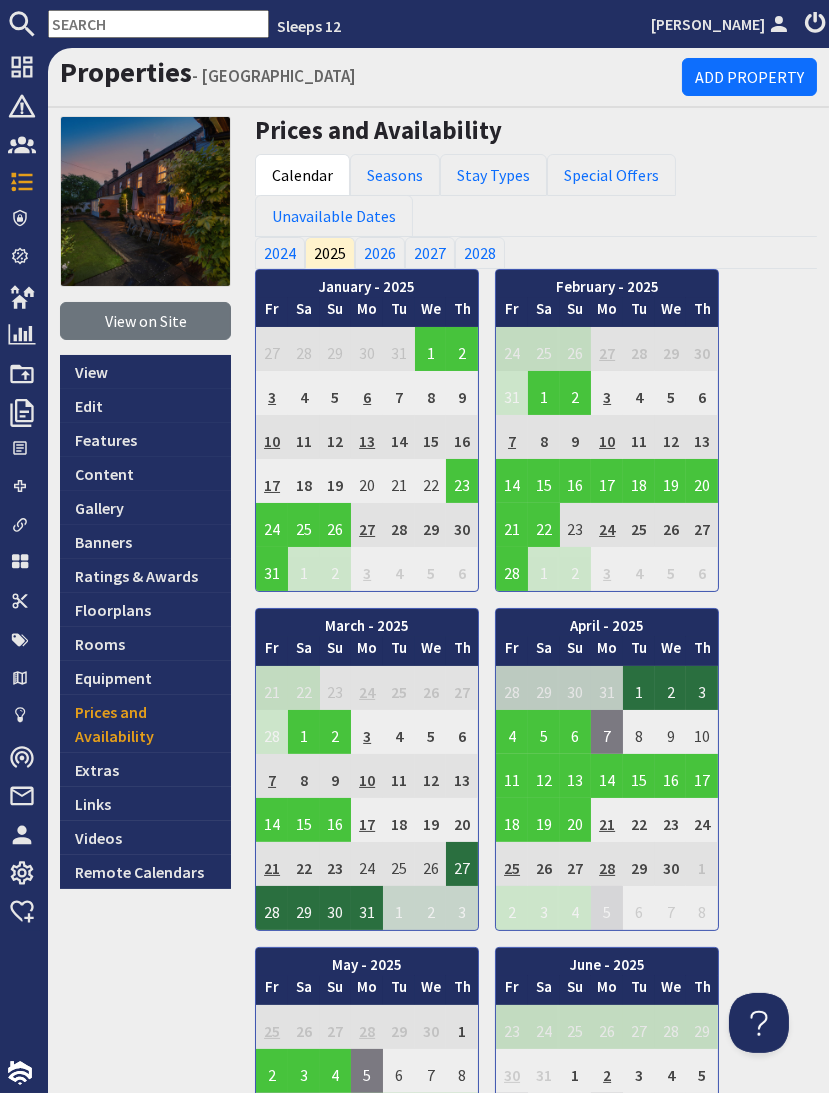 scroll, scrollTop: 0, scrollLeft: 0, axis: both 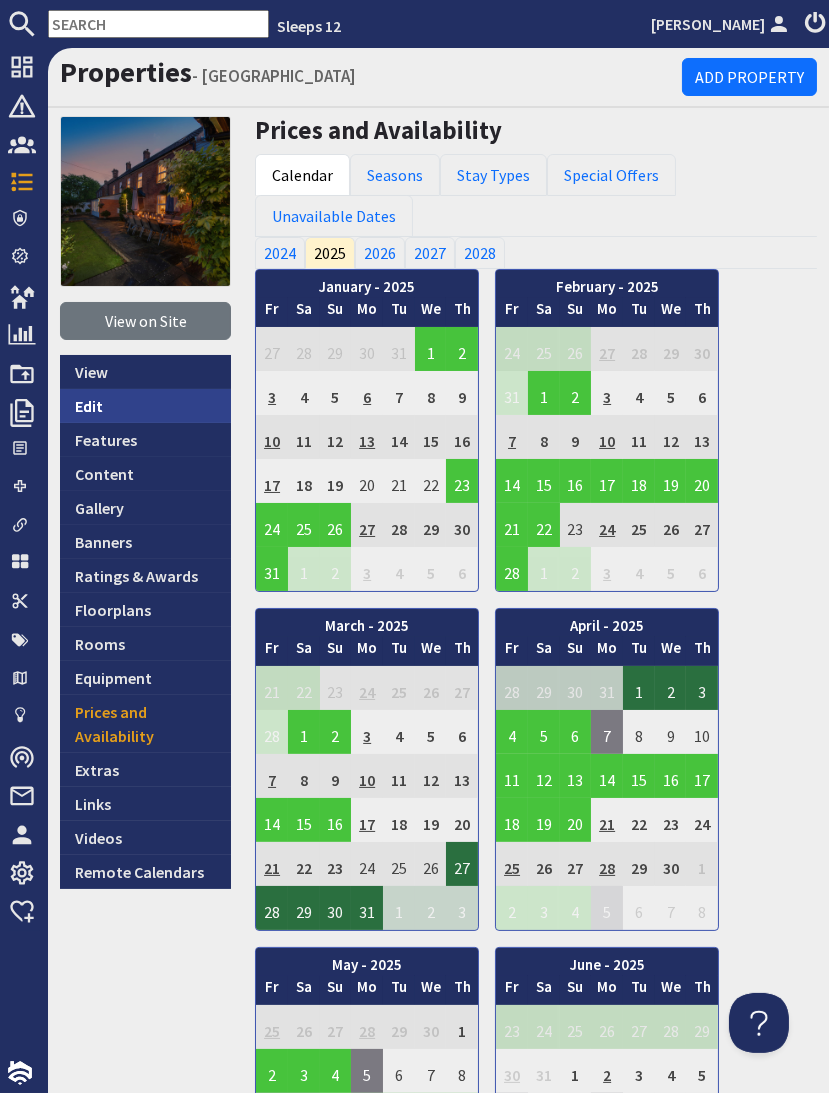 click on "Edit" at bounding box center (145, 406) 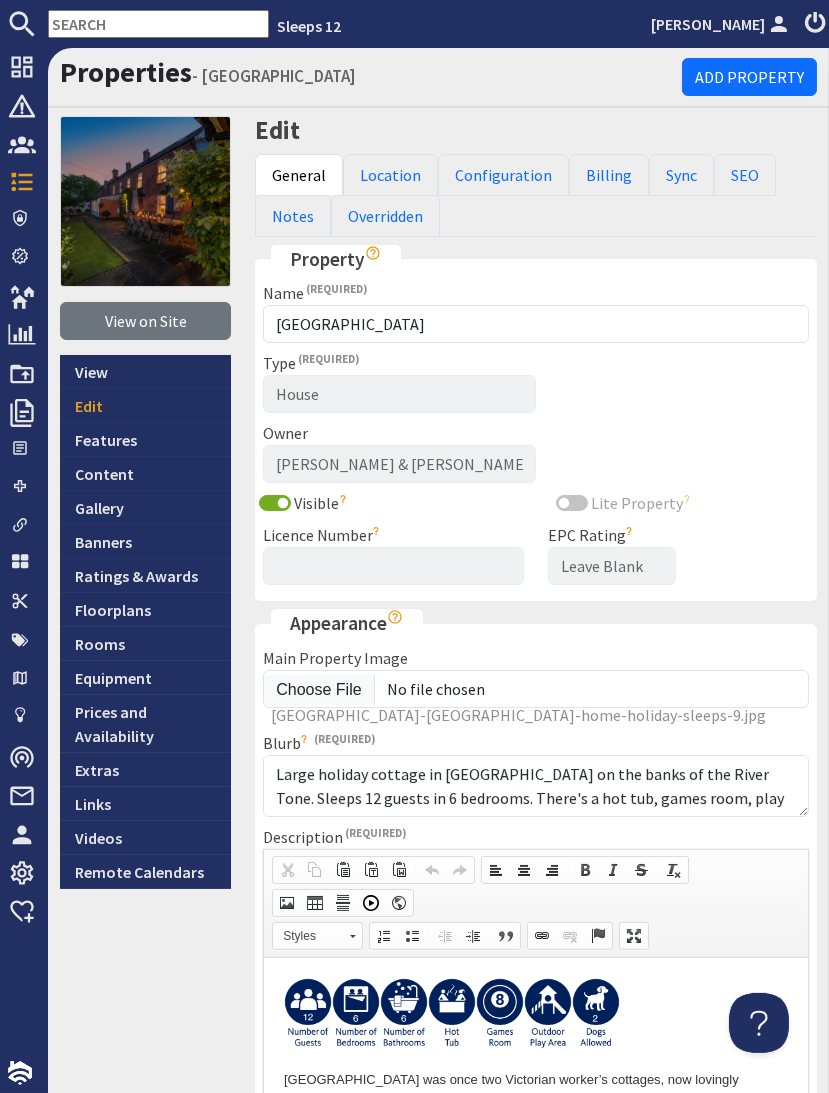 scroll, scrollTop: 0, scrollLeft: 0, axis: both 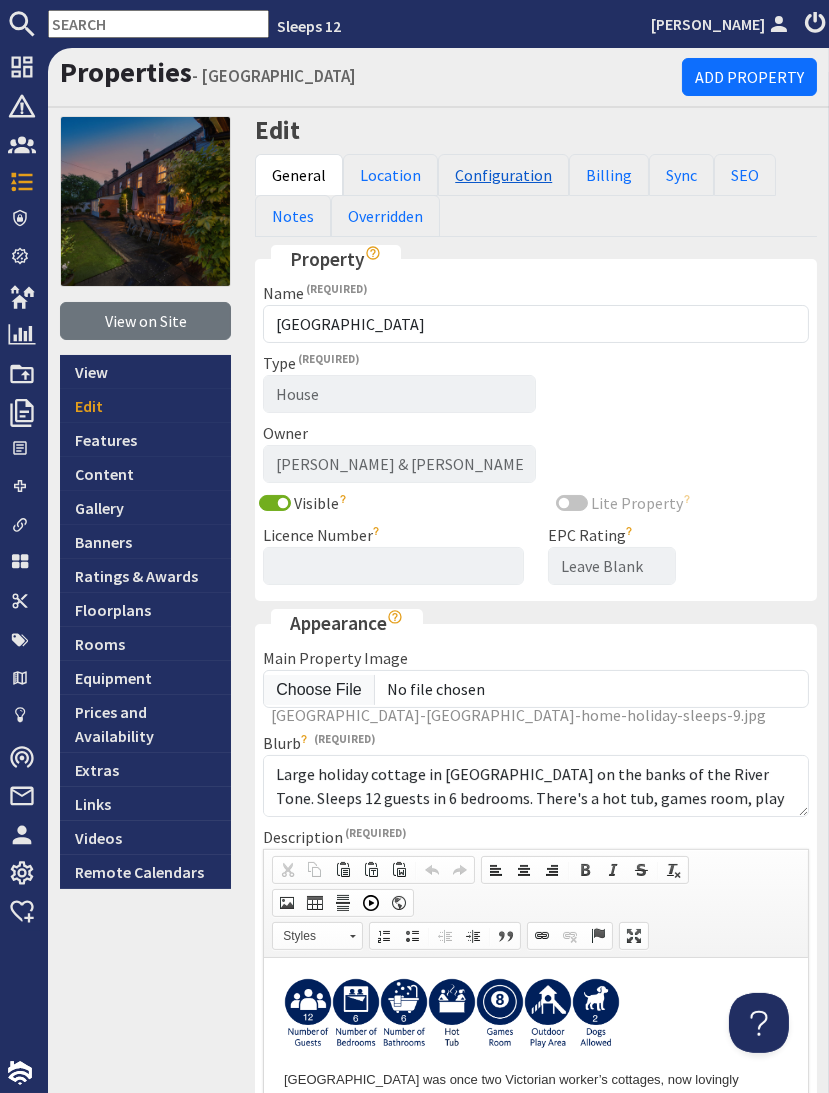 click on "Configuration" at bounding box center [503, 175] 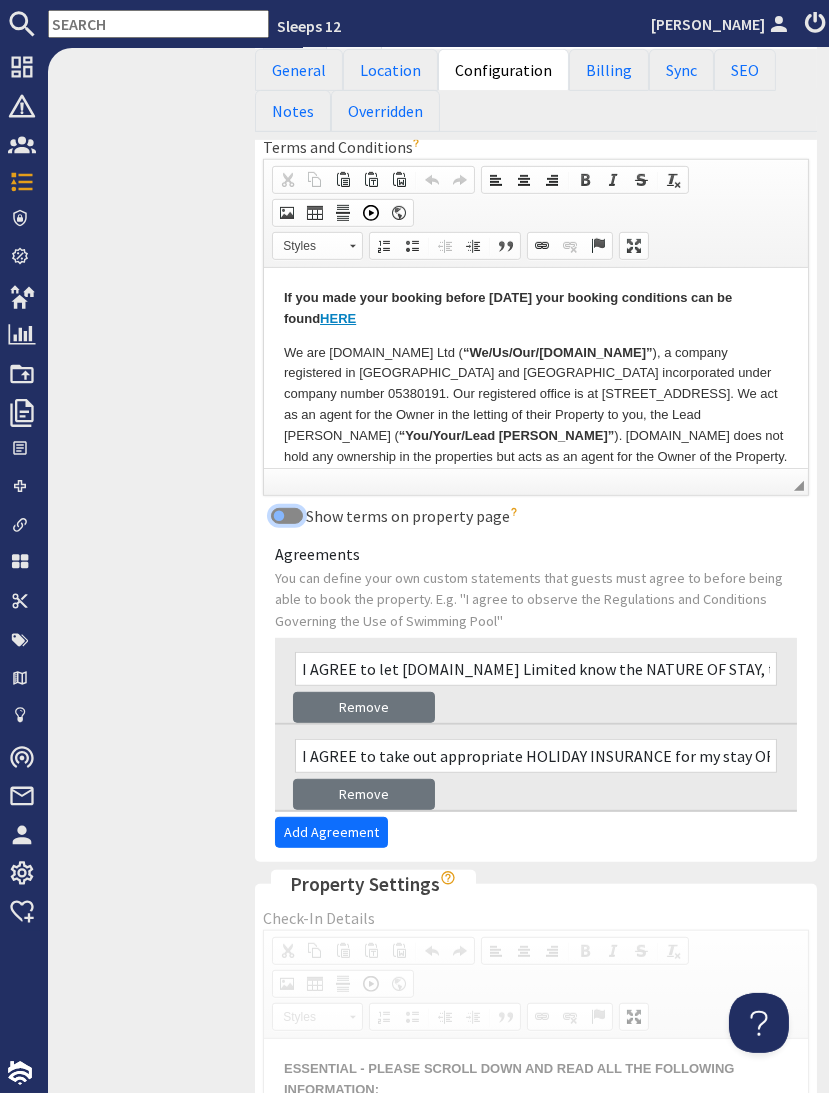 click on "Show terms on property page" at bounding box center (287, 516) 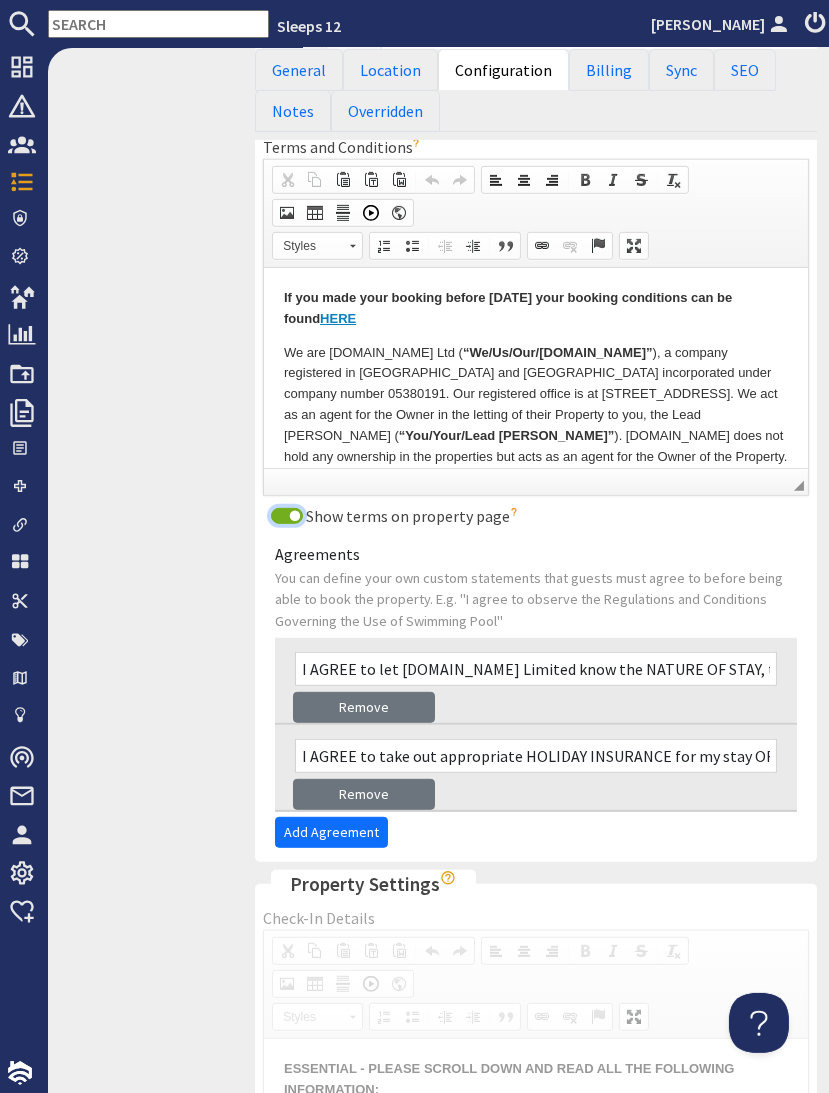 scroll, scrollTop: 1550, scrollLeft: 0, axis: vertical 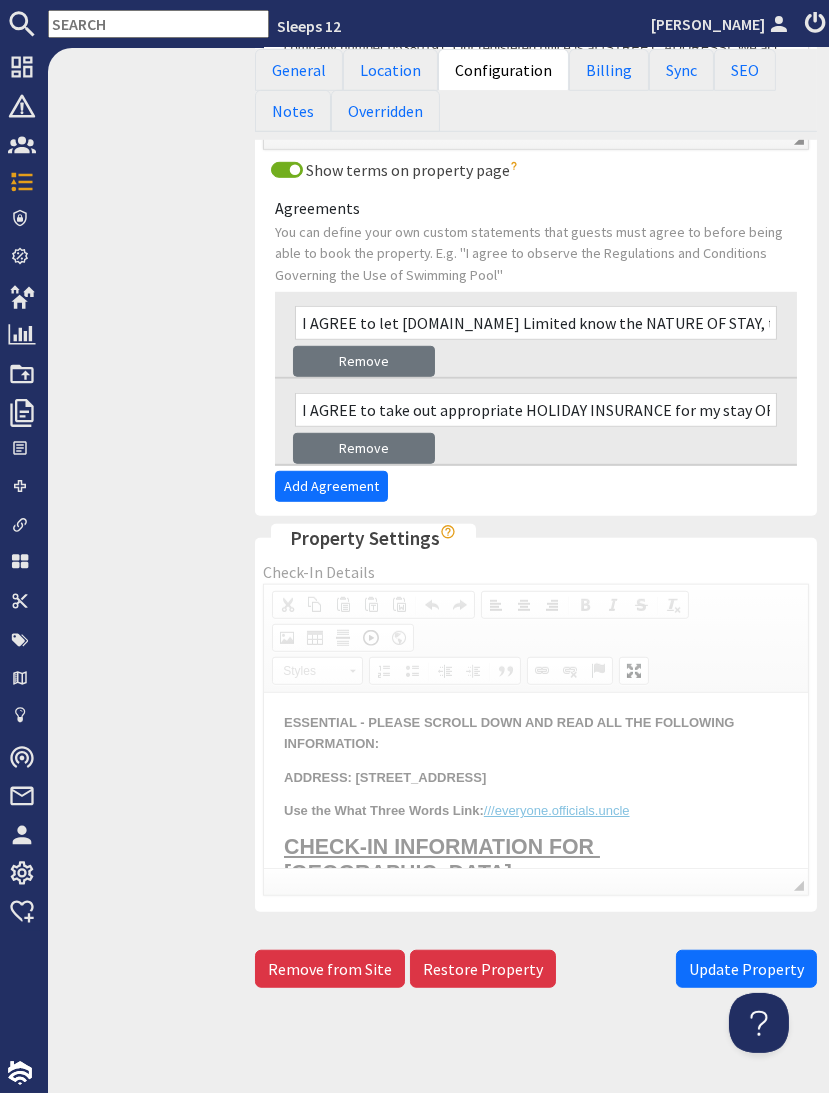 click on "Update Property" at bounding box center [746, 969] 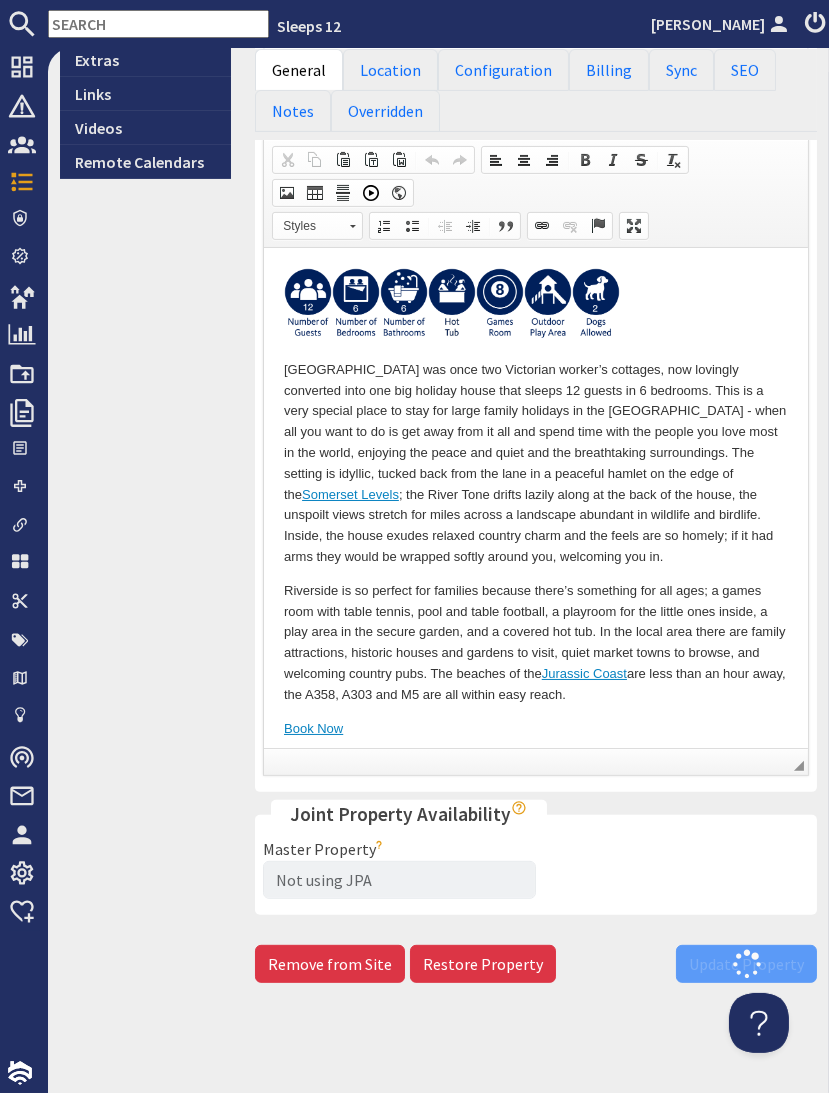 scroll, scrollTop: 707, scrollLeft: 0, axis: vertical 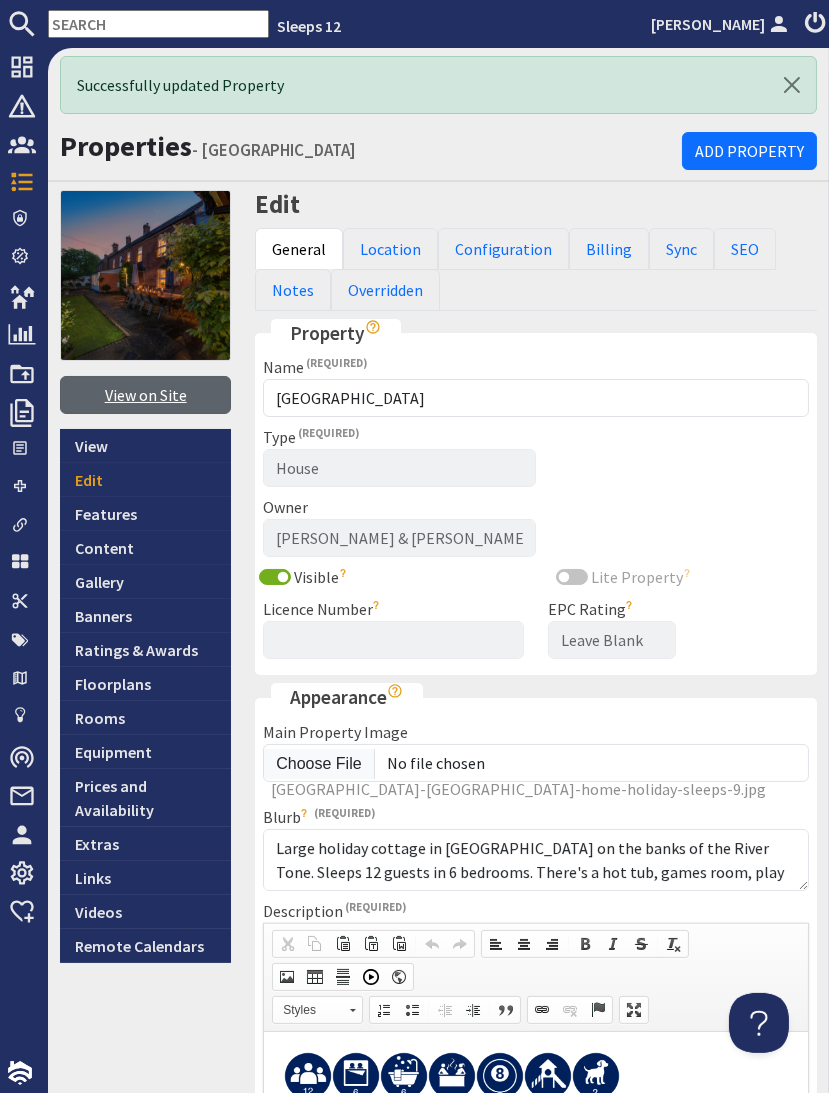 click on "View on Site" at bounding box center [145, 395] 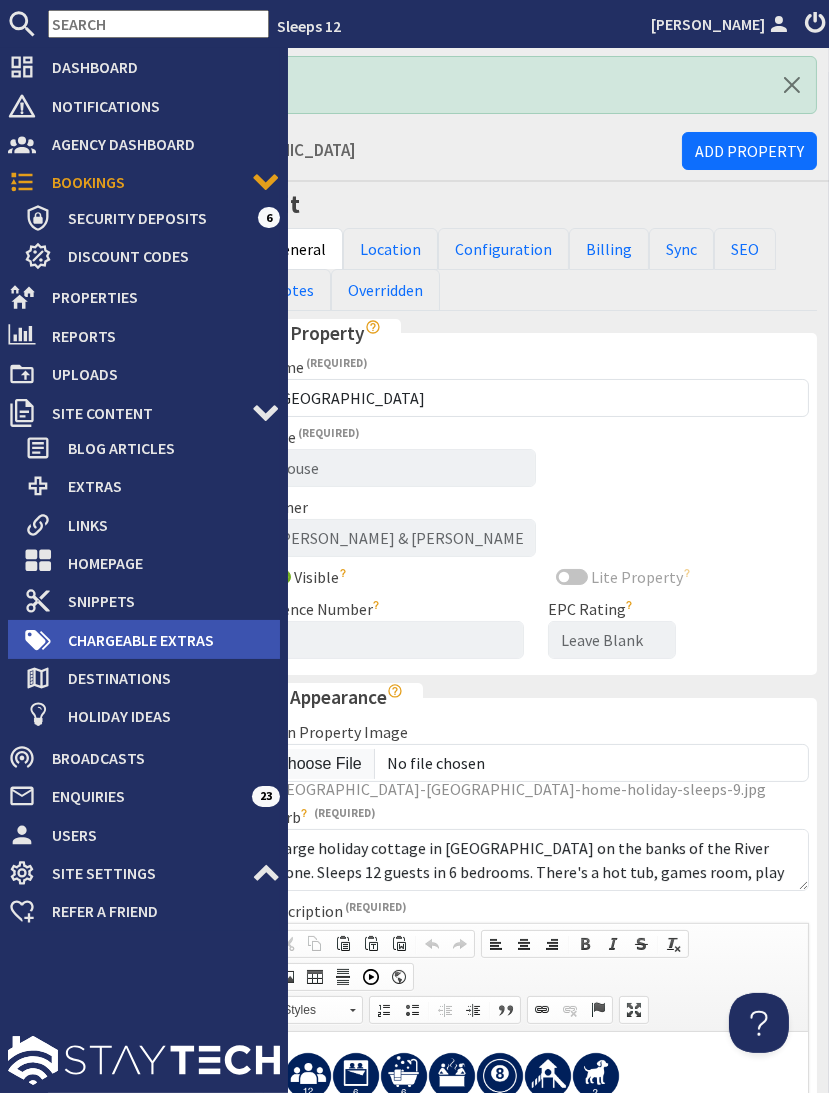 click on "Chargeable Extras" at bounding box center (166, 640) 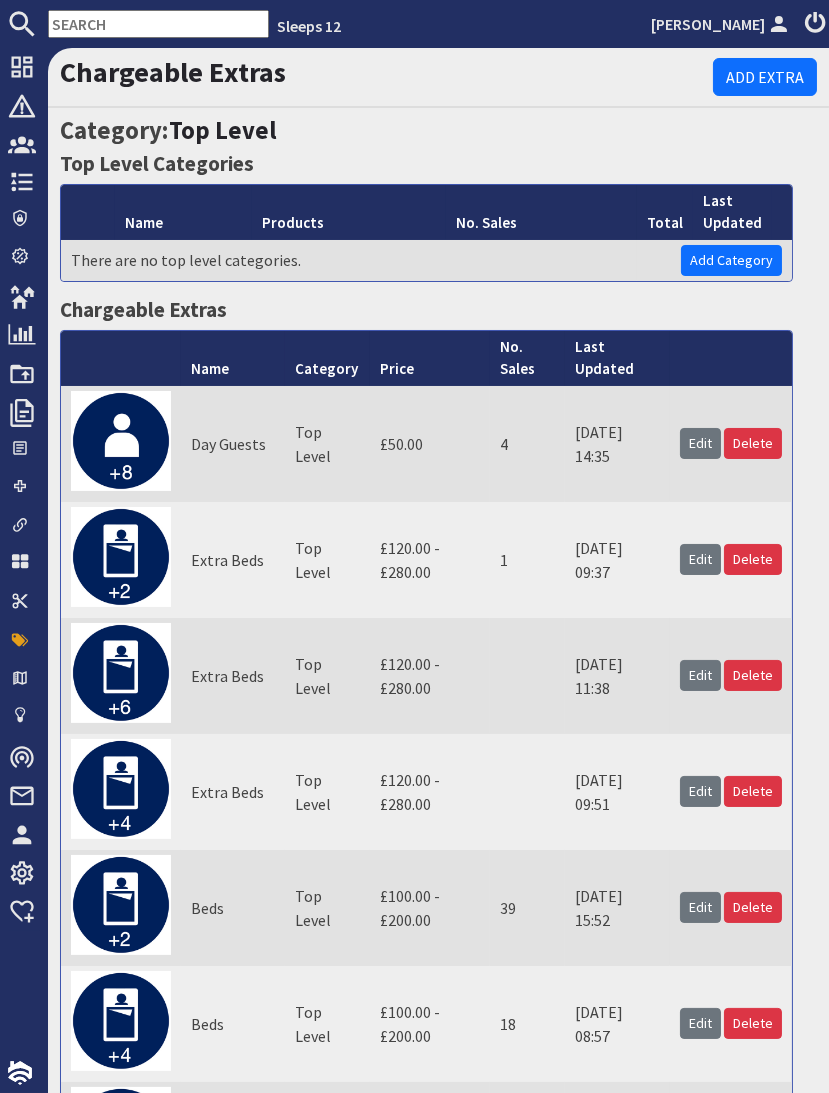scroll, scrollTop: 0, scrollLeft: 0, axis: both 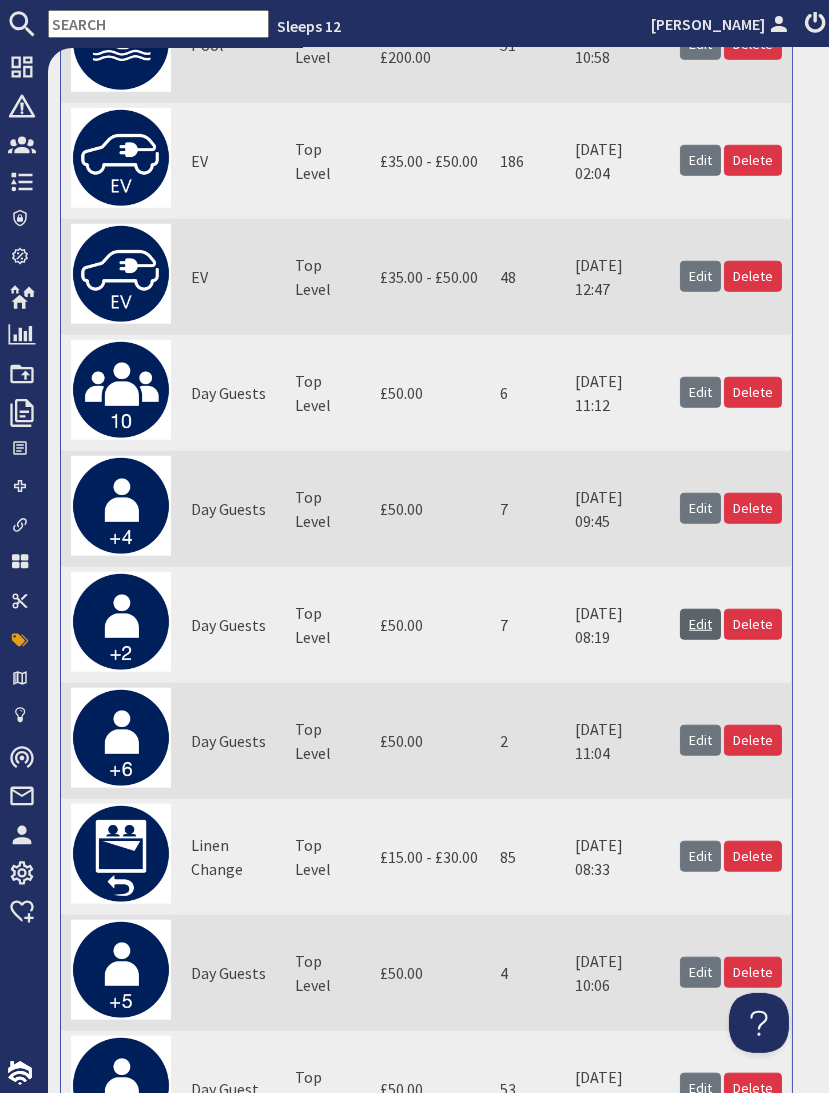 click on "Edit" at bounding box center (700, 624) 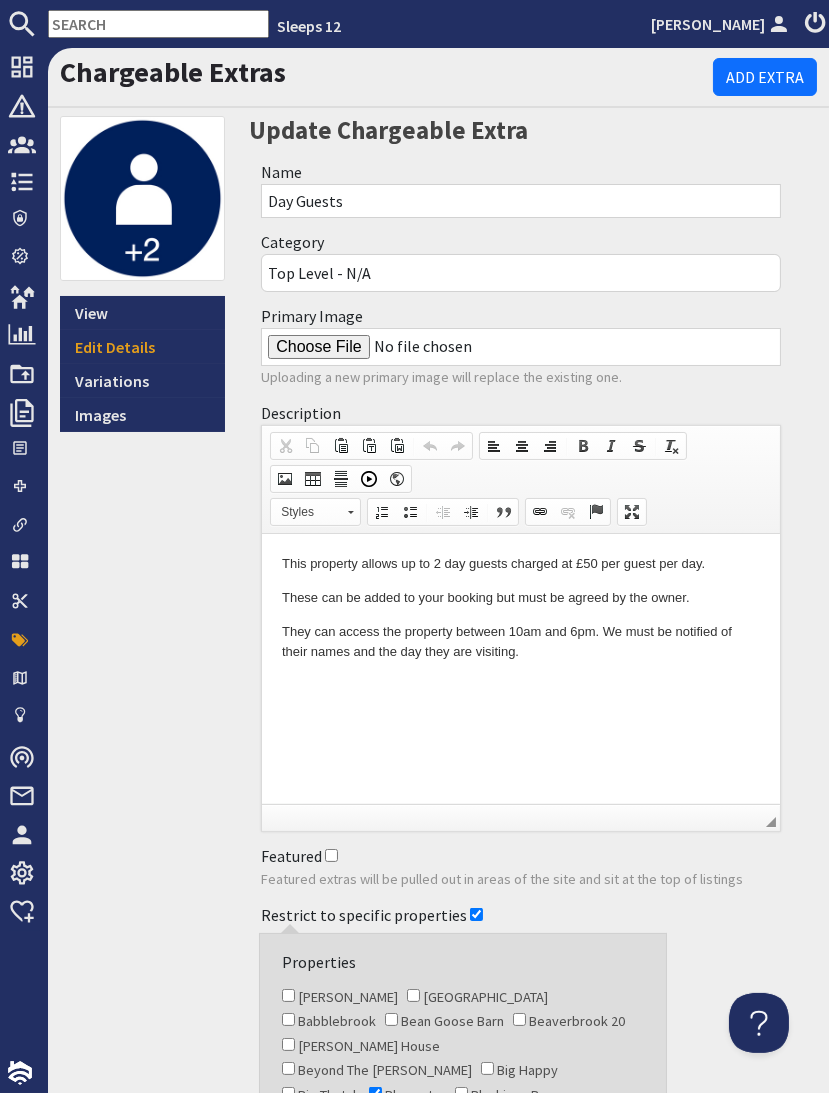 scroll, scrollTop: 0, scrollLeft: 0, axis: both 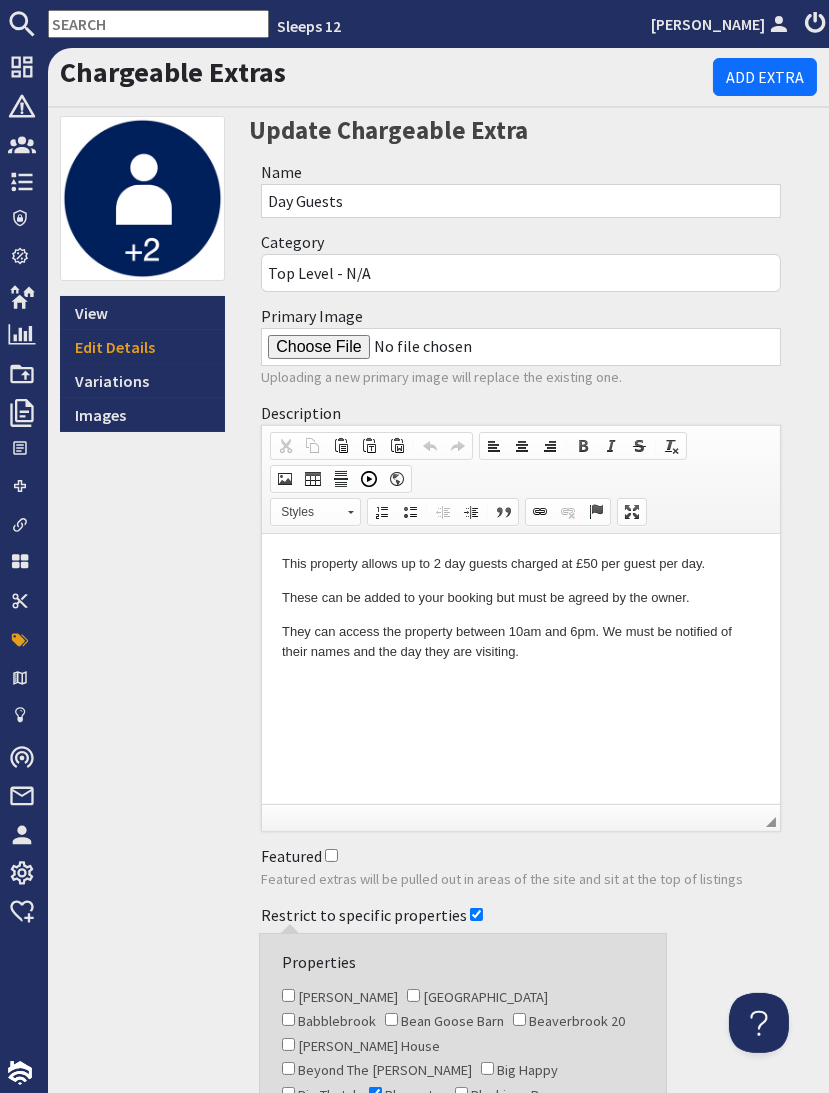 click on "Featured extras will be pulled out in areas of the site and sit at the top of listings" at bounding box center [521, 880] 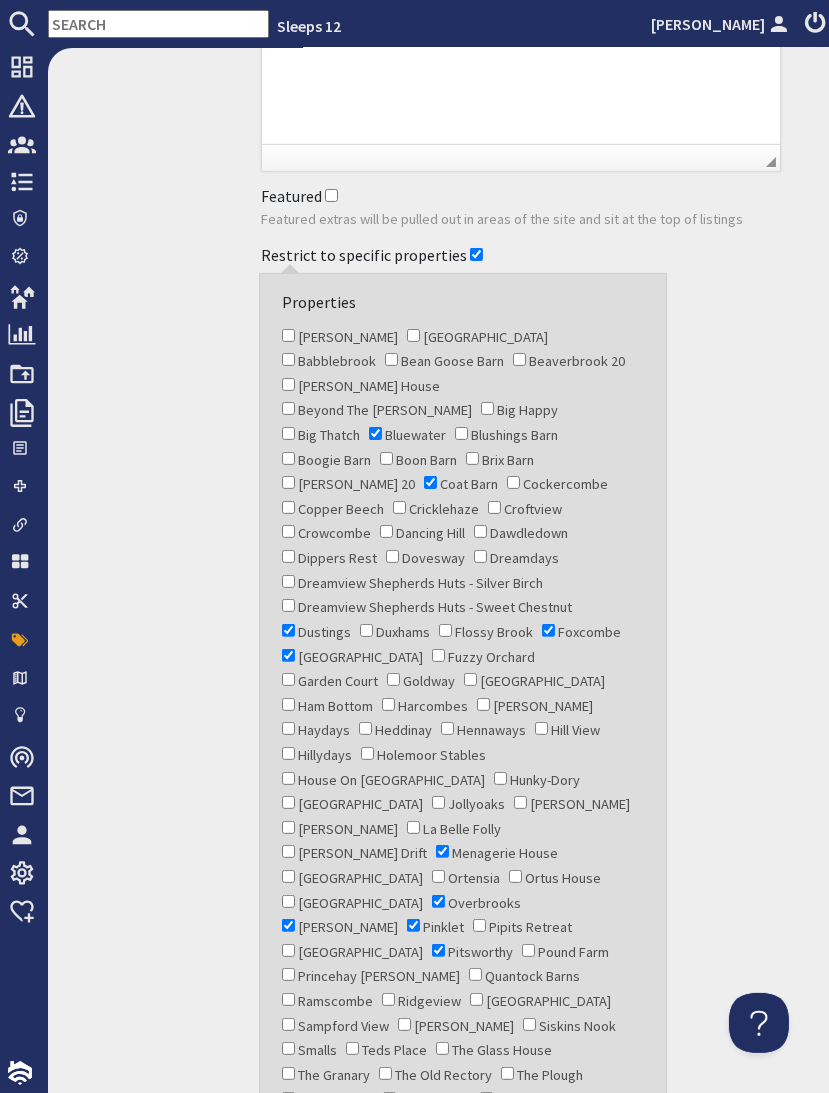 scroll, scrollTop: 831, scrollLeft: 0, axis: vertical 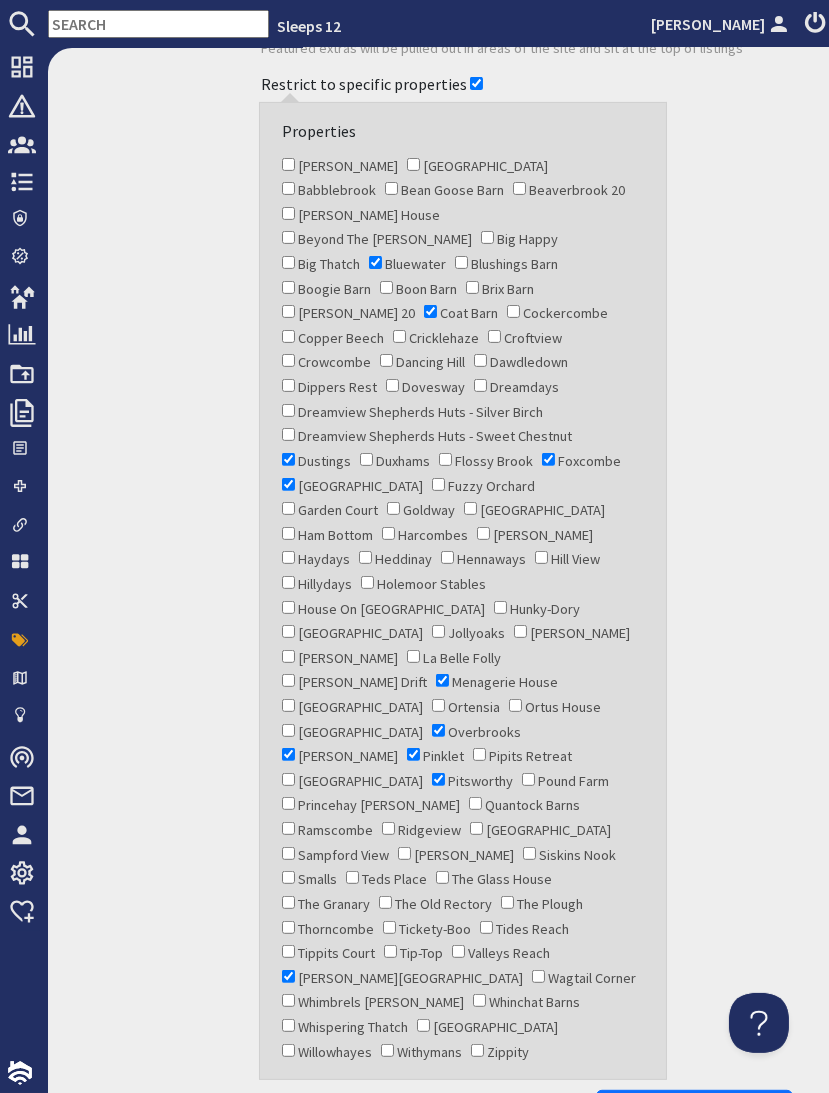 click on "[GEOGRAPHIC_DATA]" at bounding box center [476, 828] 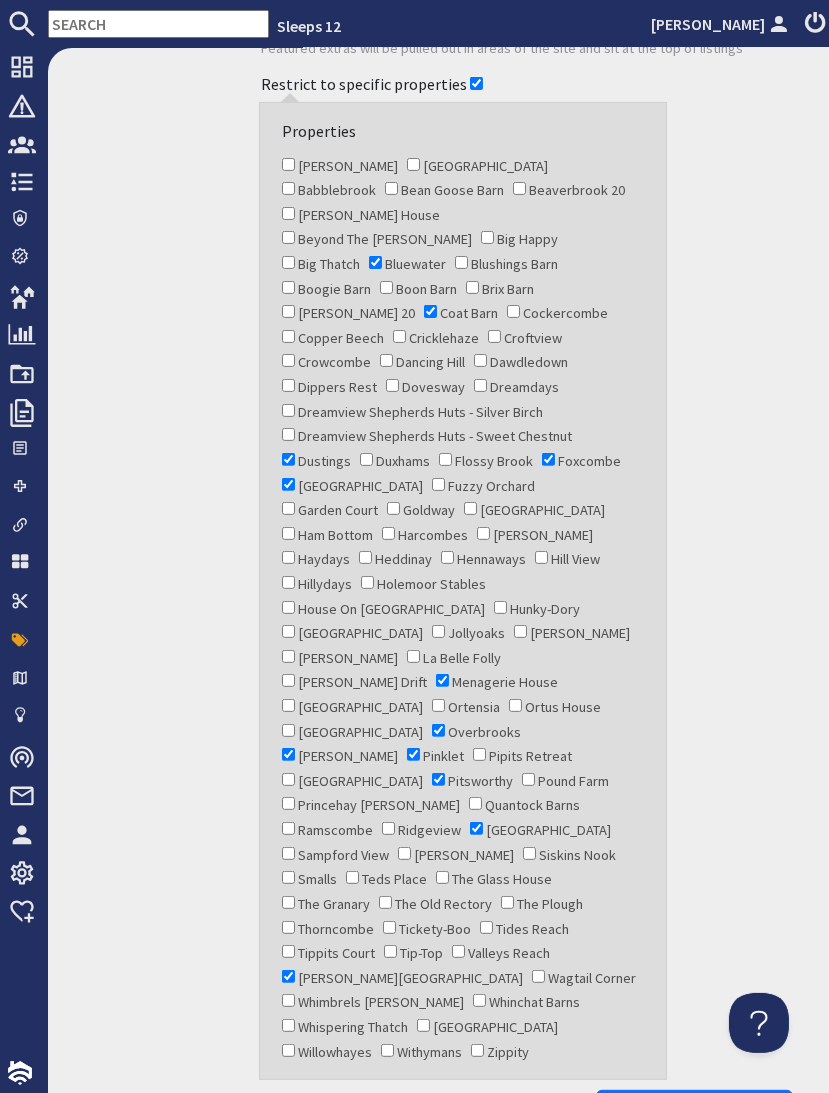 click on "Update Chargeable extra" at bounding box center (694, 1109) 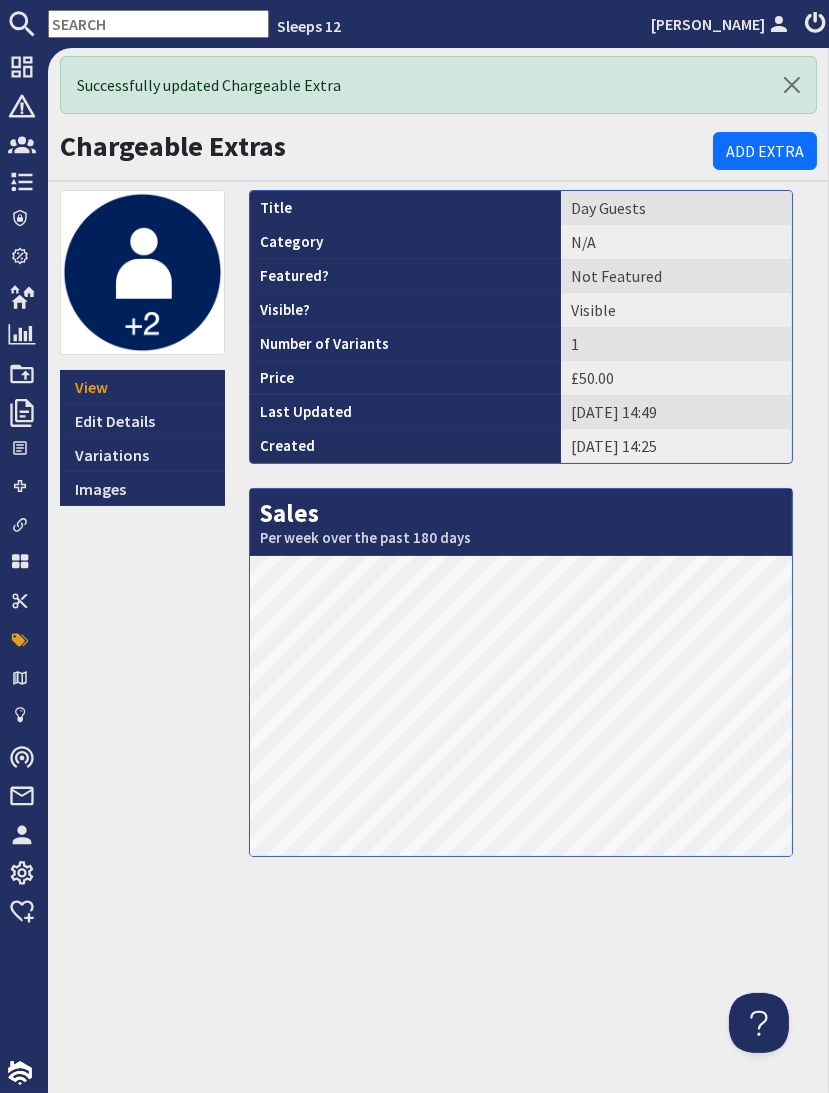 scroll, scrollTop: 0, scrollLeft: 0, axis: both 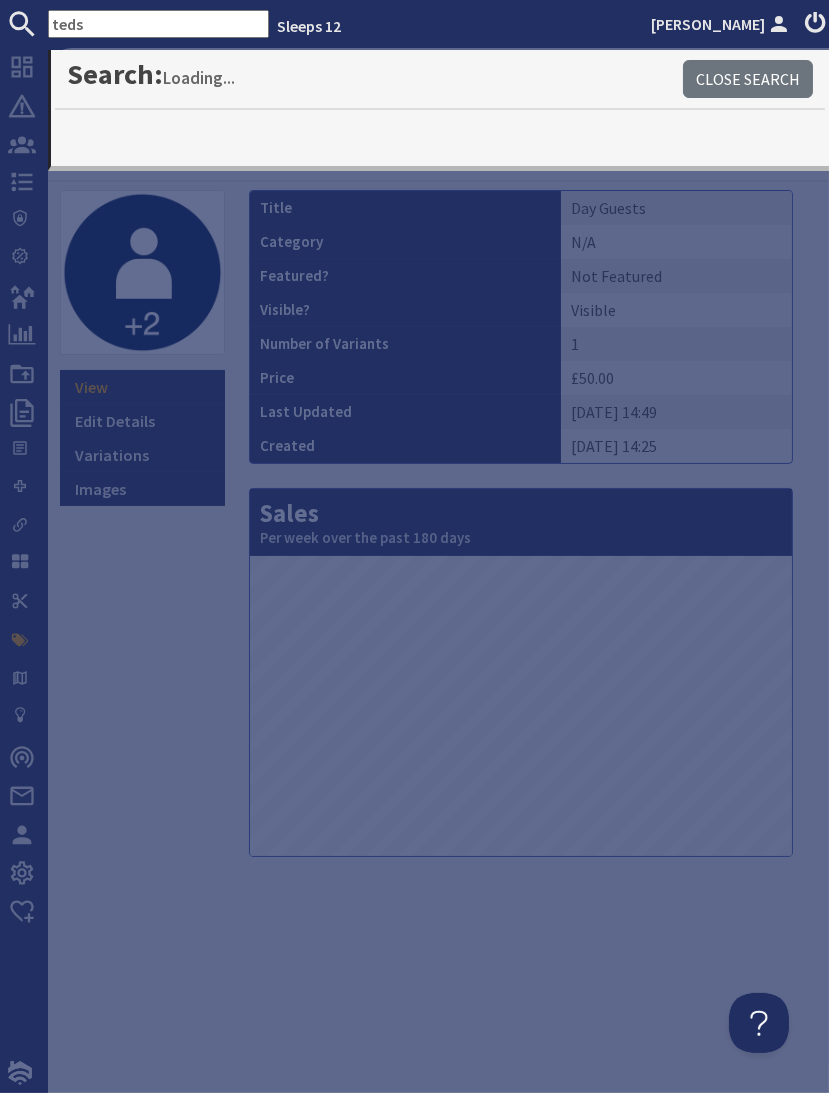 type on "teds" 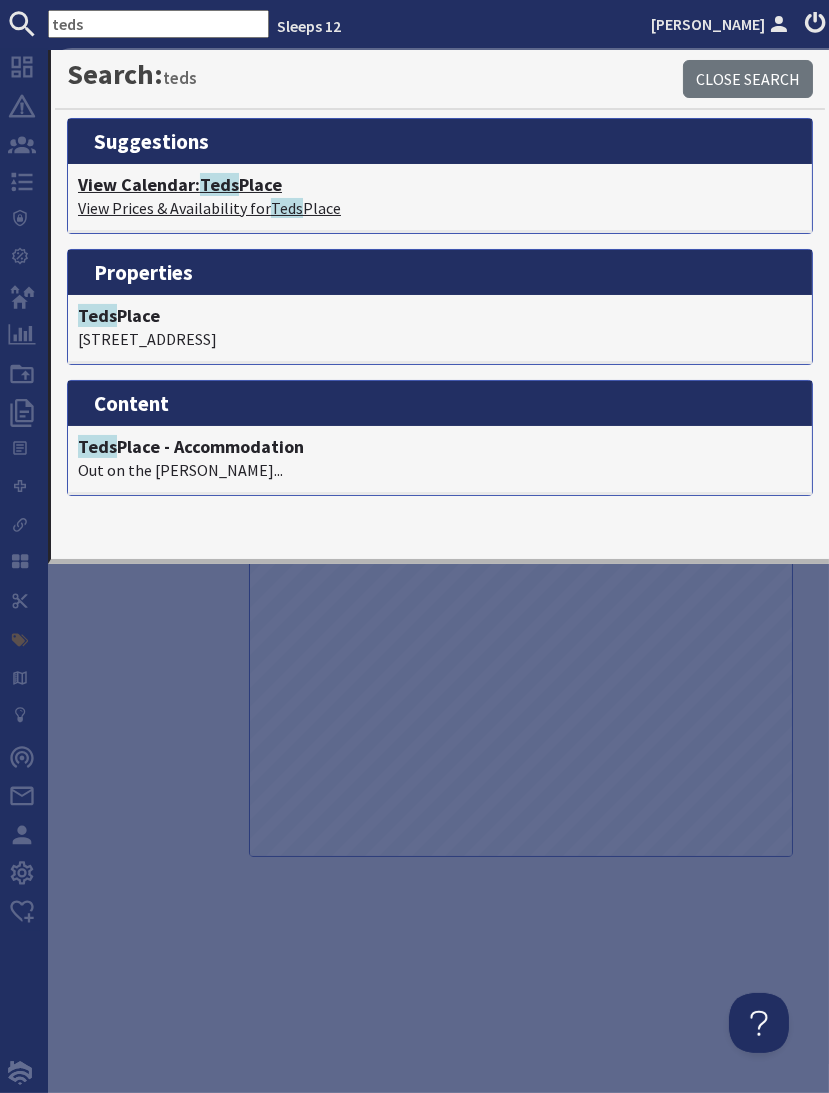 click on "Teds" 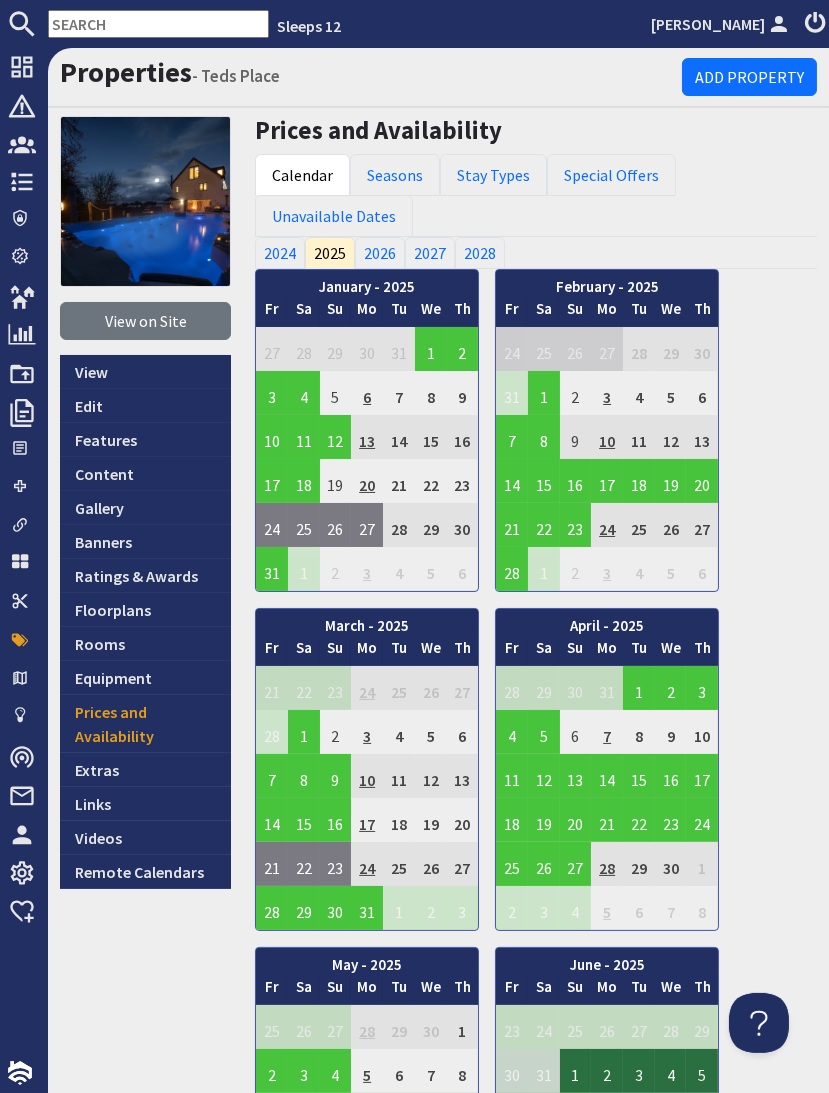 scroll, scrollTop: 0, scrollLeft: 0, axis: both 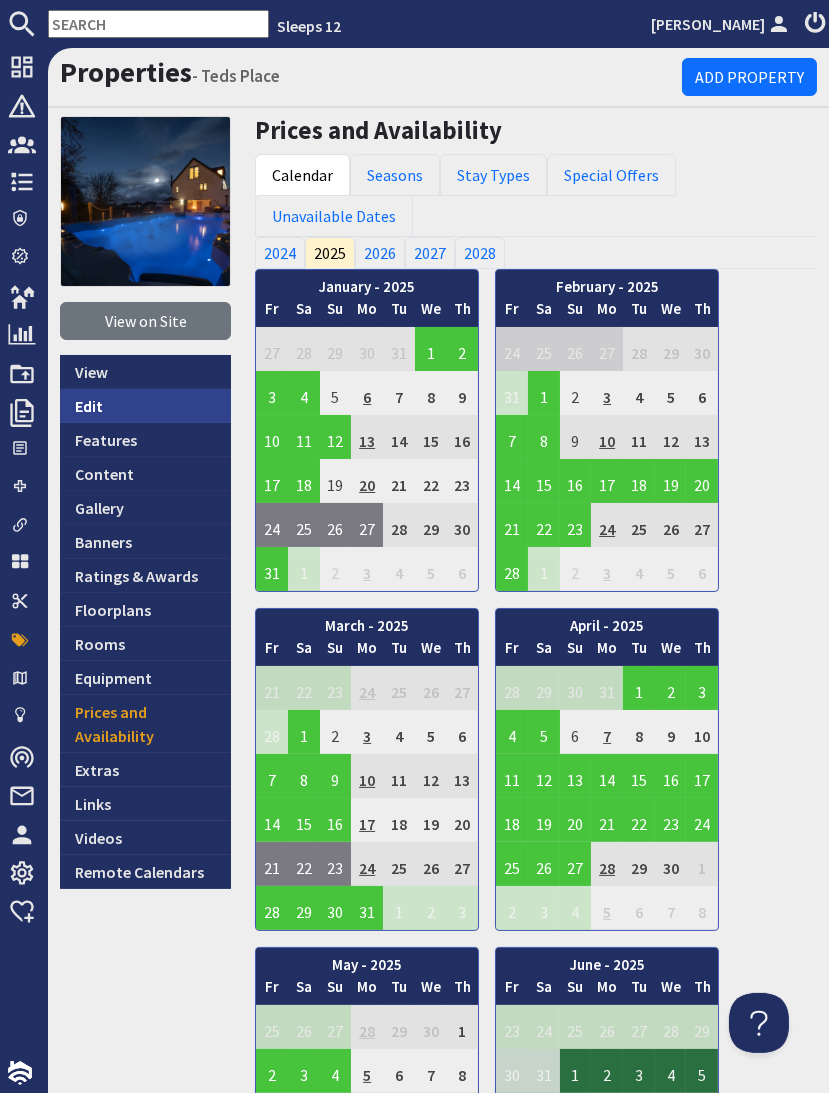 click on "Edit" at bounding box center [145, 406] 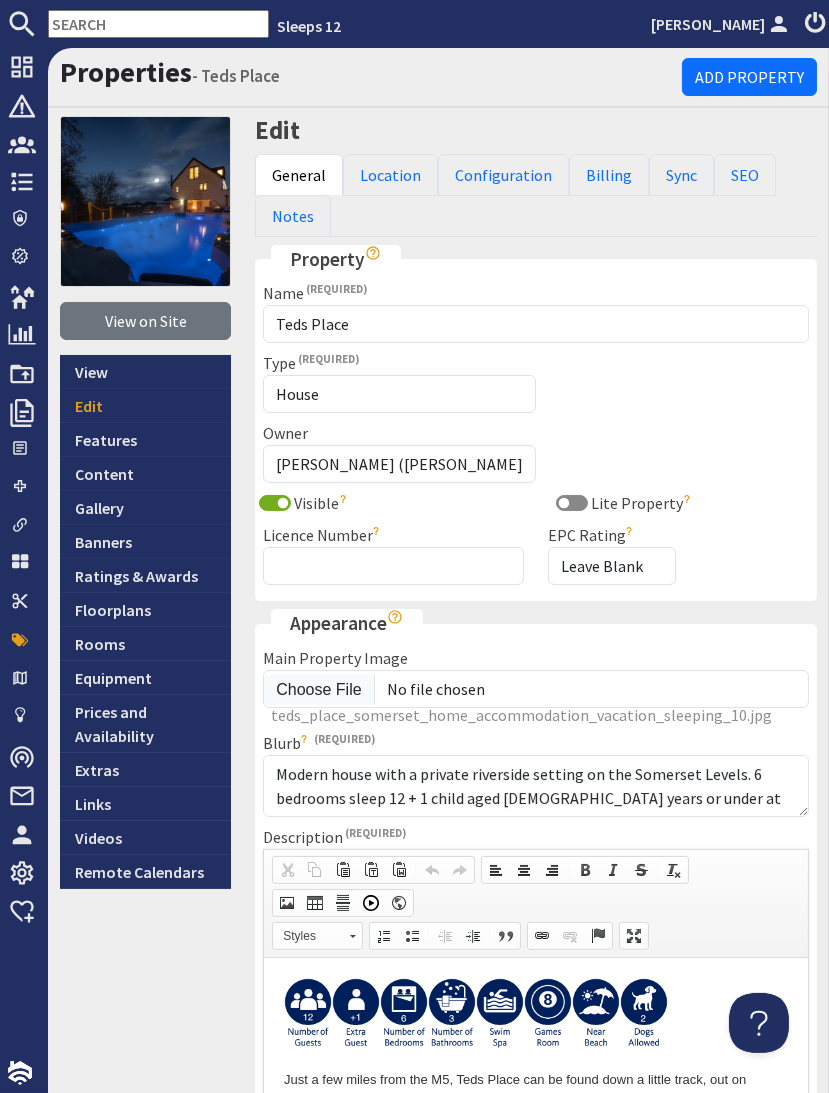 scroll, scrollTop: 0, scrollLeft: 0, axis: both 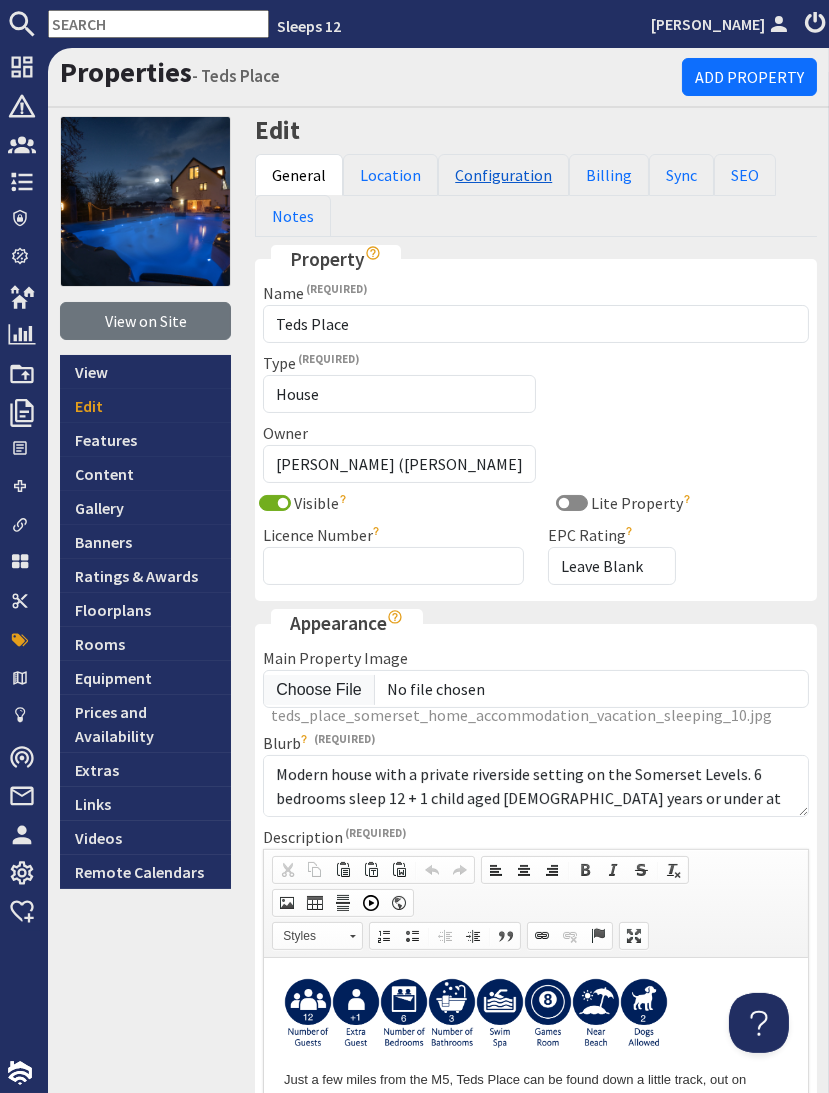 click on "Configuration" at bounding box center (503, 175) 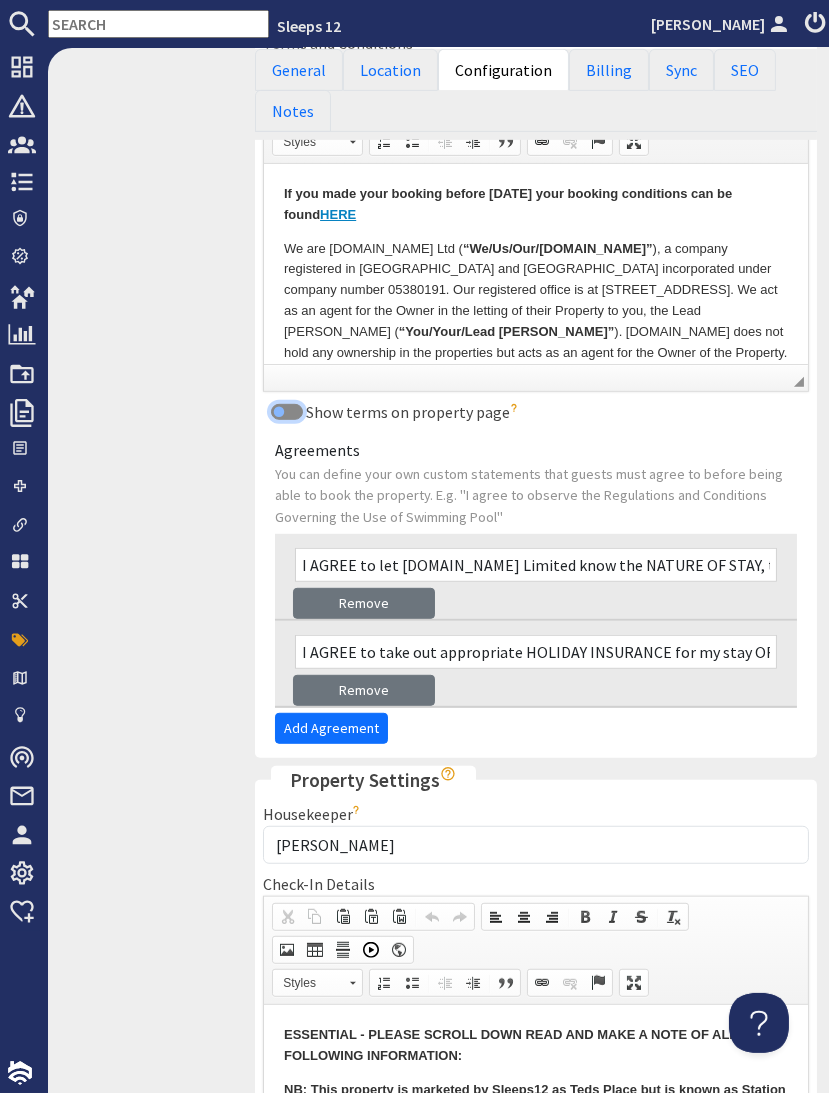 drag, startPoint x: 286, startPoint y: 408, endPoint x: 336, endPoint y: 424, distance: 52.49762 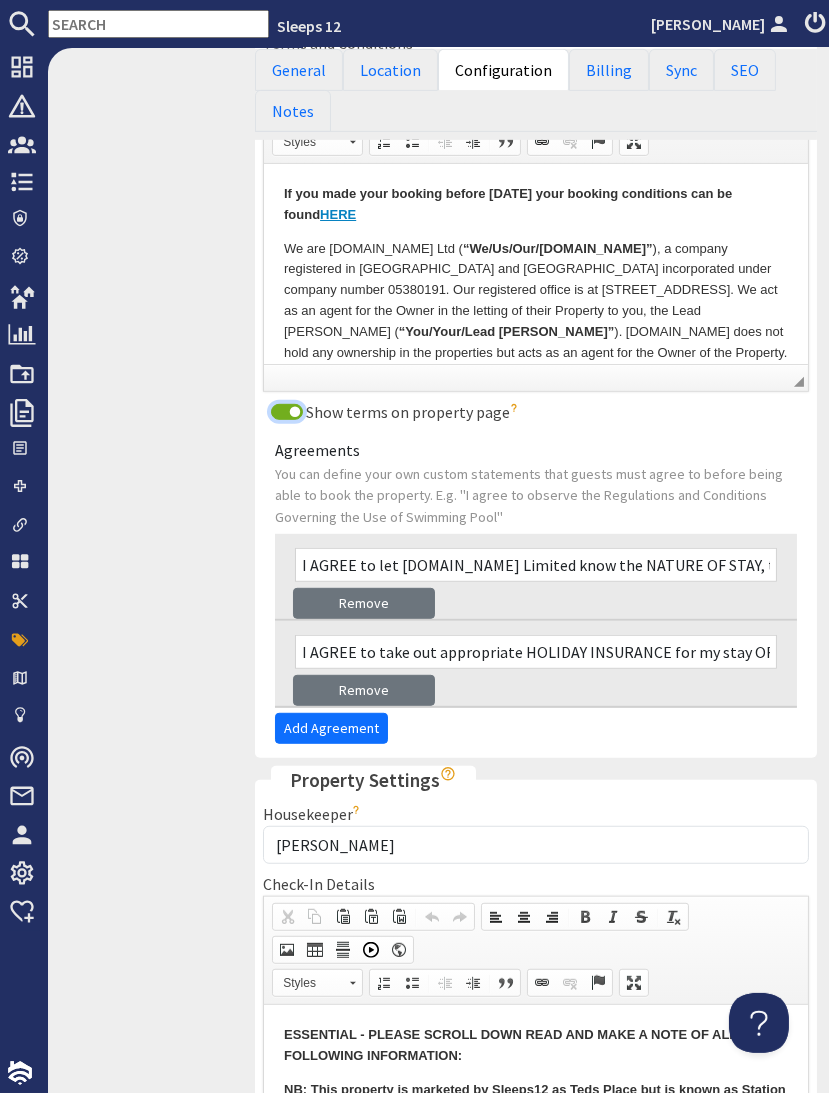 scroll, scrollTop: 1620, scrollLeft: 0, axis: vertical 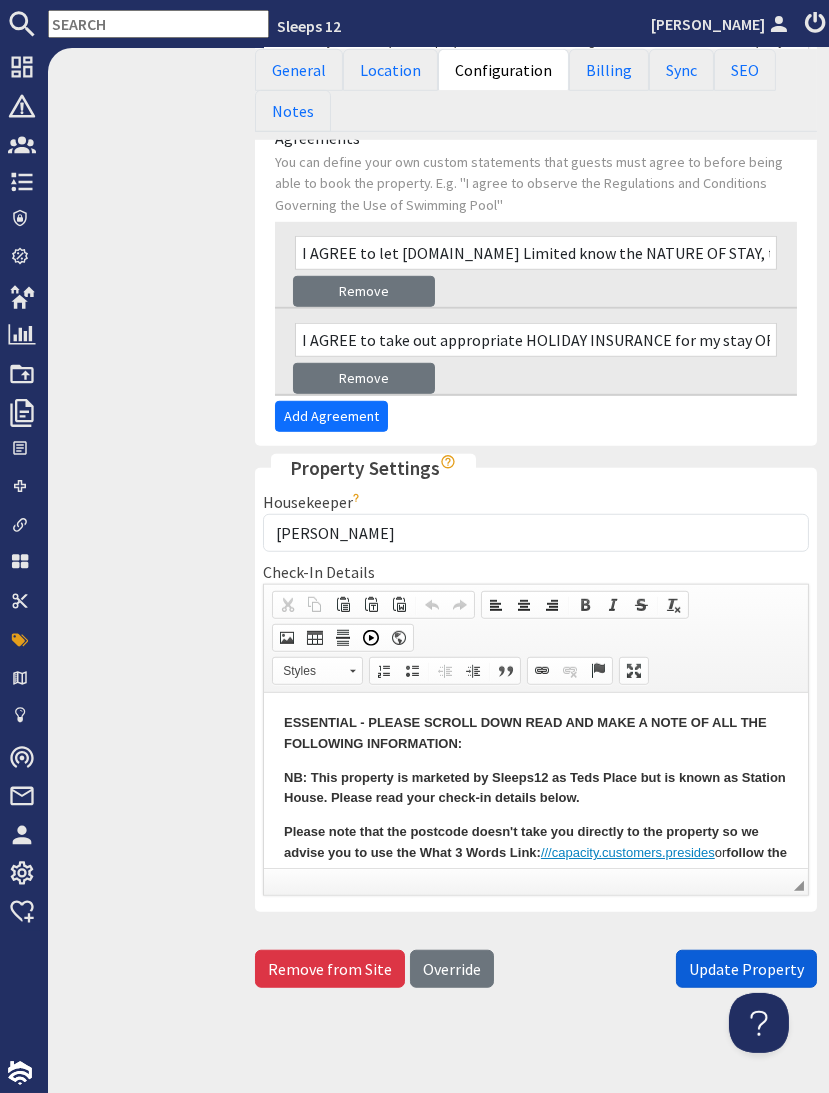 click on "Update Property" at bounding box center (746, 969) 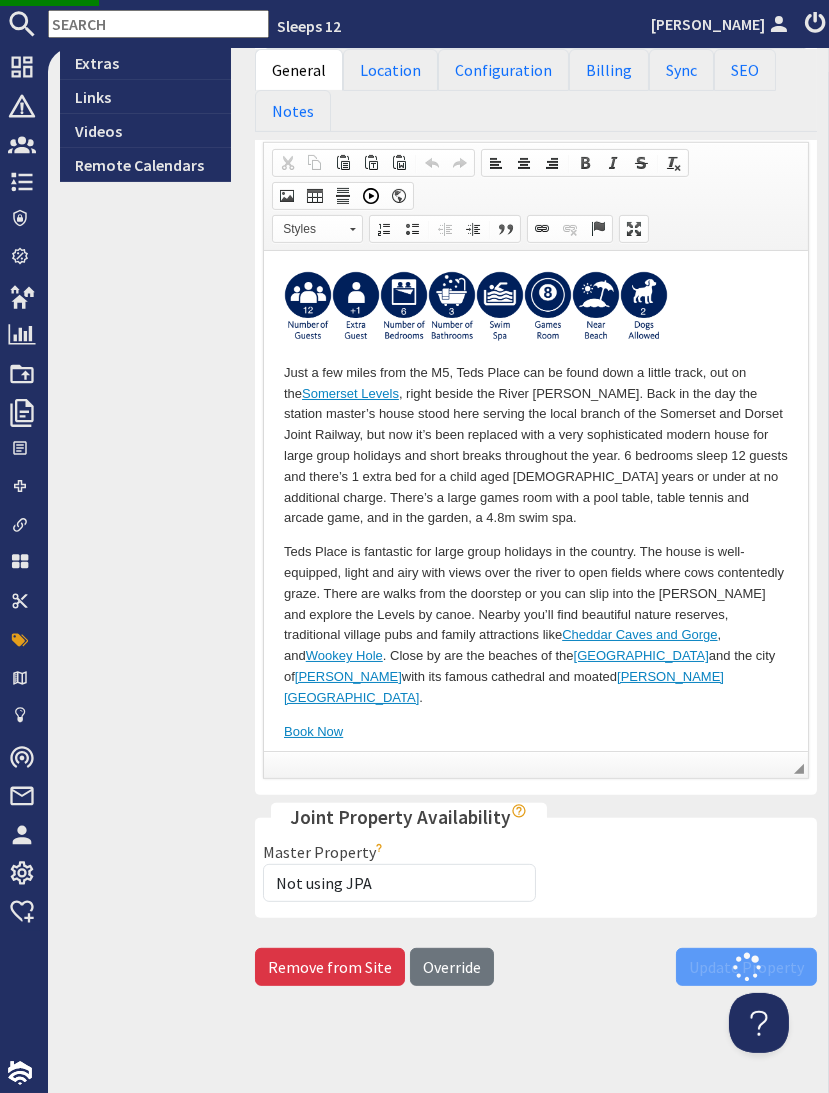scroll, scrollTop: 0, scrollLeft: 0, axis: both 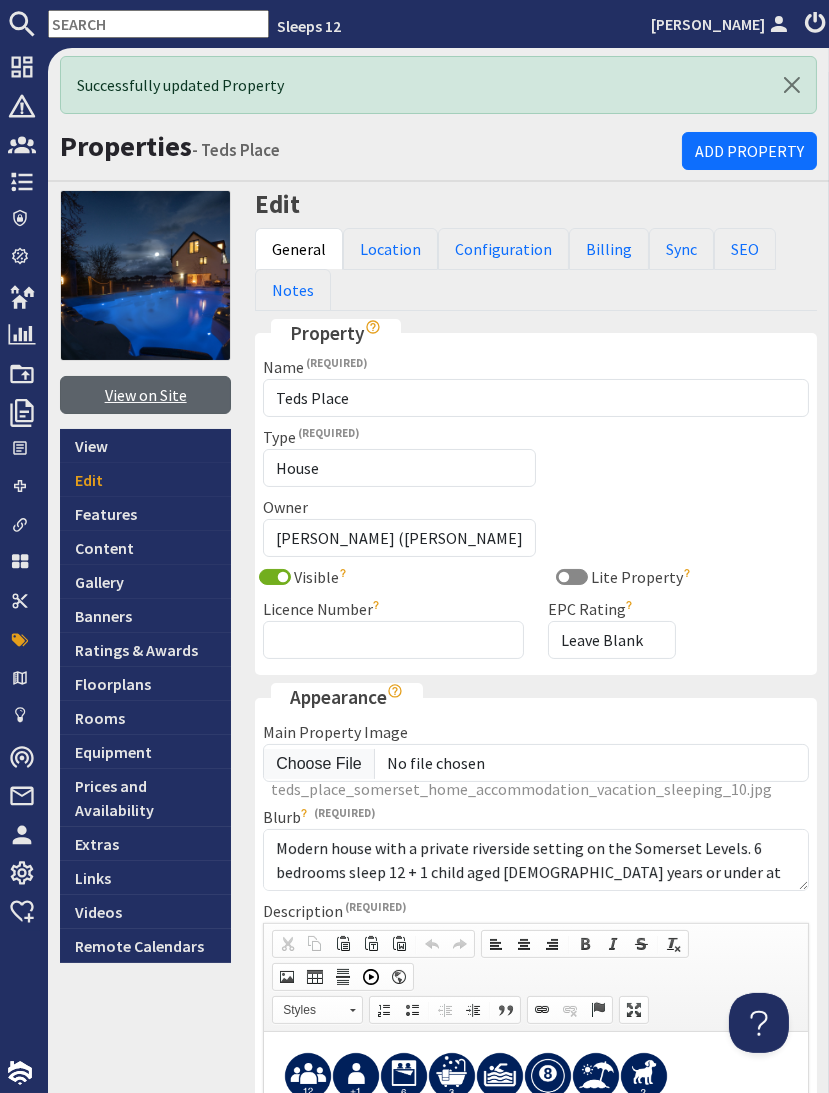 click on "View on Site" at bounding box center [145, 395] 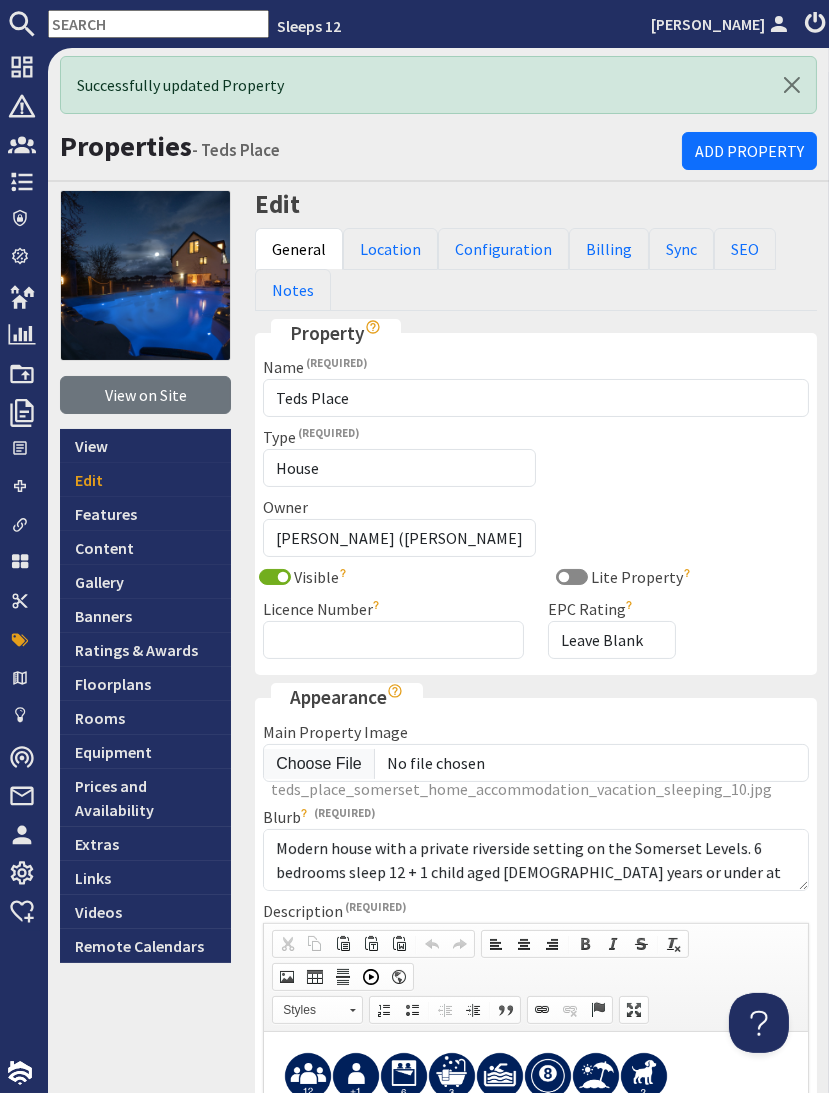 click at bounding box center [158, 24] 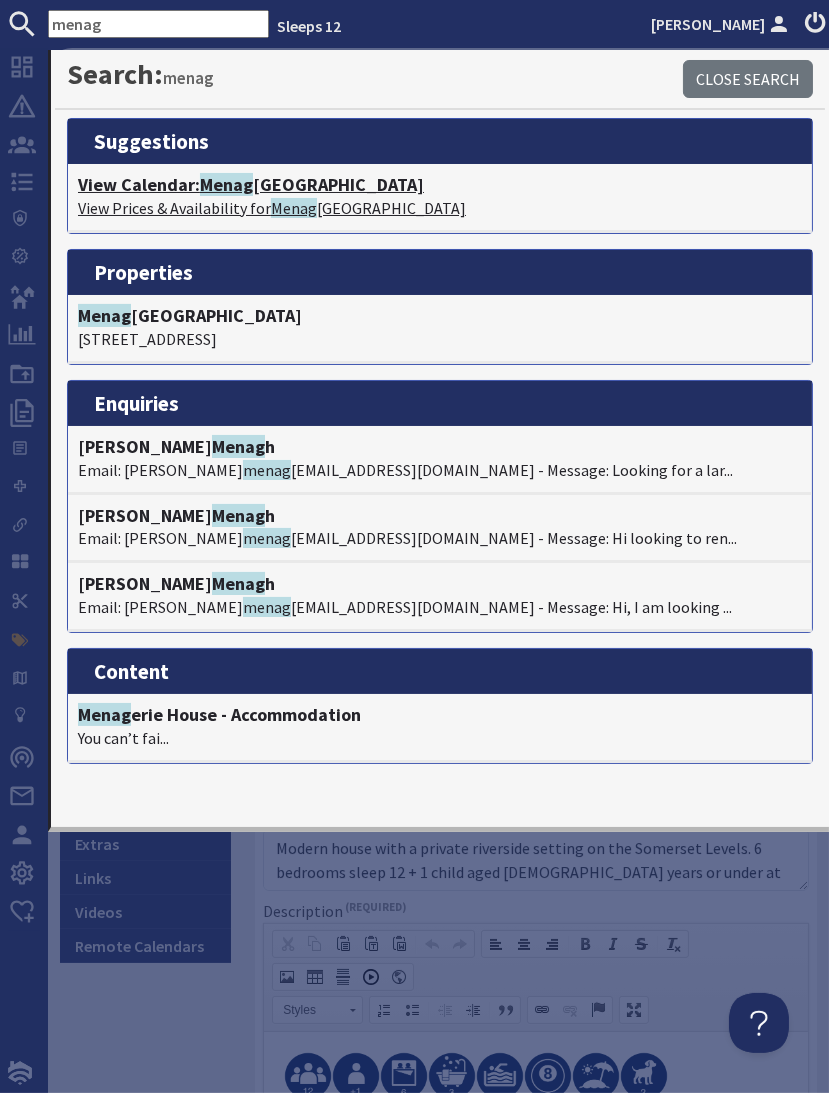 type on "menag" 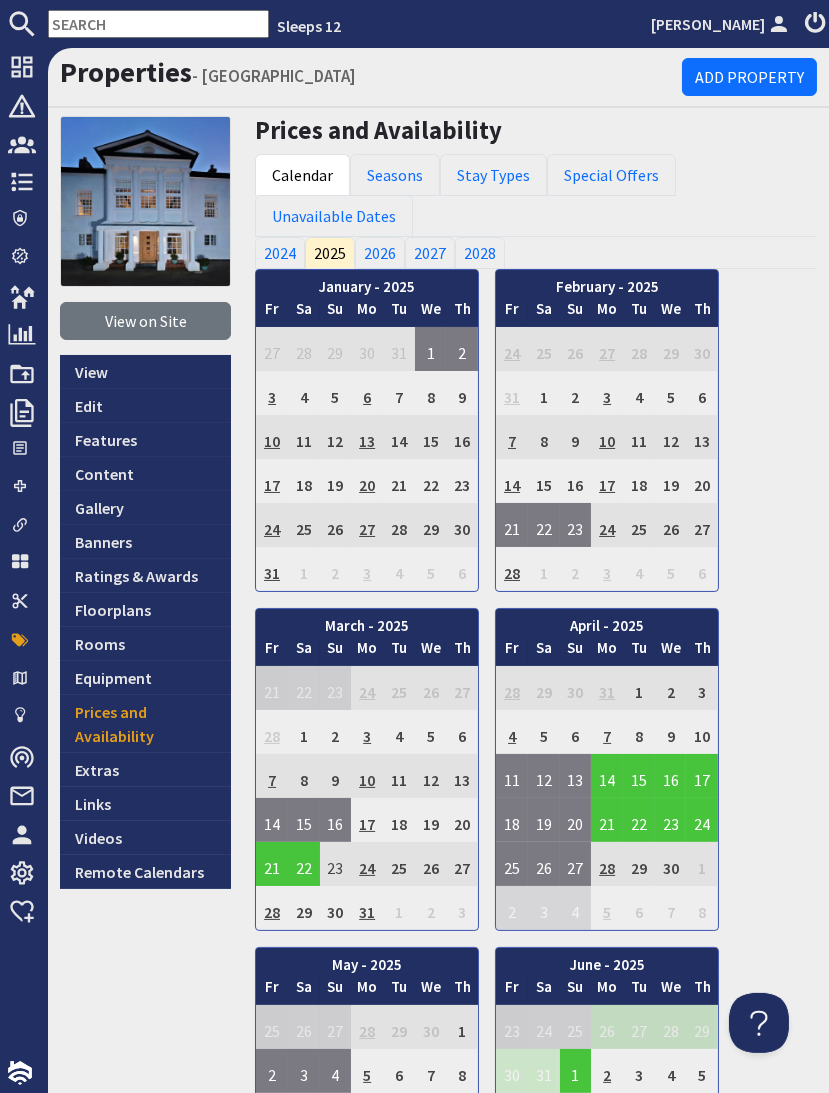 scroll, scrollTop: 0, scrollLeft: 0, axis: both 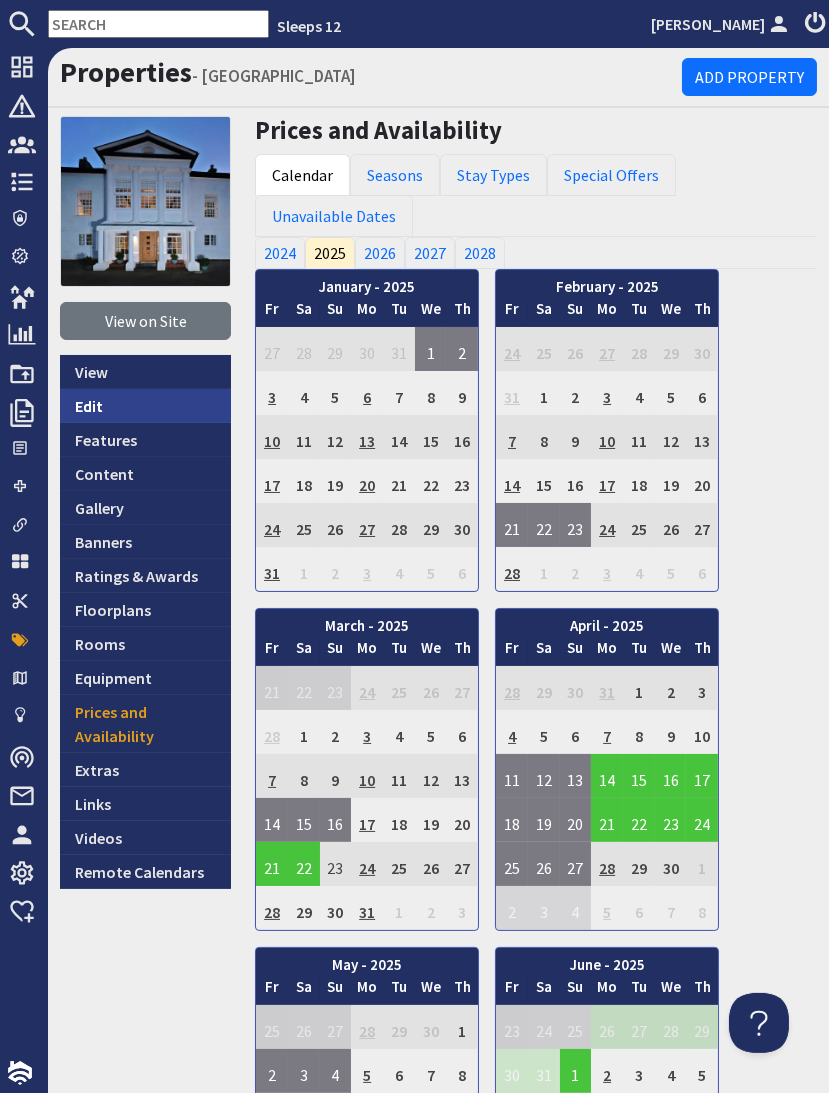 click on "Edit" at bounding box center (145, 406) 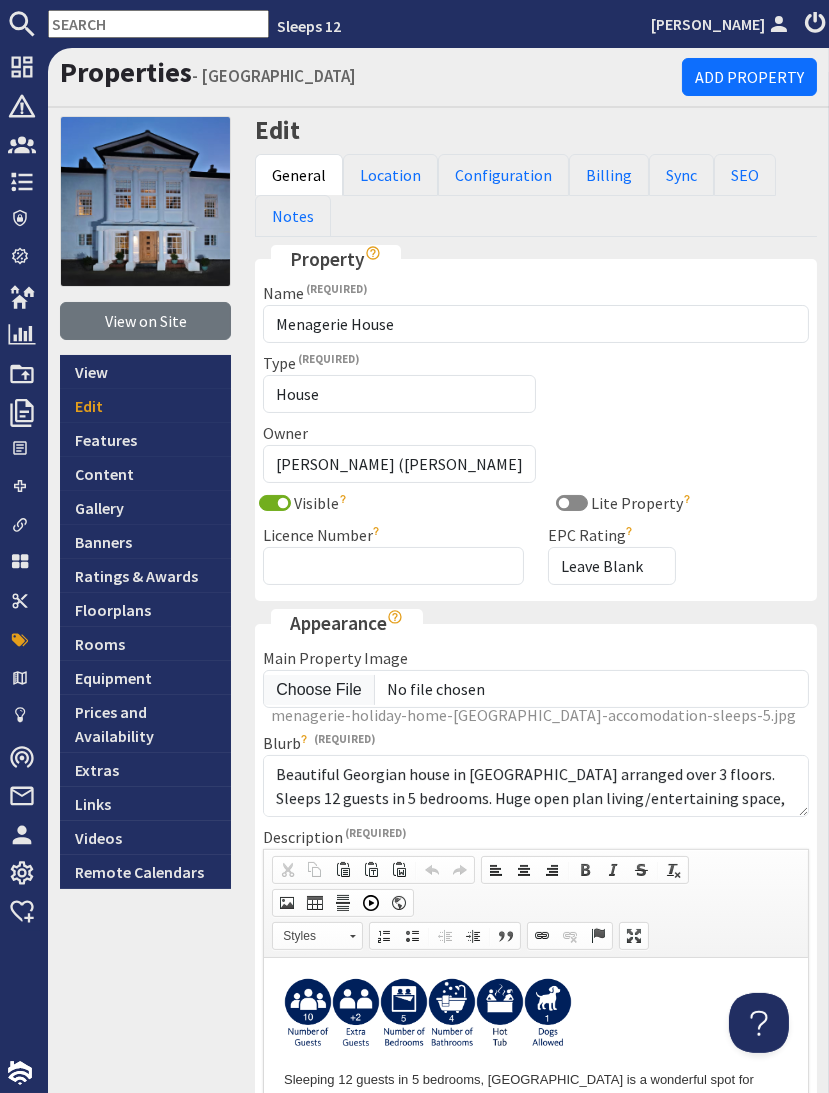 scroll, scrollTop: 0, scrollLeft: 0, axis: both 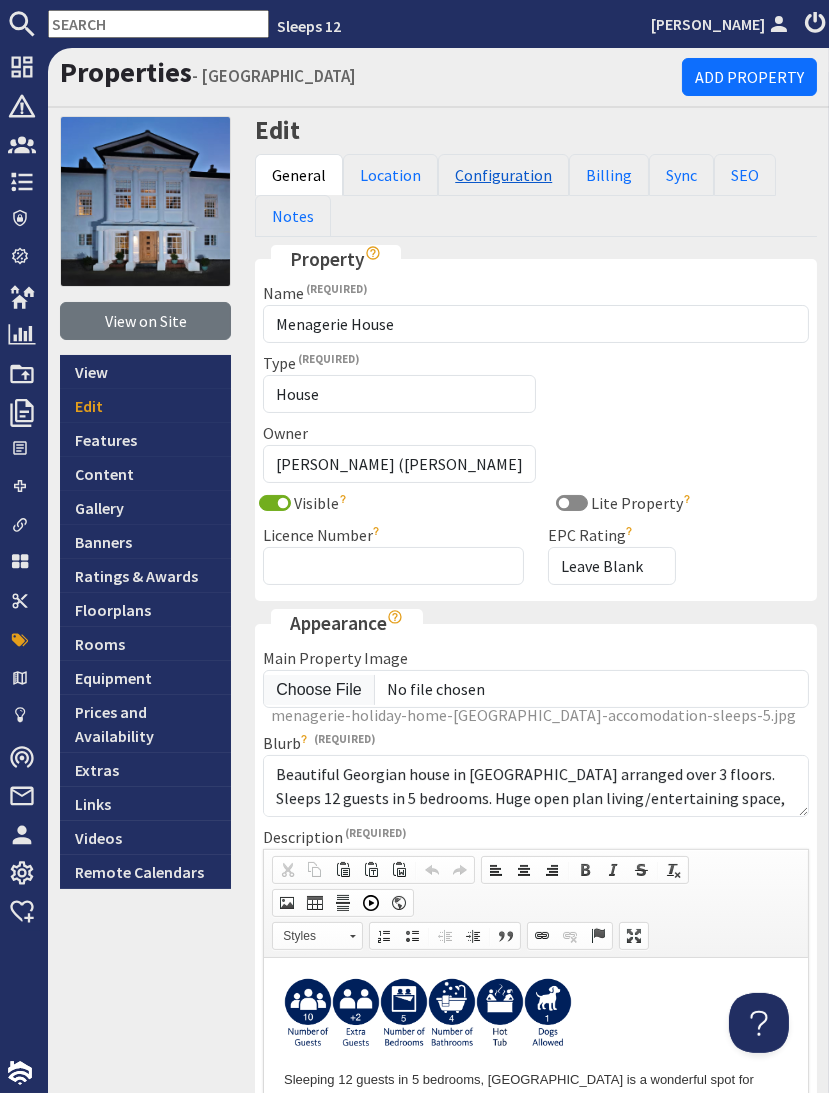click on "Configuration" at bounding box center [503, 175] 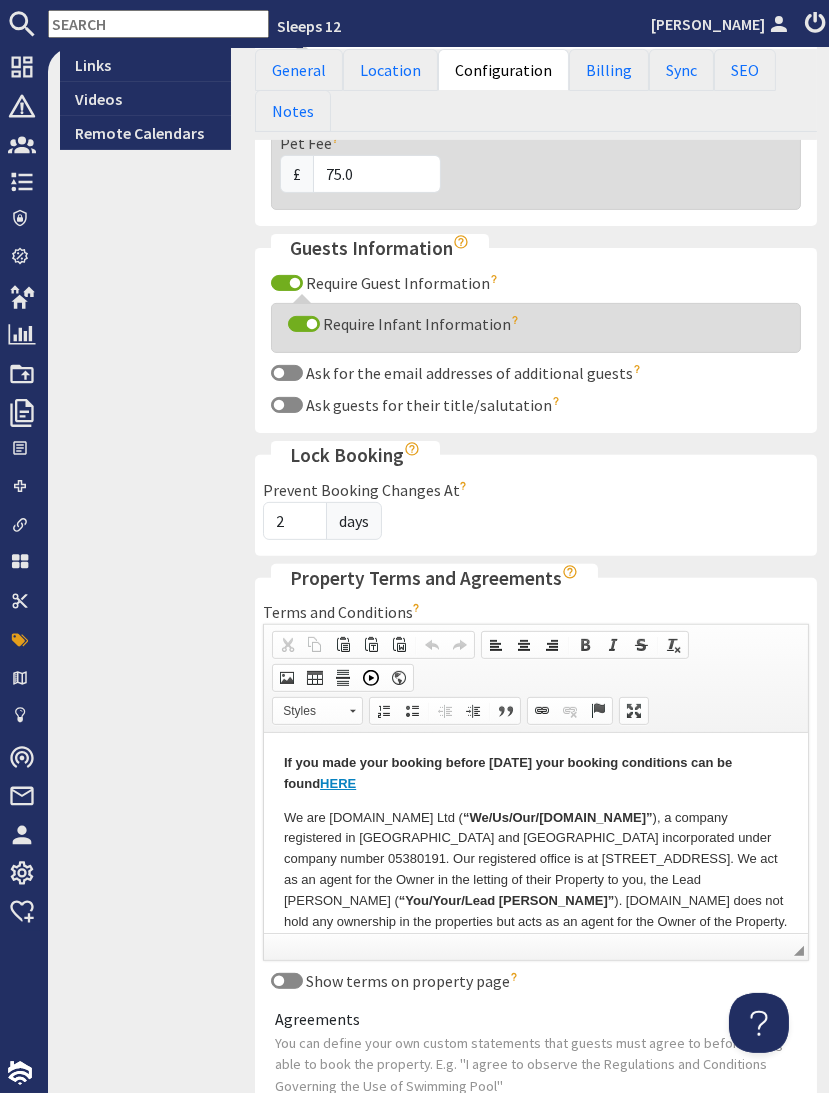 scroll, scrollTop: 771, scrollLeft: 0, axis: vertical 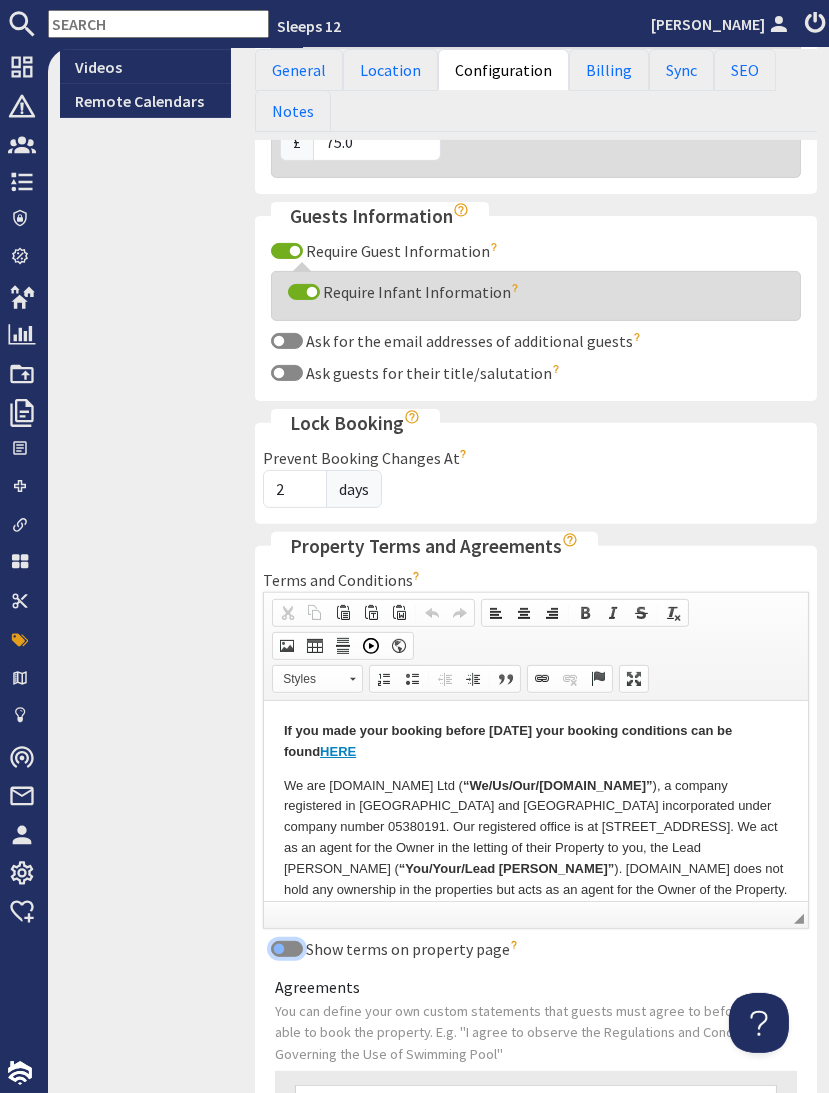 click on "Show terms on property page" at bounding box center [287, 949] 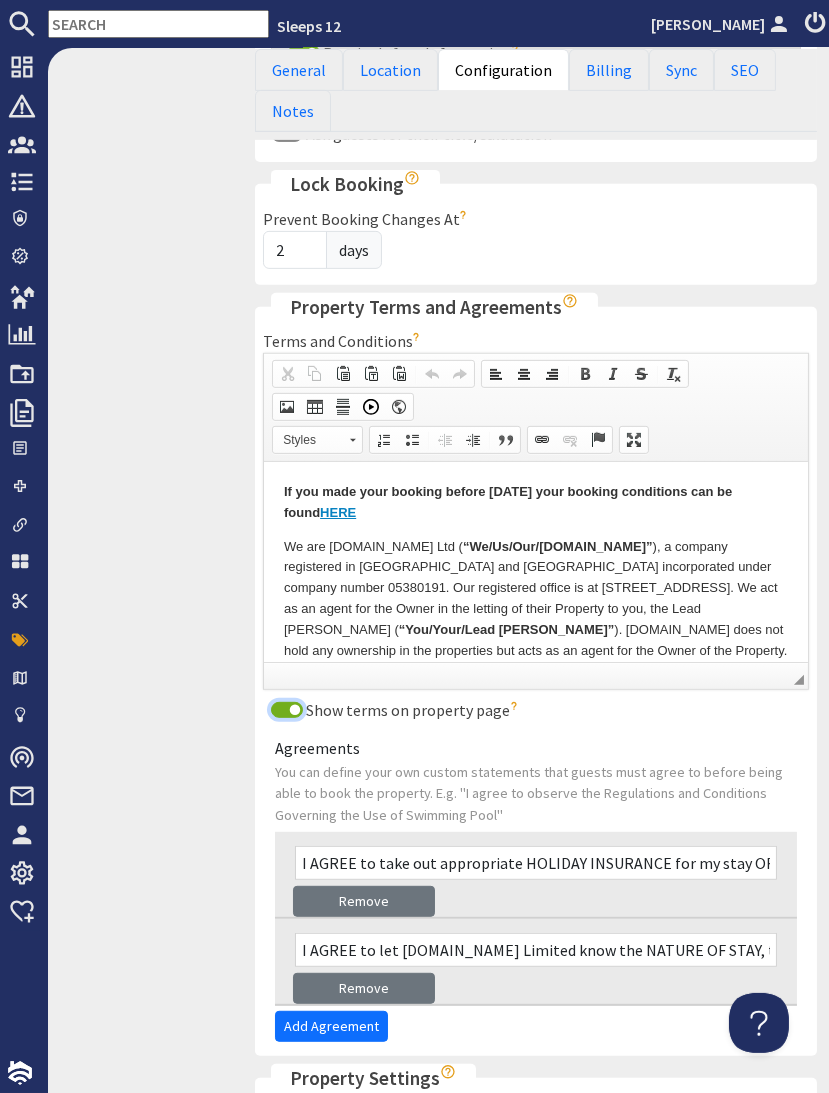 scroll, scrollTop: 1550, scrollLeft: 0, axis: vertical 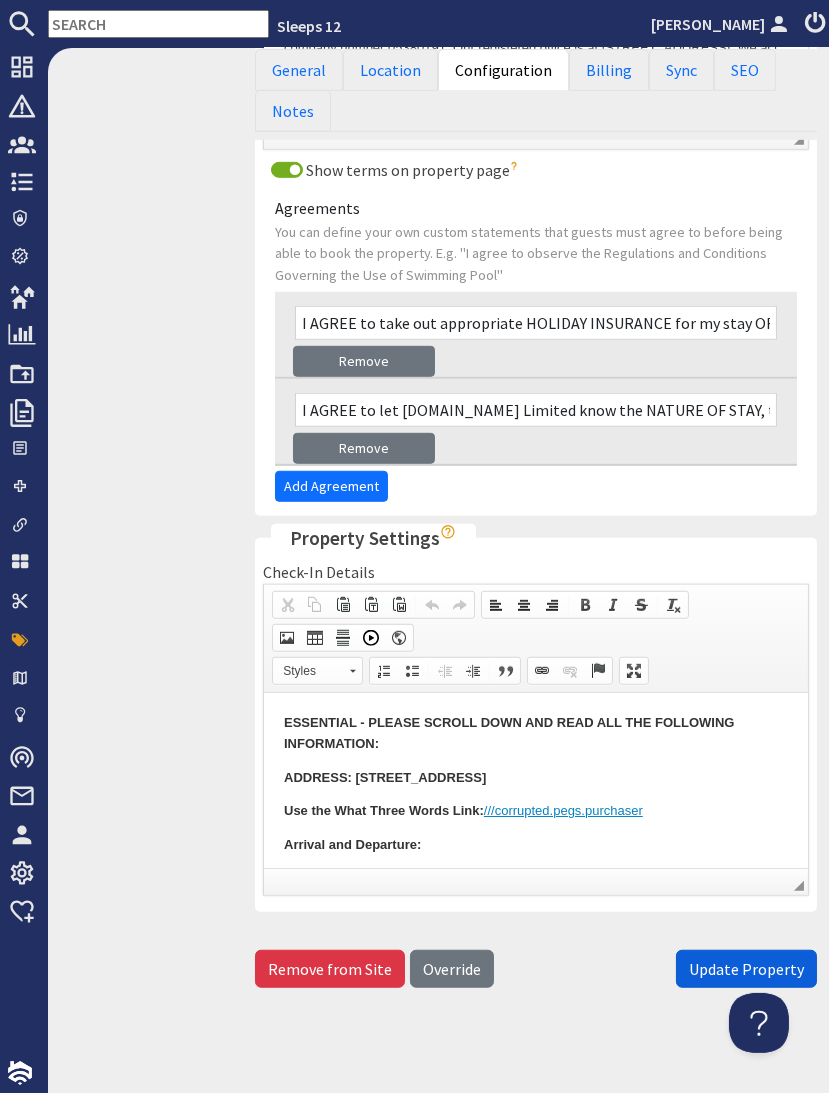 click on "Update Property" at bounding box center (746, 969) 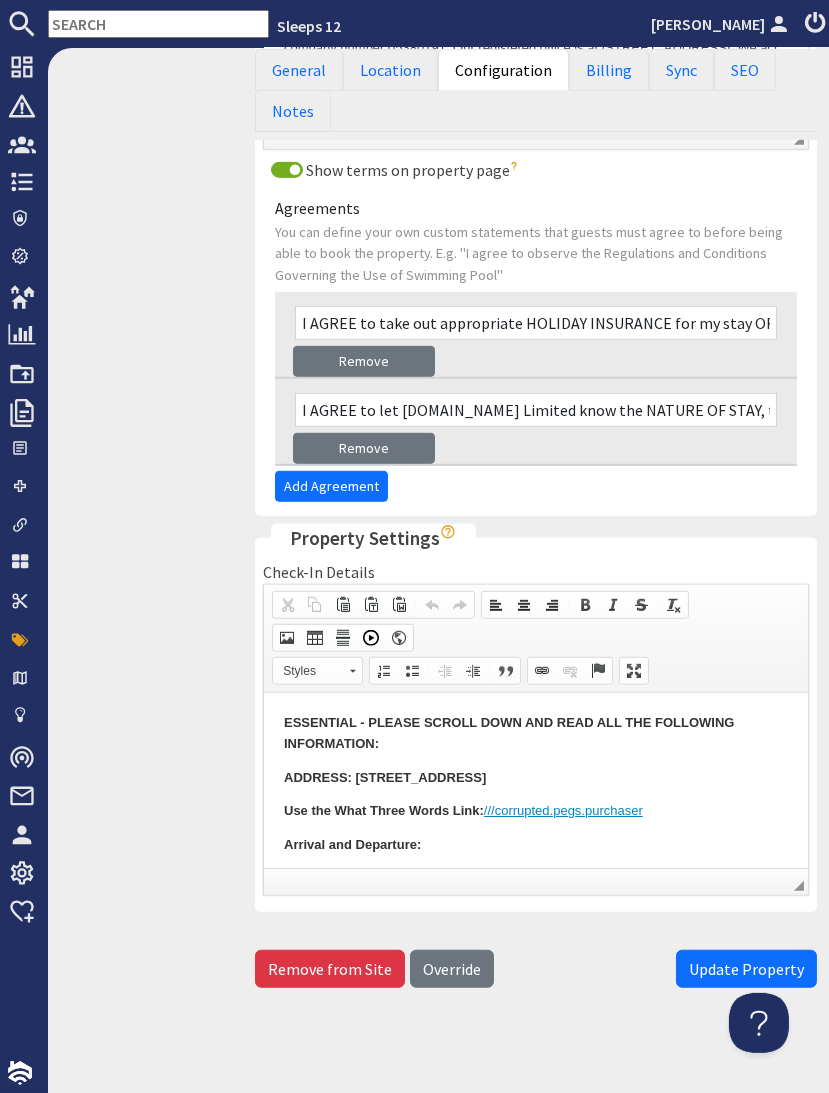 scroll, scrollTop: 707, scrollLeft: 0, axis: vertical 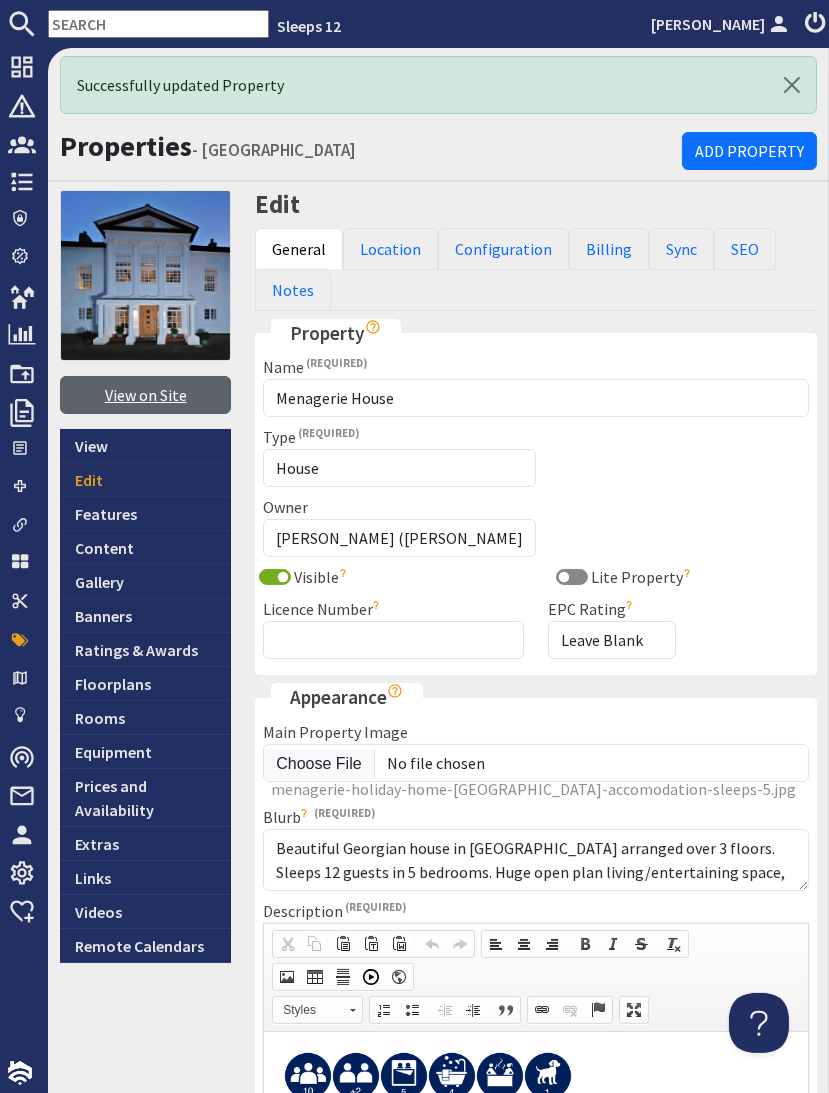 click on "View on Site" at bounding box center (145, 395) 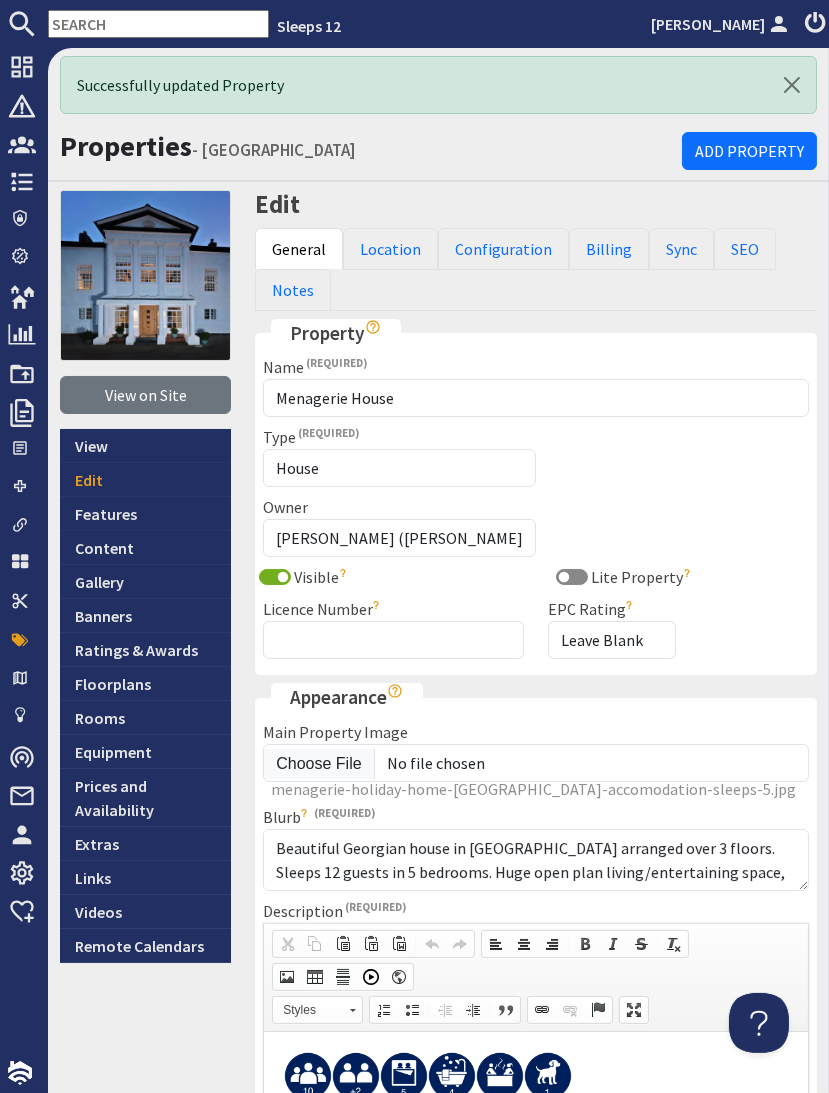 click at bounding box center [158, 24] 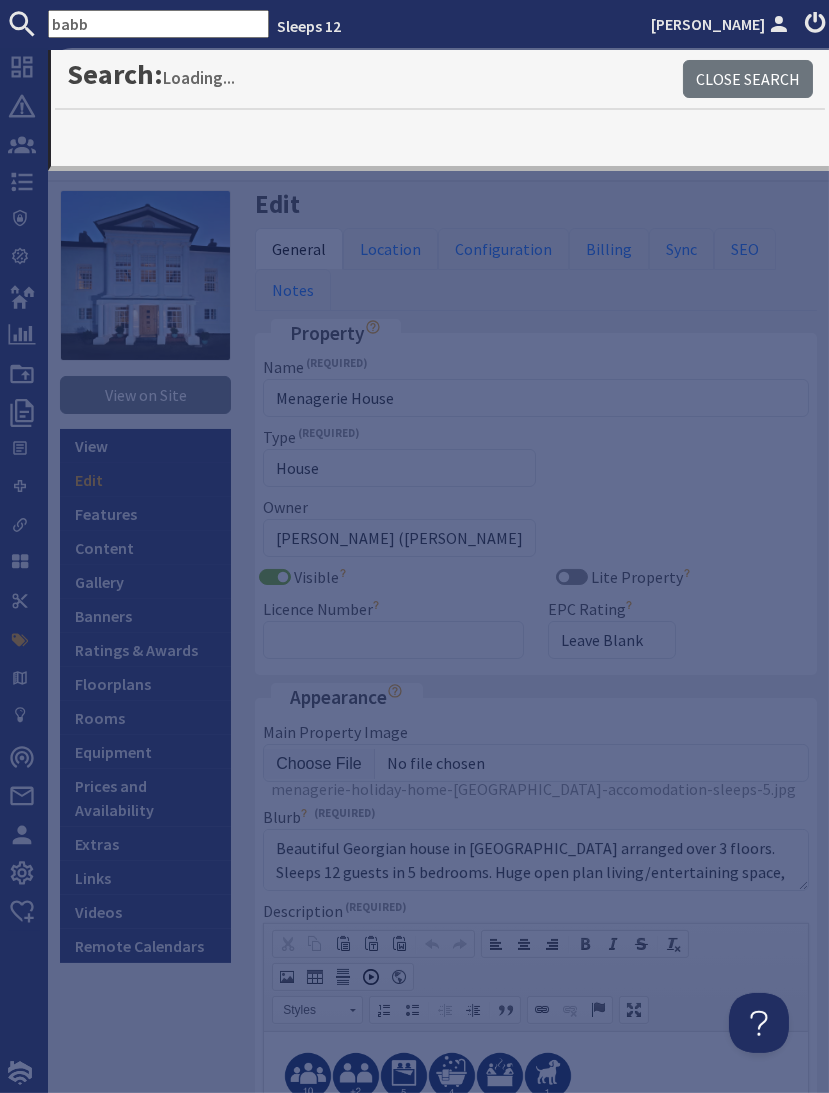 type on "babb" 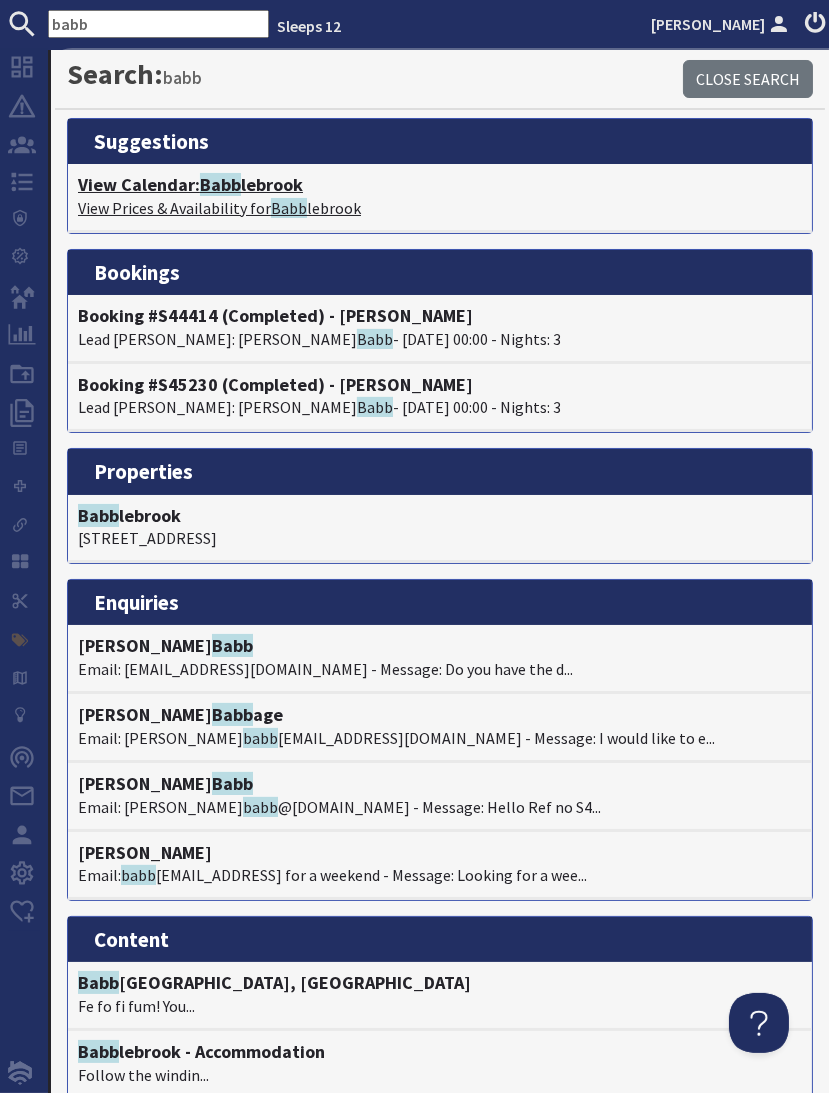 click on "View Calendar:  Babb lebrook" at bounding box center [440, 185] 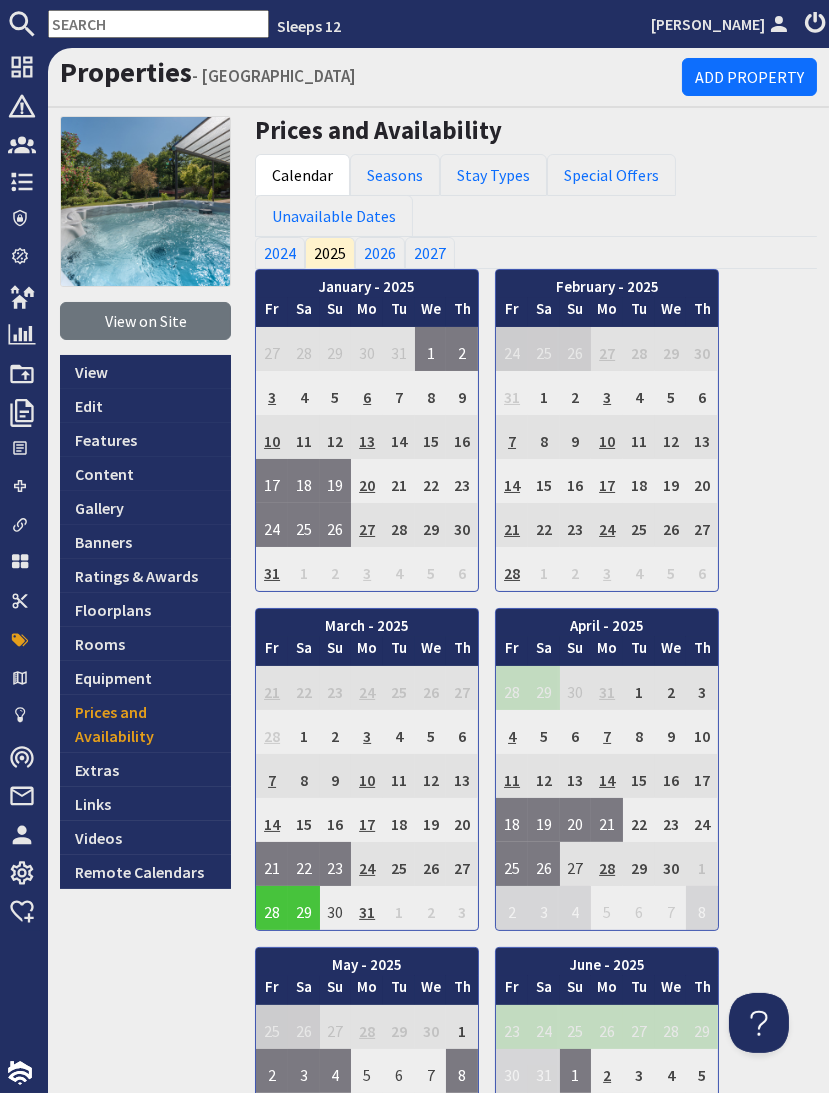 scroll, scrollTop: 0, scrollLeft: 0, axis: both 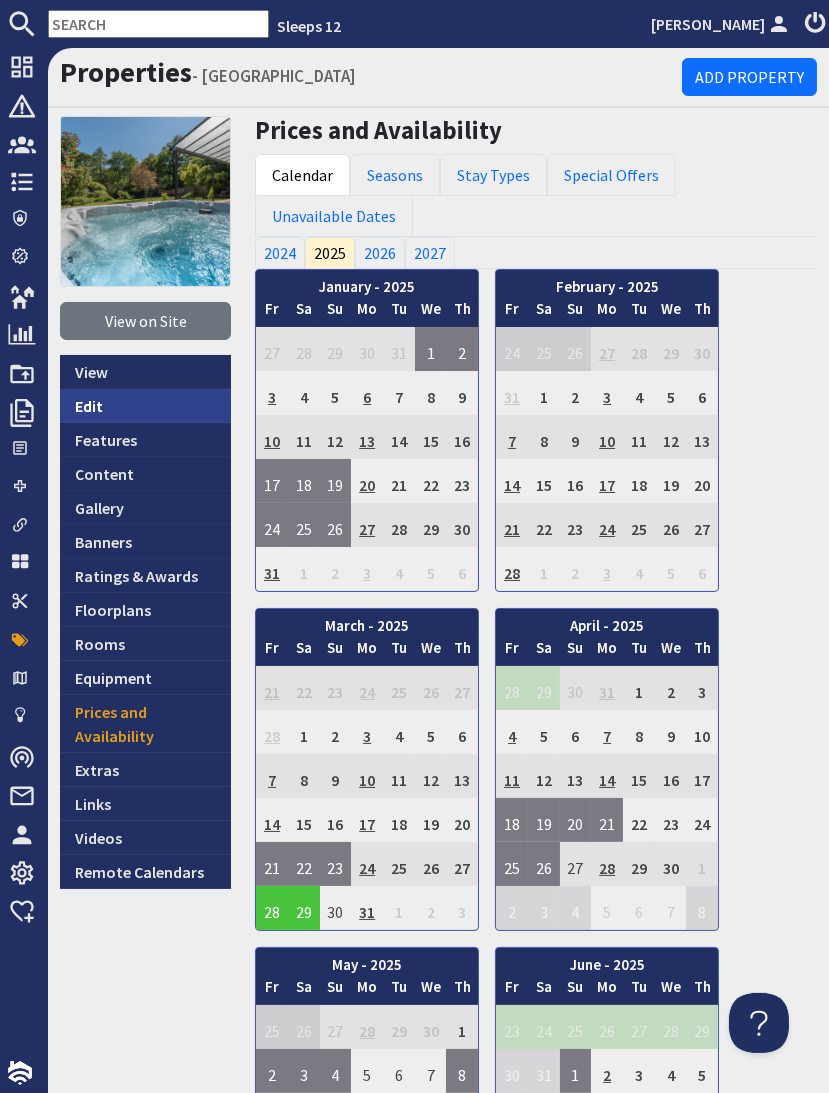 click on "Edit" at bounding box center [145, 406] 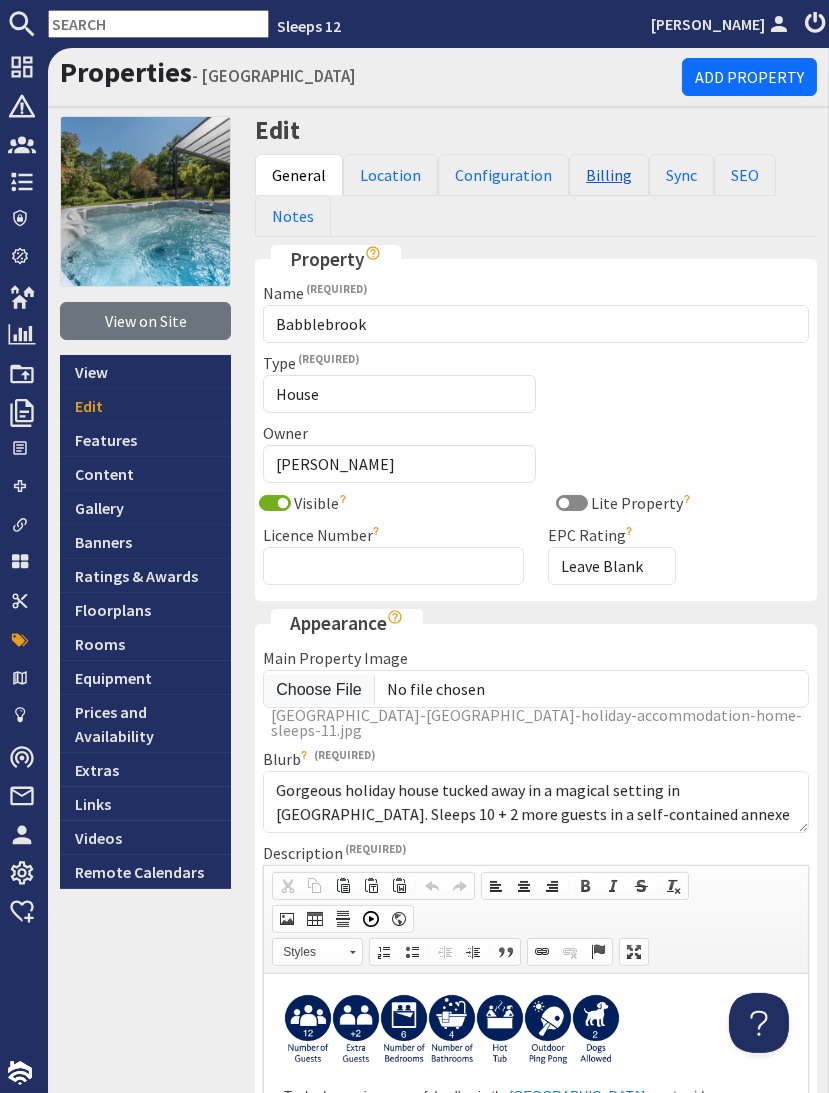 scroll, scrollTop: 0, scrollLeft: 0, axis: both 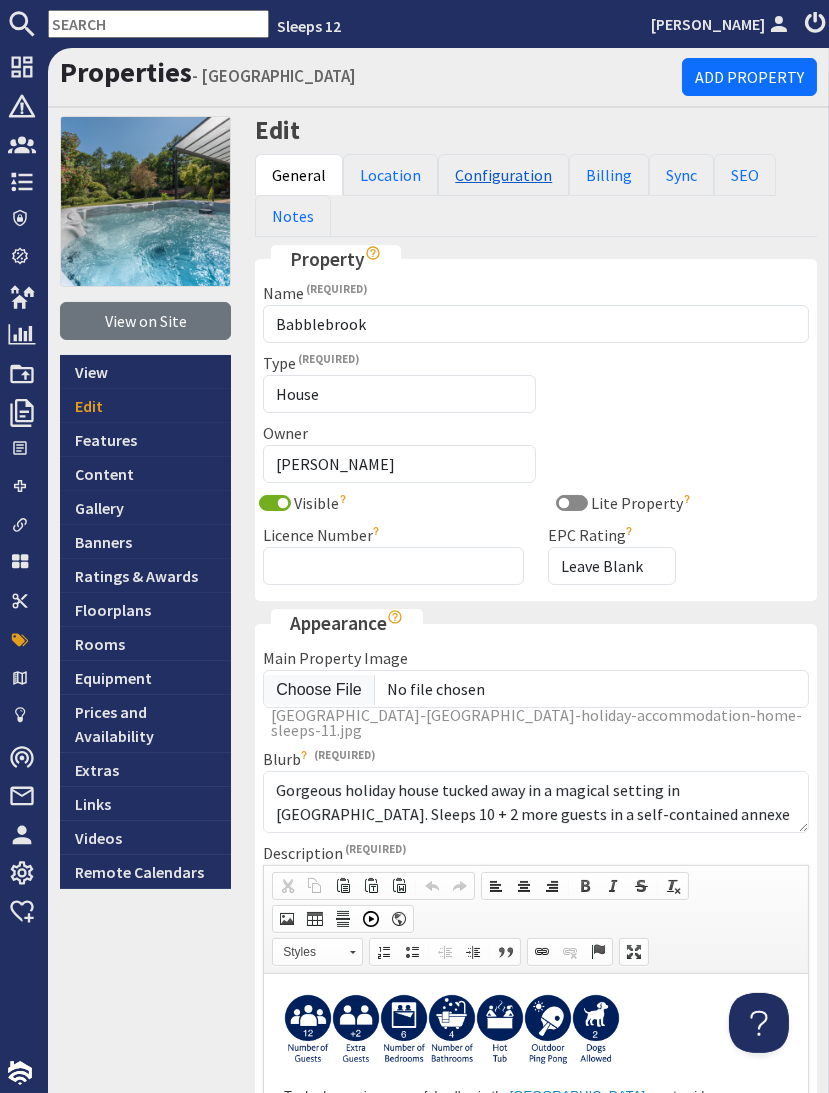 click on "Configuration" at bounding box center [503, 175] 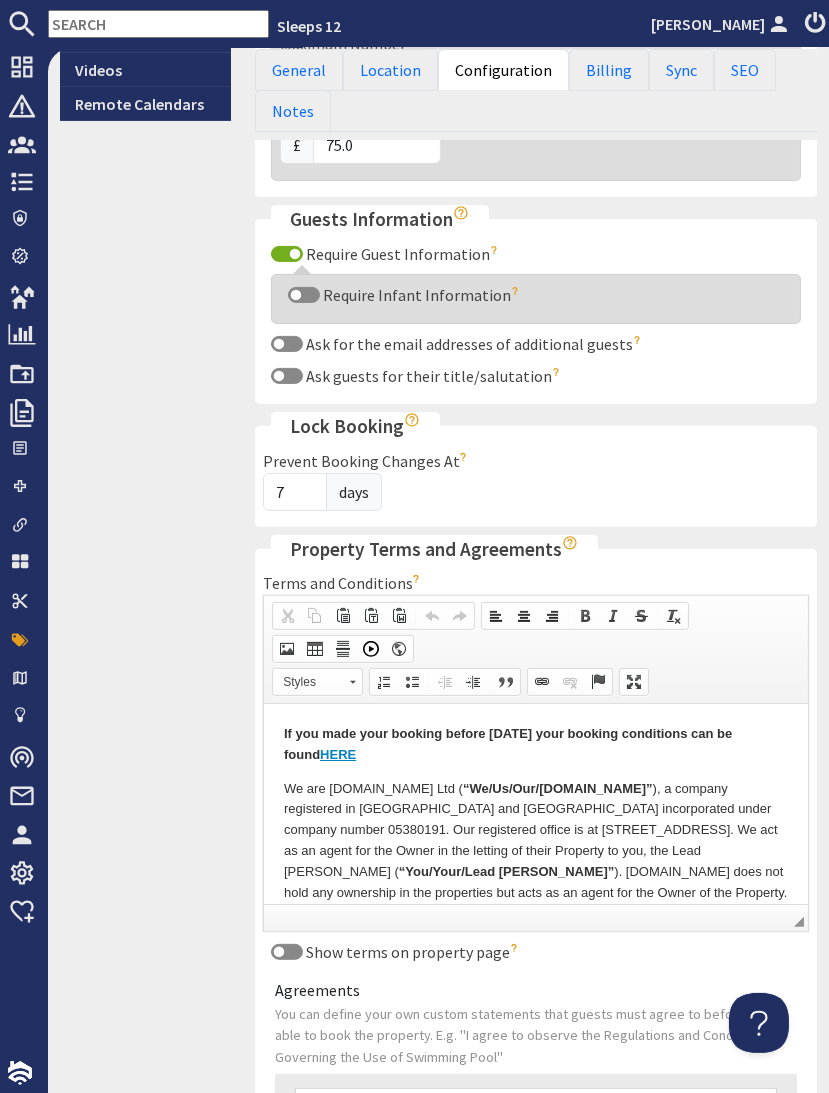 scroll, scrollTop: 852, scrollLeft: 0, axis: vertical 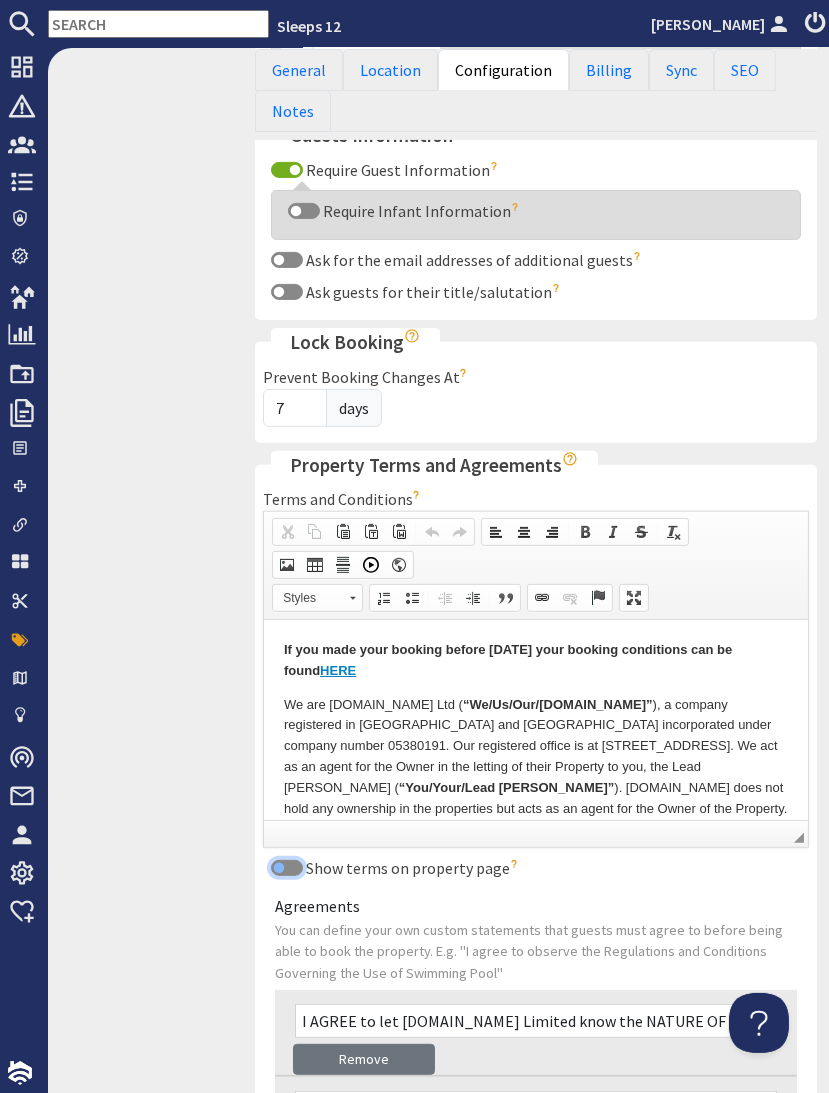 click on "Show terms on property page" at bounding box center [287, 868] 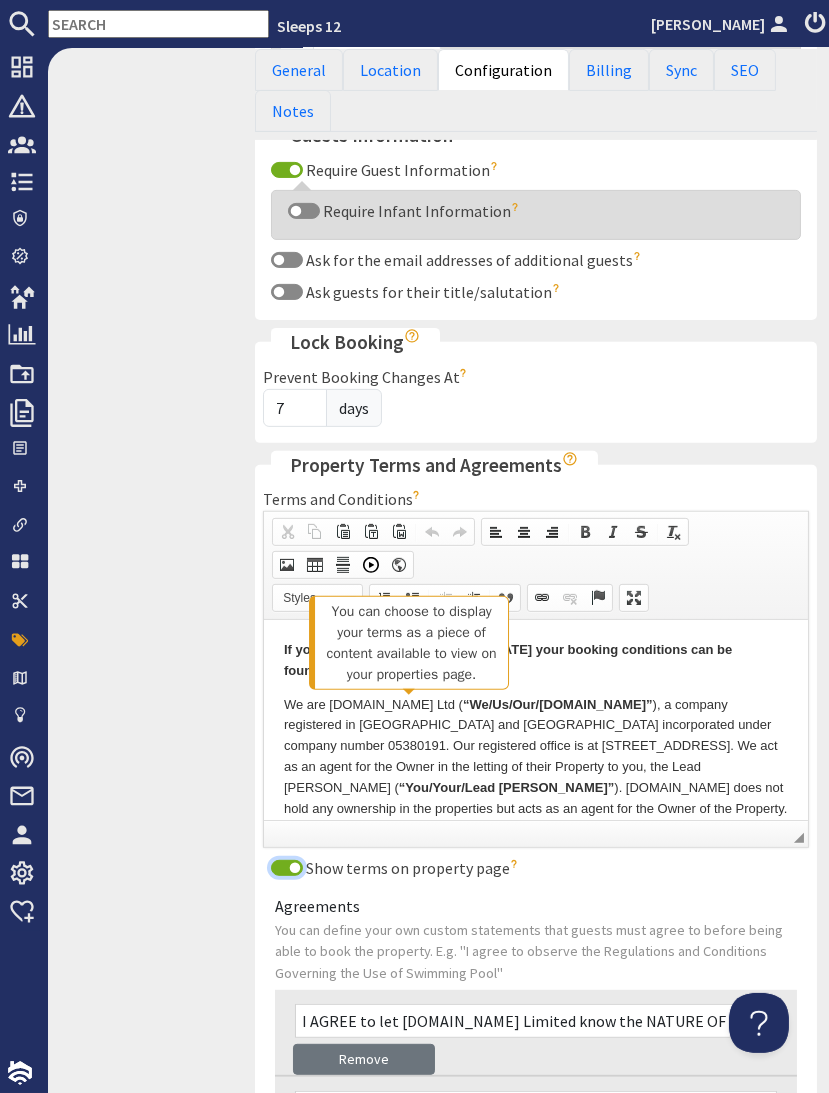 scroll, scrollTop: 1620, scrollLeft: 0, axis: vertical 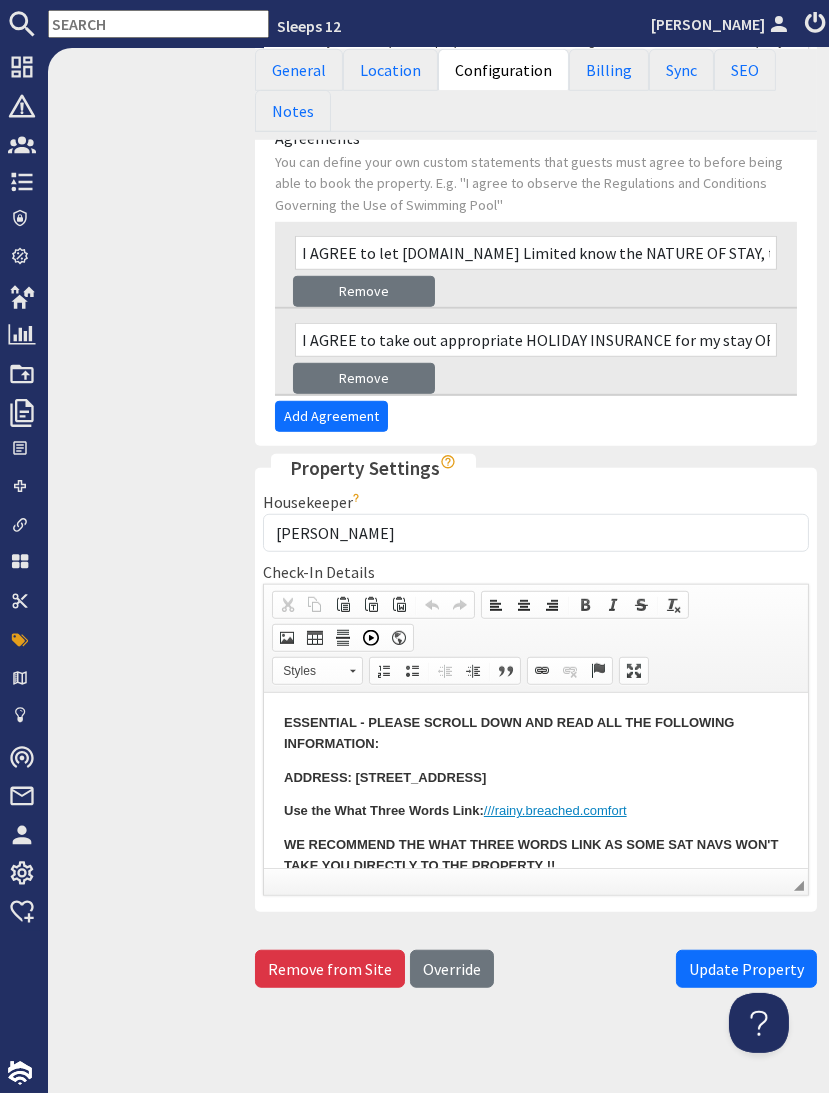 click on "Update Property" at bounding box center [746, 969] 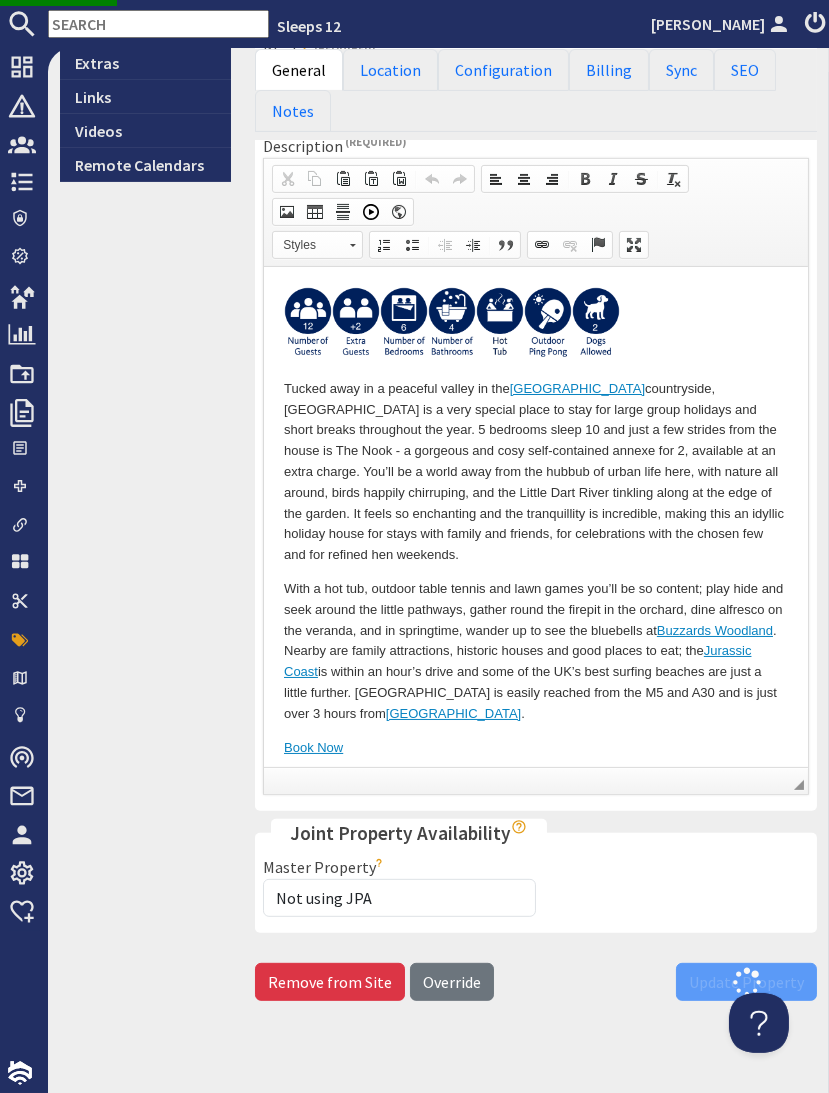 scroll, scrollTop: 0, scrollLeft: 0, axis: both 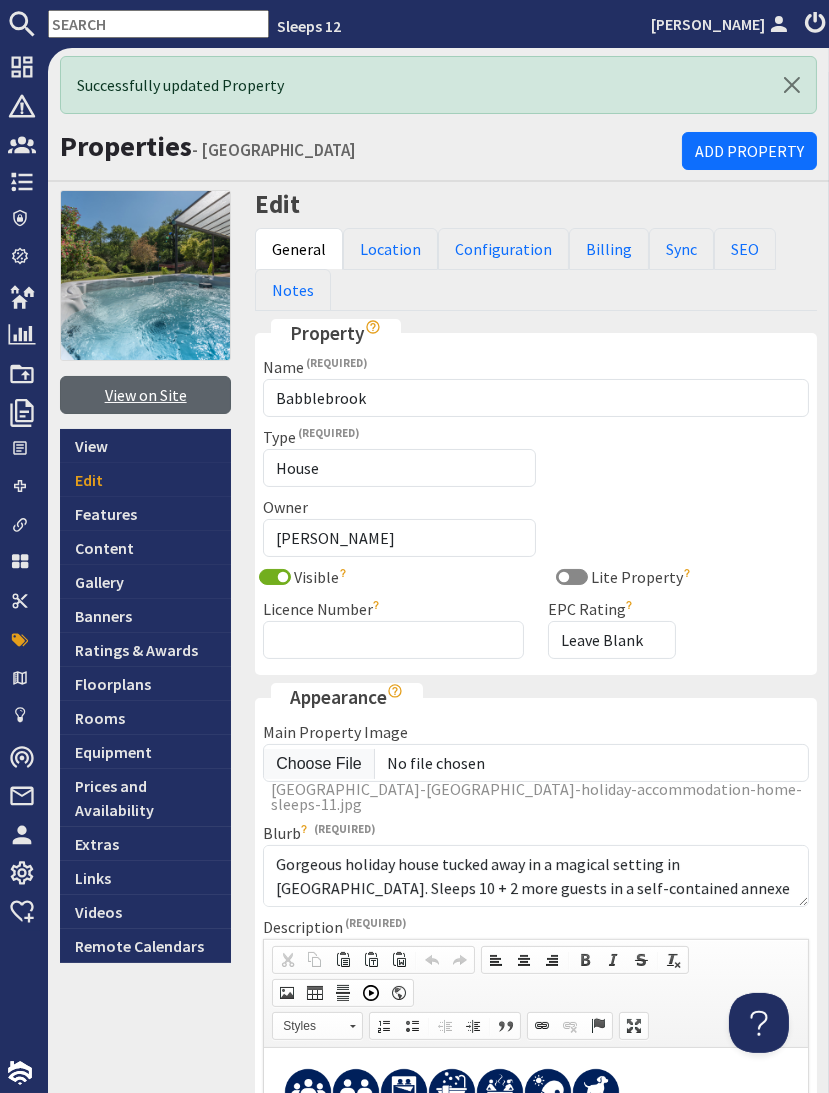 click on "View on Site" at bounding box center [145, 395] 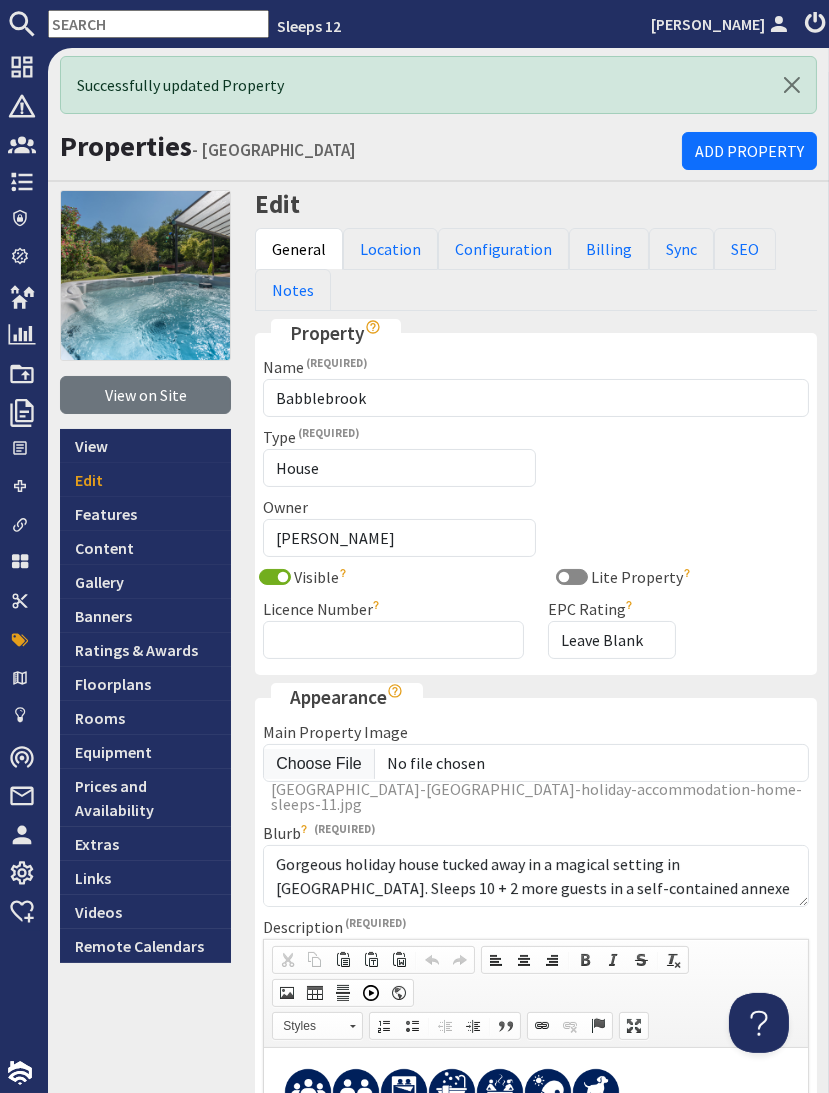 click at bounding box center (158, 24) 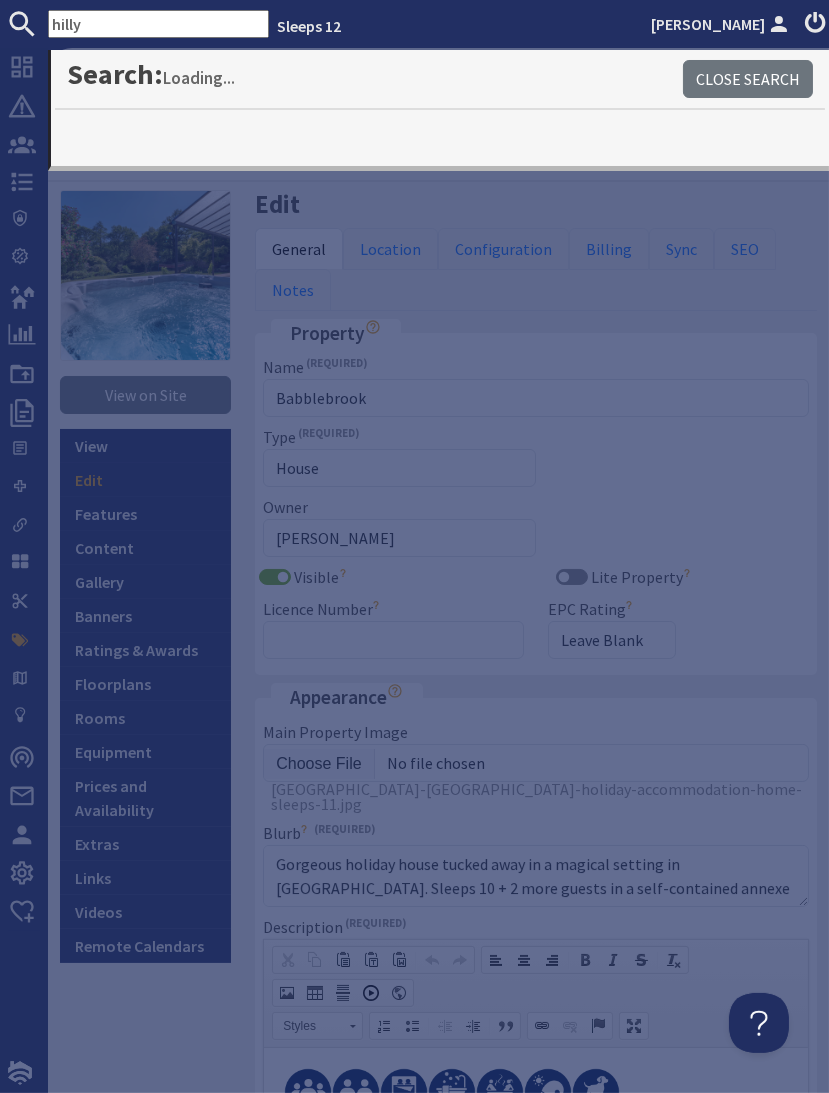 type on "hilly" 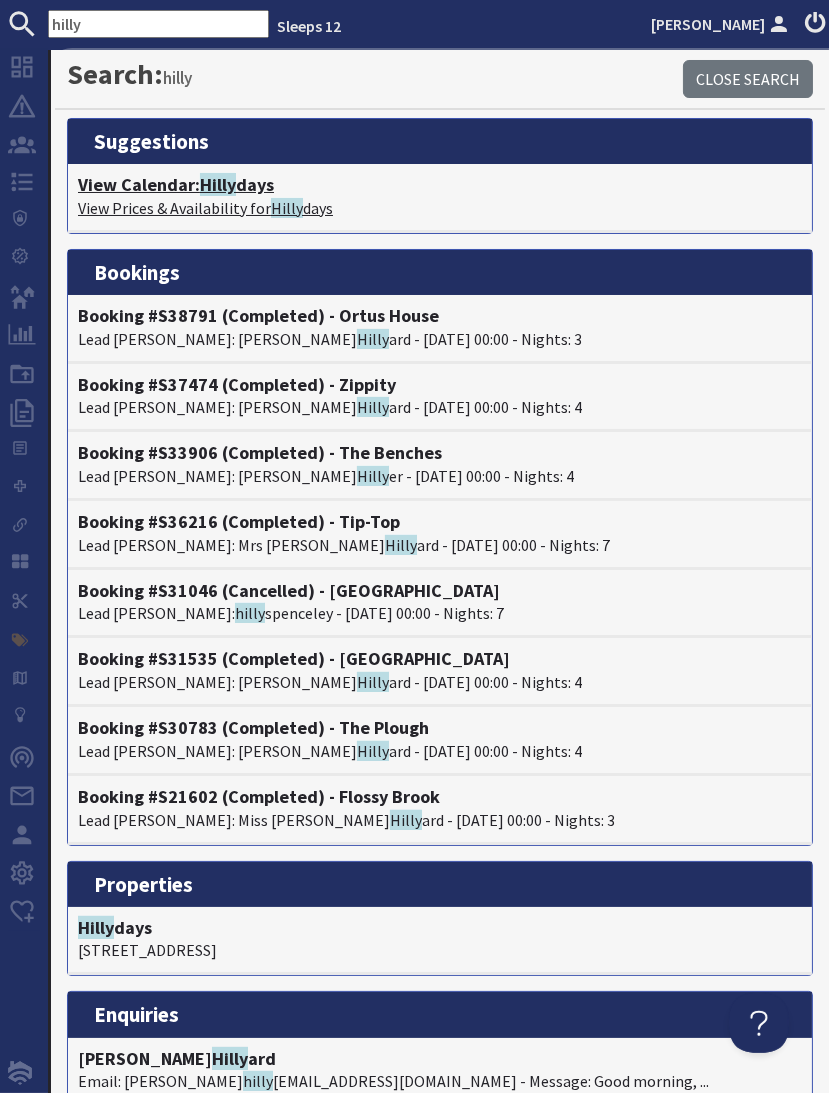 click on "View Calendar:  Hilly days" at bounding box center (440, 185) 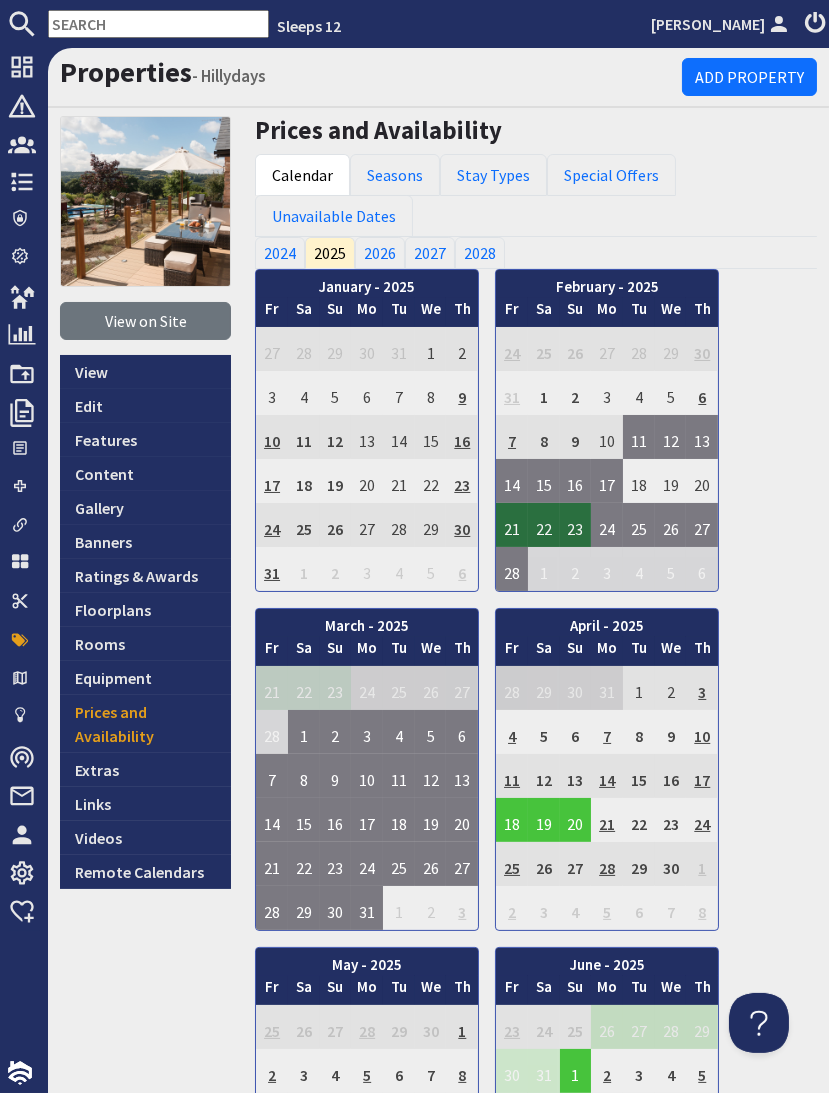 scroll, scrollTop: 0, scrollLeft: 0, axis: both 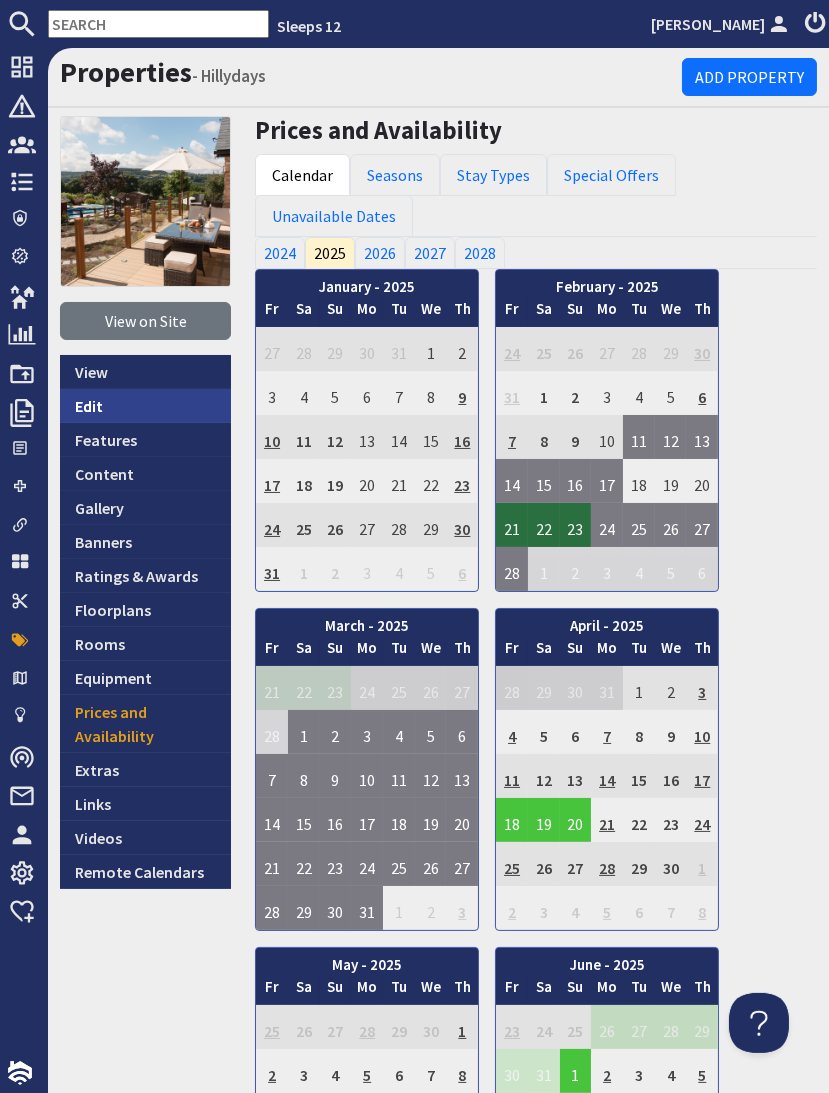 click on "Edit" at bounding box center [145, 406] 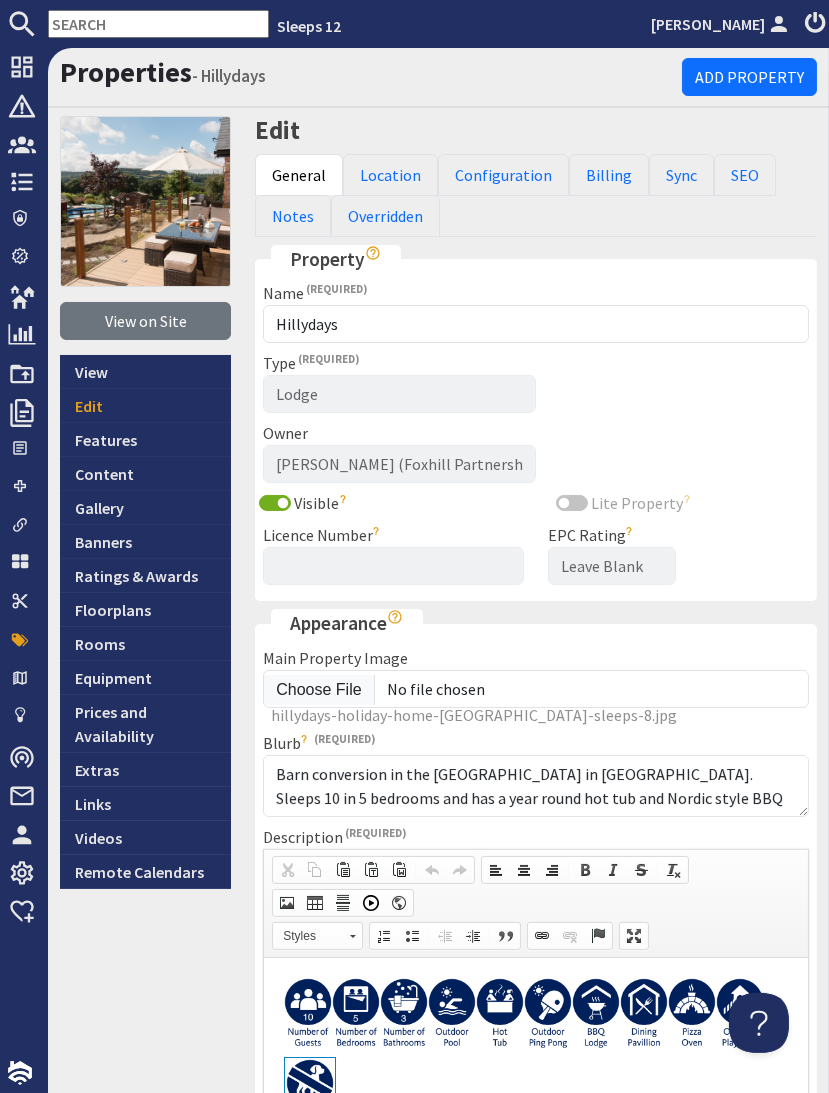 scroll, scrollTop: 0, scrollLeft: 0, axis: both 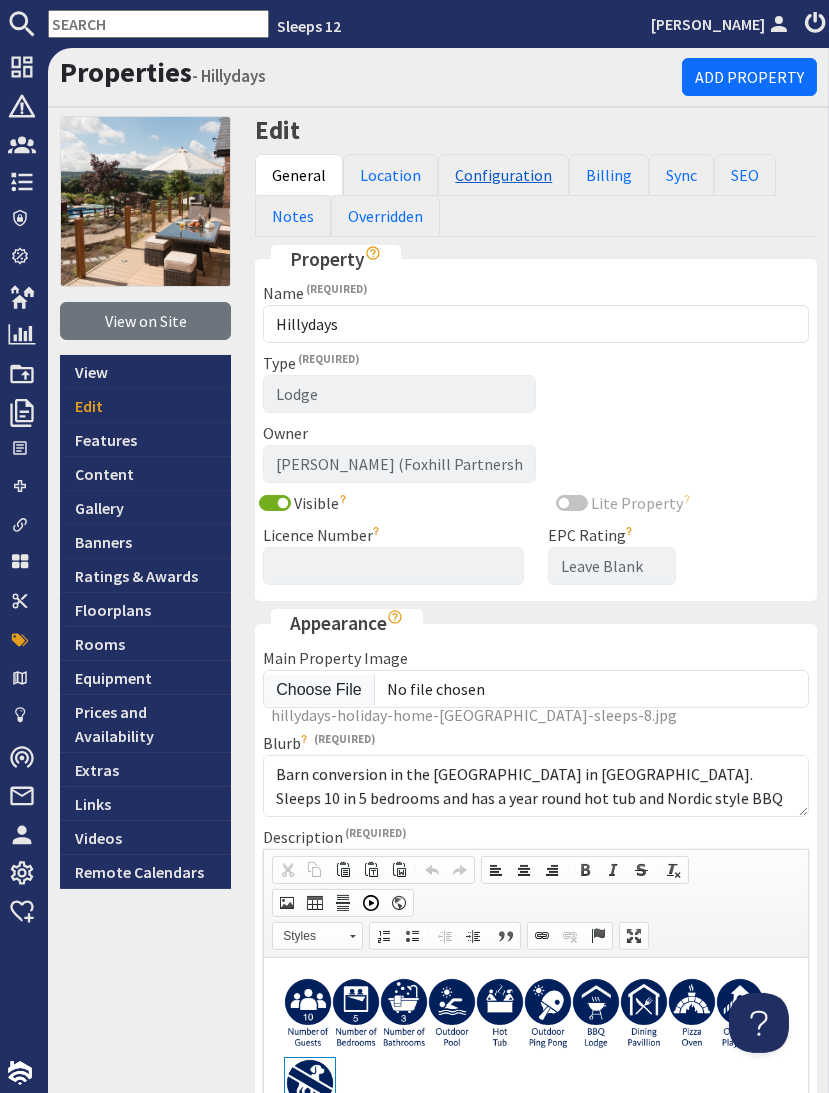 click on "Configuration" at bounding box center (503, 175) 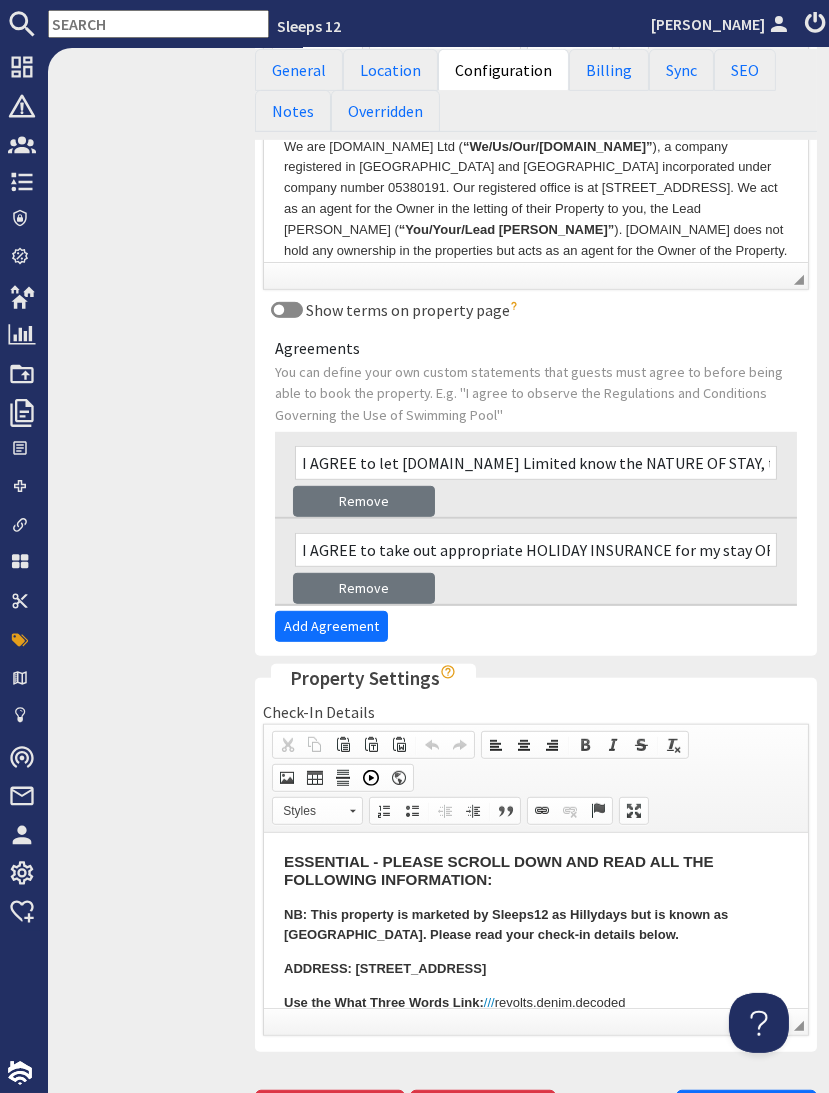 scroll, scrollTop: 1251, scrollLeft: 0, axis: vertical 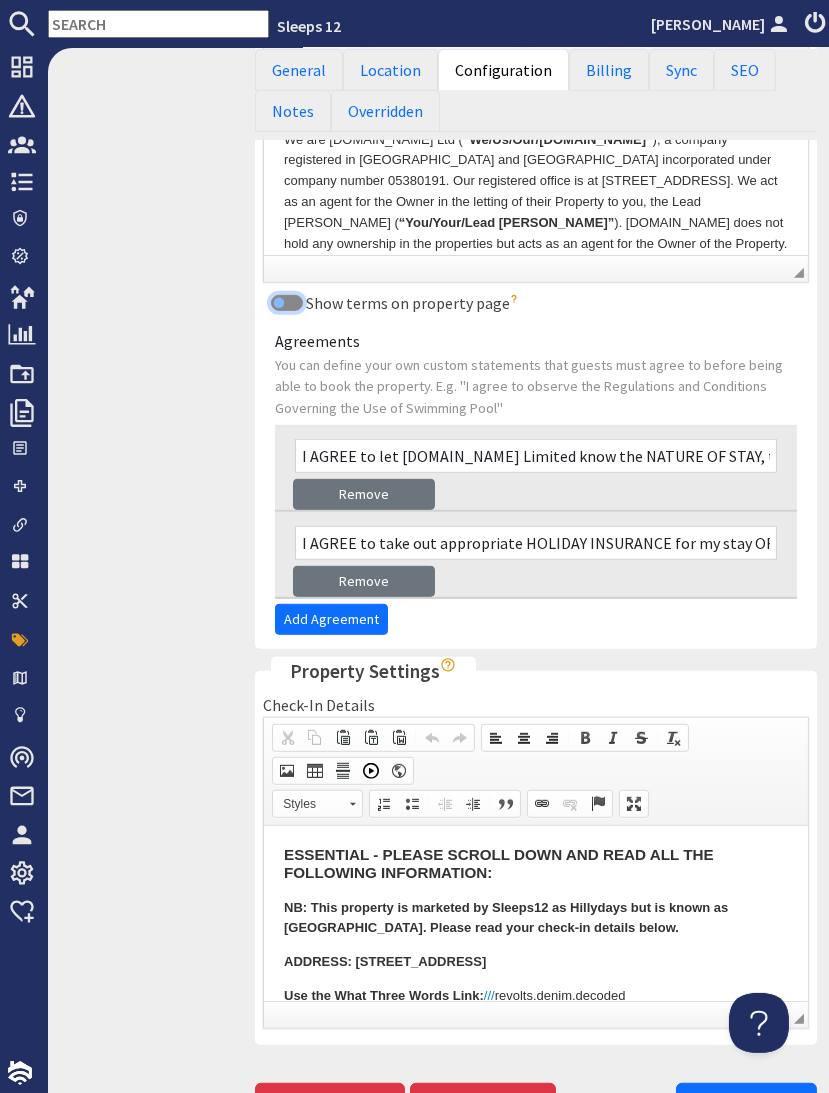 drag, startPoint x: 284, startPoint y: 306, endPoint x: 305, endPoint y: 316, distance: 23.259407 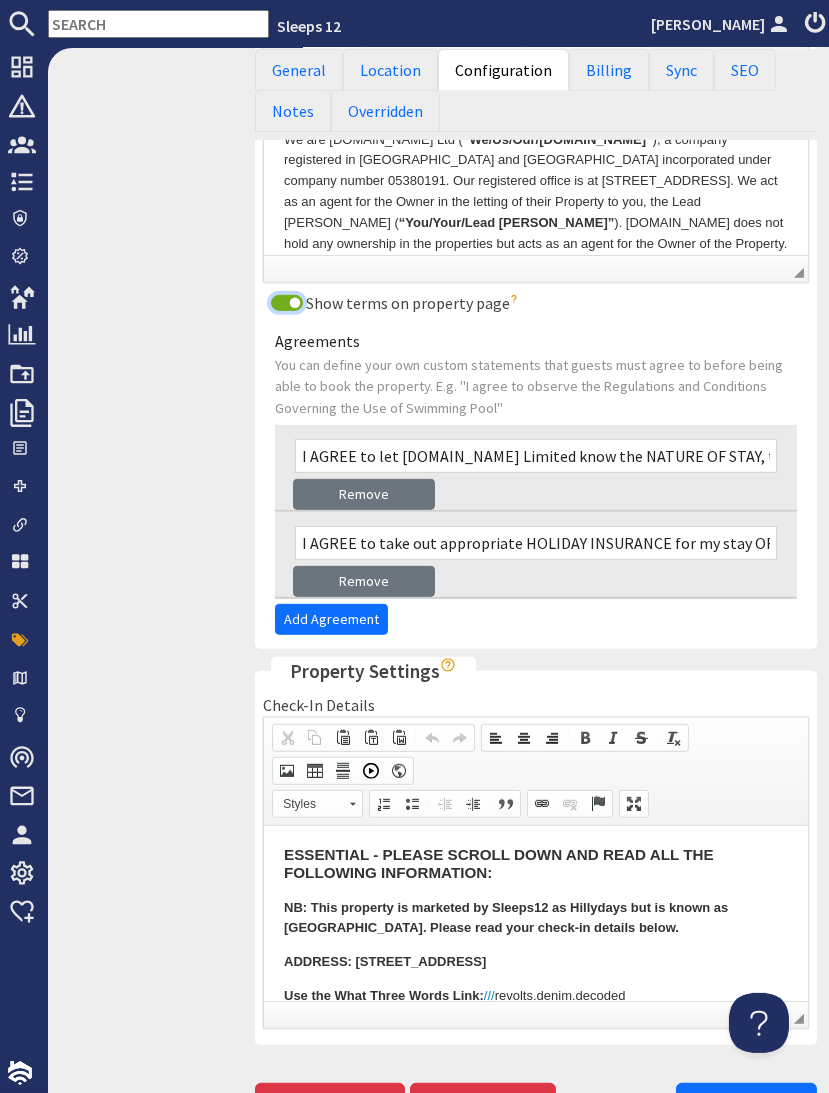 scroll, scrollTop: 1385, scrollLeft: 0, axis: vertical 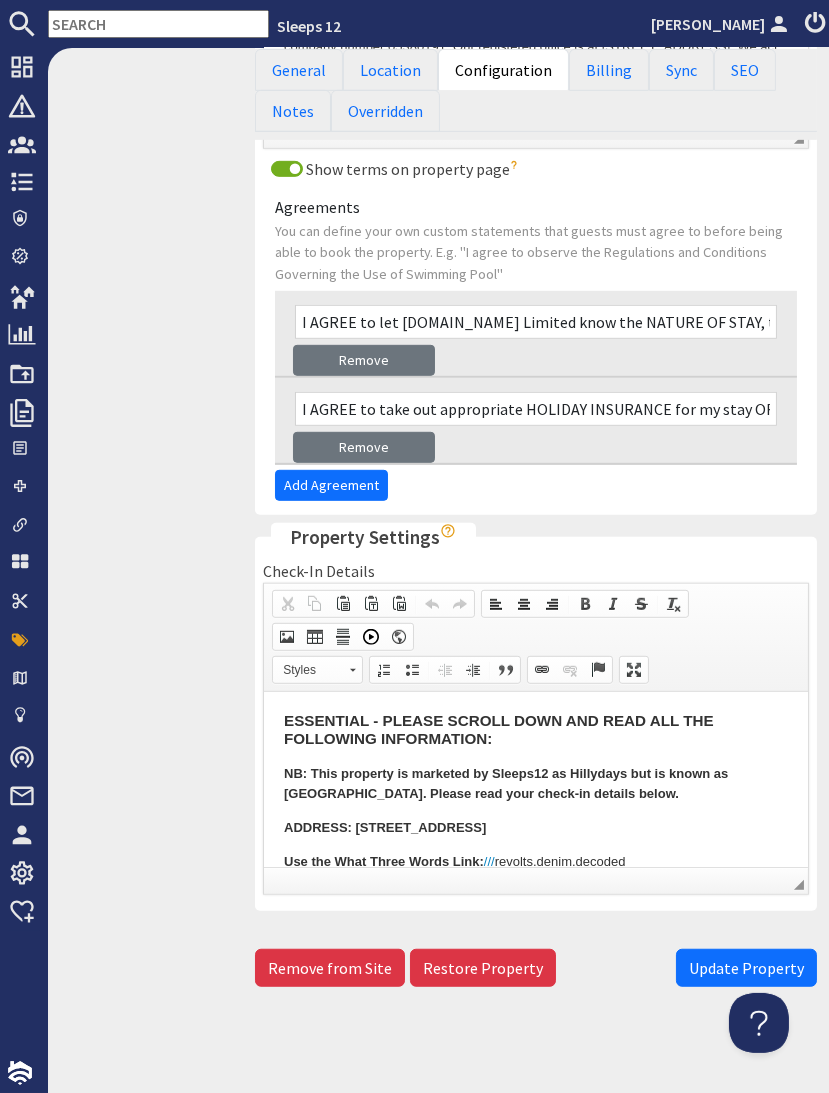 click on "Update Property" at bounding box center [746, 968] 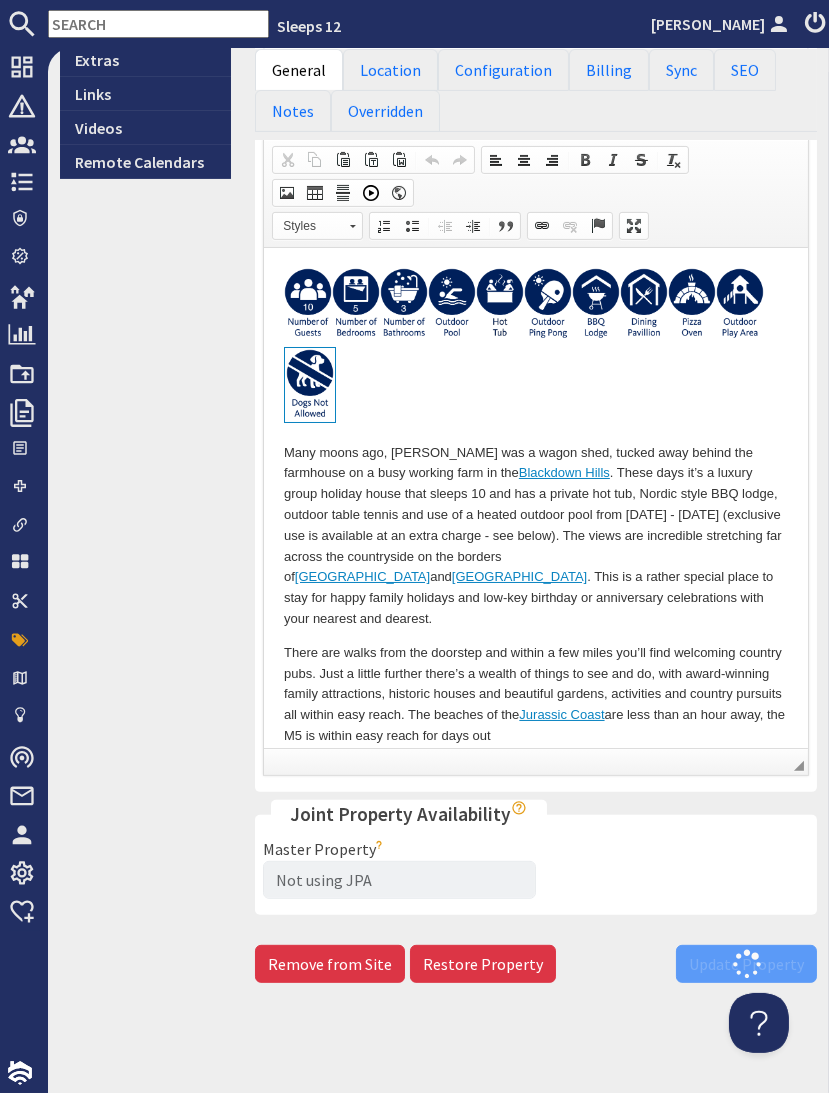 scroll, scrollTop: 707, scrollLeft: 0, axis: vertical 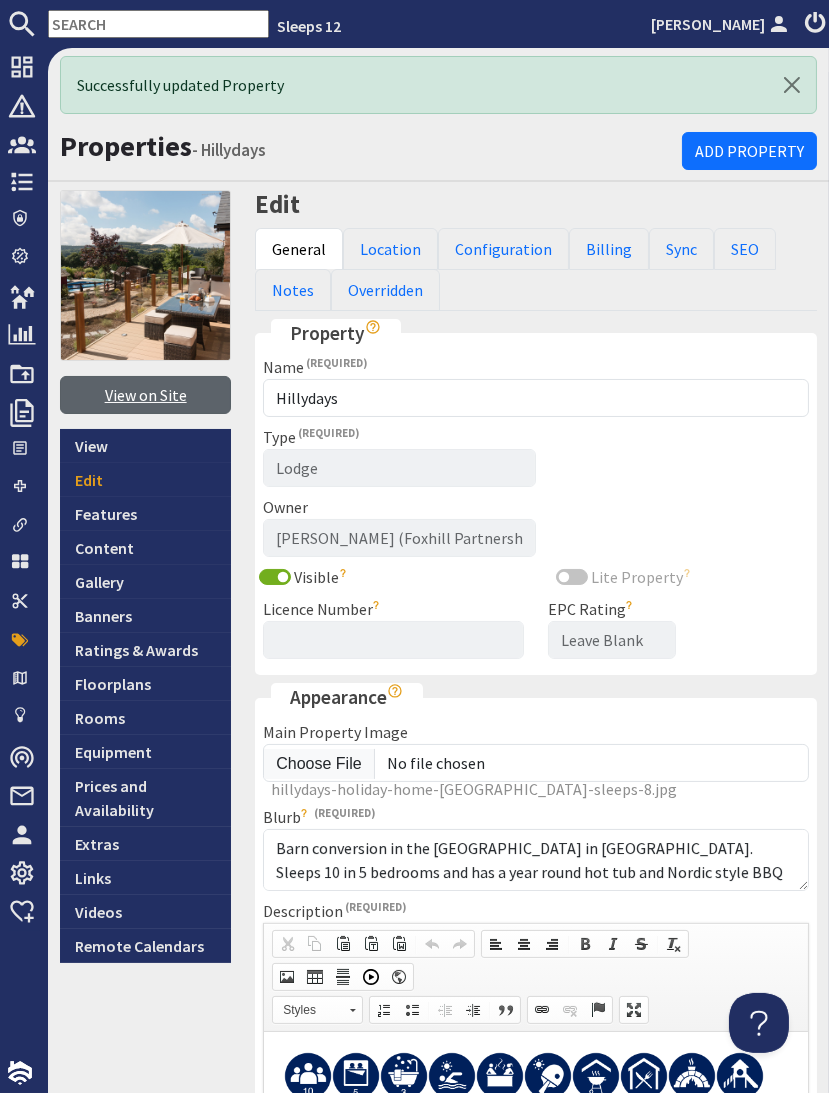 click on "View on Site" at bounding box center [145, 395] 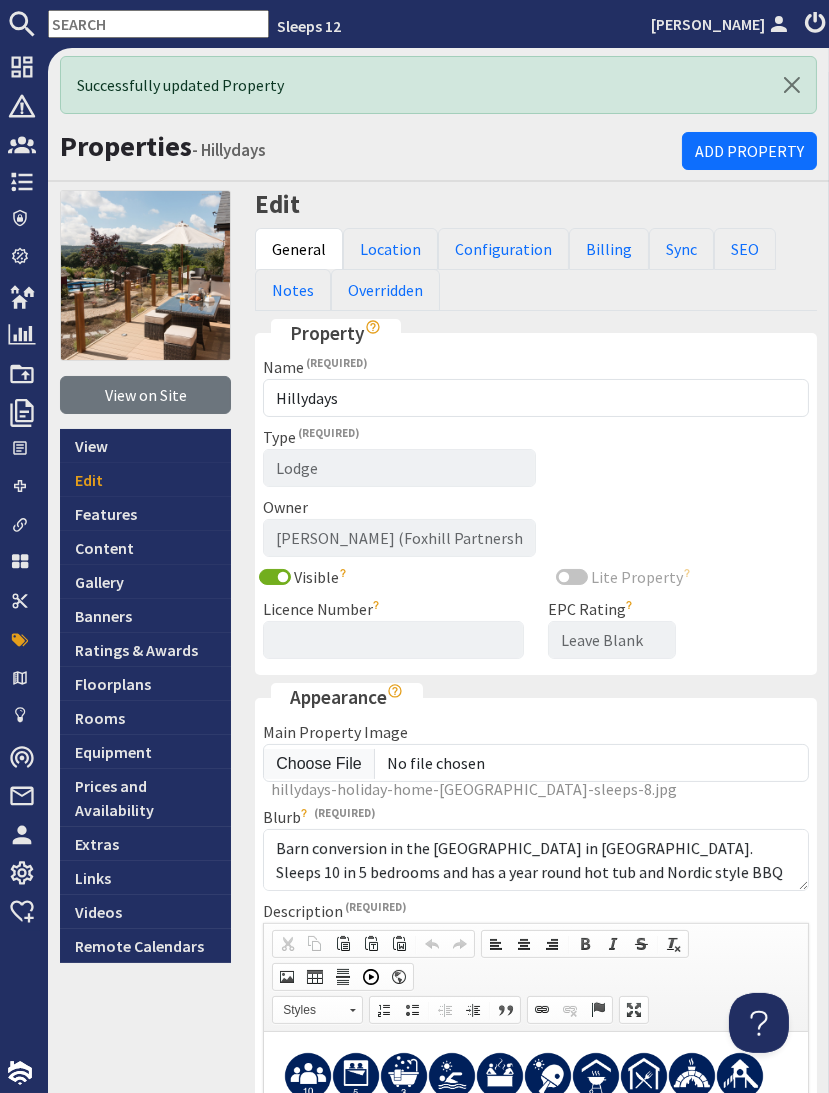 click at bounding box center (158, 24) 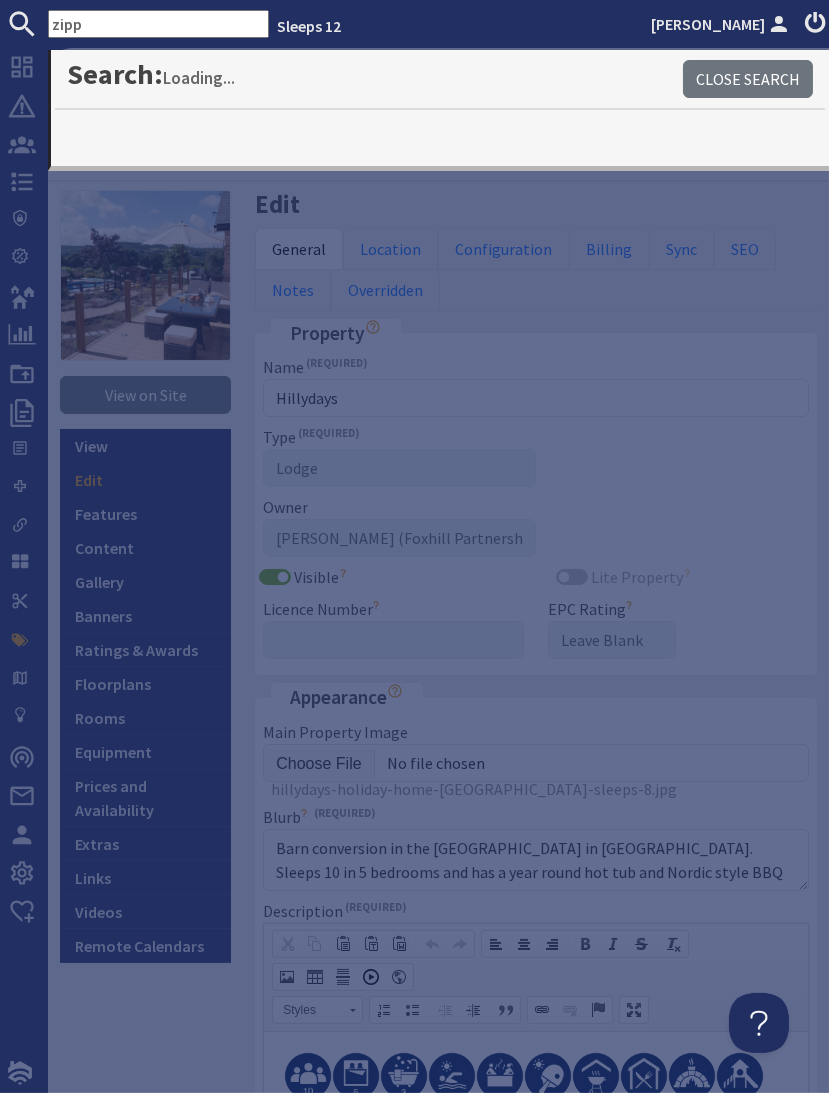 type on "zipp" 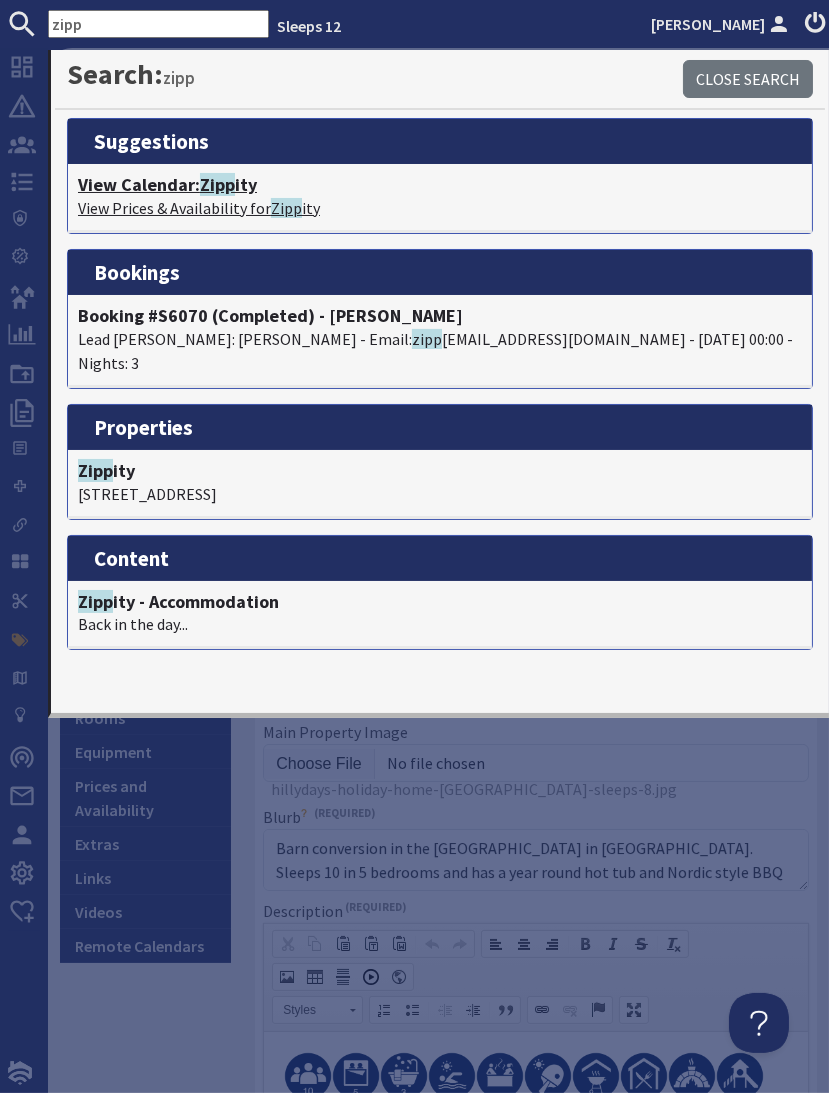 click on "View Prices & Availability for  Zipp ity" at bounding box center (440, 208) 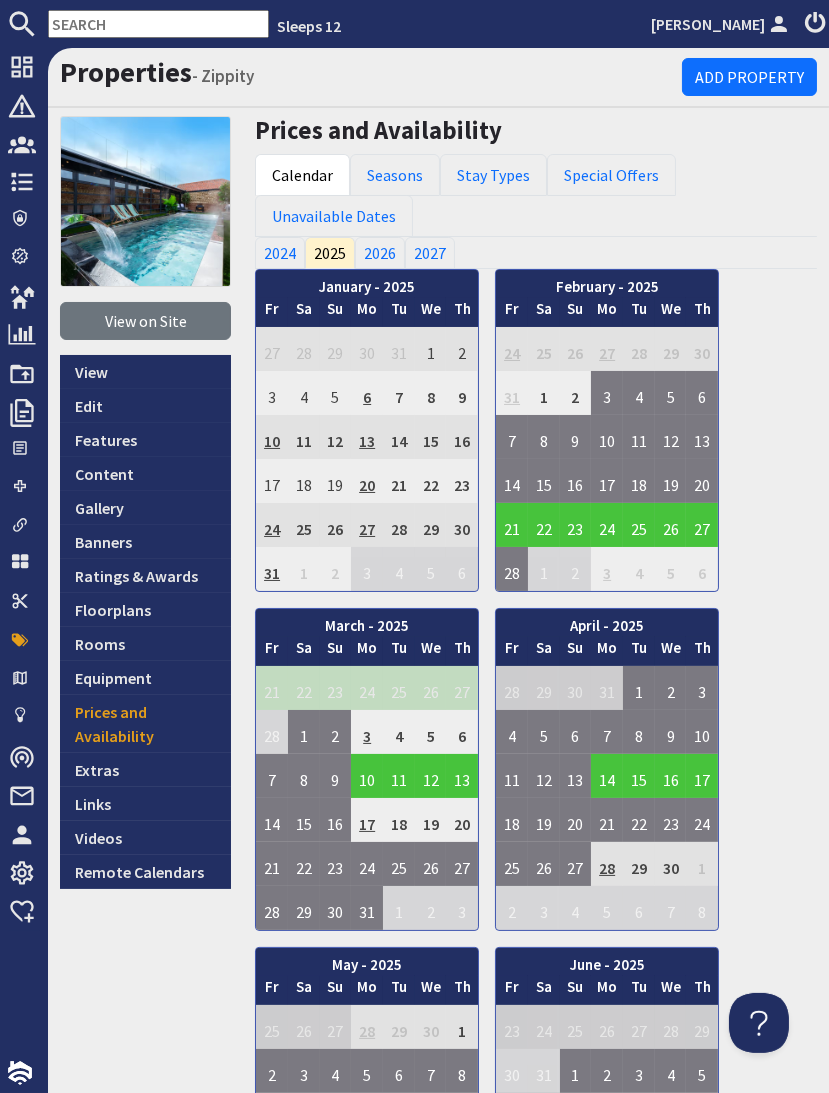 scroll, scrollTop: 0, scrollLeft: 0, axis: both 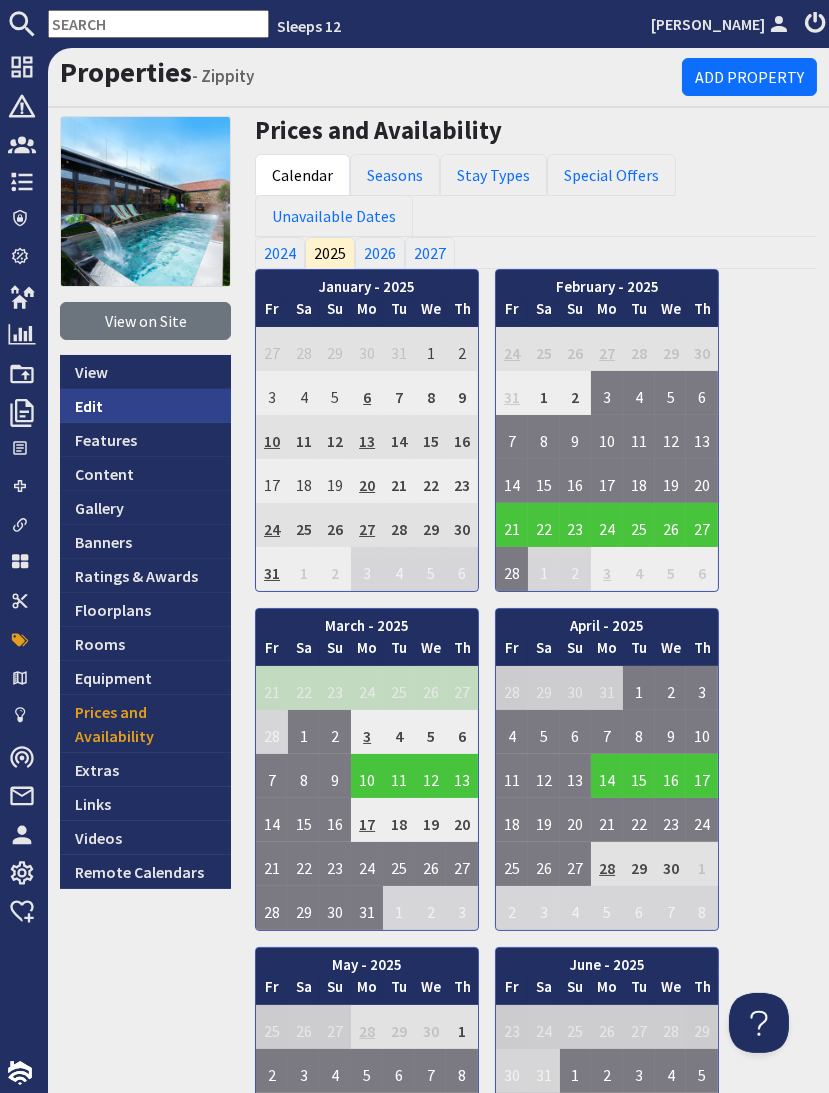 click on "Edit" at bounding box center [145, 406] 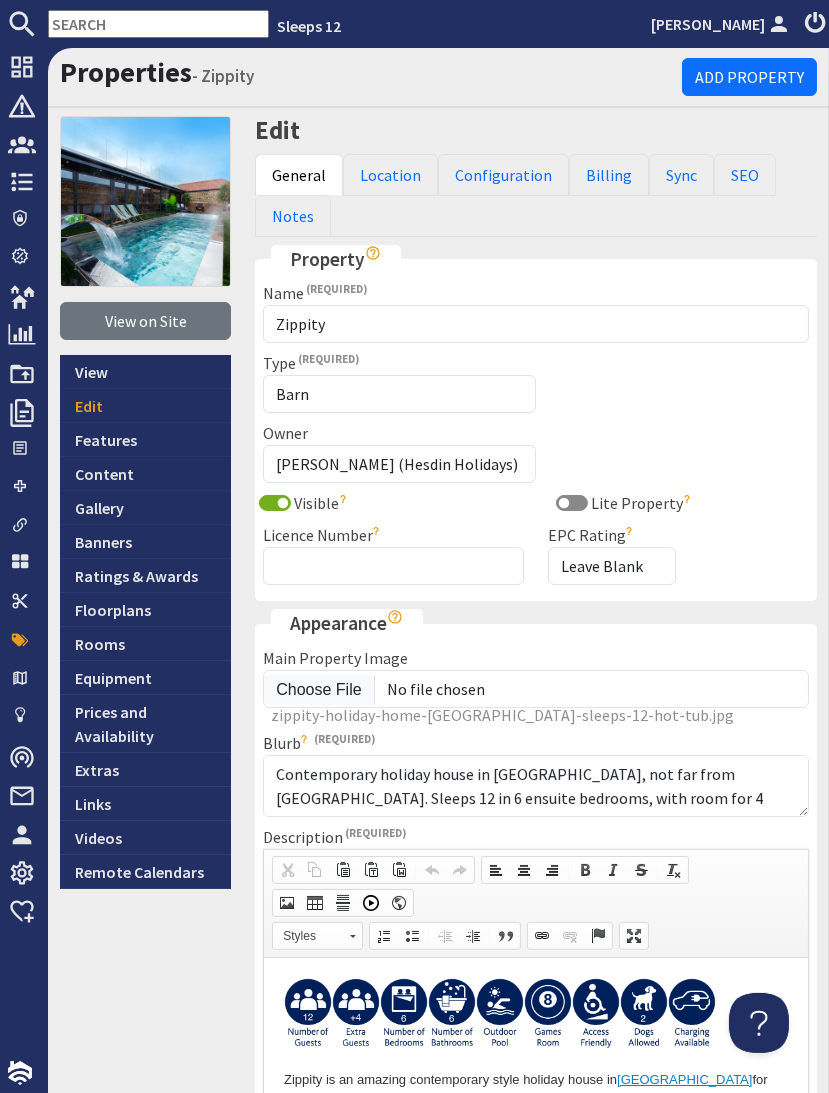 scroll, scrollTop: 0, scrollLeft: 0, axis: both 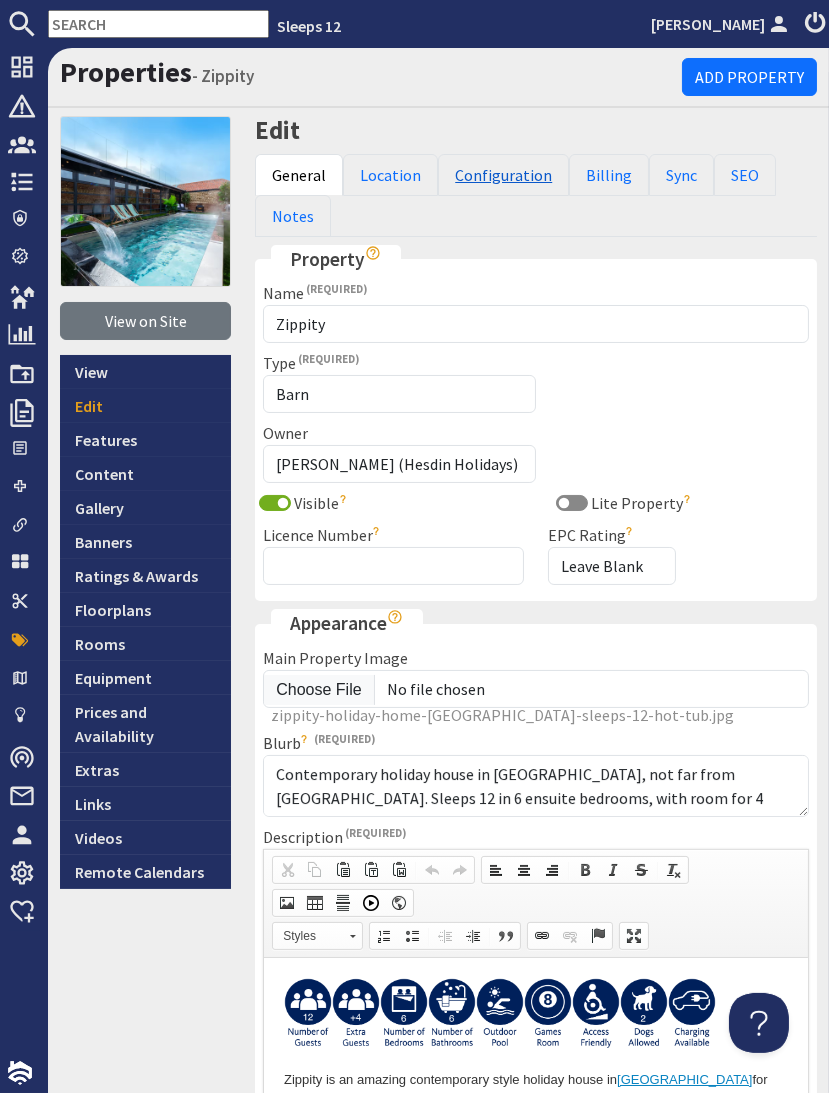 click on "Configuration" at bounding box center [503, 175] 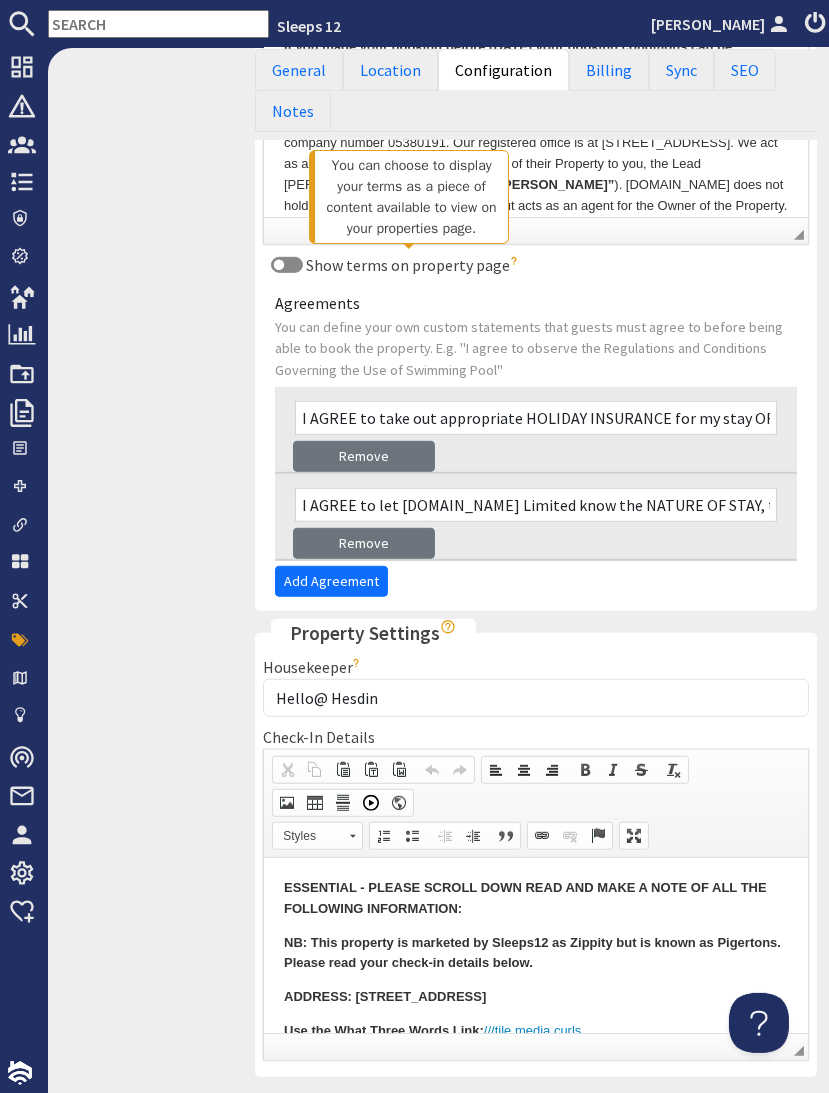scroll, scrollTop: 1448, scrollLeft: 0, axis: vertical 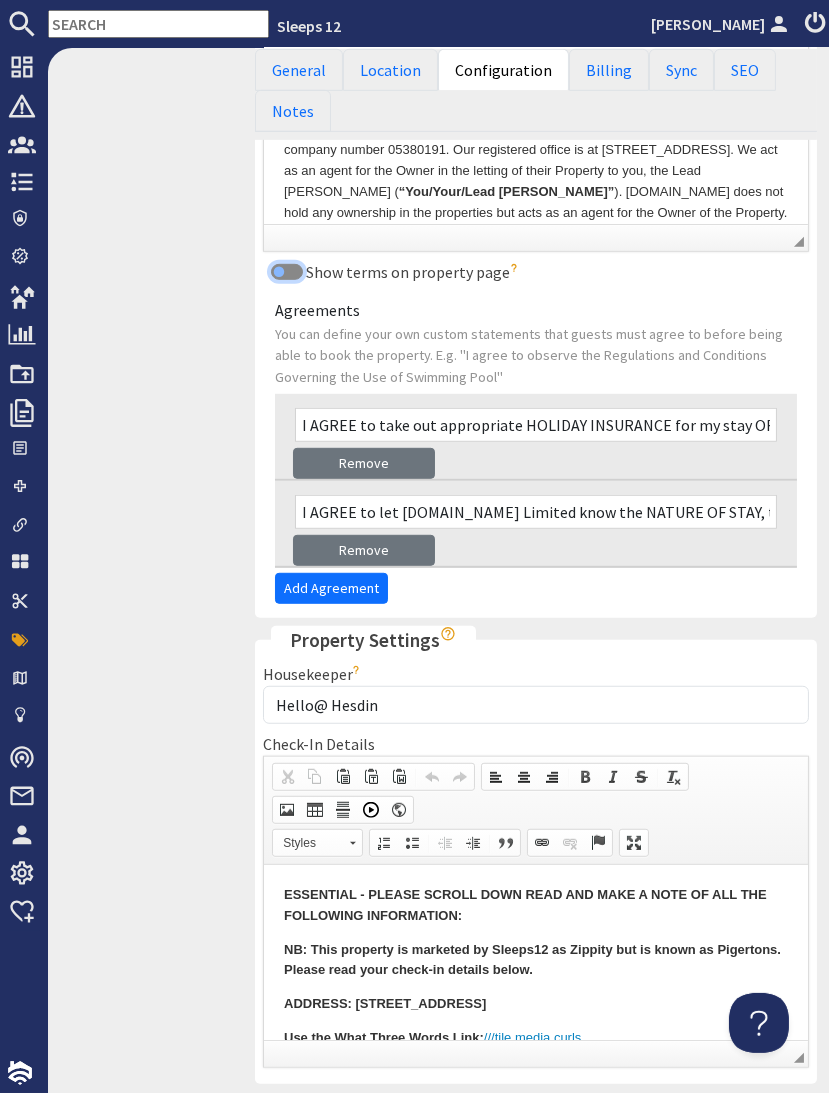 click on "Show terms on property page" at bounding box center (287, 272) 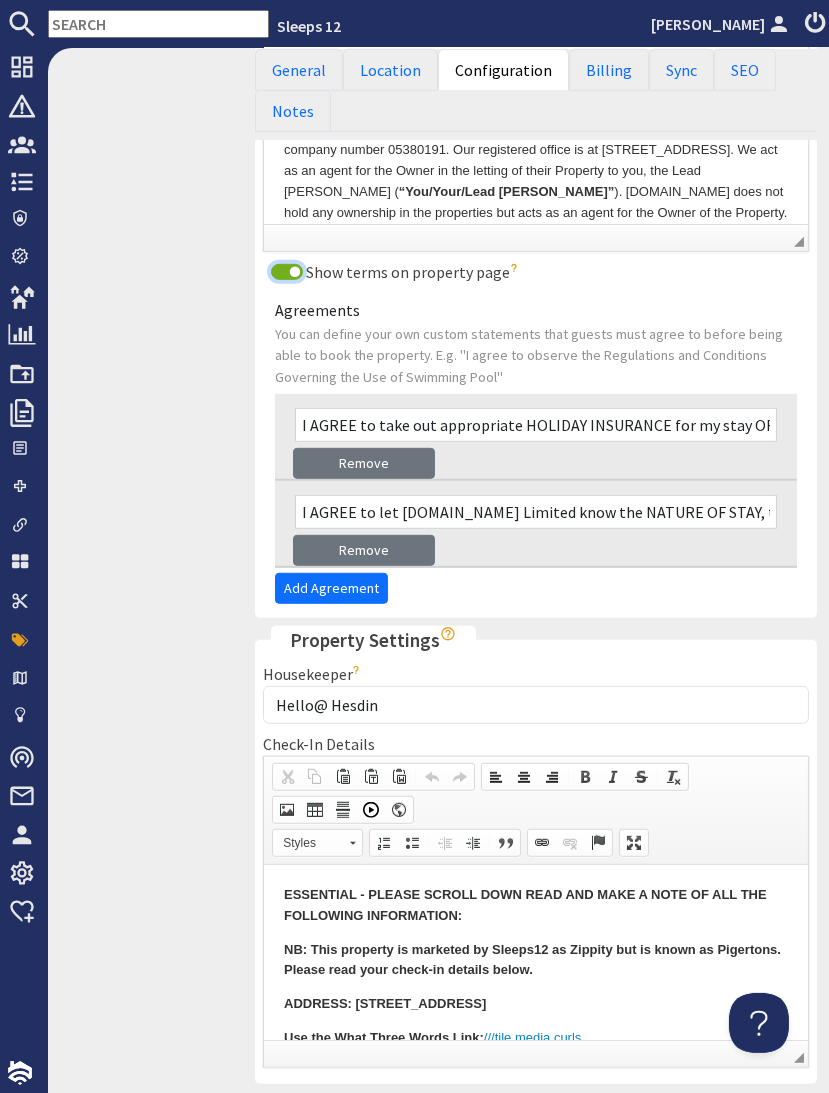 scroll, scrollTop: 1620, scrollLeft: 0, axis: vertical 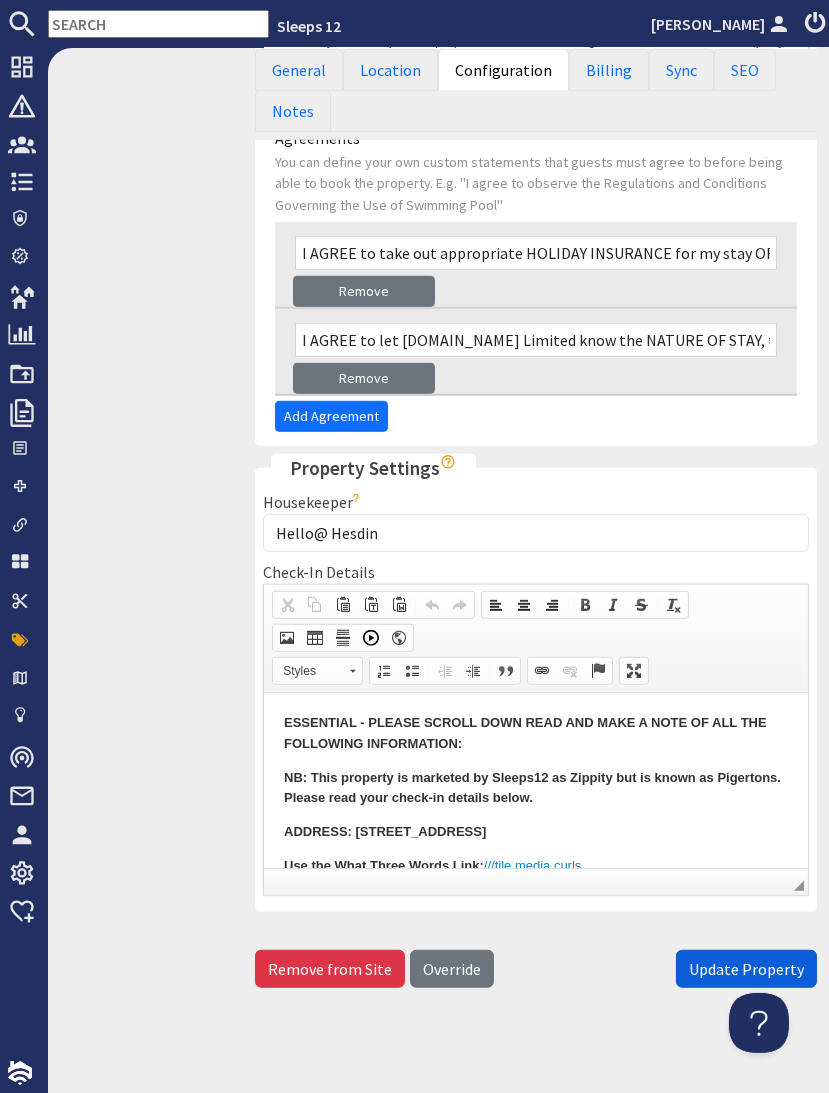 click on "Update Property" at bounding box center [746, 969] 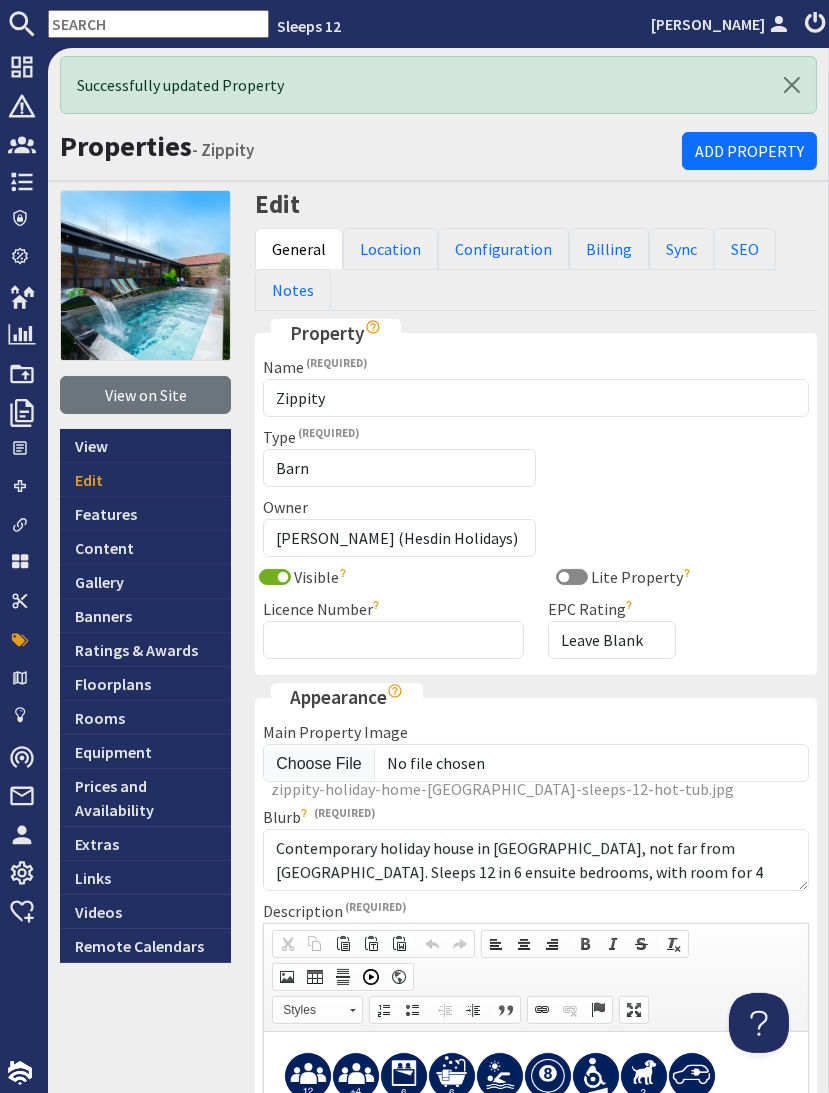 scroll, scrollTop: 0, scrollLeft: 0, axis: both 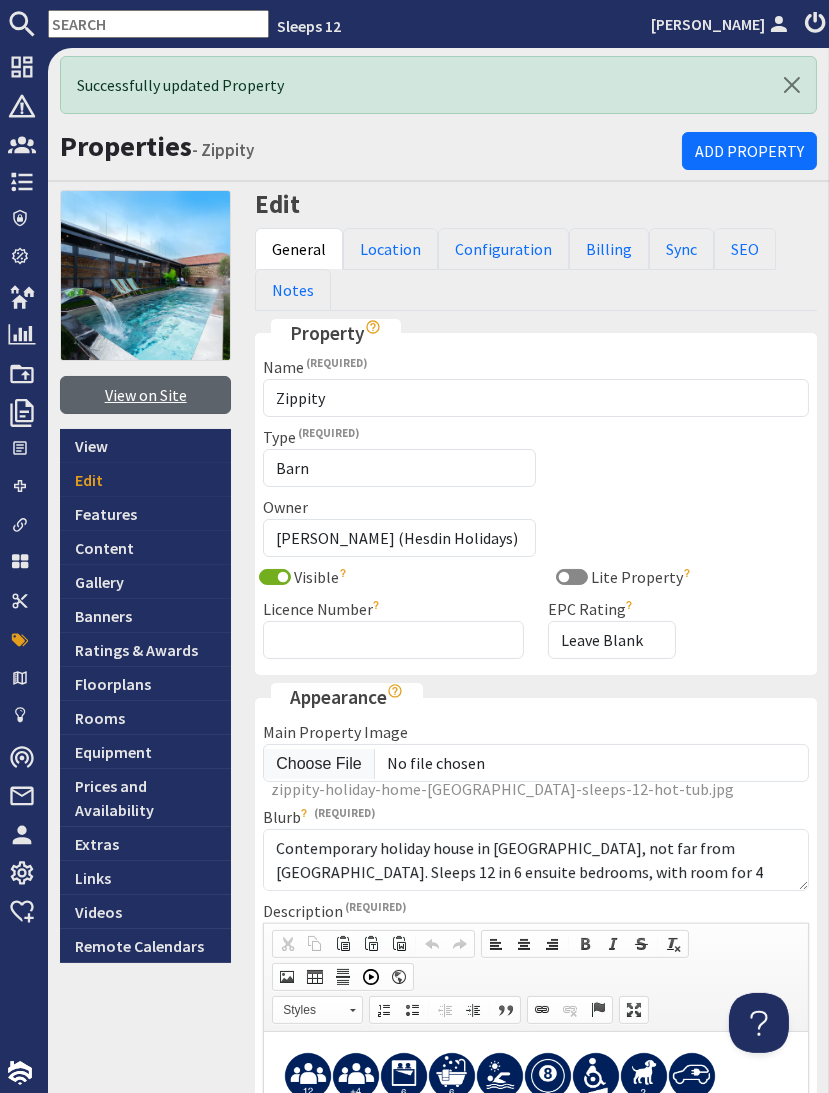 click on "View on Site" at bounding box center (145, 395) 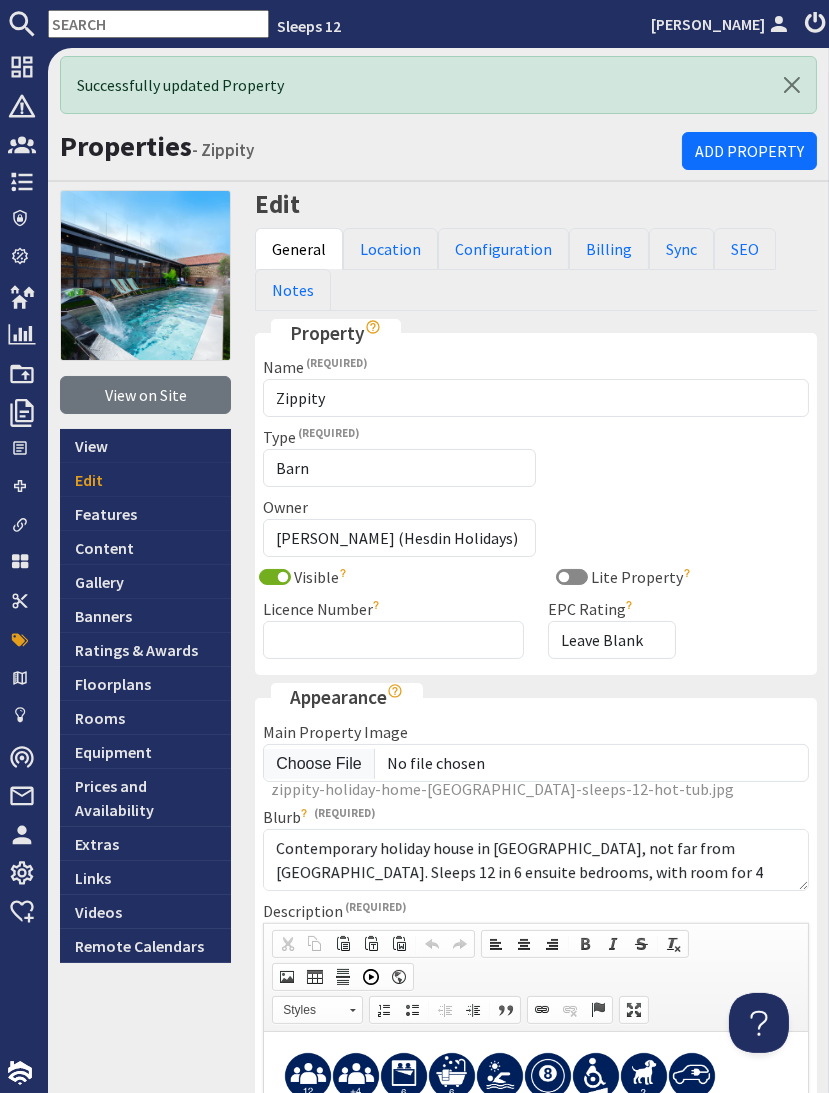 click at bounding box center [158, 24] 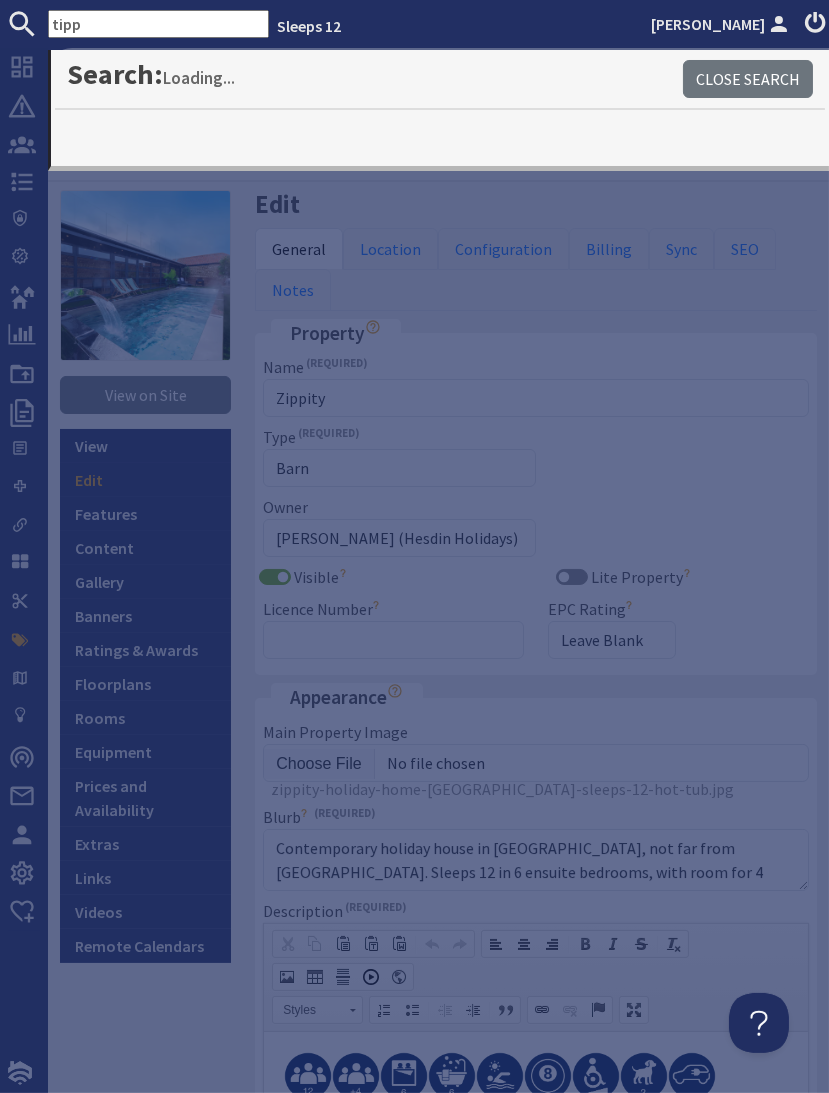 type on "tipp" 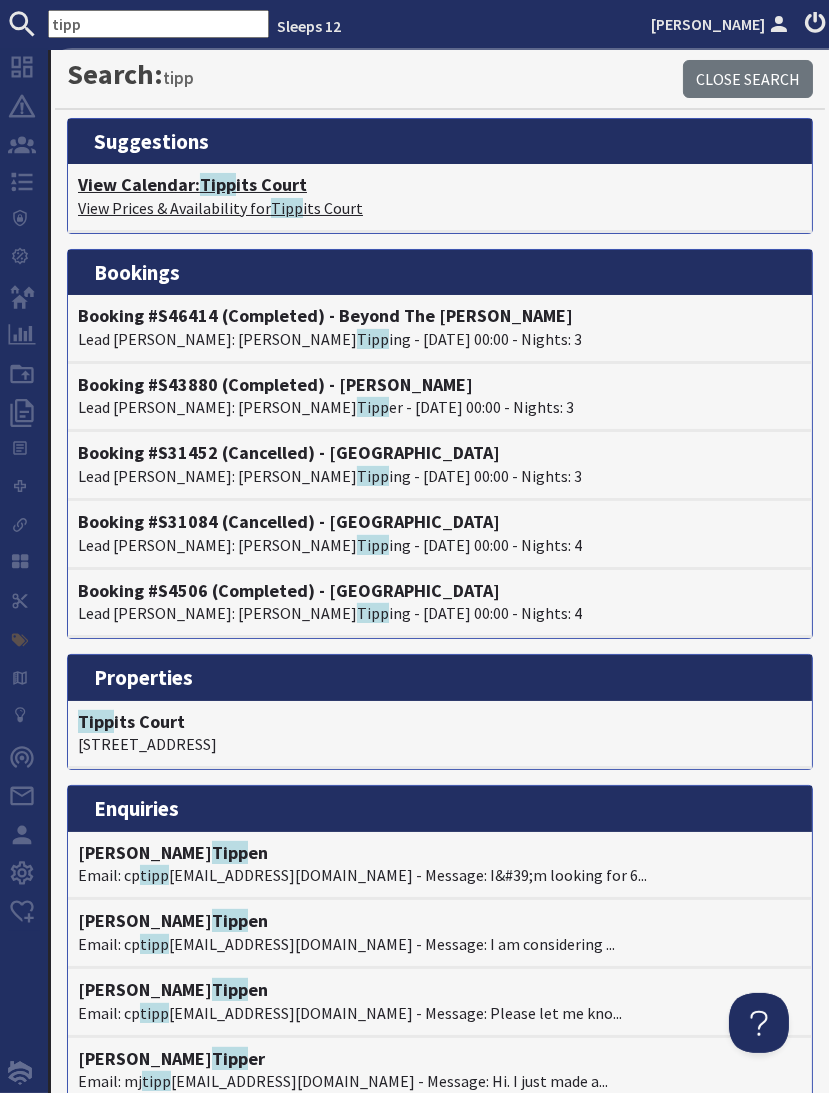 click on "View Calendar:  Tipp its Court" at bounding box center [440, 185] 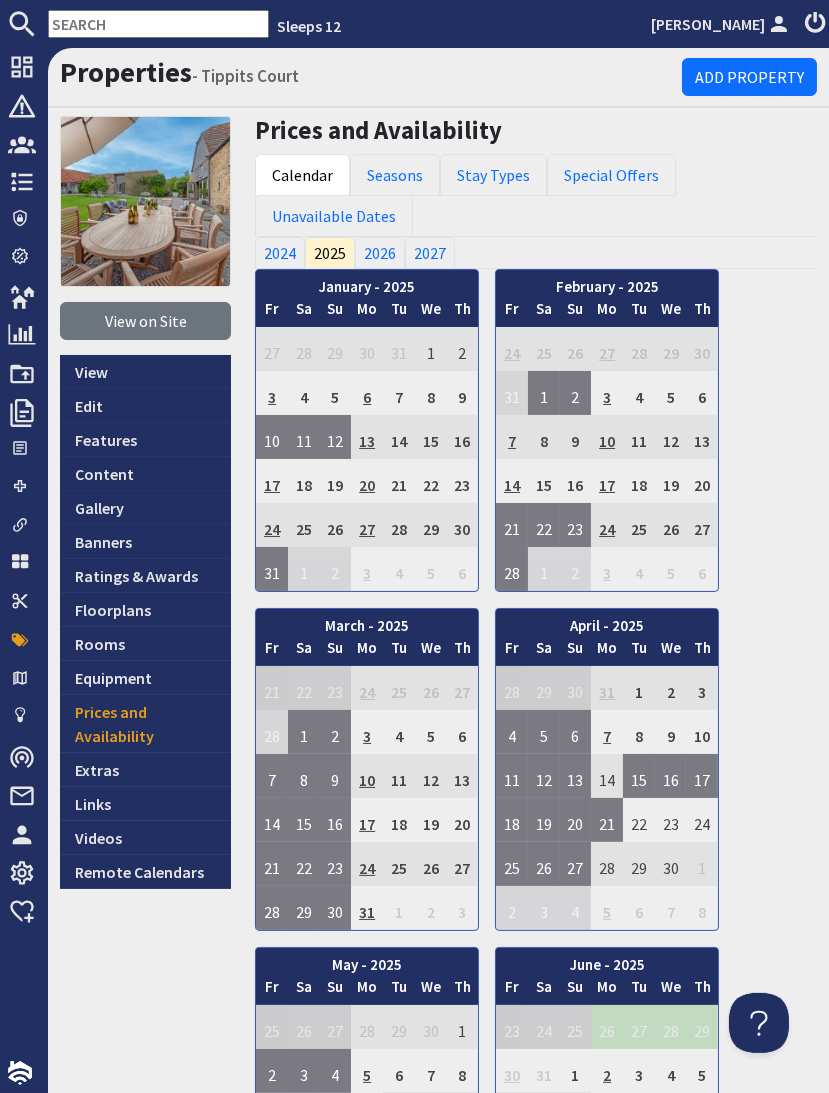 scroll, scrollTop: 0, scrollLeft: 0, axis: both 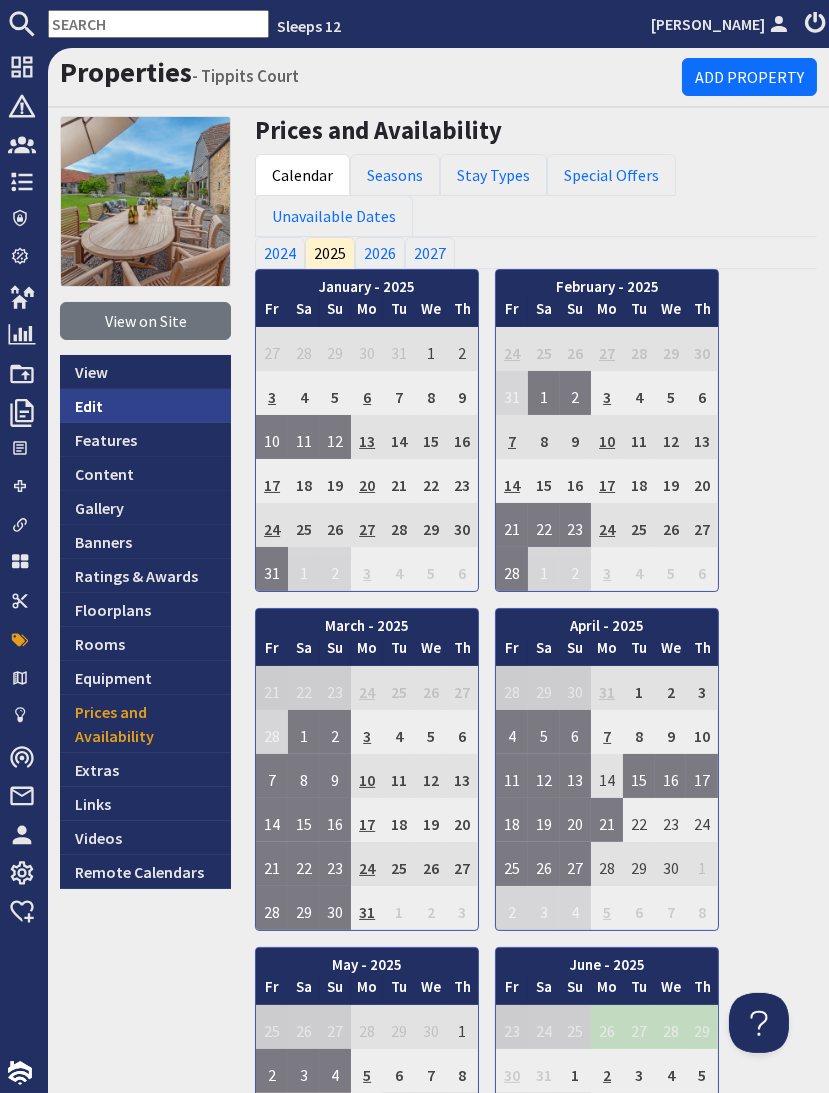click on "Edit" at bounding box center (145, 406) 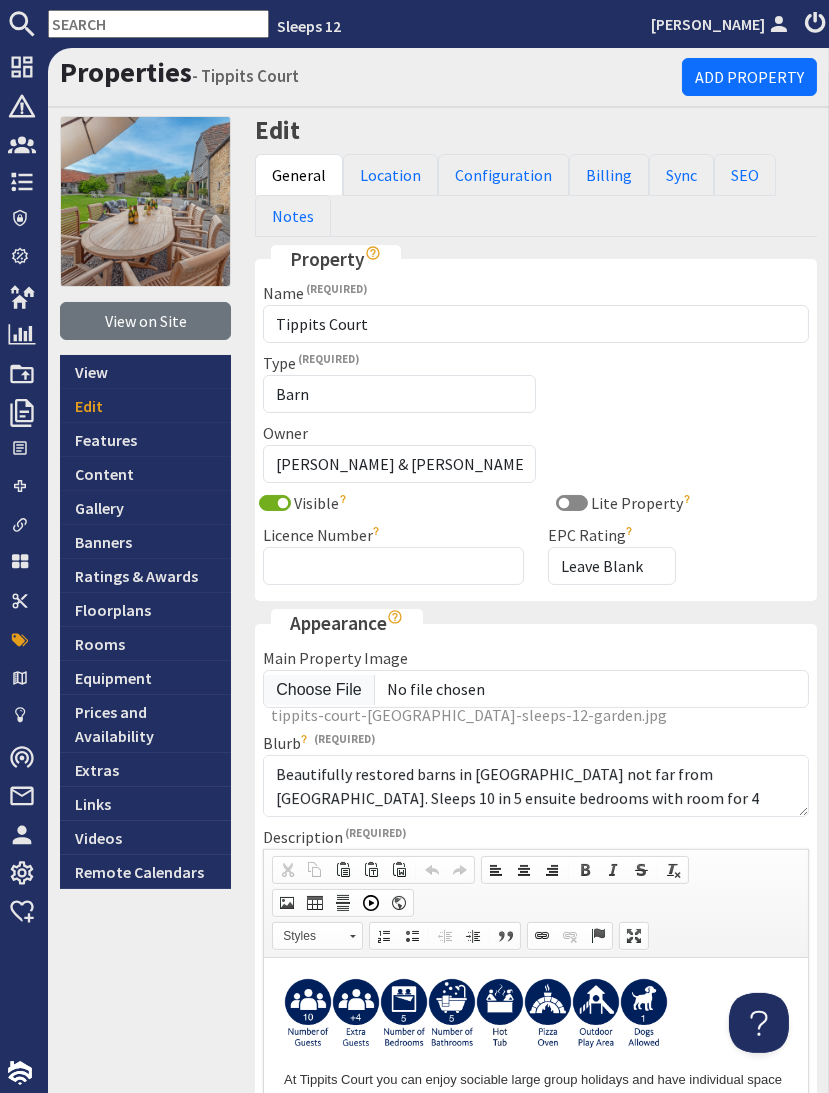 scroll, scrollTop: 0, scrollLeft: 0, axis: both 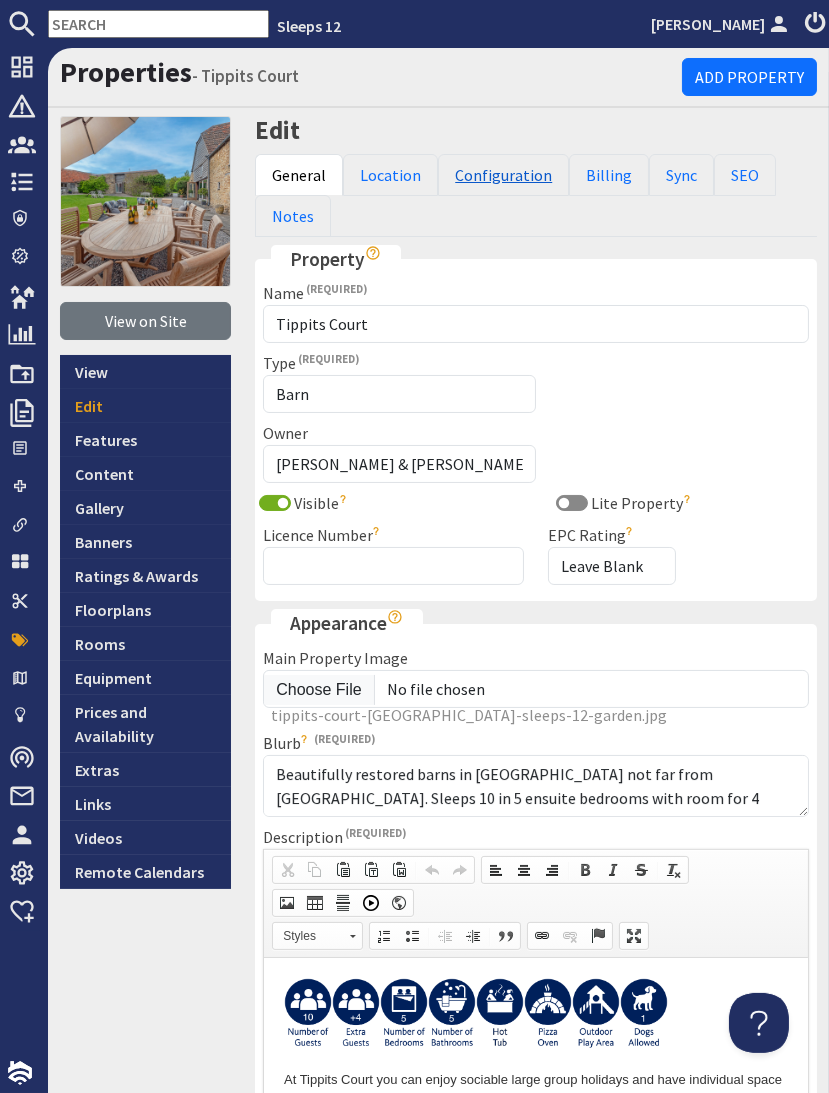 click on "Configuration" at bounding box center [503, 175] 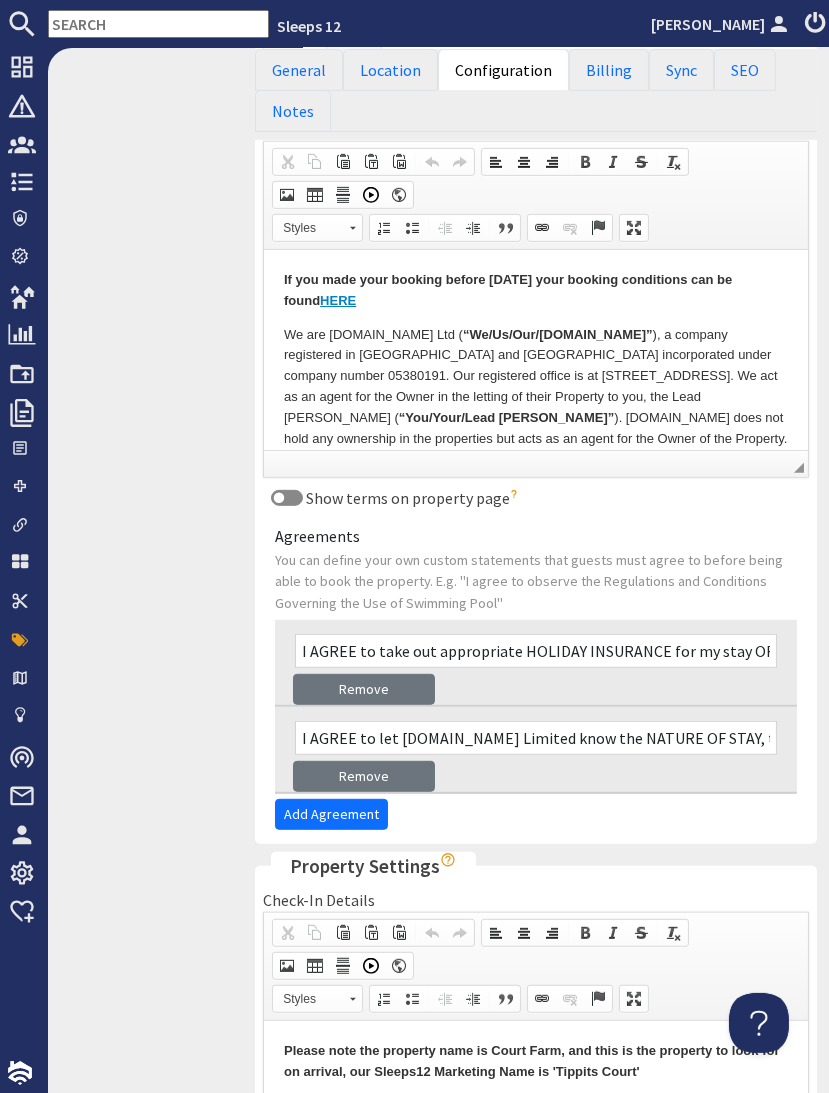 scroll, scrollTop: 1550, scrollLeft: 0, axis: vertical 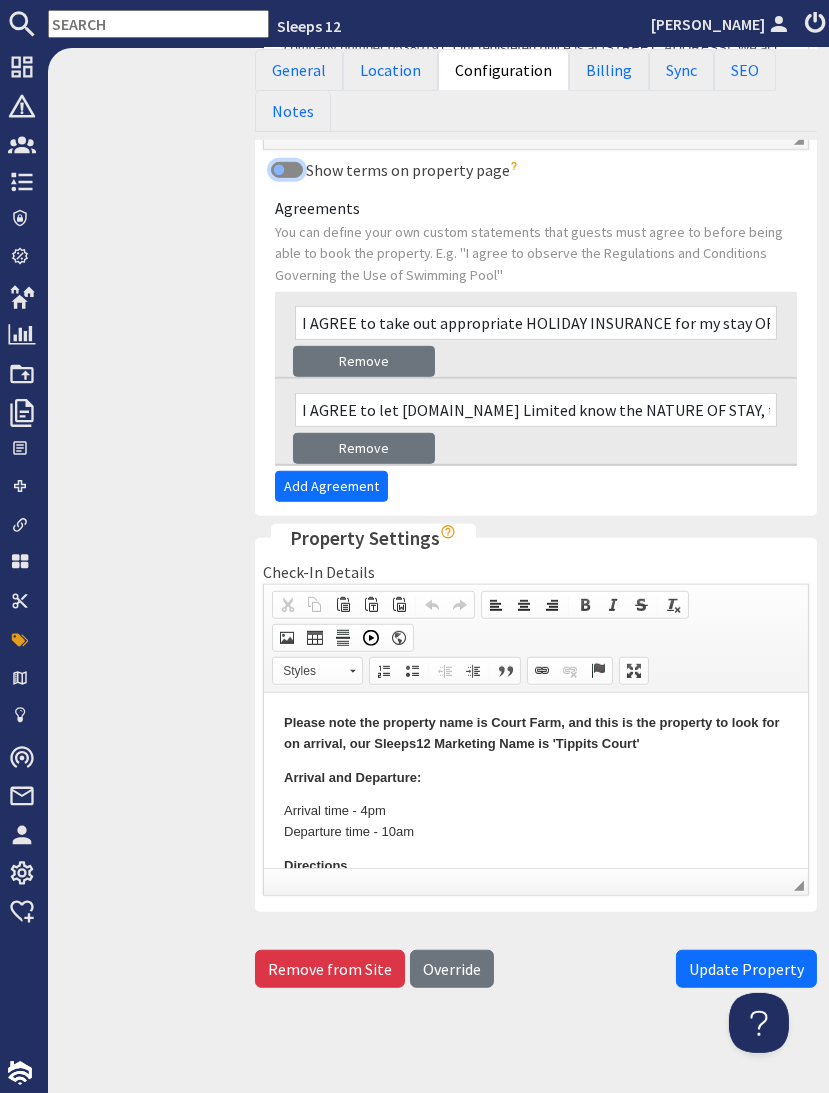 drag, startPoint x: 286, startPoint y: 169, endPoint x: 408, endPoint y: 423, distance: 281.78006 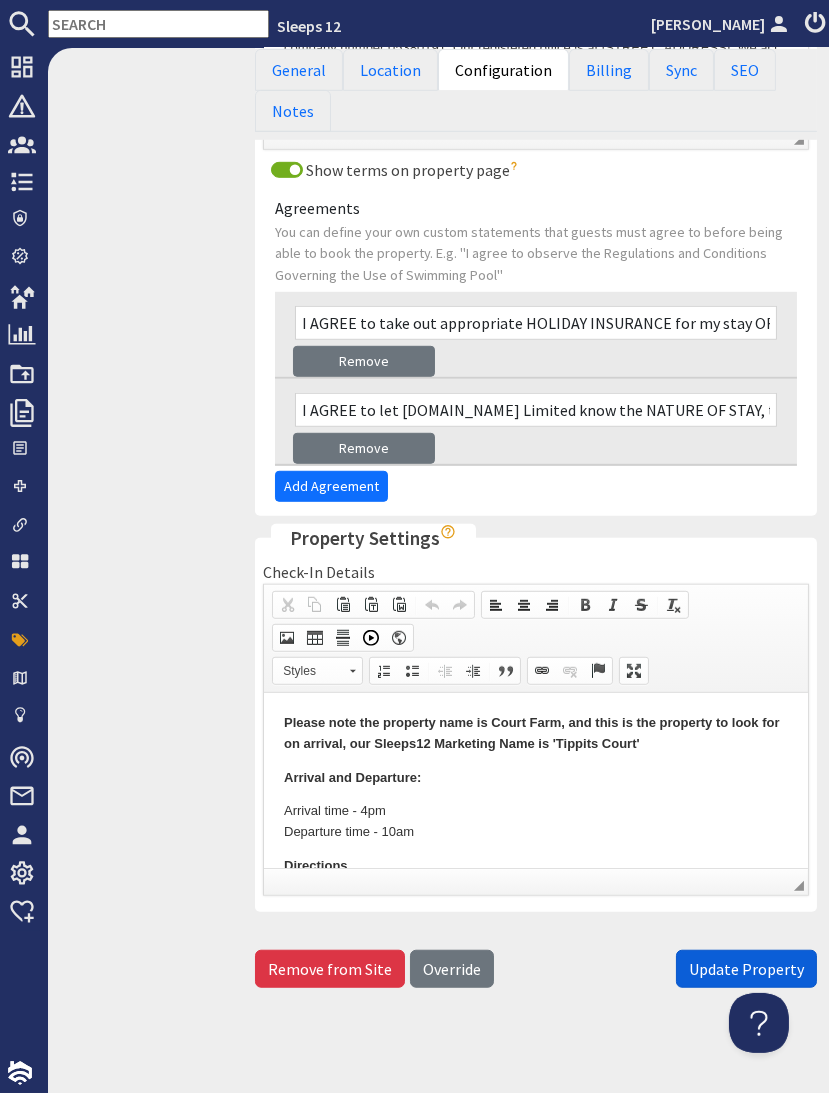 click on "Update Property" at bounding box center (746, 969) 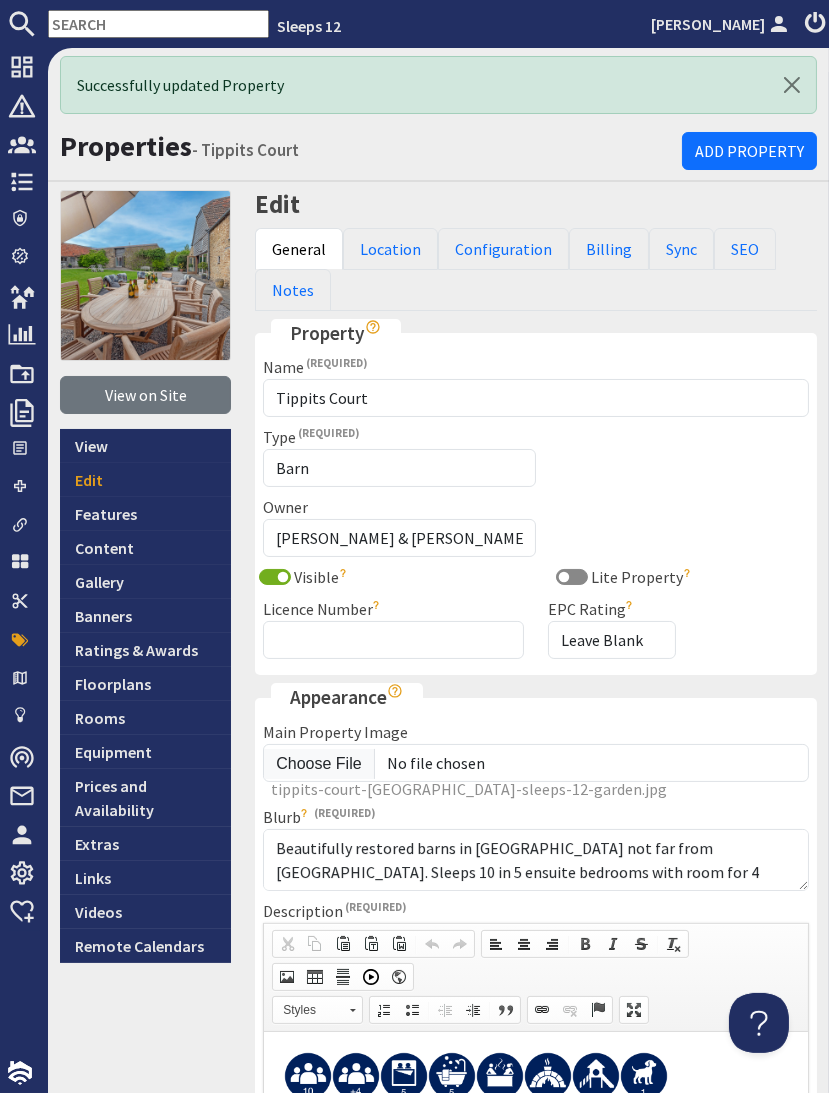 scroll, scrollTop: 0, scrollLeft: 0, axis: both 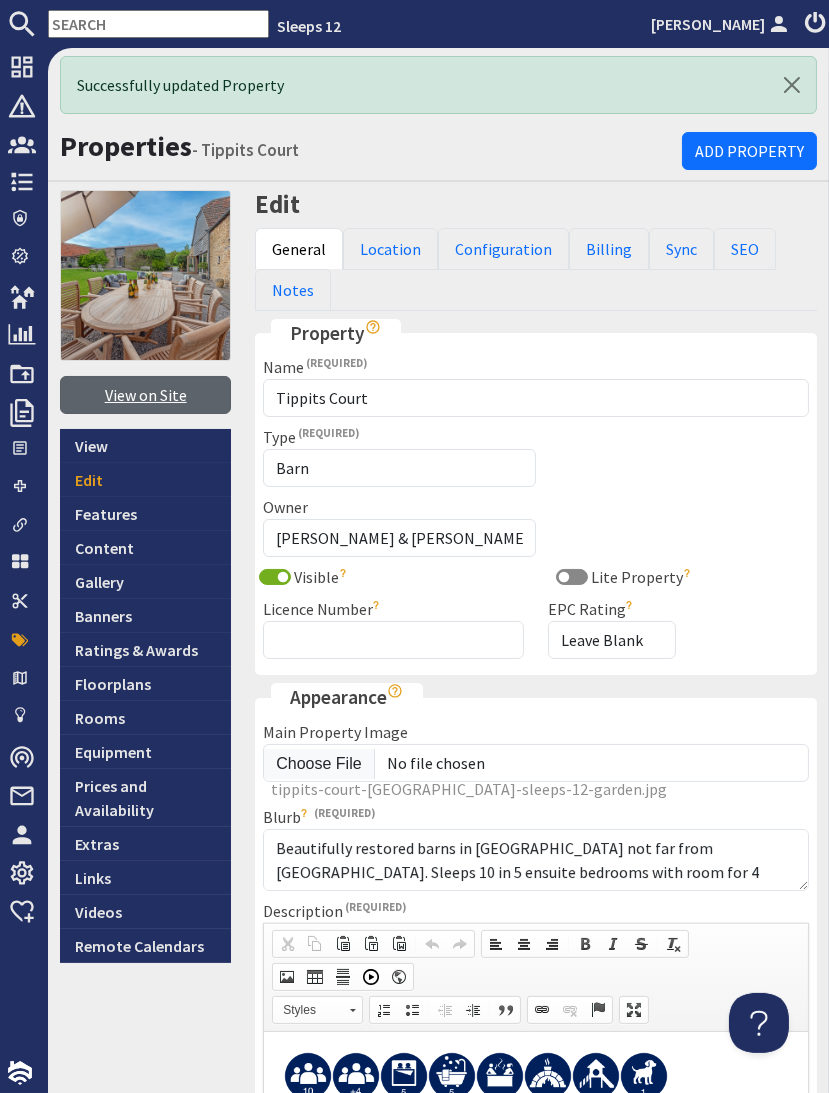 click on "View on Site" at bounding box center [145, 395] 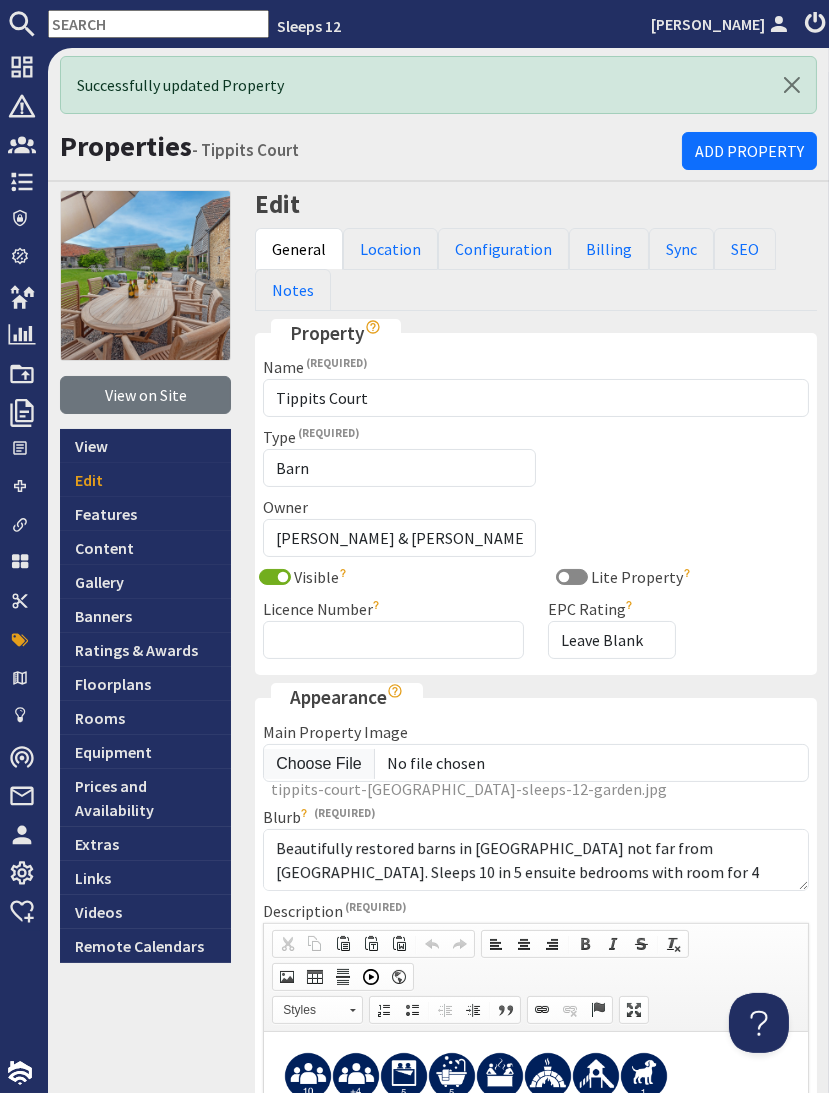 click at bounding box center [158, 24] 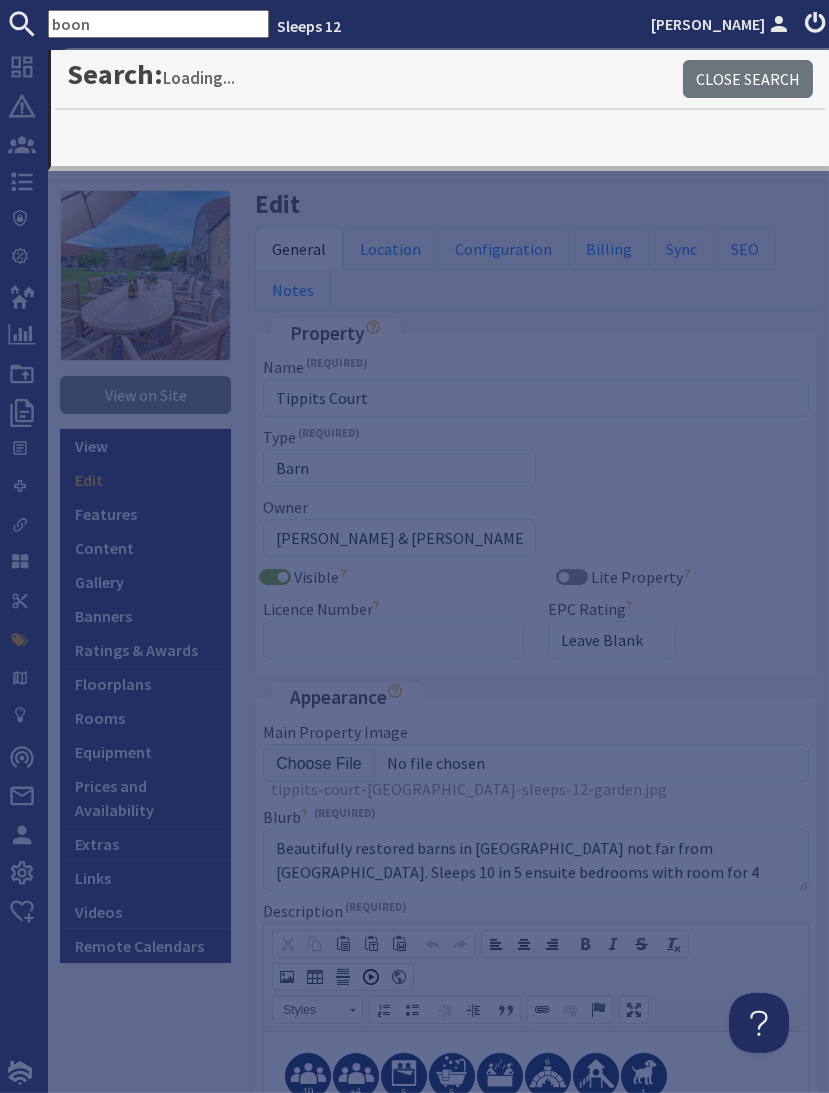 type on "boon" 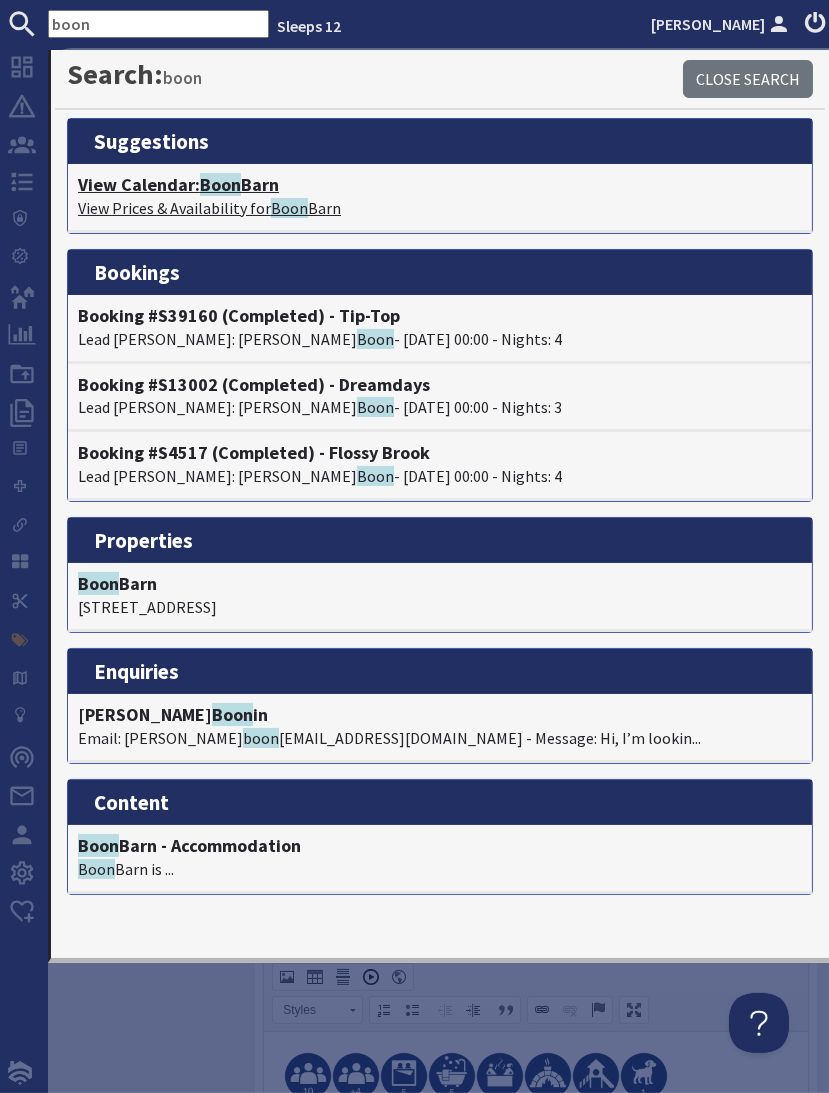 click on "Boon" 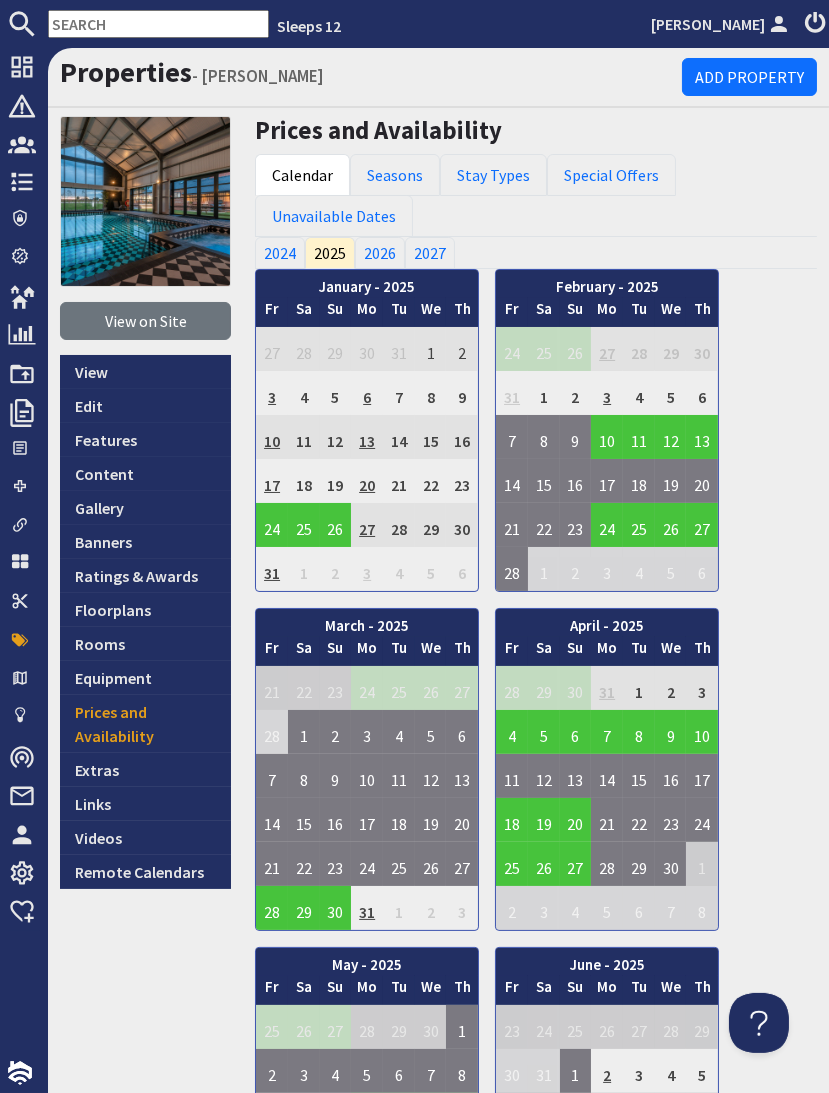 scroll, scrollTop: 0, scrollLeft: 0, axis: both 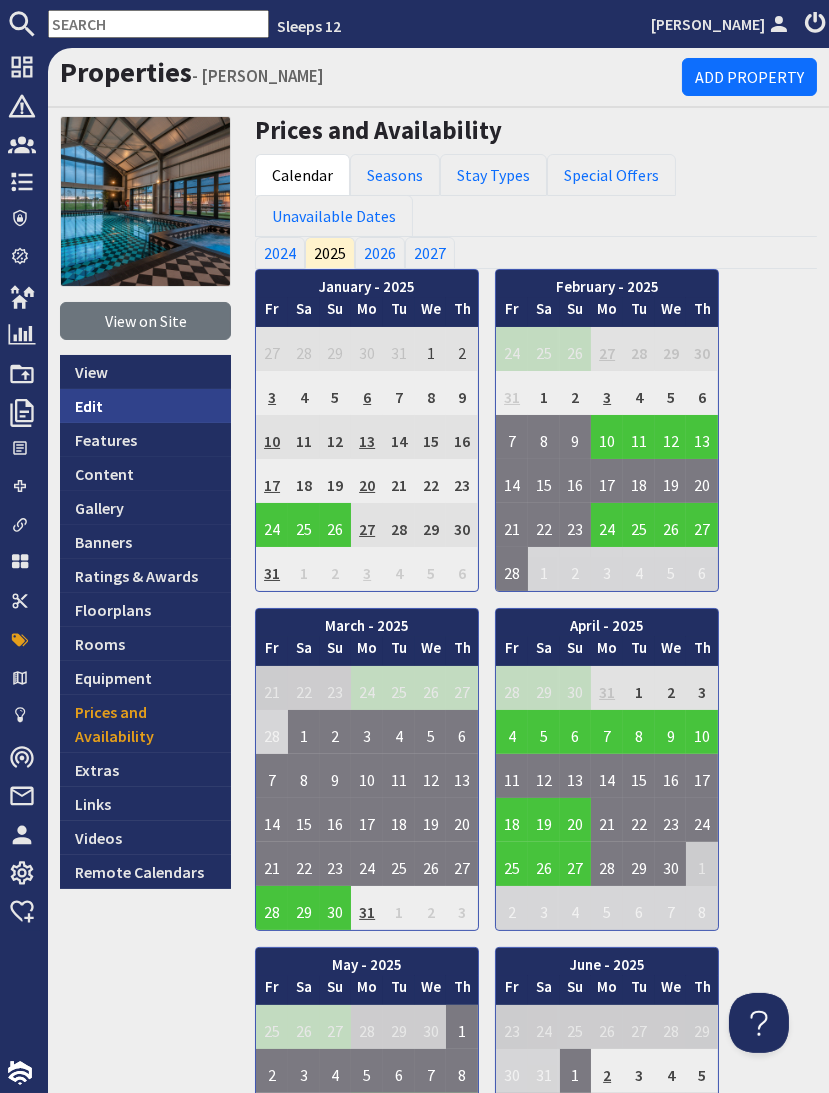 click on "Edit" at bounding box center [145, 406] 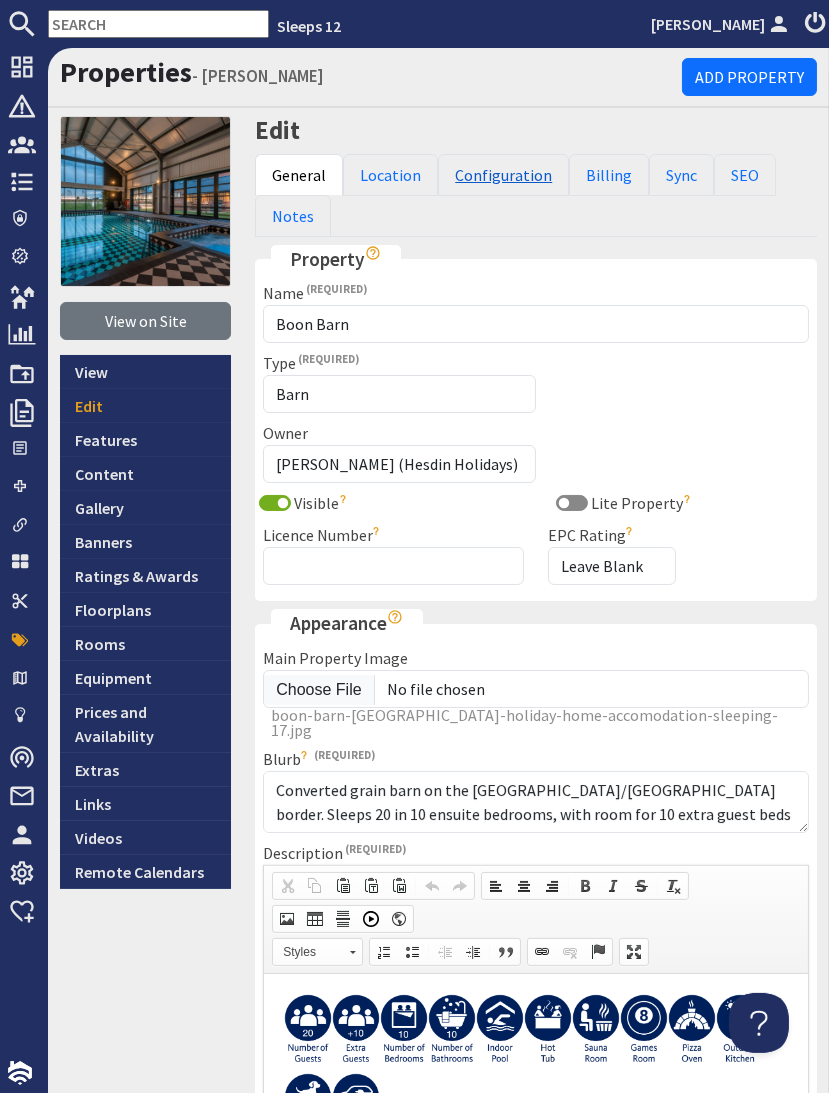 scroll, scrollTop: 0, scrollLeft: 0, axis: both 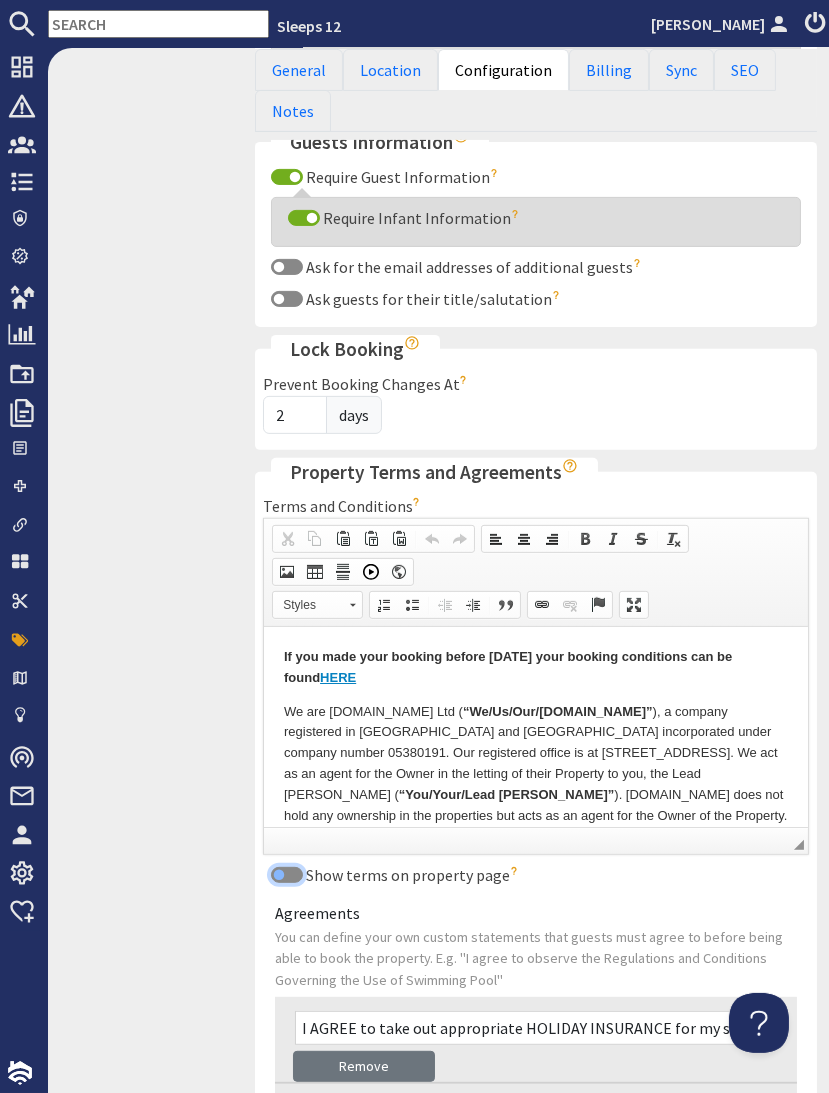 drag, startPoint x: 287, startPoint y: 875, endPoint x: 218, endPoint y: 880, distance: 69.18092 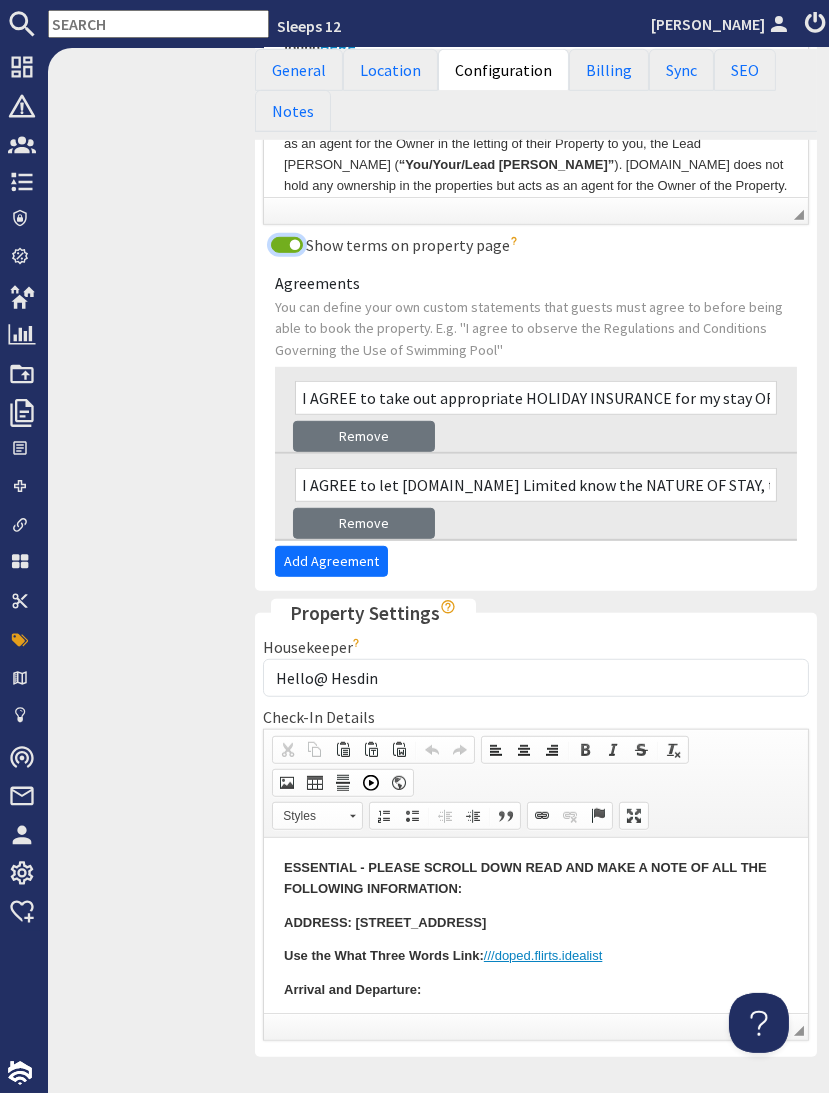 scroll, scrollTop: 1620, scrollLeft: 0, axis: vertical 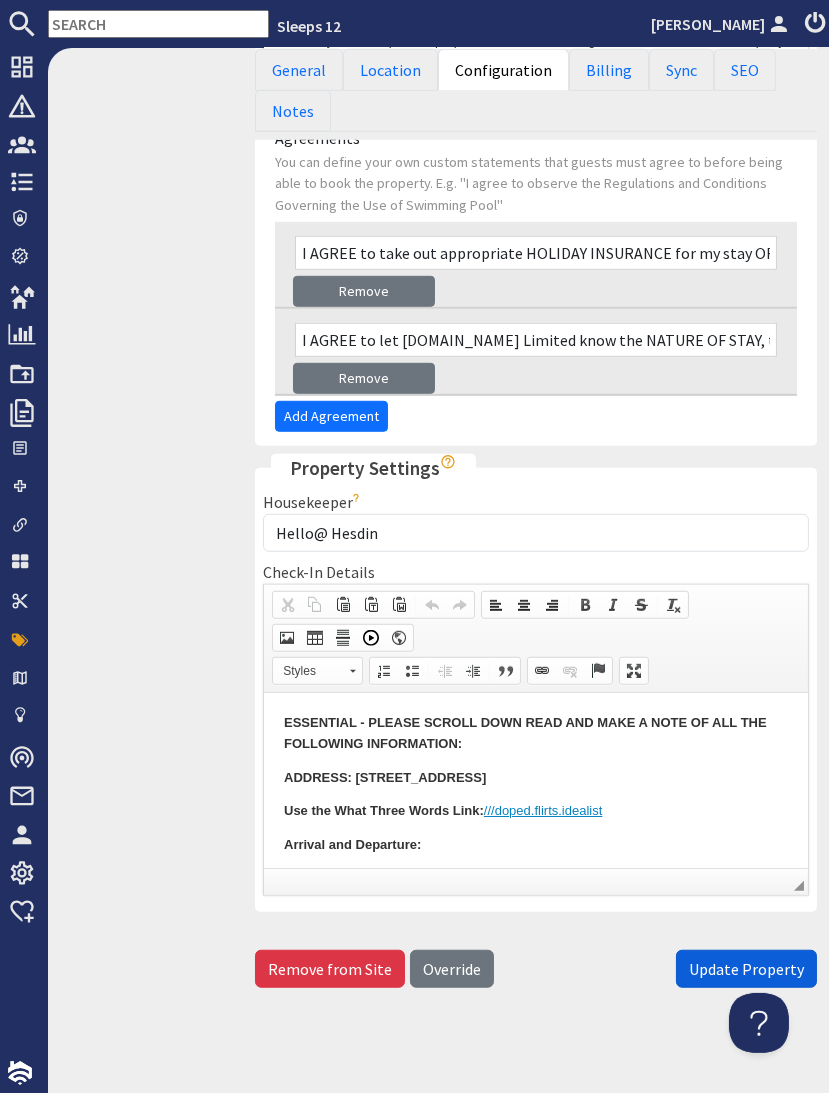click on "Update Property" at bounding box center (746, 969) 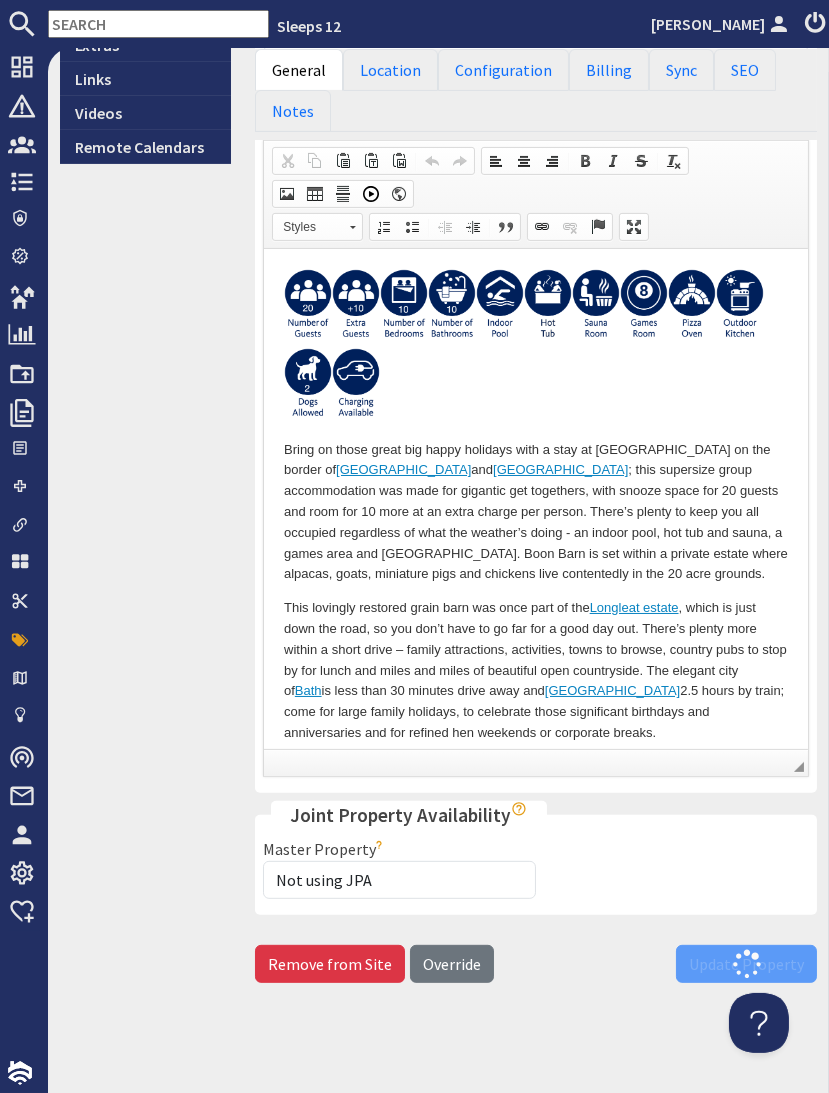 scroll, scrollTop: 707, scrollLeft: 0, axis: vertical 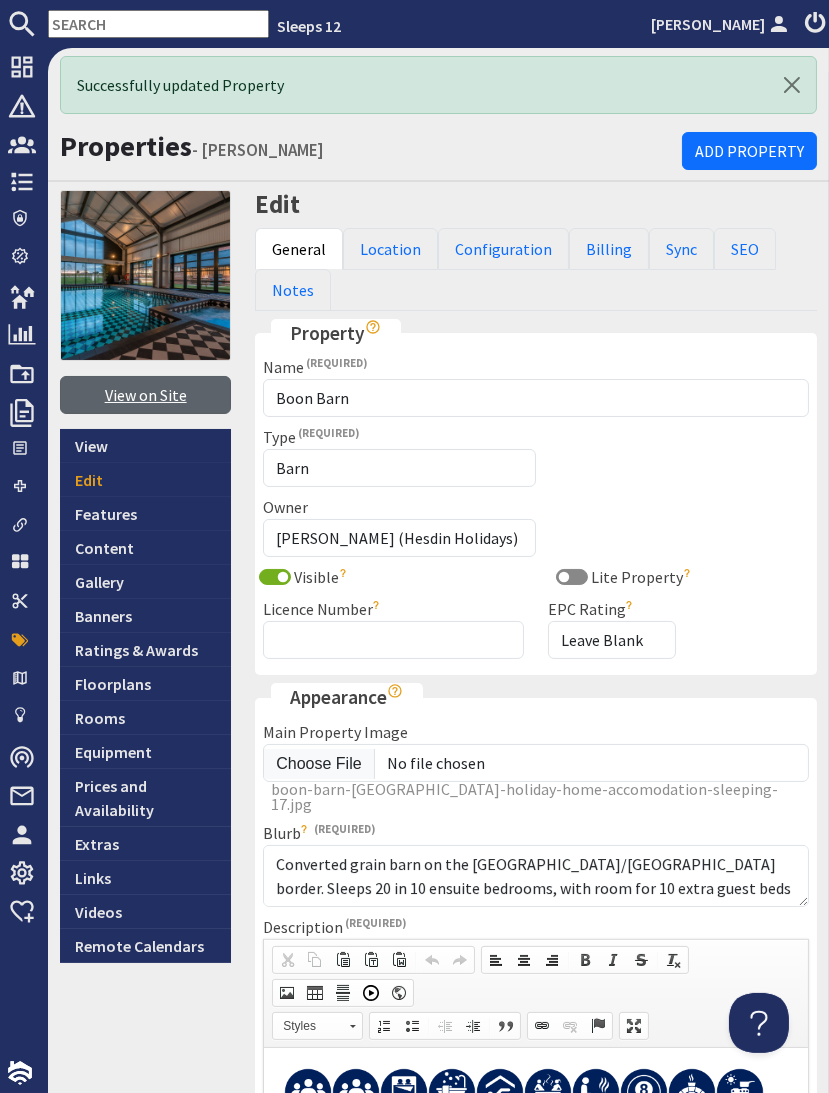 click on "View on Site" at bounding box center (145, 395) 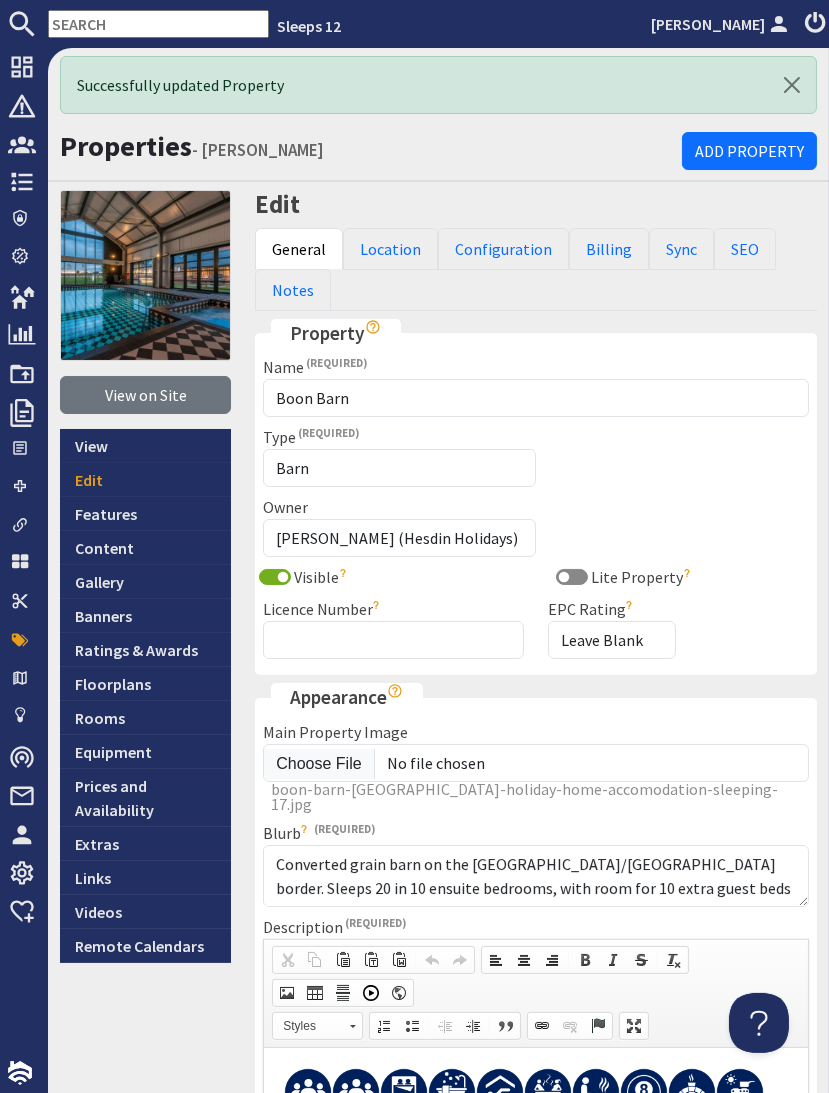click at bounding box center (158, 24) 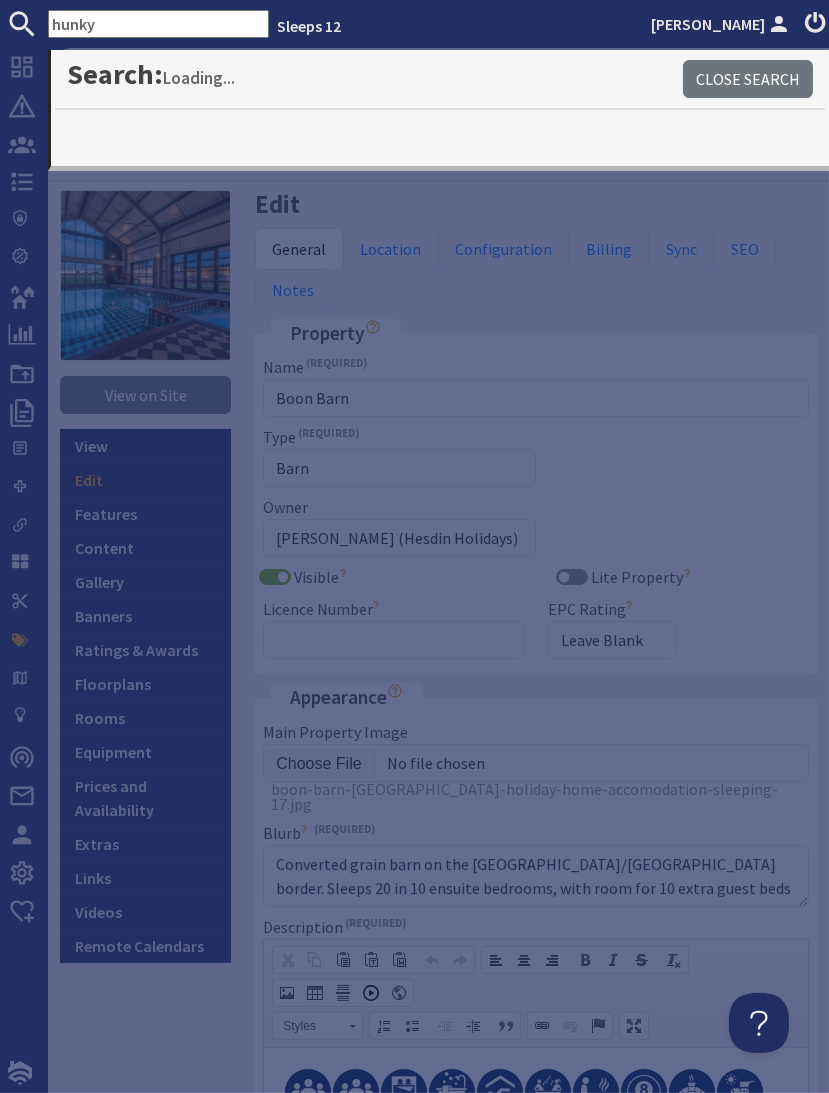 type on "hunky" 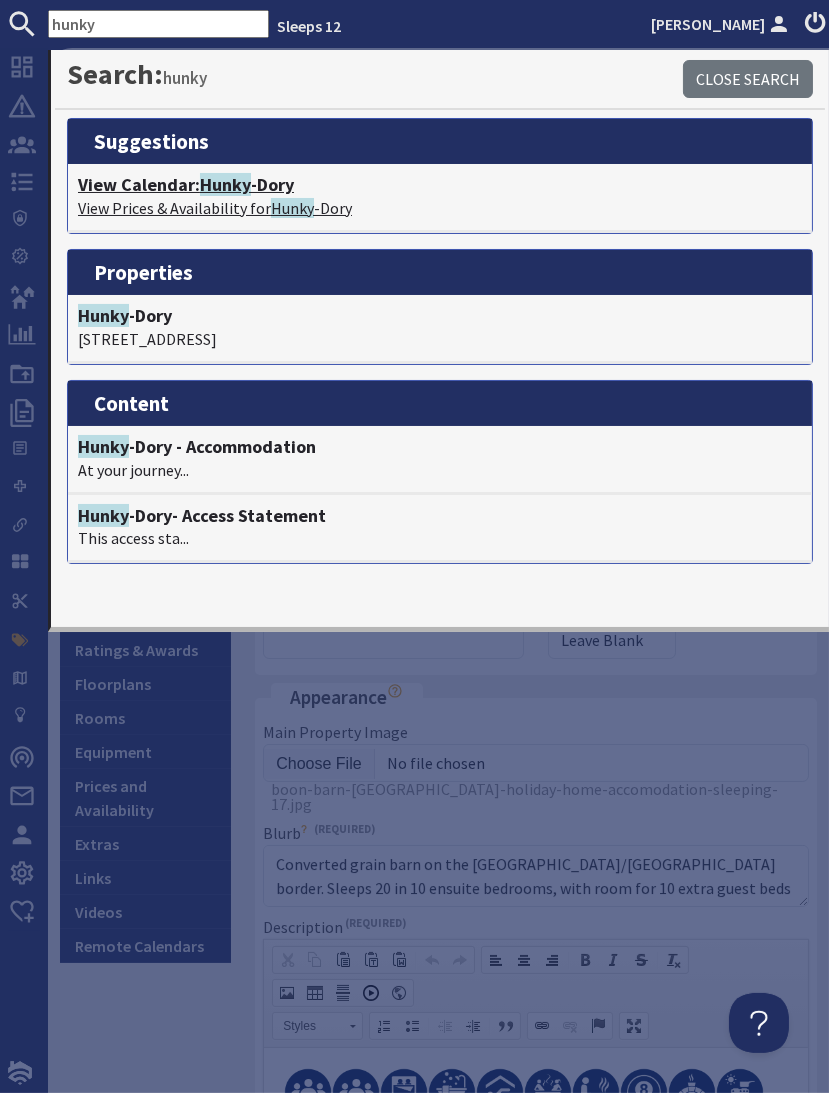 click on "Hunky" 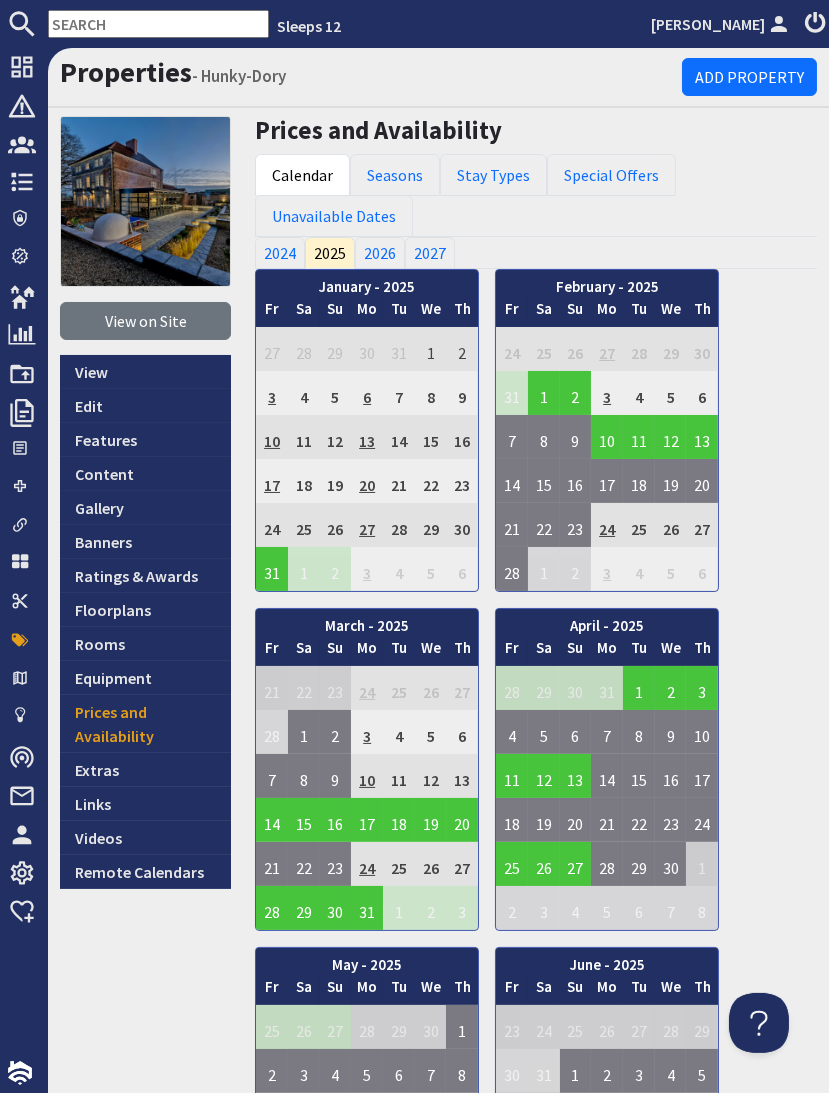 scroll, scrollTop: 0, scrollLeft: 0, axis: both 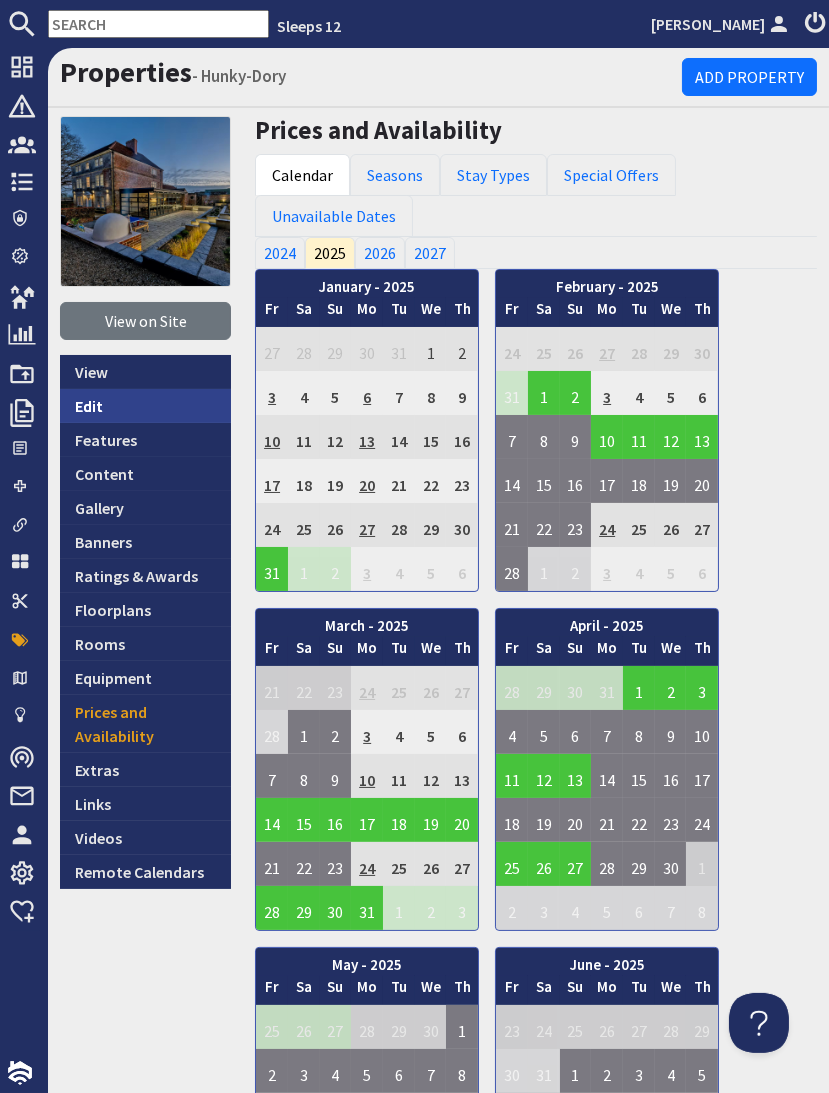 click on "Edit" at bounding box center [145, 406] 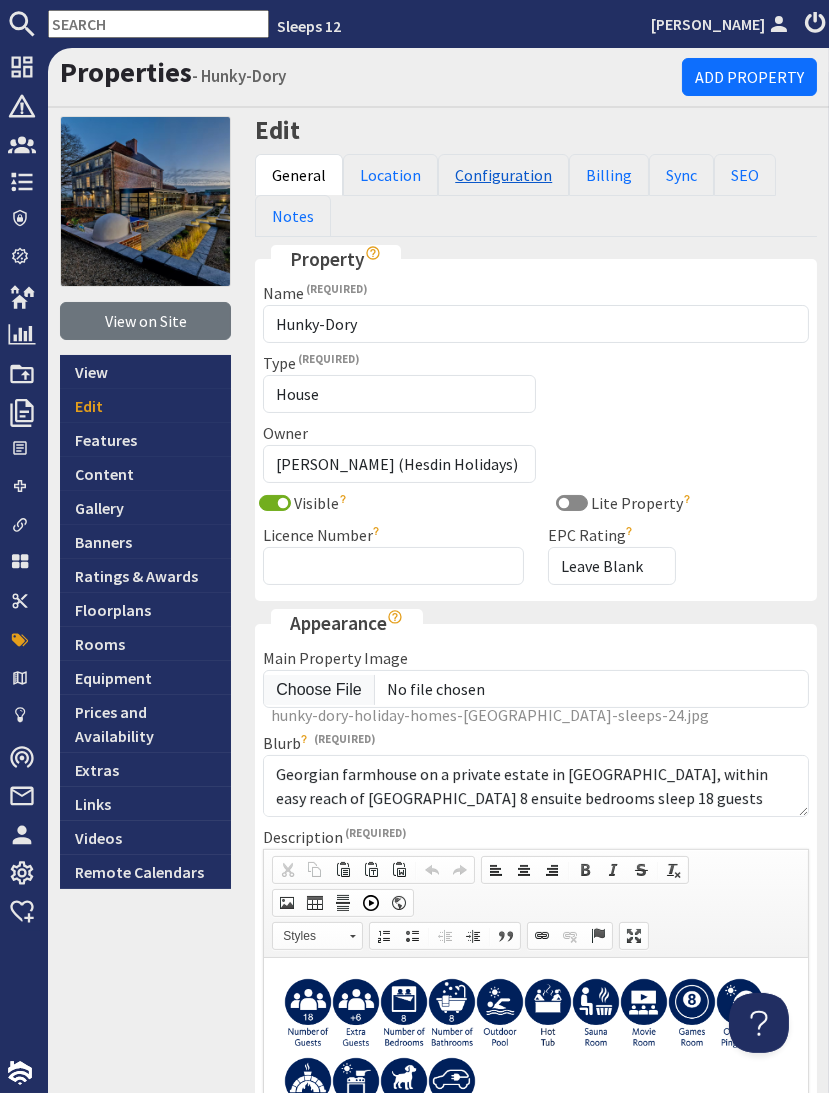 scroll, scrollTop: 0, scrollLeft: 0, axis: both 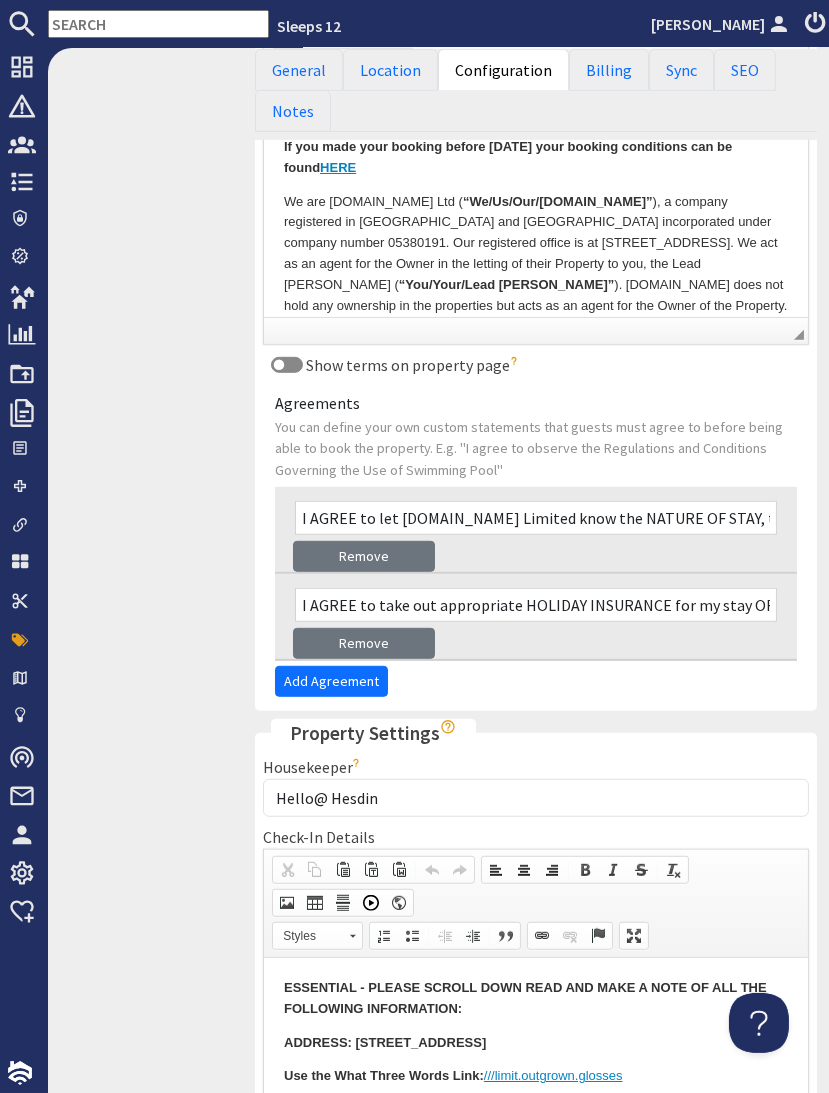 click on "Show terms on property page You can choose to display your terms as a piece of content available to view on your properties page." at bounding box center [536, 365] 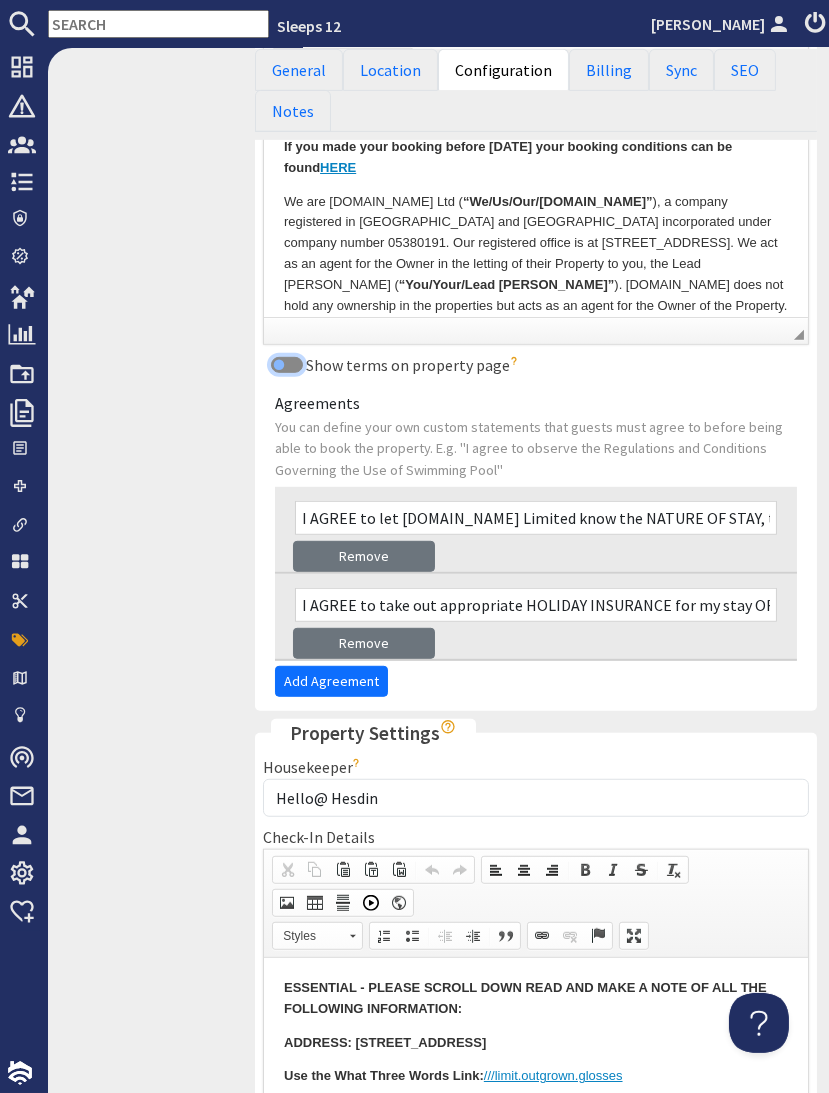 drag, startPoint x: 291, startPoint y: 354, endPoint x: 312, endPoint y: 361, distance: 22.135944 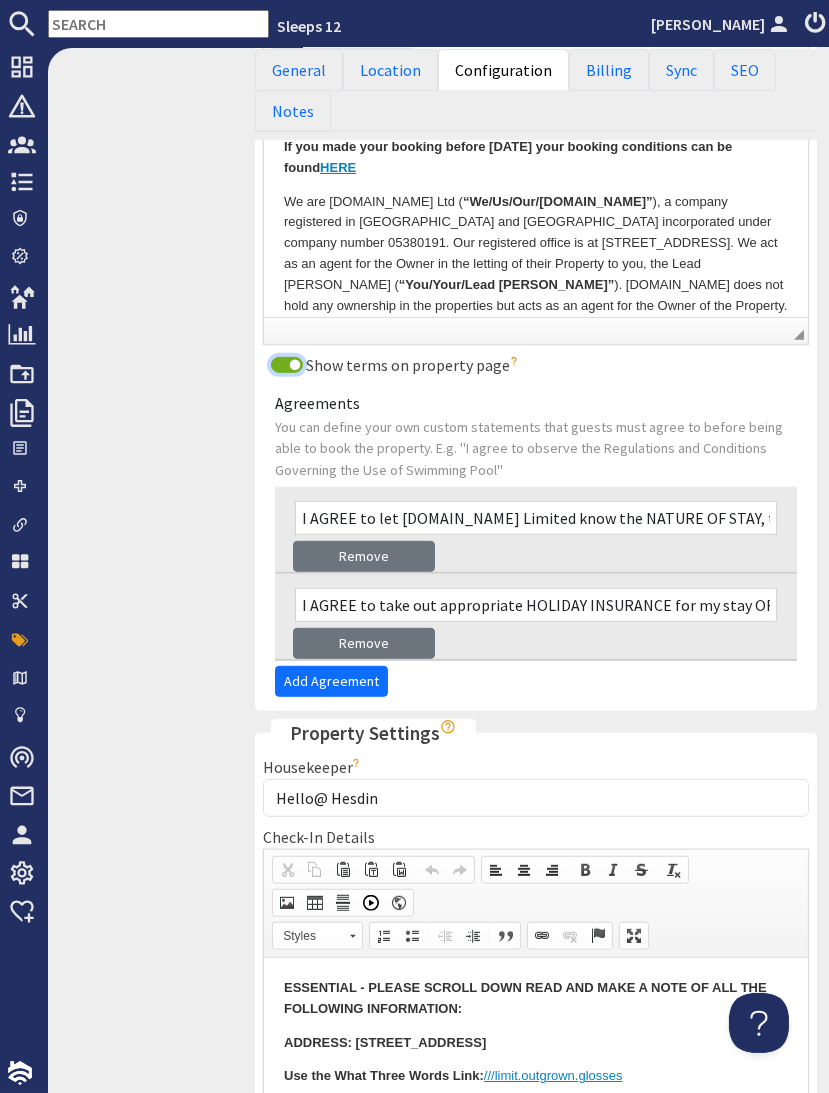 scroll, scrollTop: 1620, scrollLeft: 0, axis: vertical 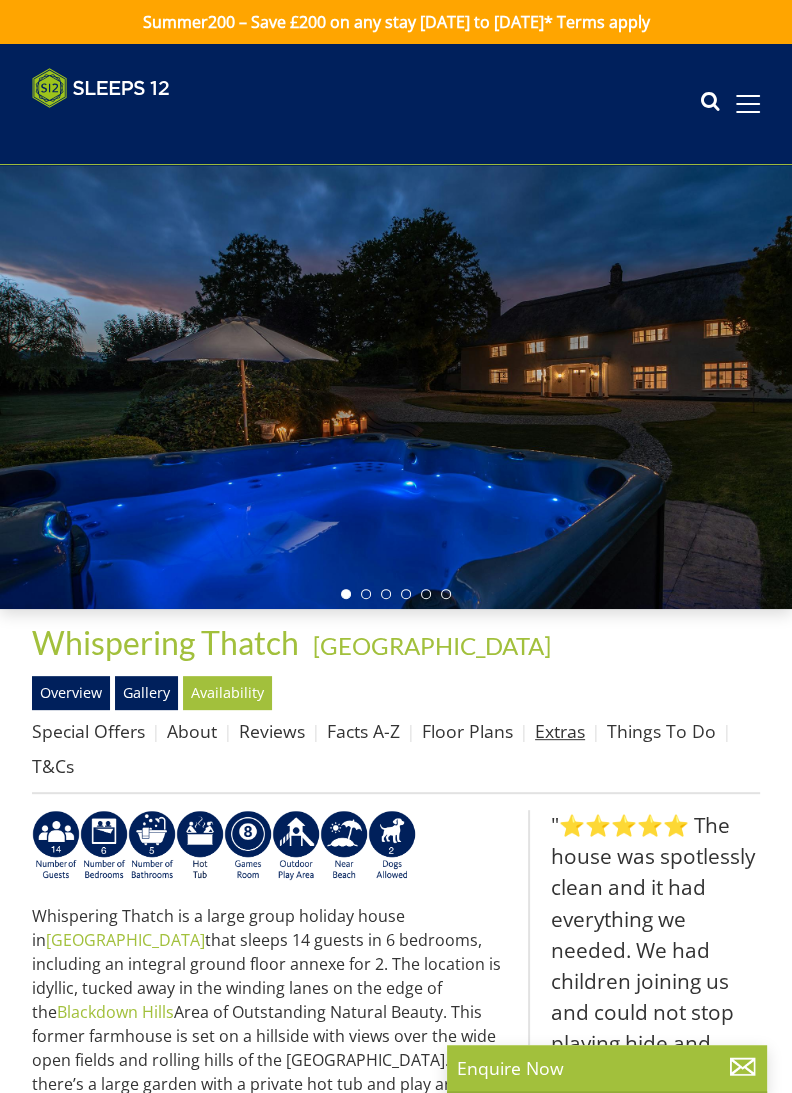 click on "Extras" at bounding box center [560, 731] 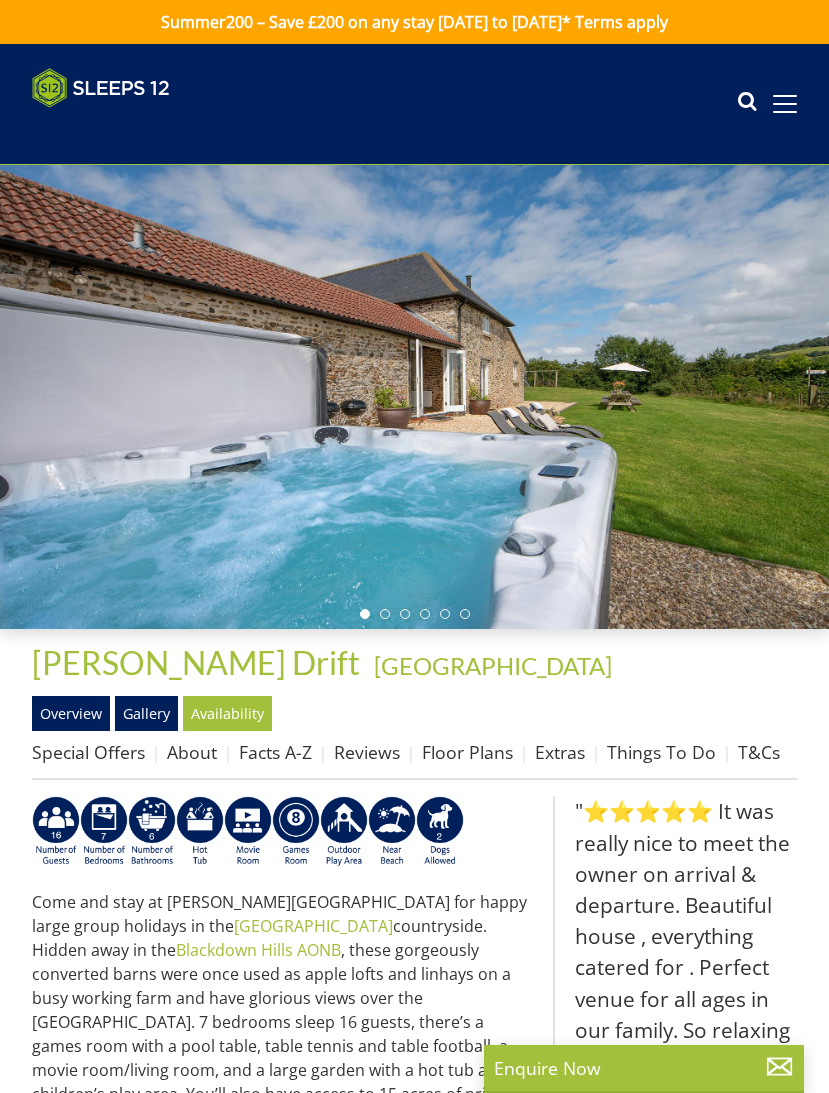 scroll, scrollTop: 0, scrollLeft: 0, axis: both 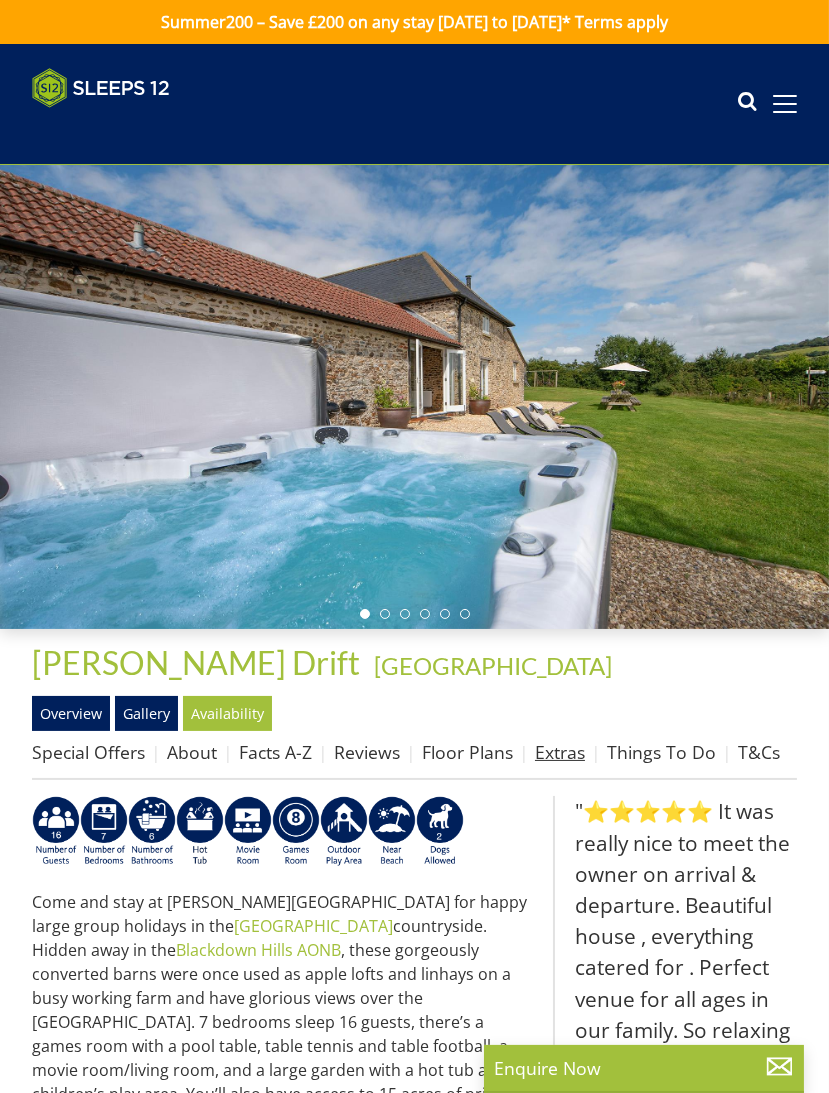 click on "Extras" at bounding box center [560, 752] 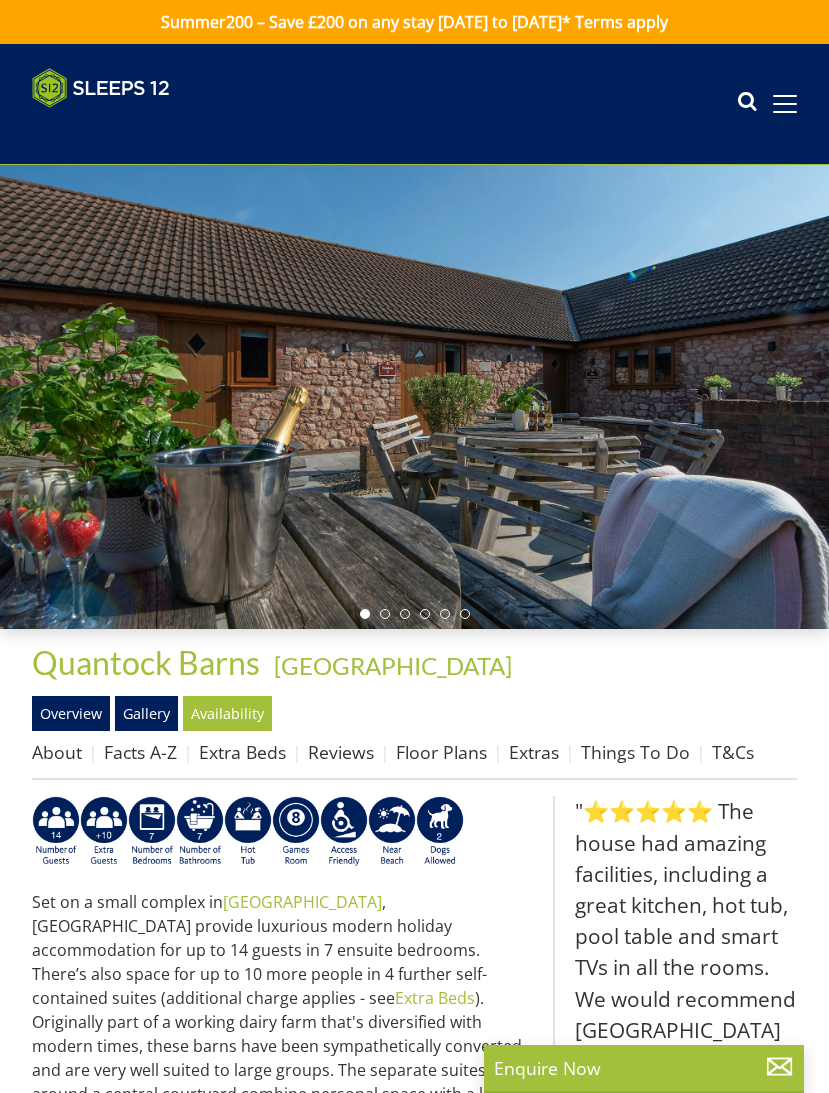 scroll, scrollTop: 0, scrollLeft: 0, axis: both 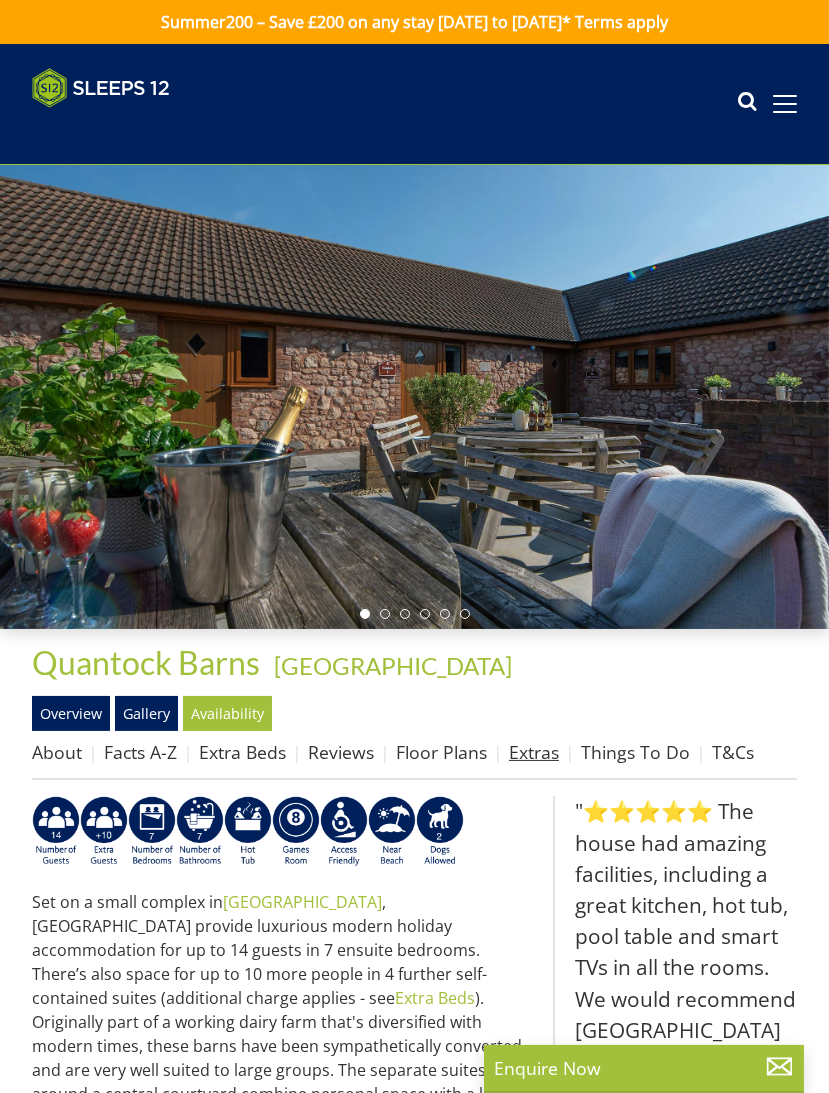 click on "Extras" at bounding box center [534, 752] 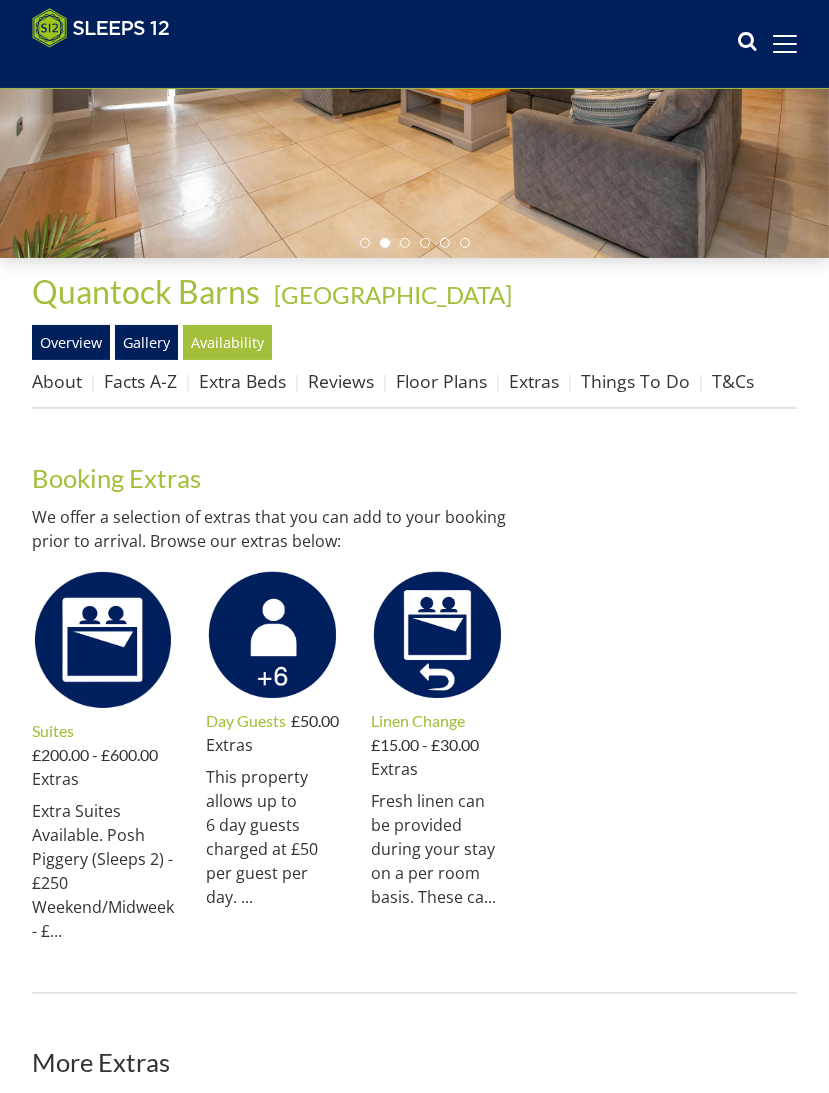 scroll, scrollTop: 344, scrollLeft: 0, axis: vertical 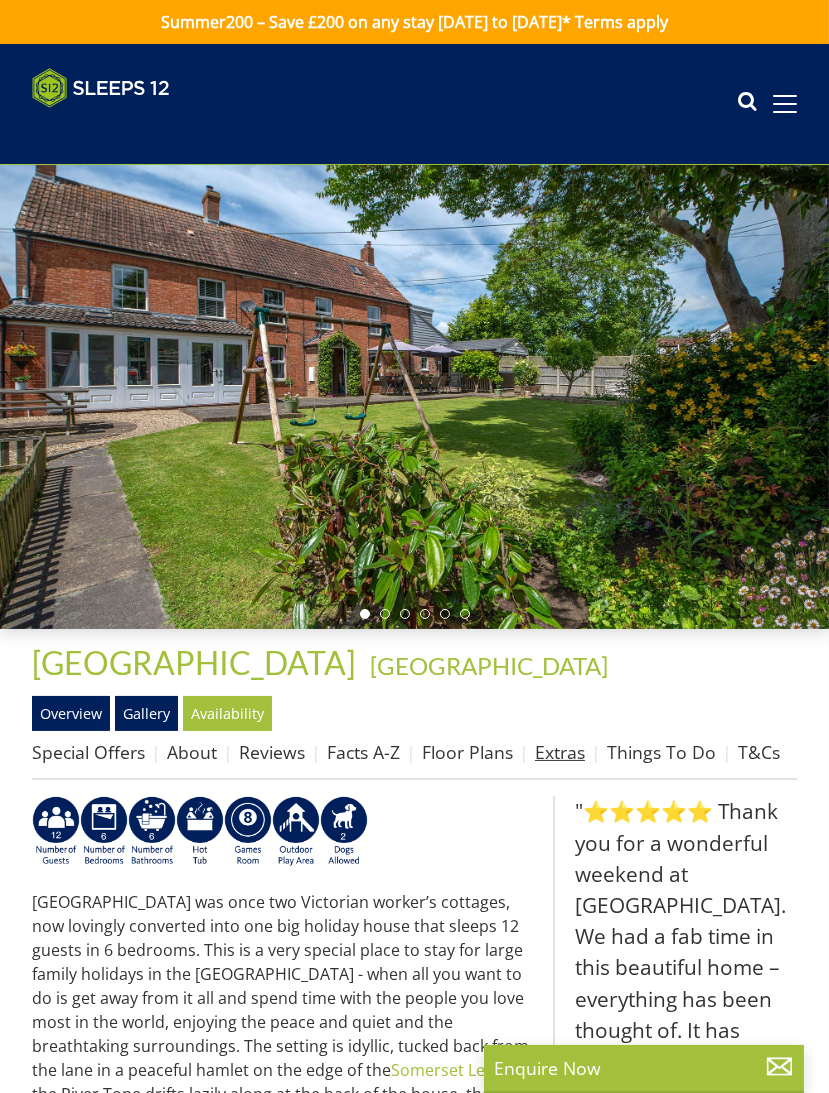 click on "Extras" at bounding box center (560, 752) 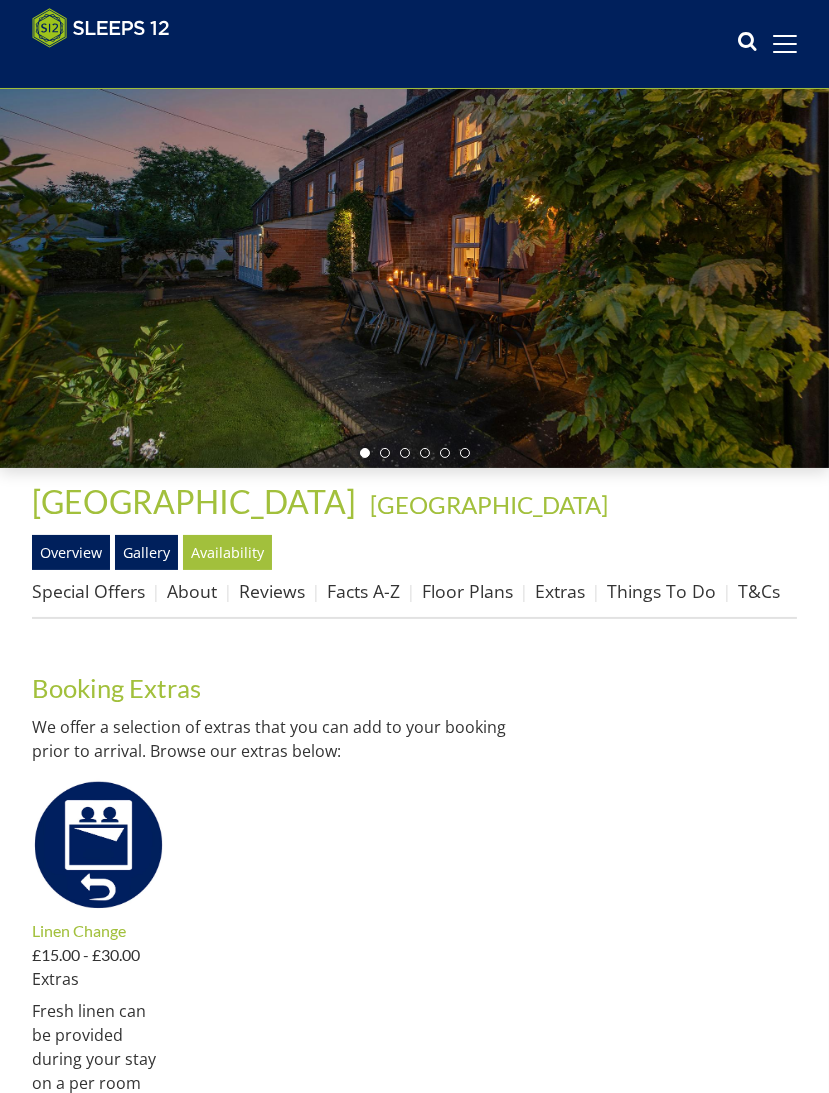scroll, scrollTop: 124, scrollLeft: 0, axis: vertical 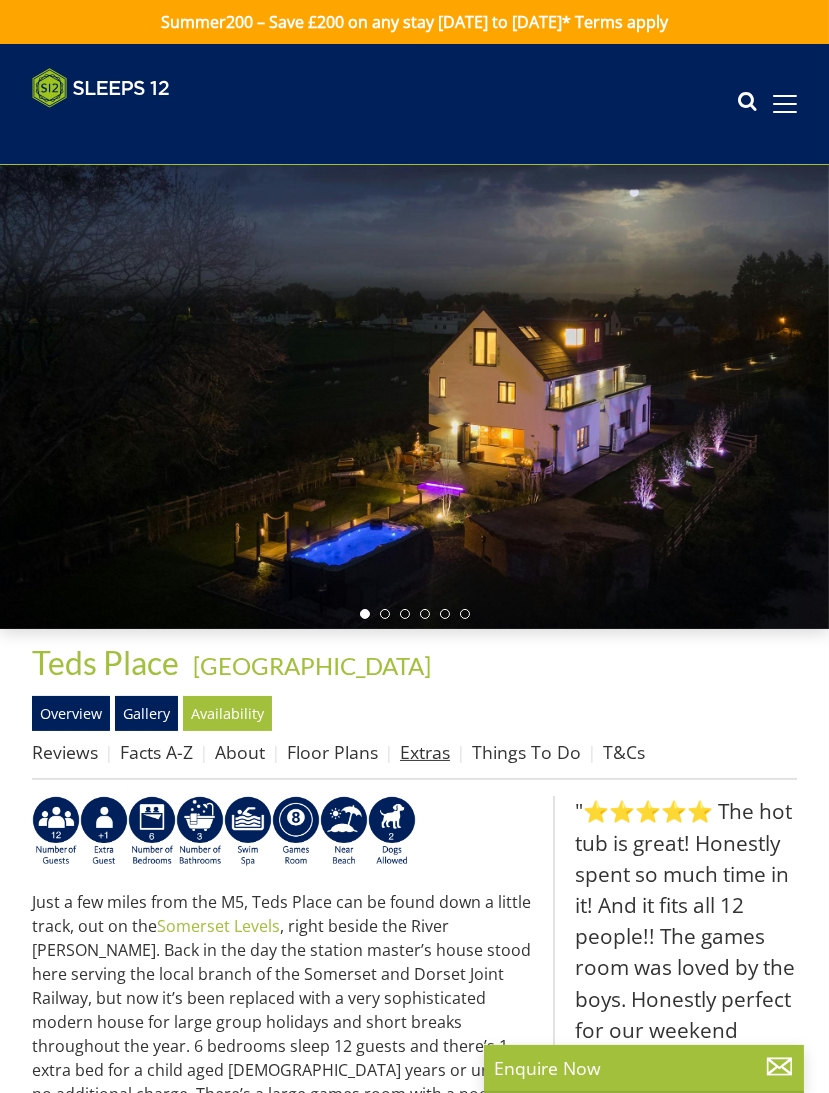 click on "Extras" at bounding box center [425, 752] 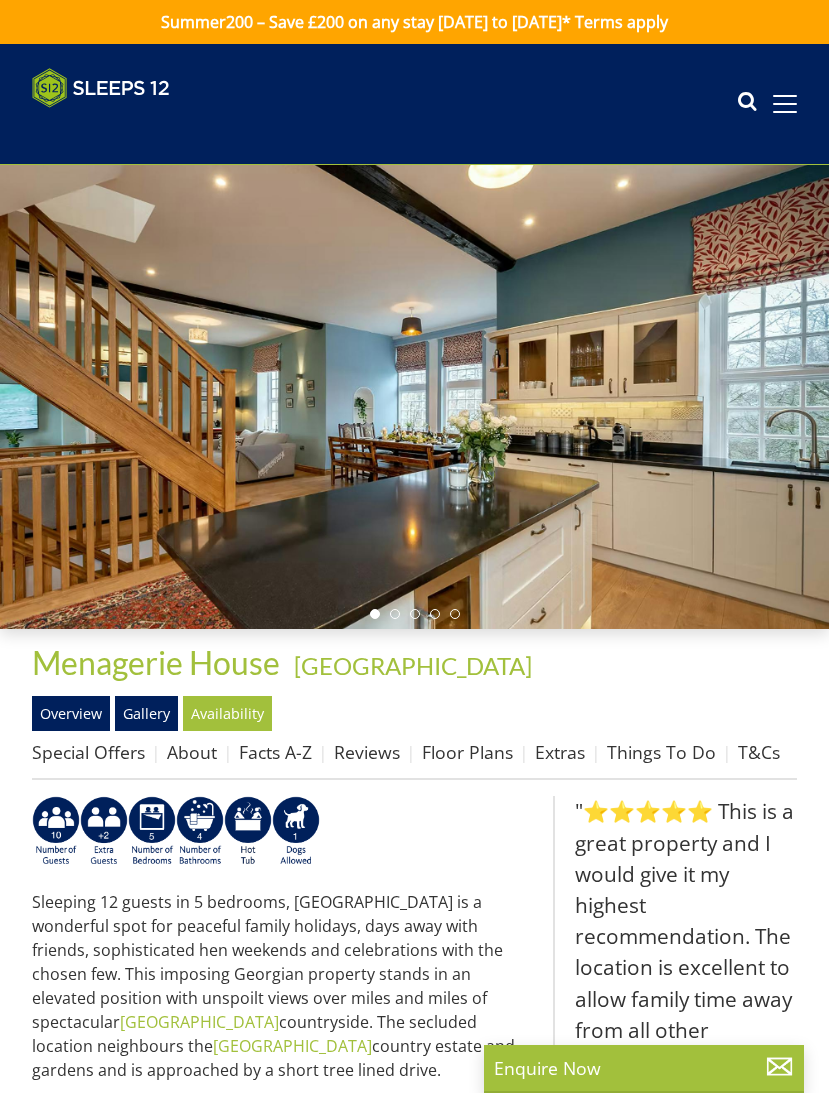 scroll, scrollTop: 0, scrollLeft: 0, axis: both 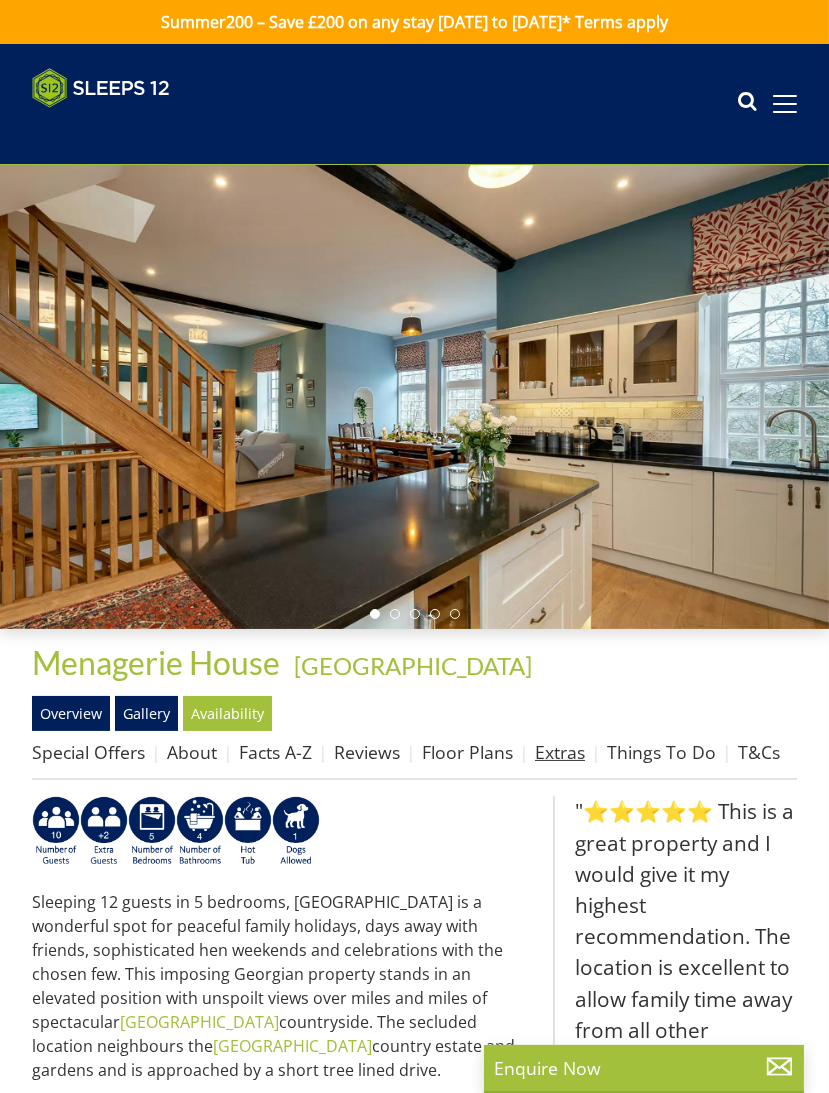 click on "Extras" at bounding box center [560, 752] 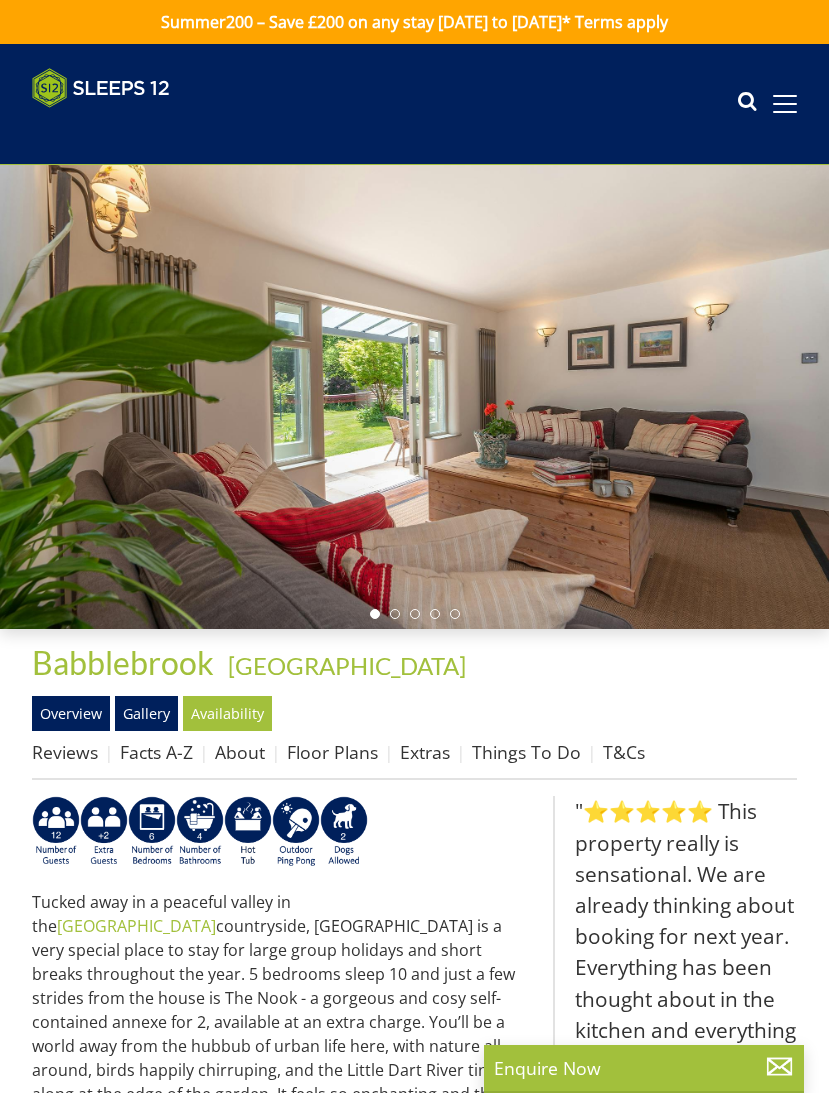 scroll, scrollTop: 0, scrollLeft: 0, axis: both 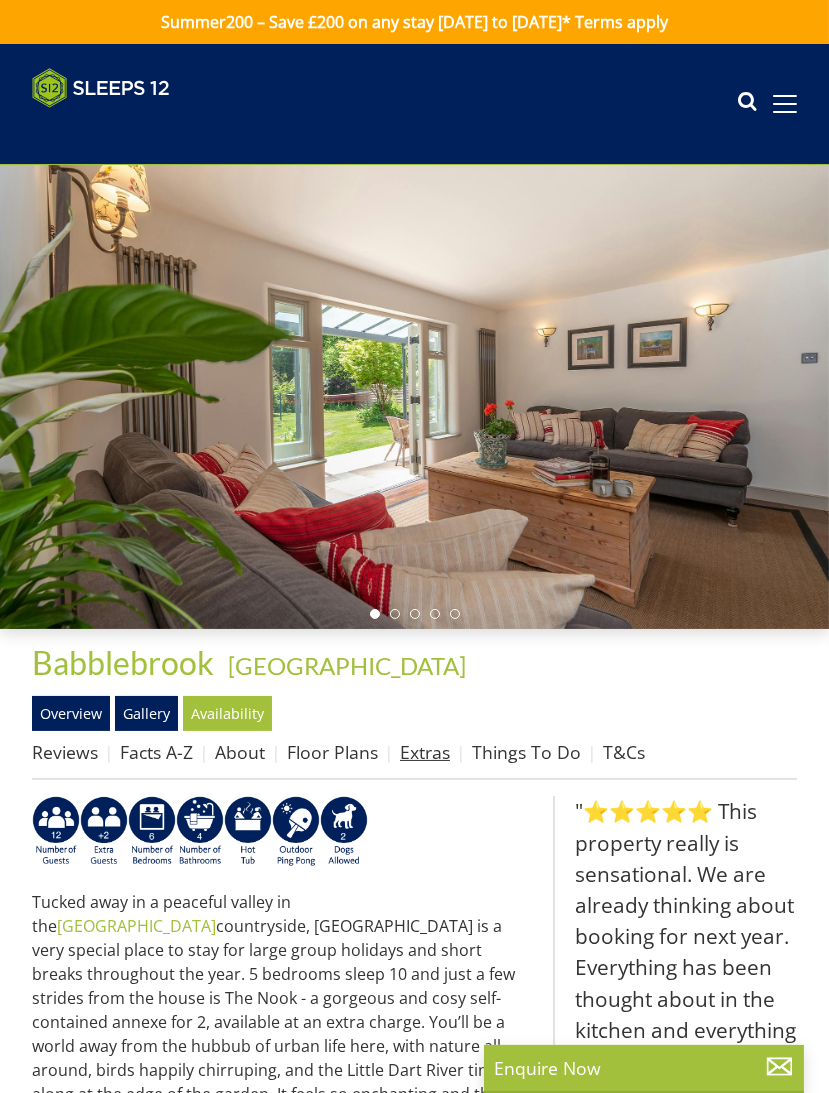 click on "Extras" at bounding box center (425, 752) 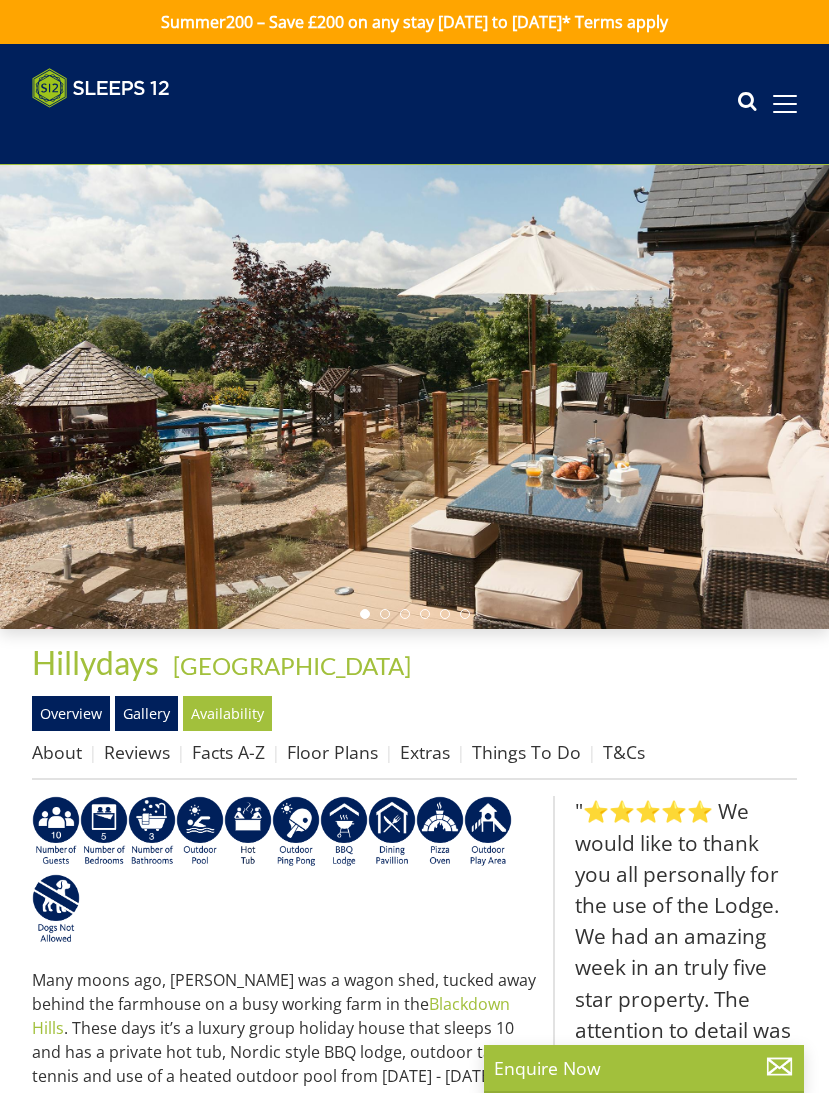 scroll, scrollTop: 0, scrollLeft: 0, axis: both 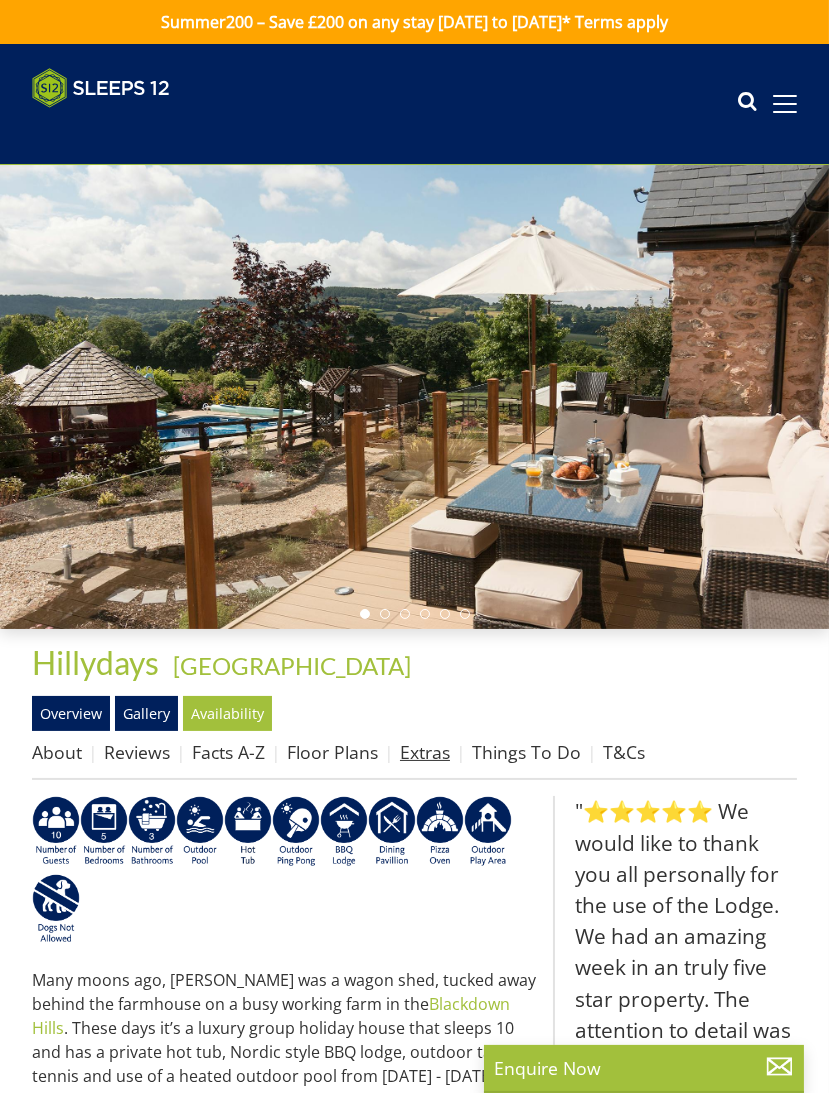 click on "Extras" at bounding box center [425, 752] 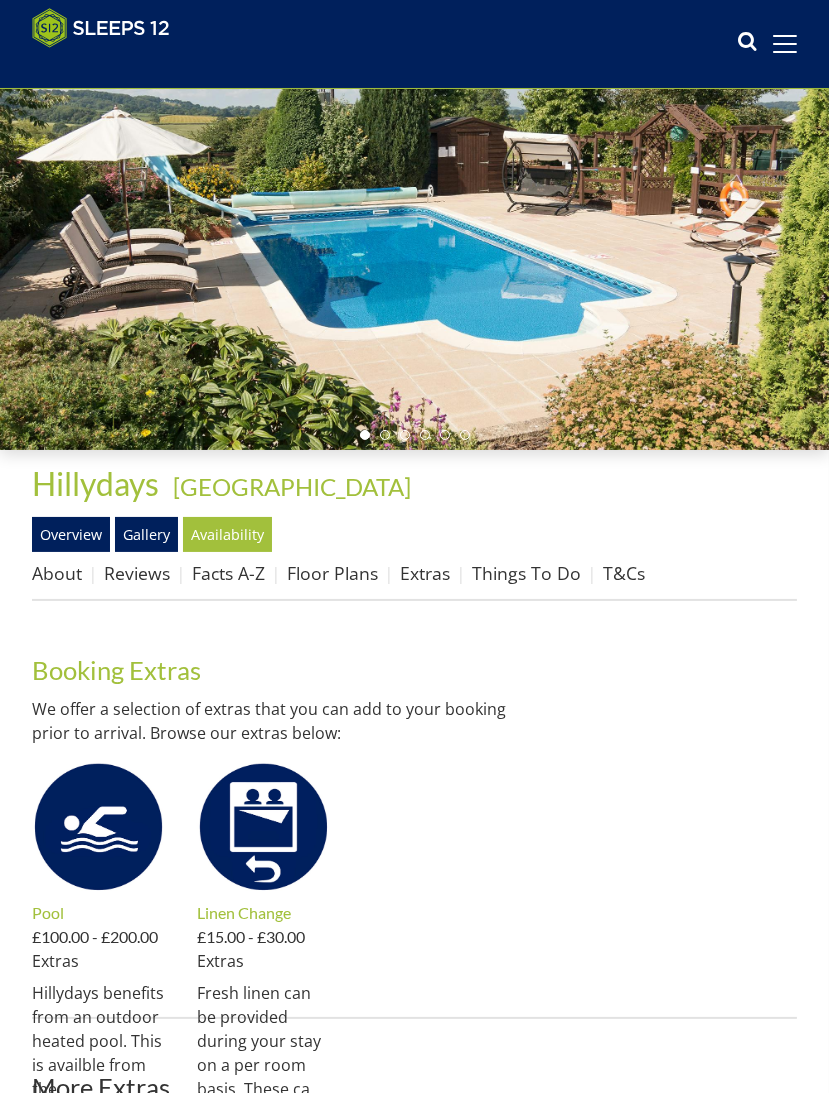 scroll, scrollTop: 240, scrollLeft: 0, axis: vertical 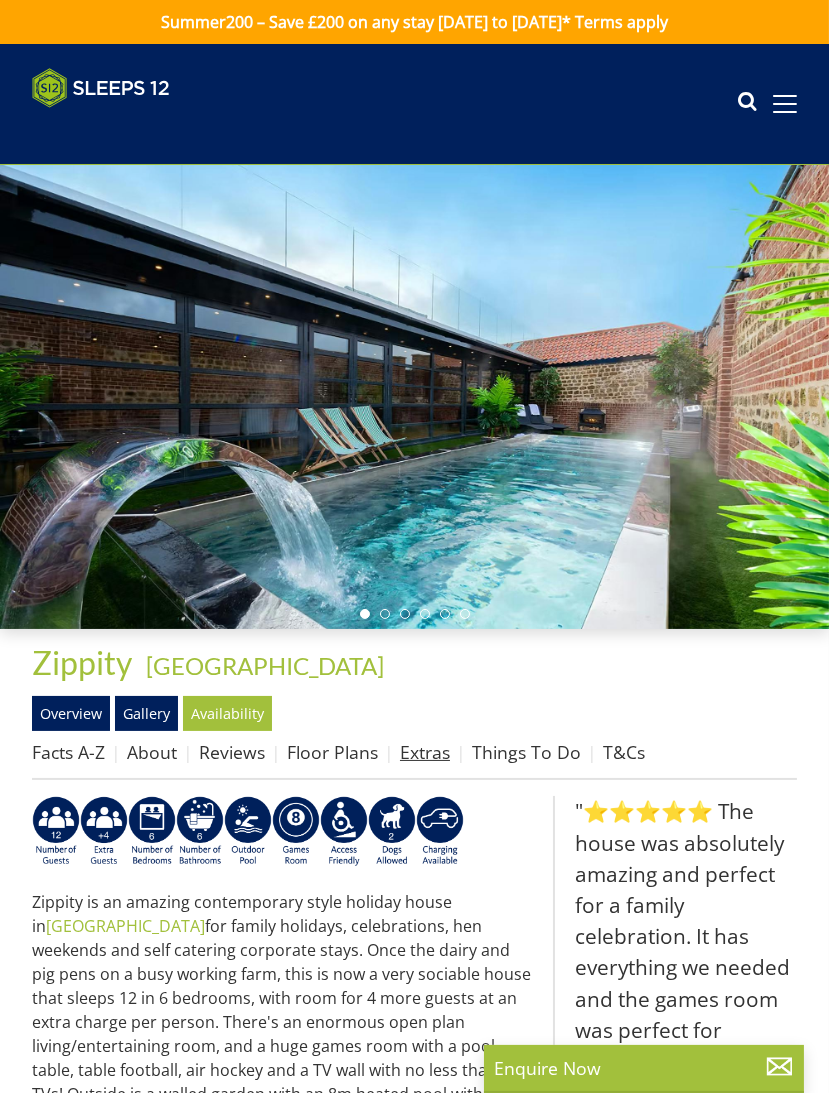 click on "Extras" at bounding box center [425, 752] 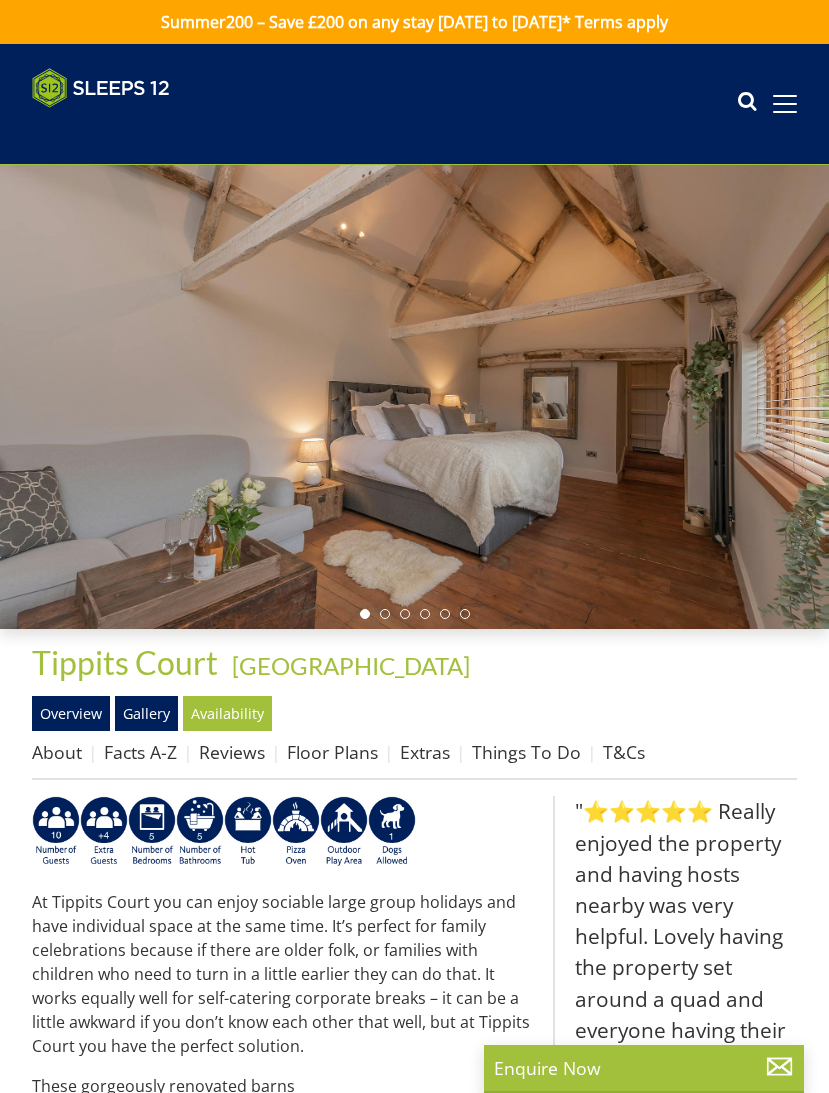 scroll, scrollTop: 0, scrollLeft: 0, axis: both 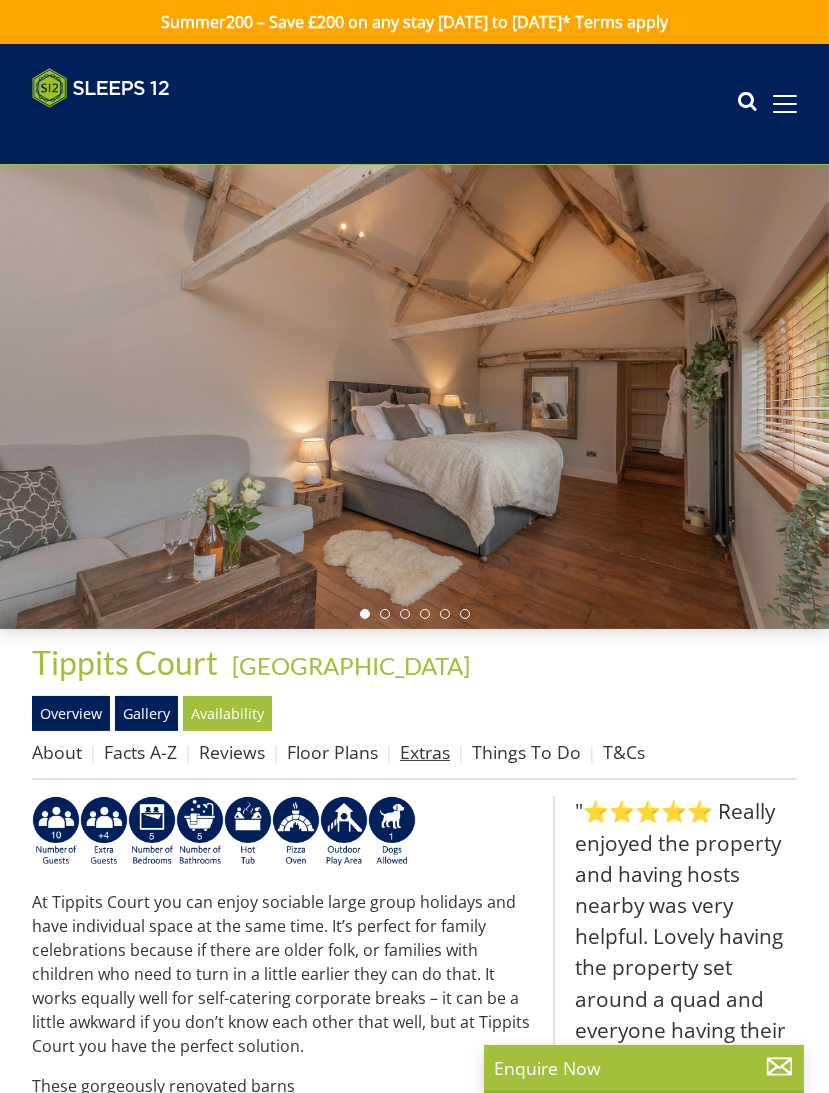 click on "Extras" at bounding box center (425, 752) 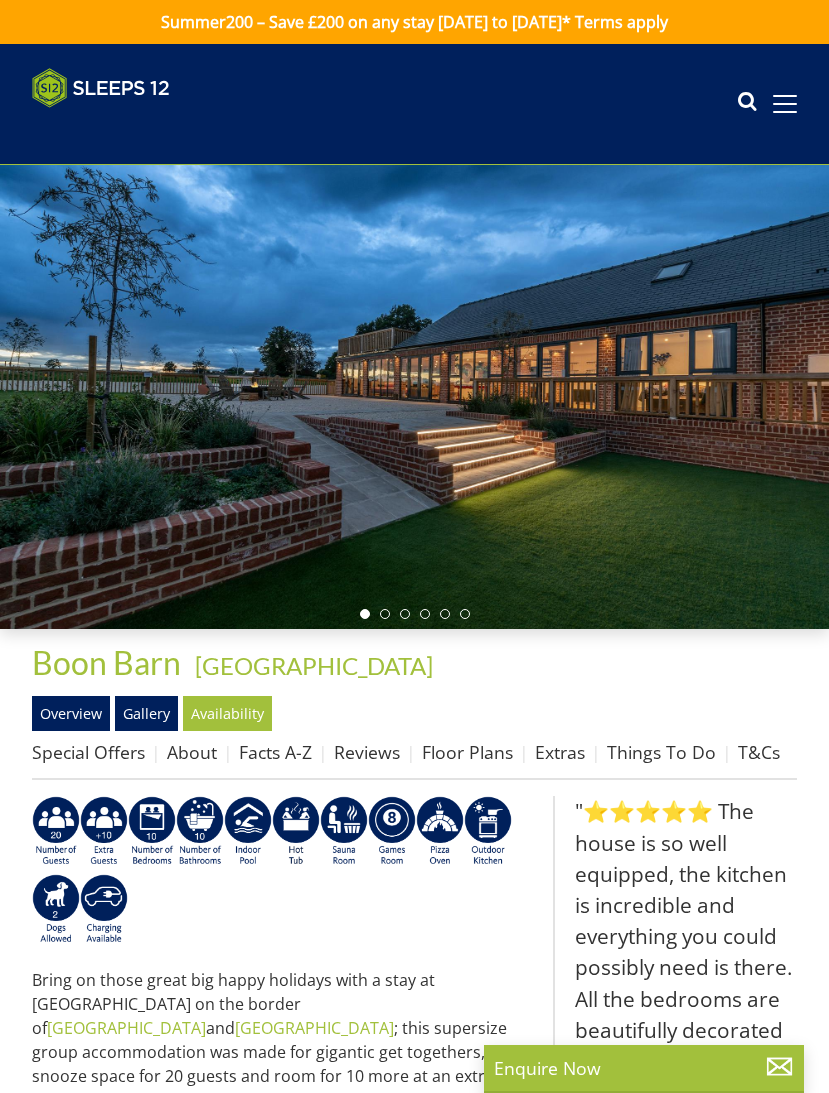 scroll, scrollTop: 0, scrollLeft: 0, axis: both 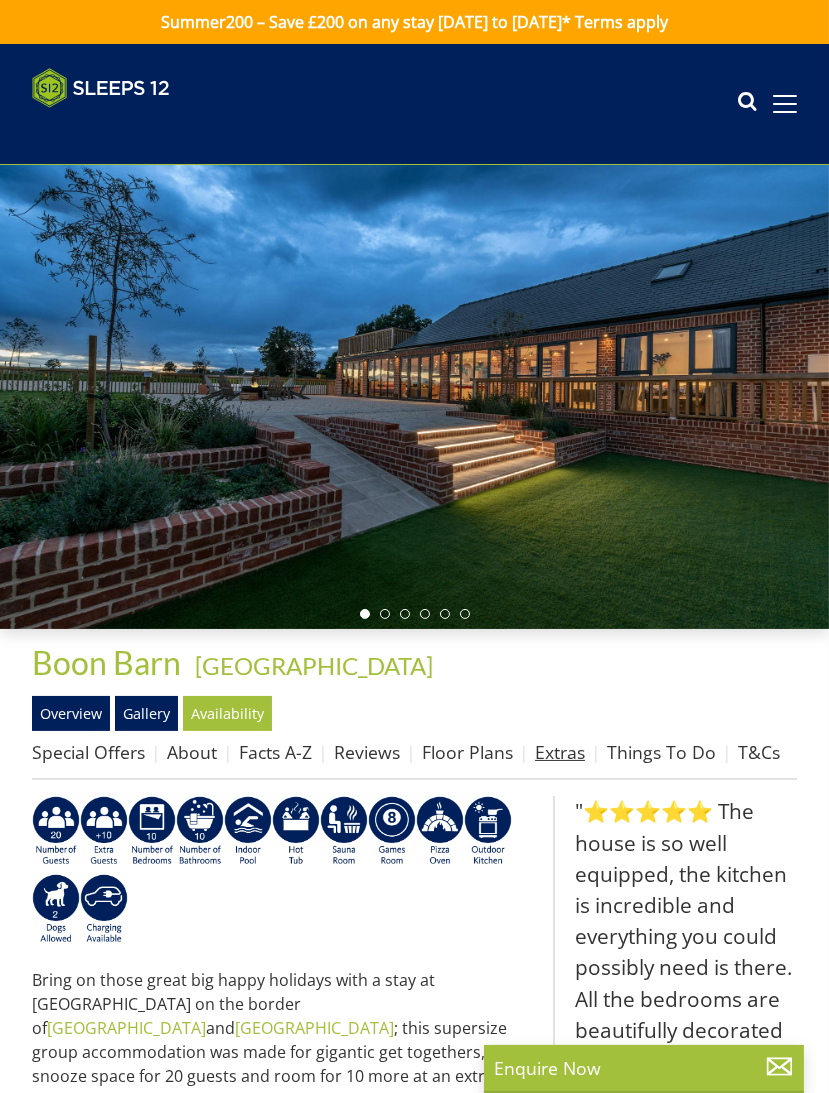 click on "Extras" at bounding box center (560, 752) 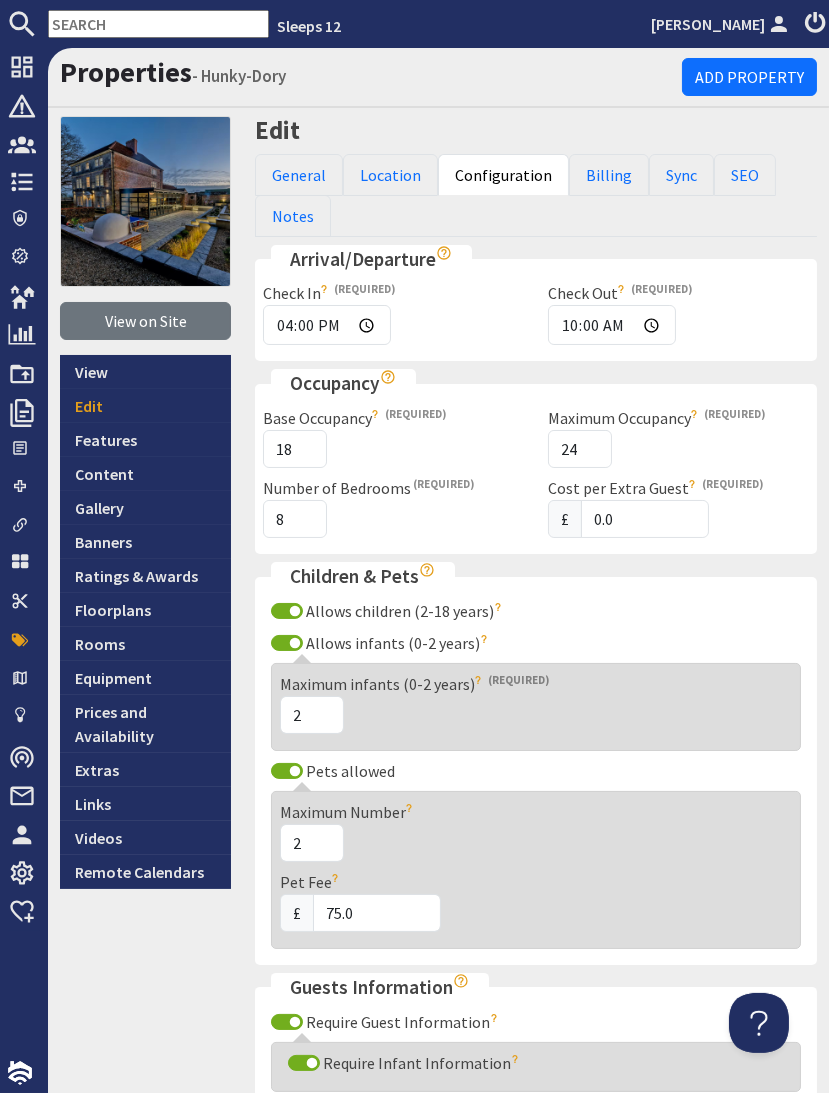 scroll, scrollTop: 0, scrollLeft: 0, axis: both 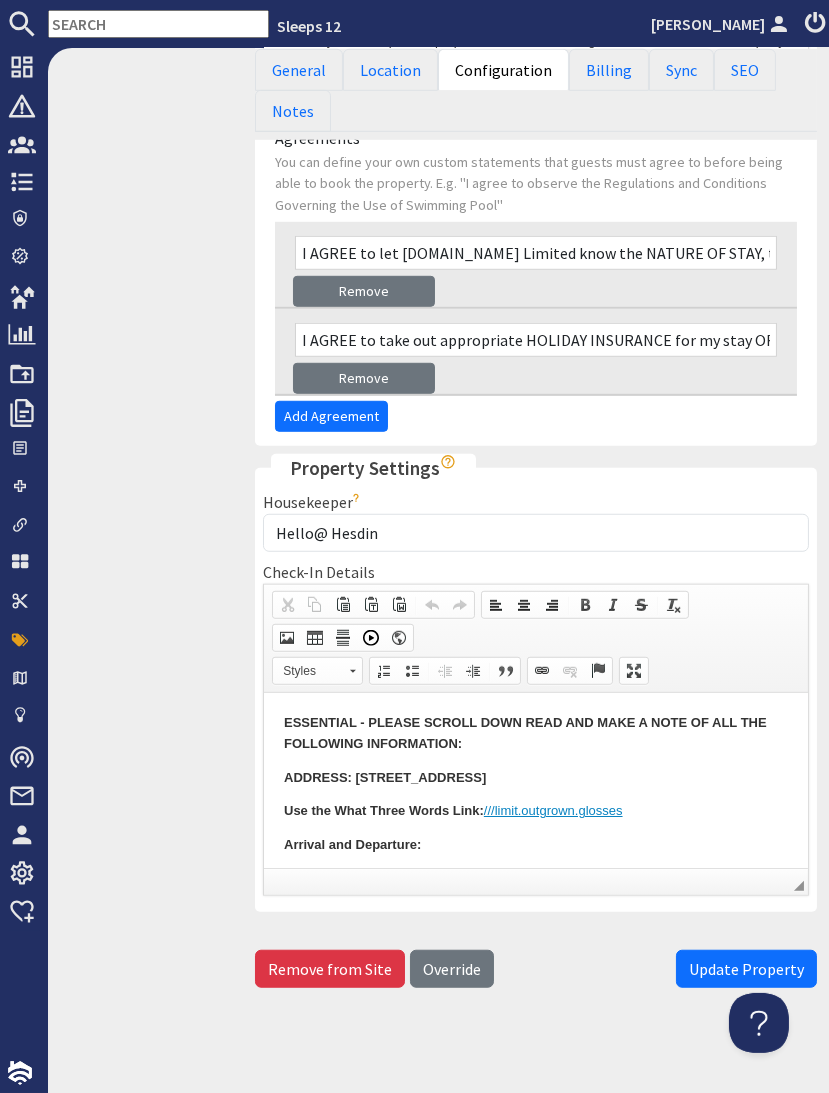 click on "Update Property" at bounding box center (746, 969) 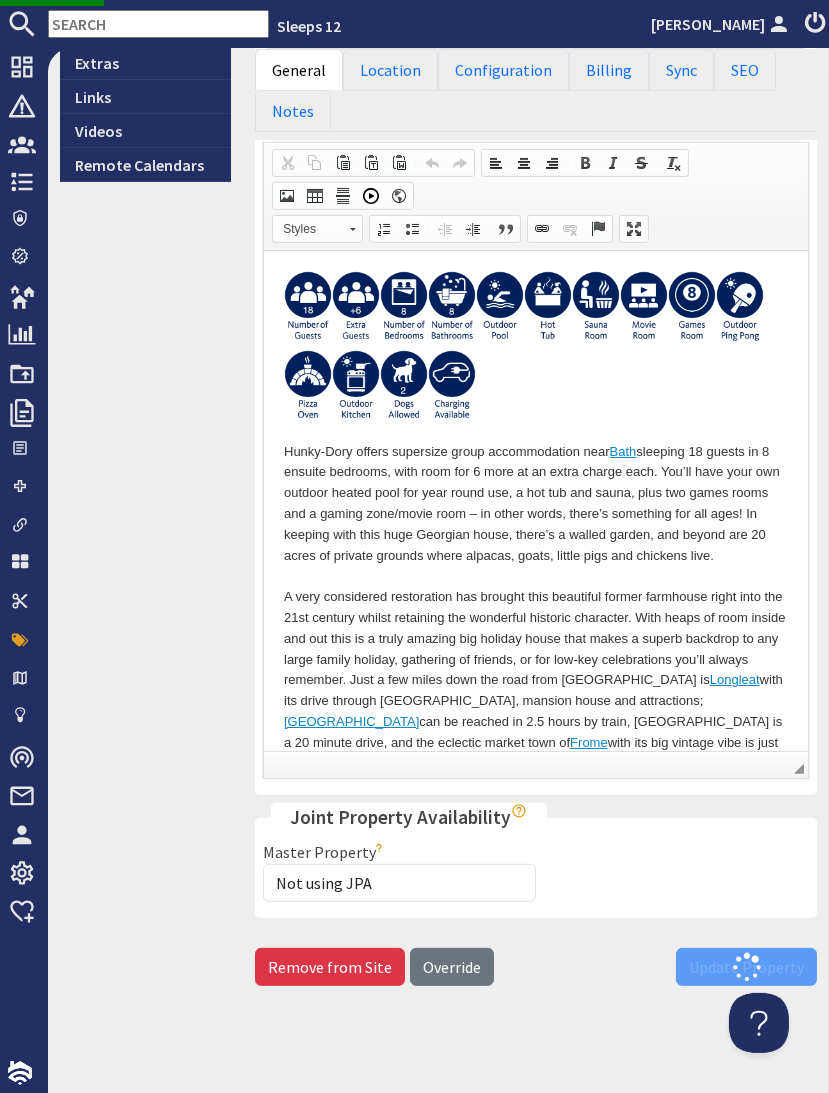 scroll, scrollTop: 0, scrollLeft: 0, axis: both 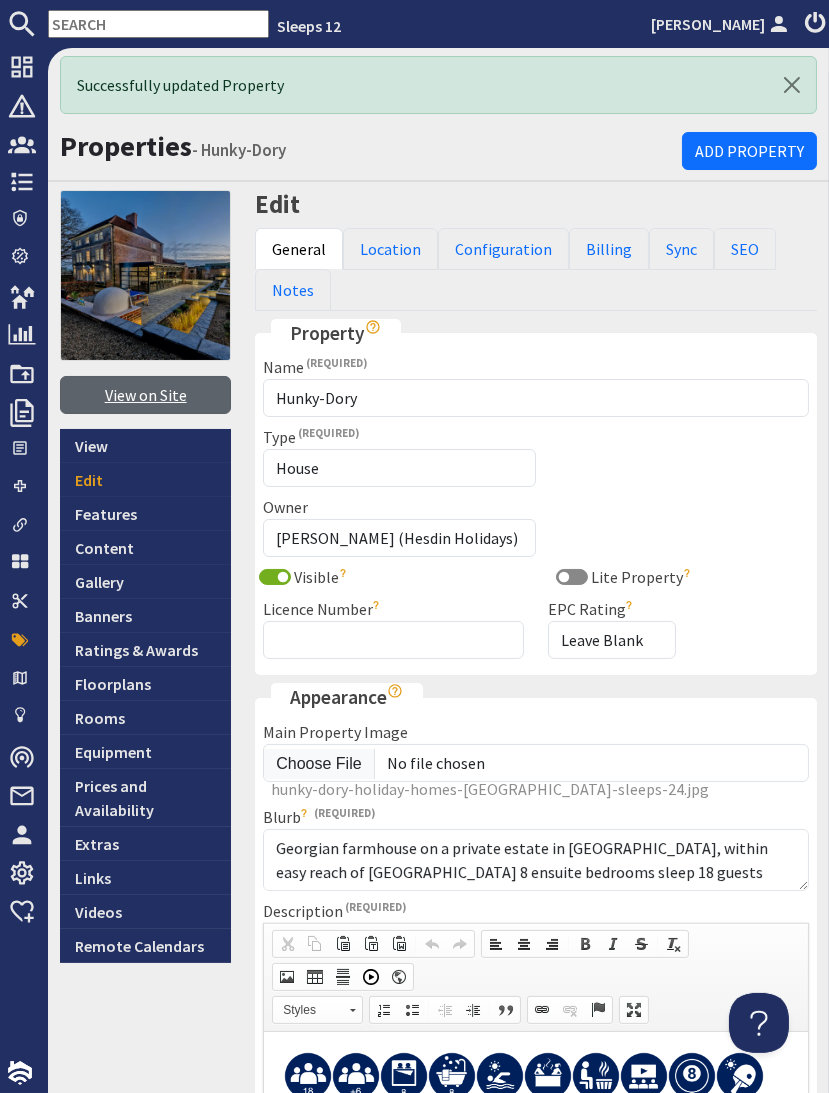 click on "View on Site" at bounding box center [145, 395] 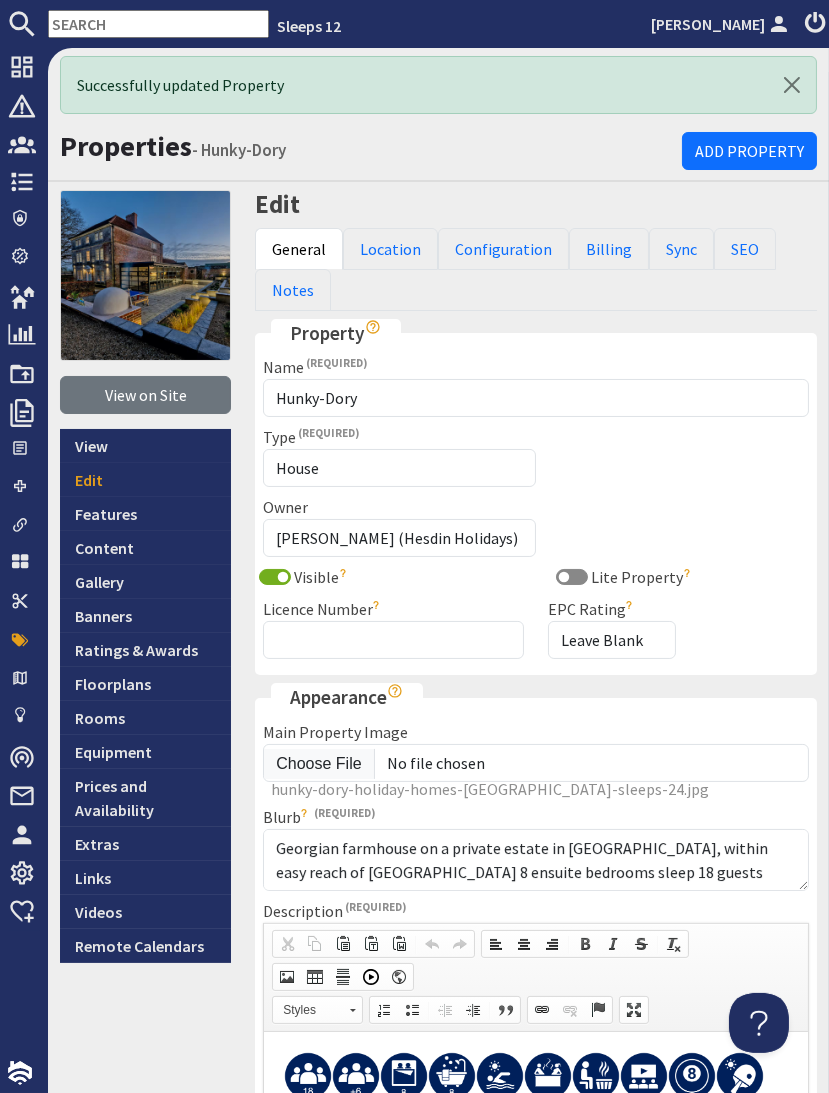 click at bounding box center [158, 24] 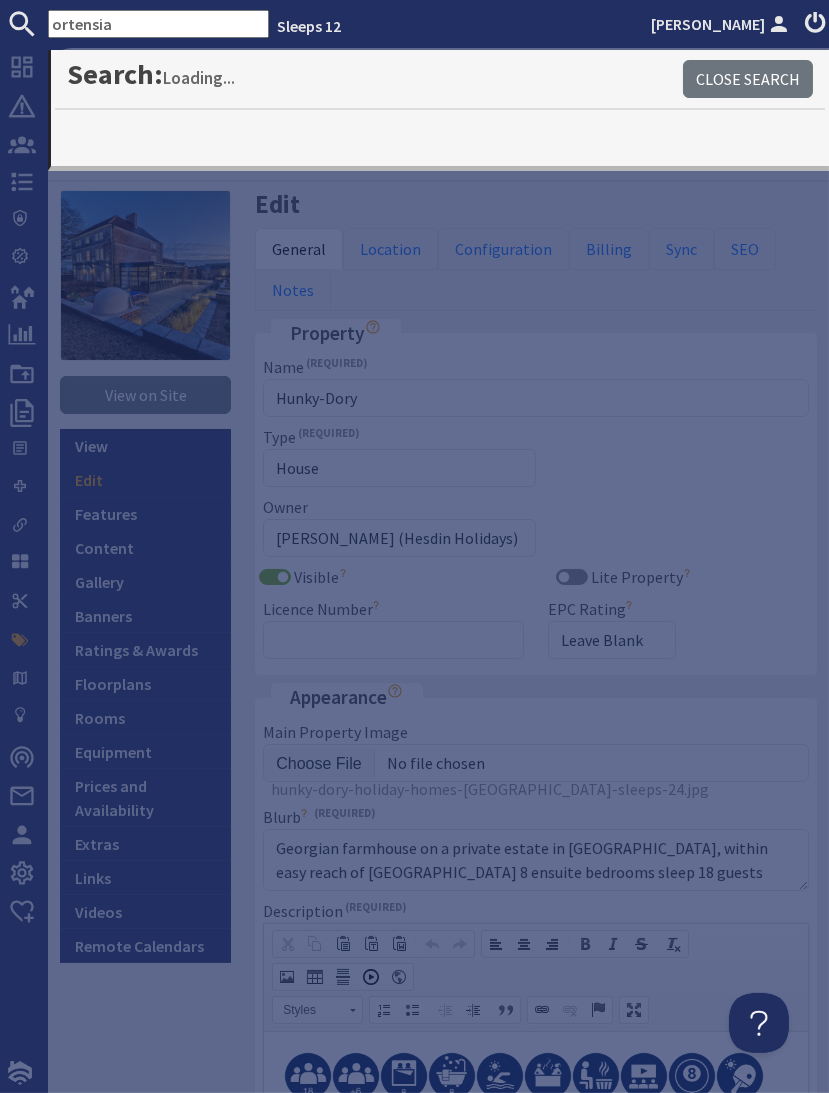 type on "ortensia" 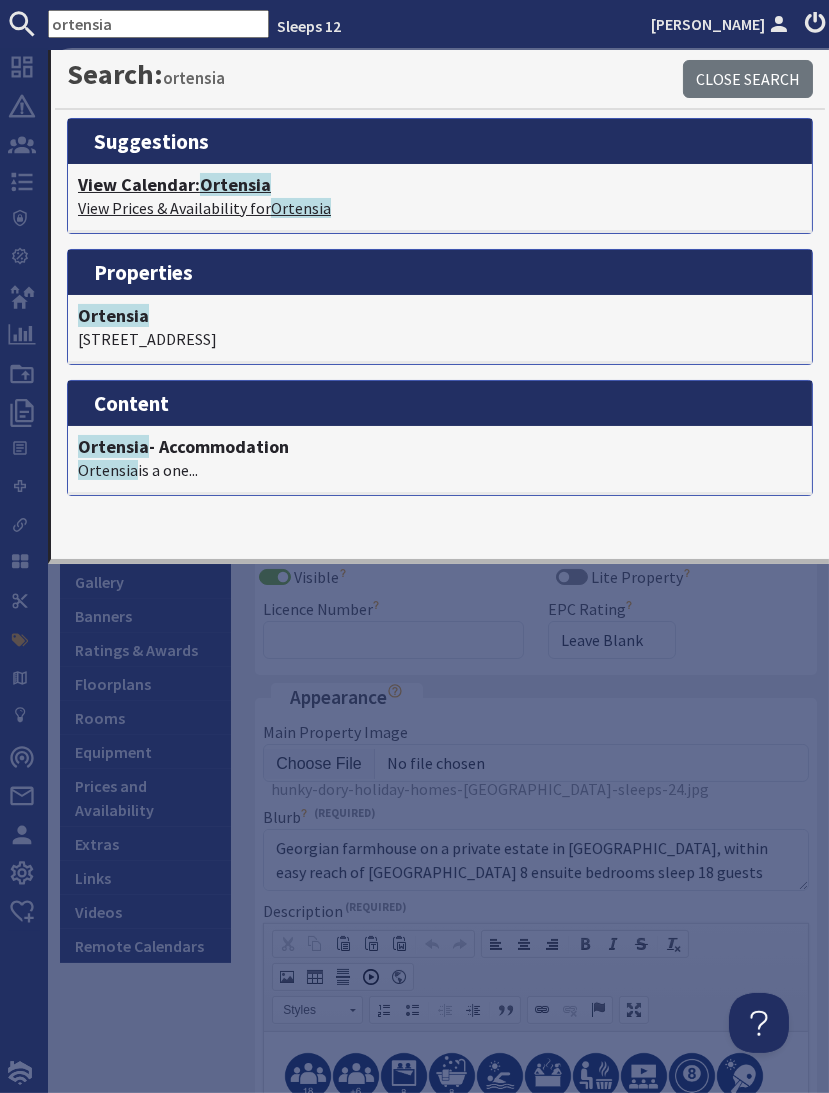 click on "View Calendar:  Ortensia" at bounding box center (440, 185) 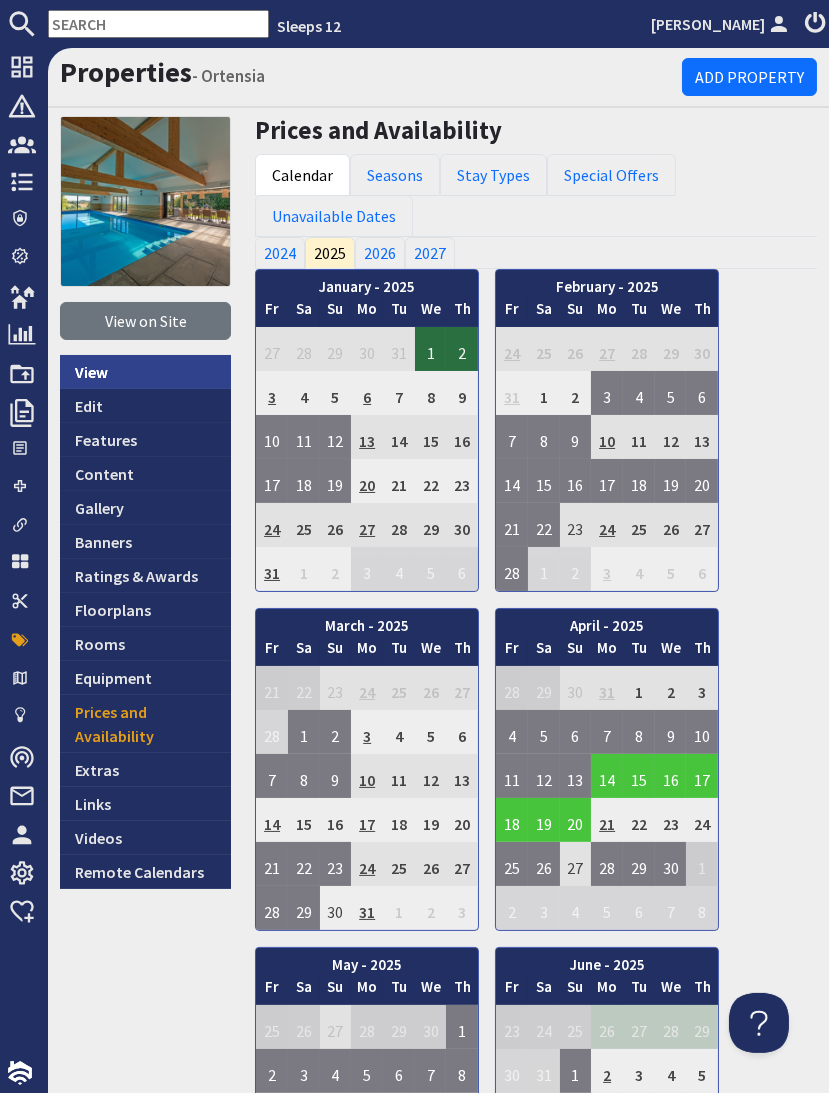 scroll, scrollTop: 0, scrollLeft: 0, axis: both 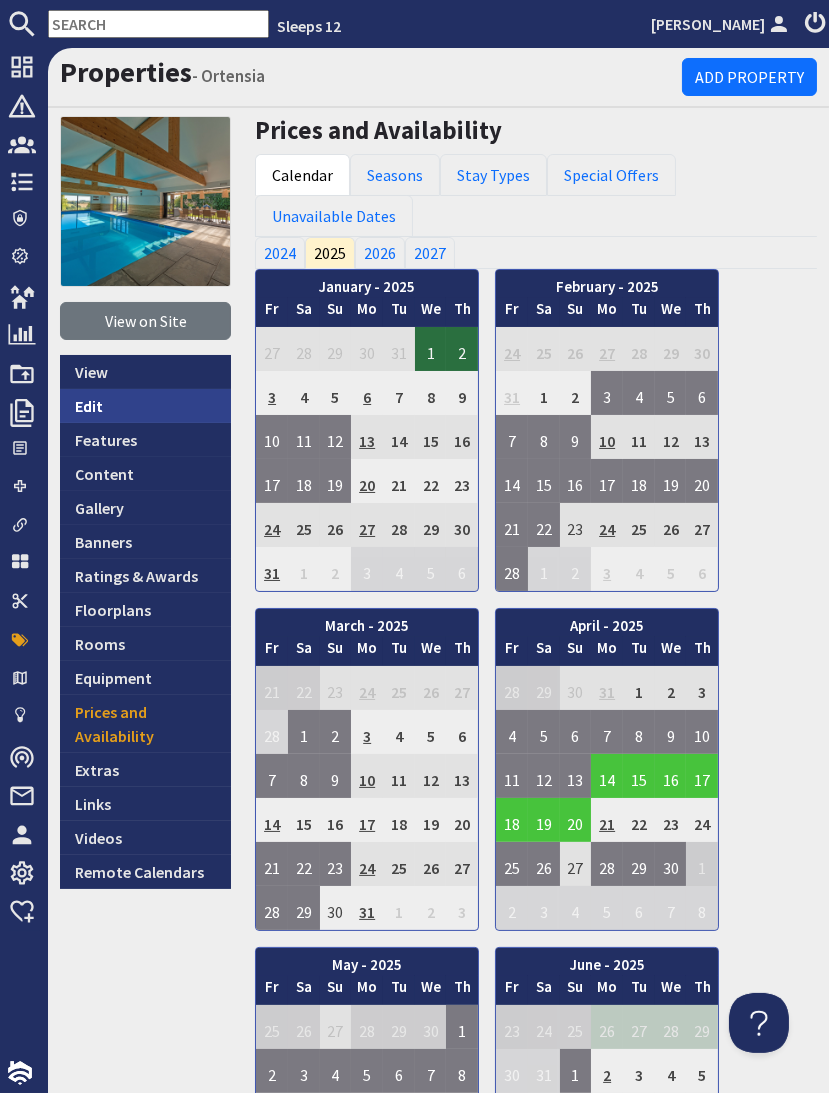 click on "Edit" at bounding box center [145, 406] 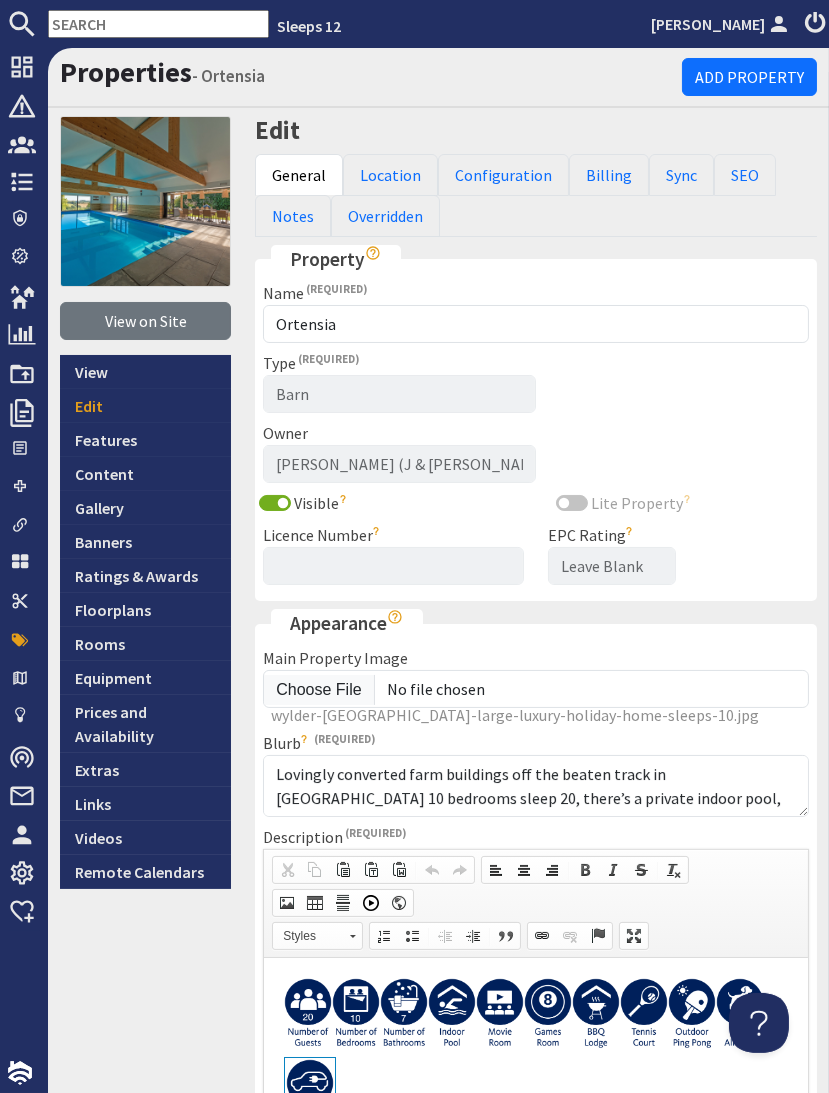 scroll, scrollTop: 0, scrollLeft: 0, axis: both 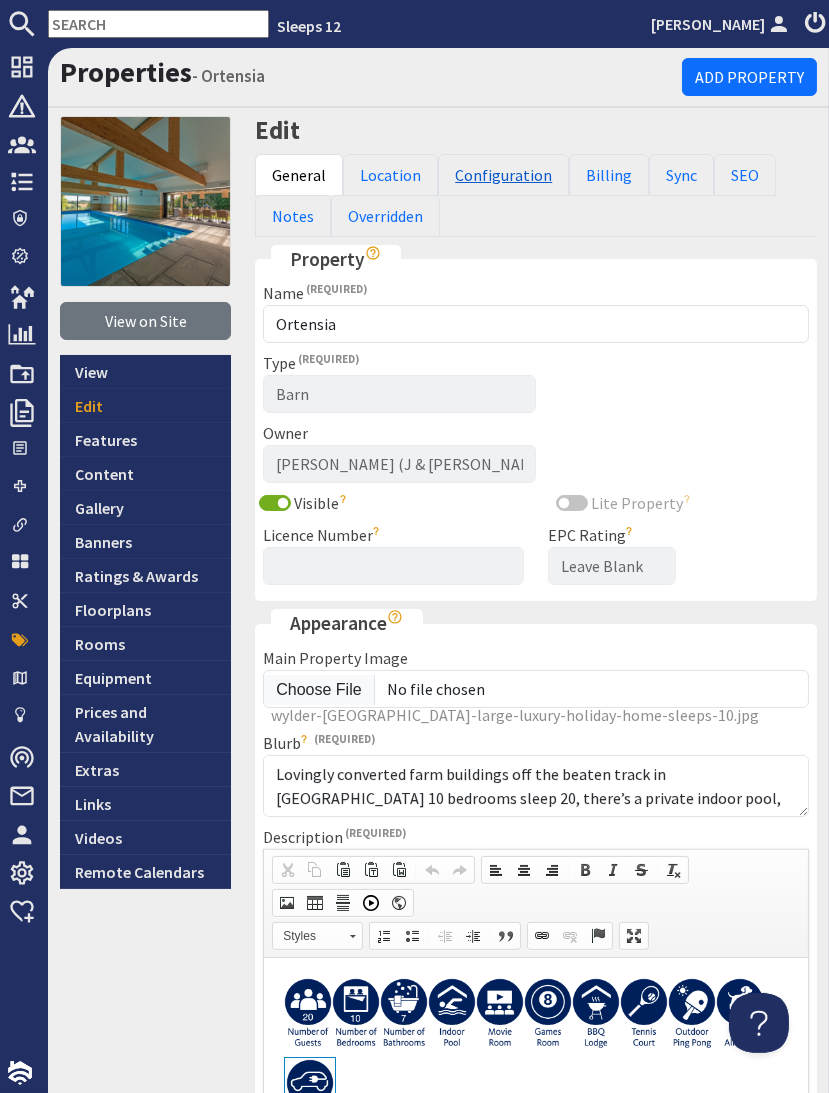 click on "Configuration" at bounding box center (503, 175) 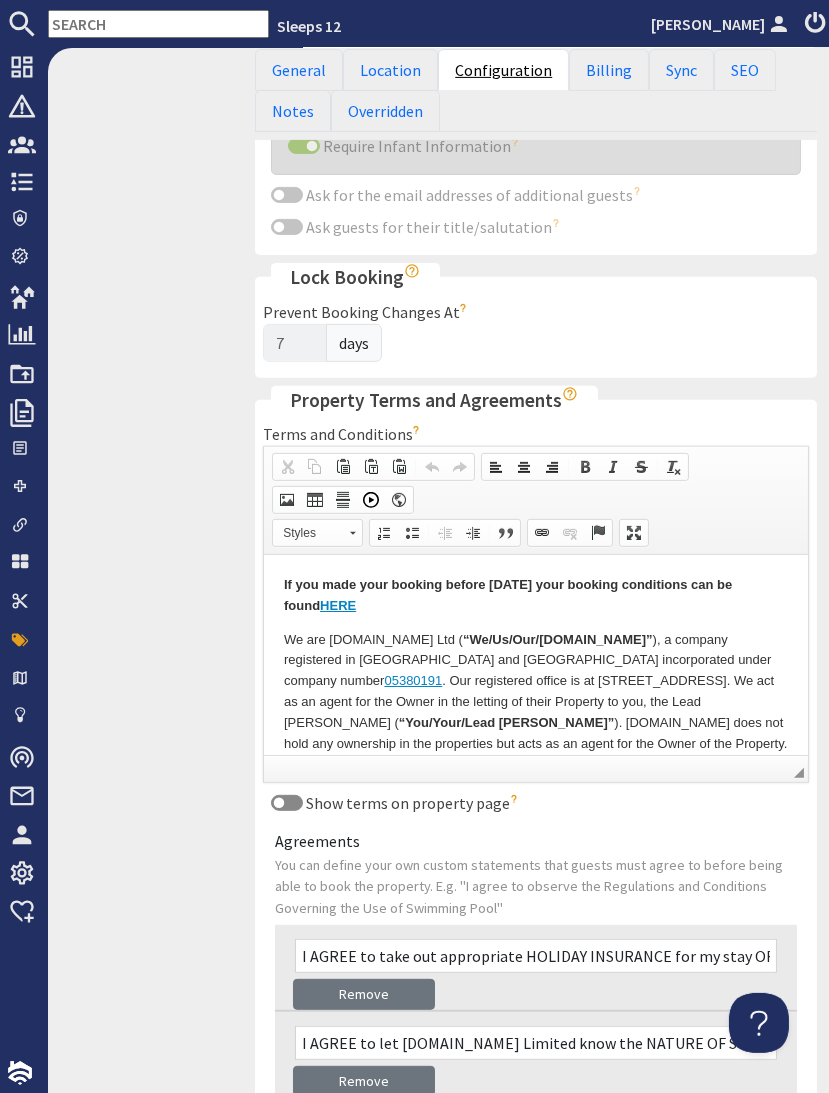 scroll, scrollTop: 1550, scrollLeft: 0, axis: vertical 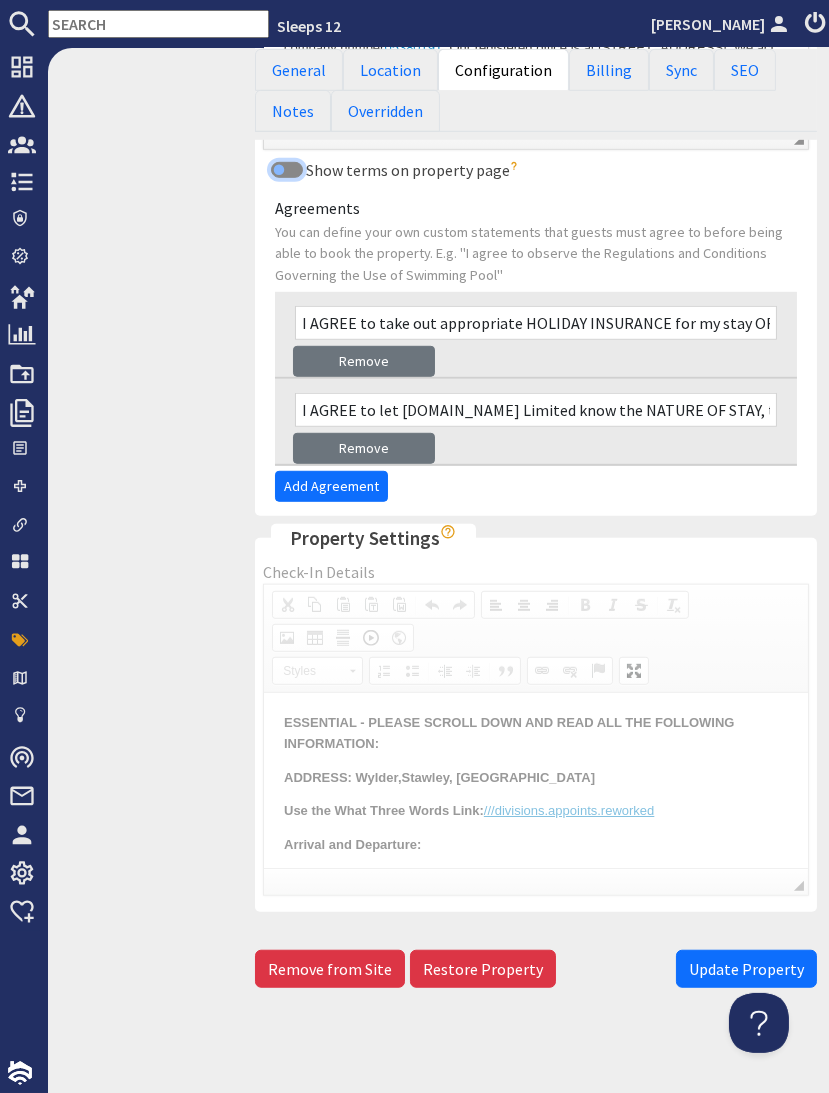 click on "Show terms on property page" at bounding box center [287, 170] 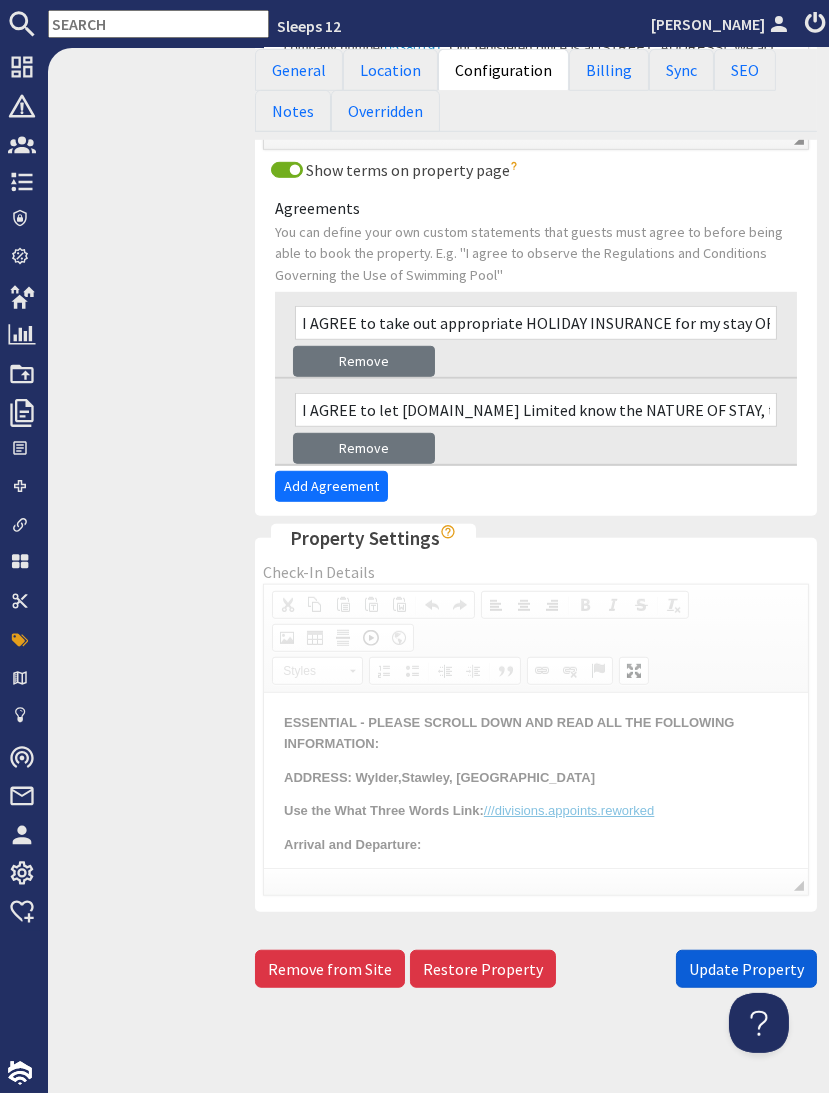 click on "Update Property" at bounding box center [746, 969] 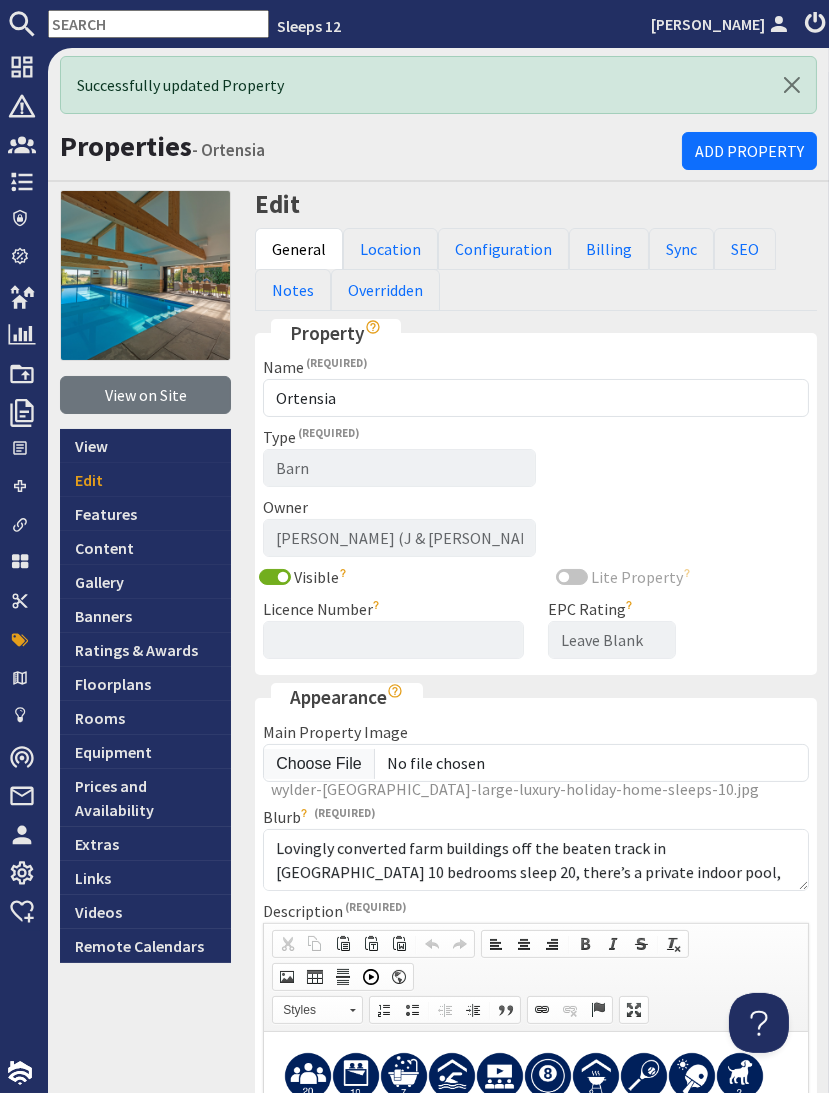 scroll, scrollTop: 0, scrollLeft: 0, axis: both 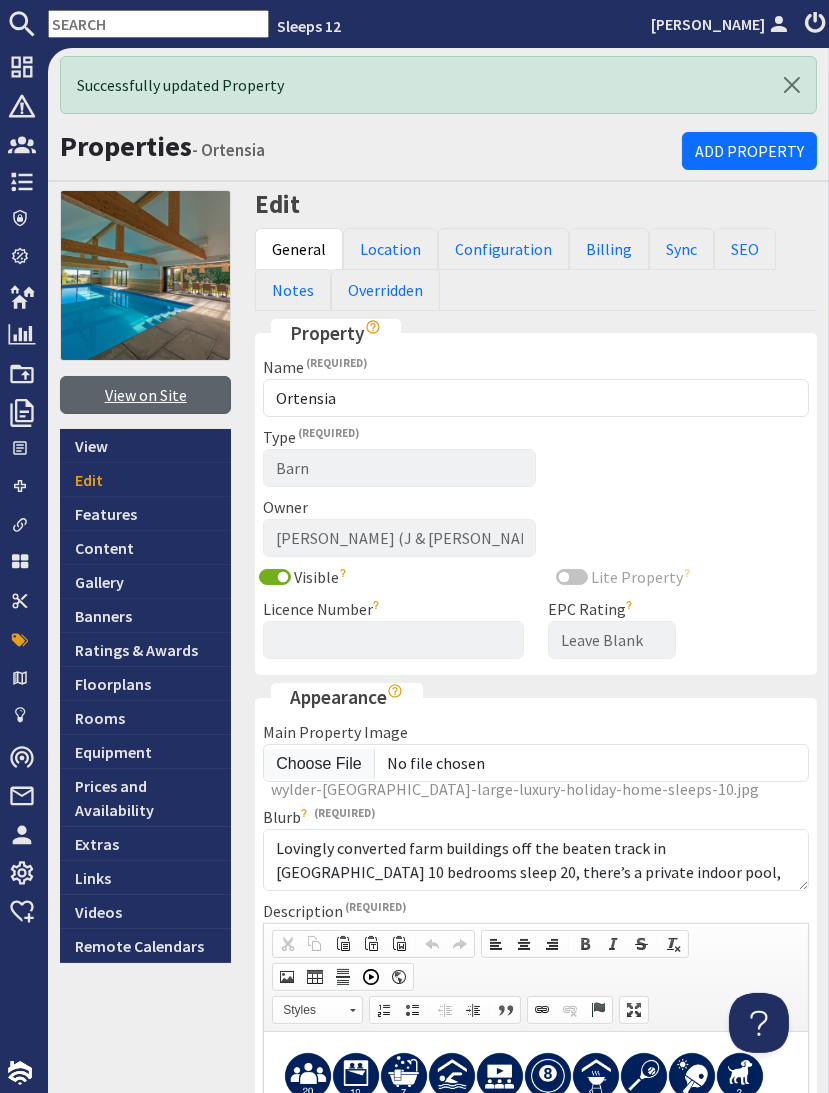 click on "View on Site" at bounding box center (145, 395) 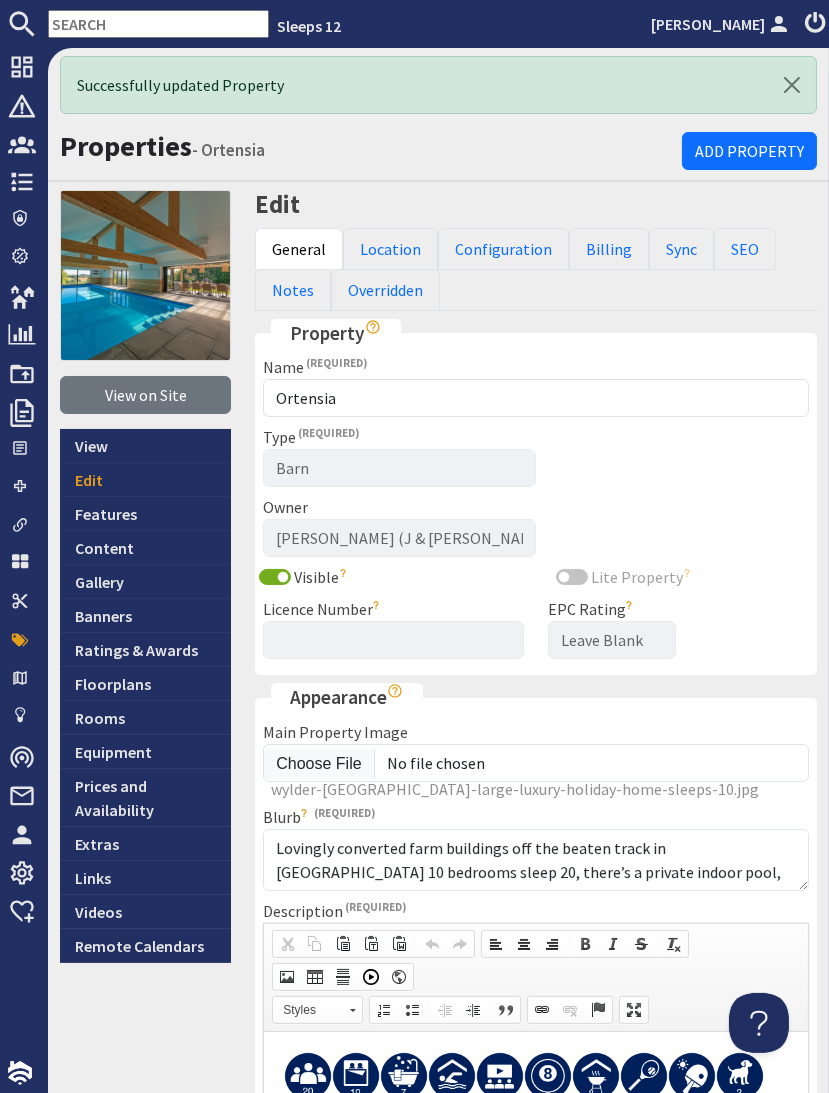 click at bounding box center [158, 24] 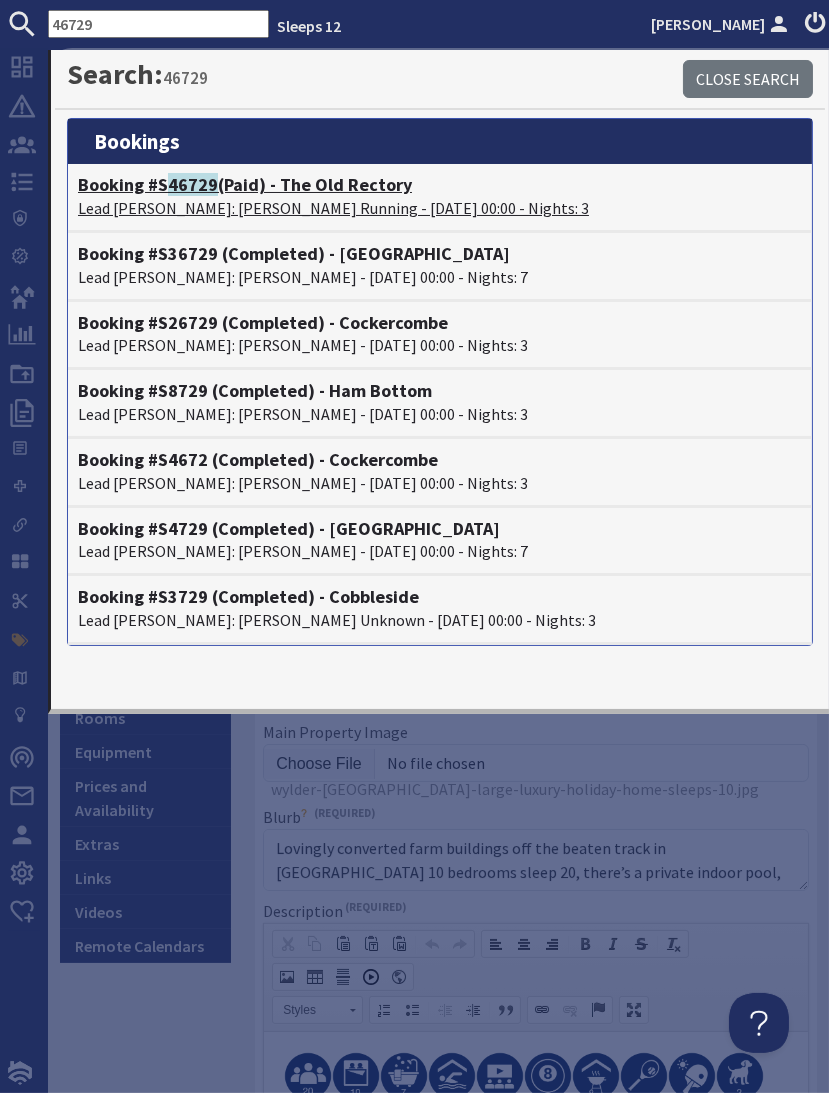 type on "46729" 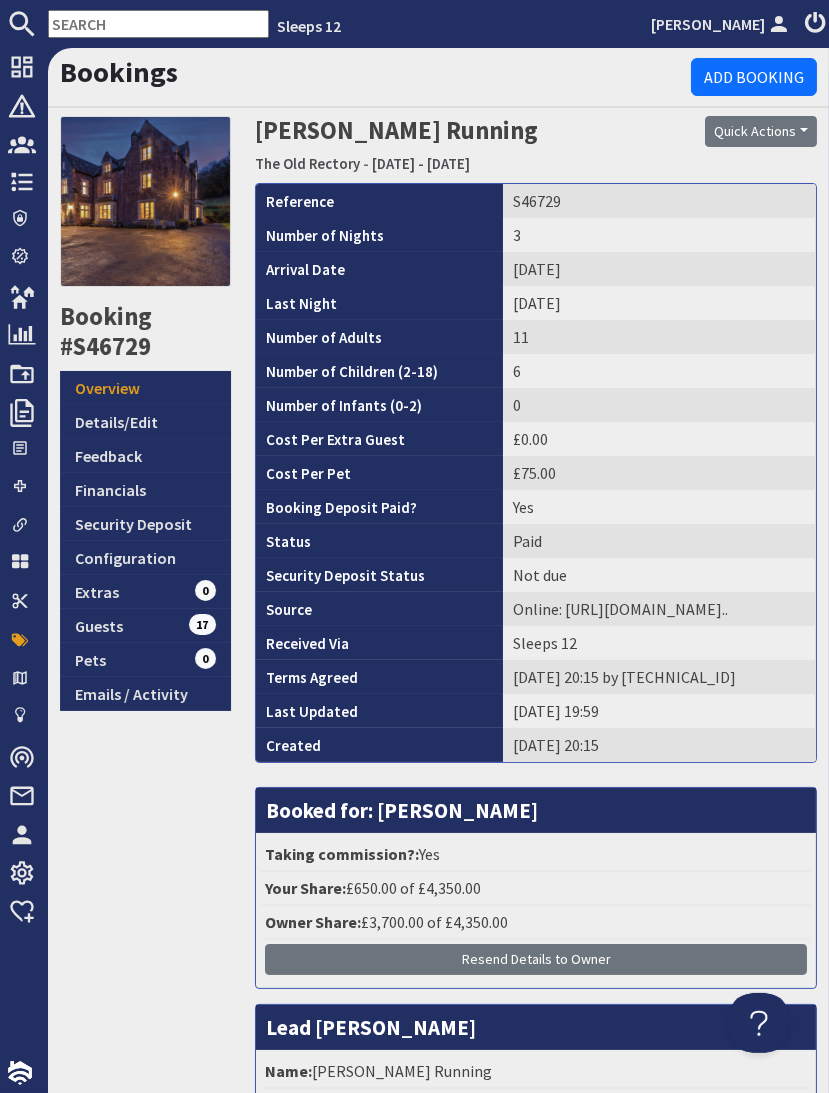 scroll, scrollTop: 0, scrollLeft: 0, axis: both 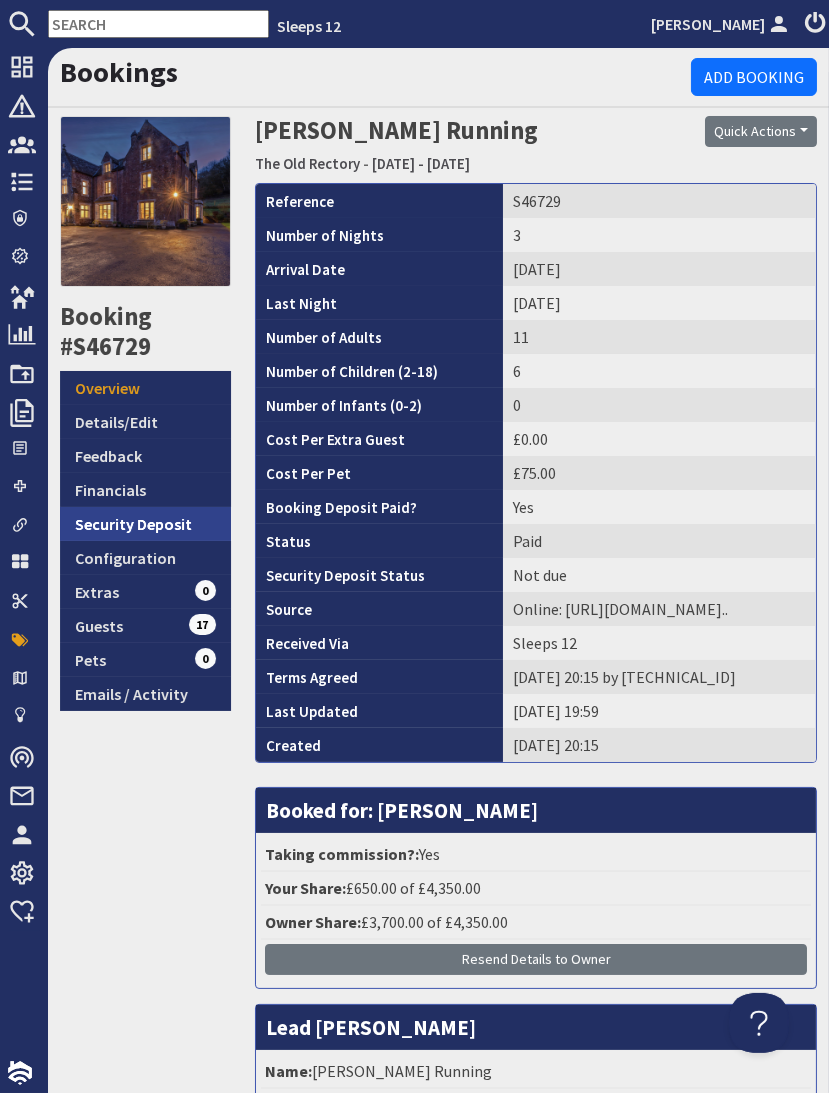 click on "Security Deposit" at bounding box center [145, 524] 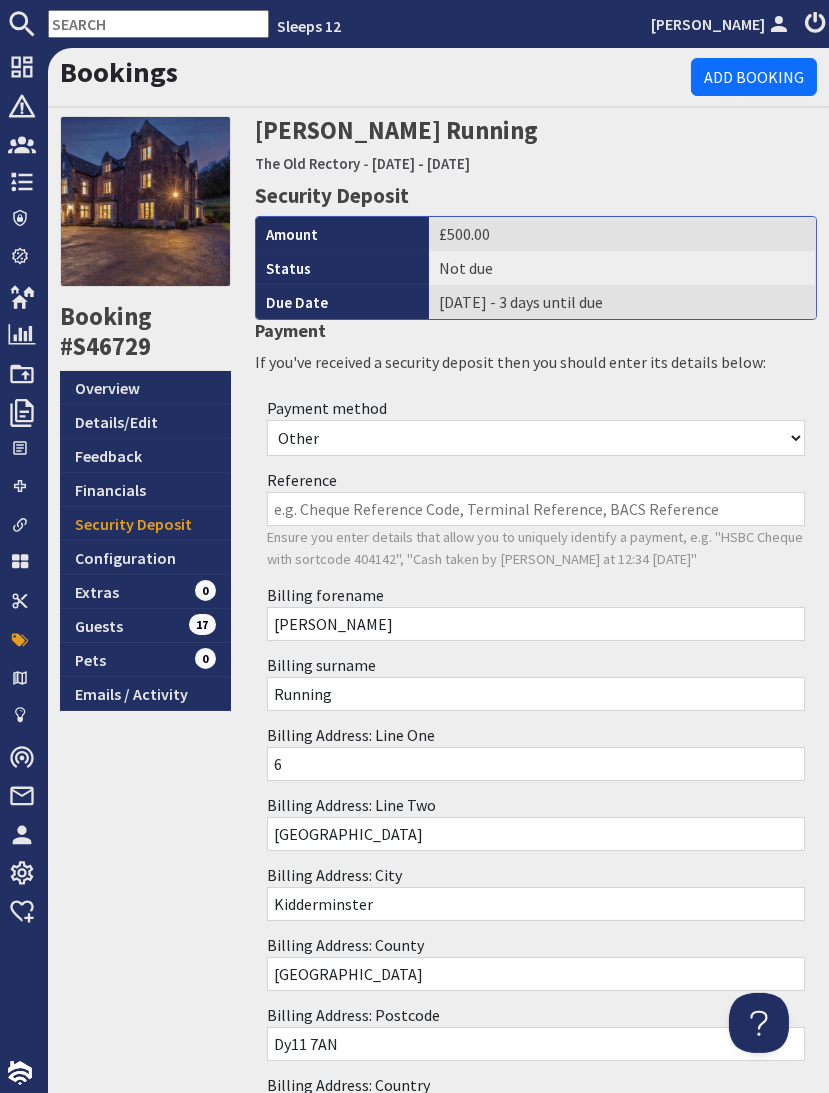 scroll, scrollTop: 0, scrollLeft: 0, axis: both 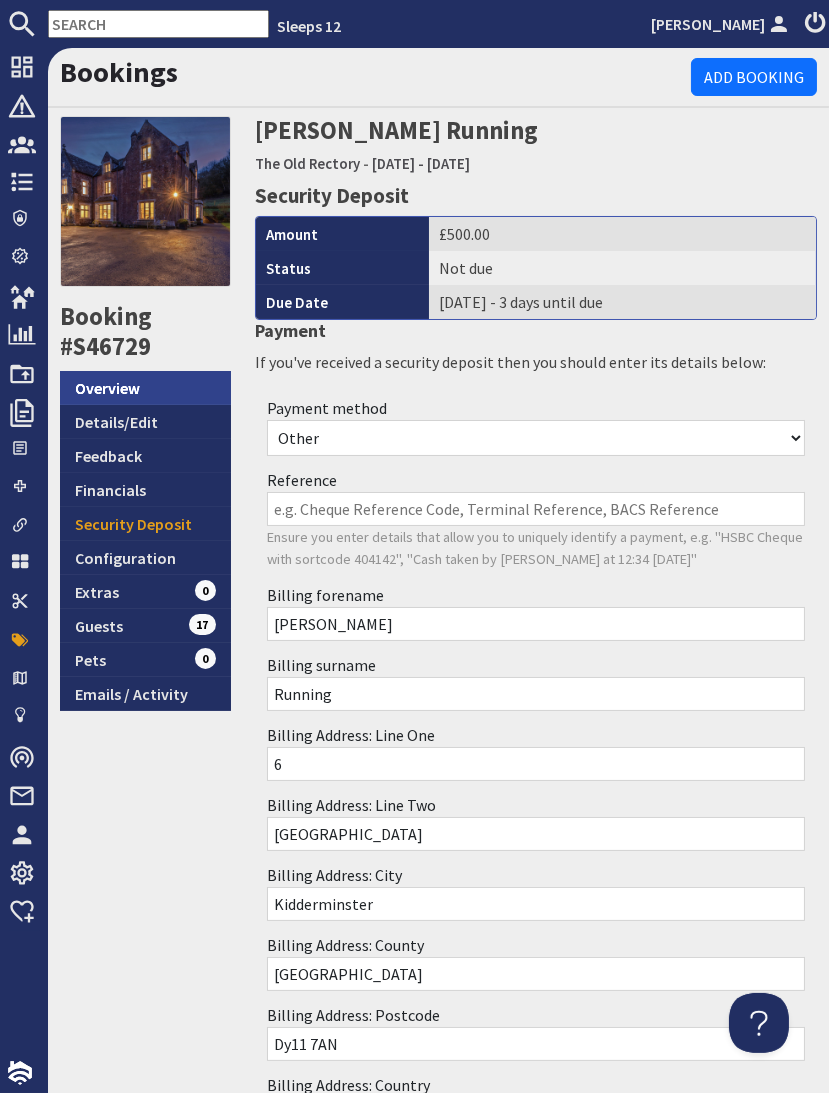 click on "Overview" at bounding box center [145, 388] 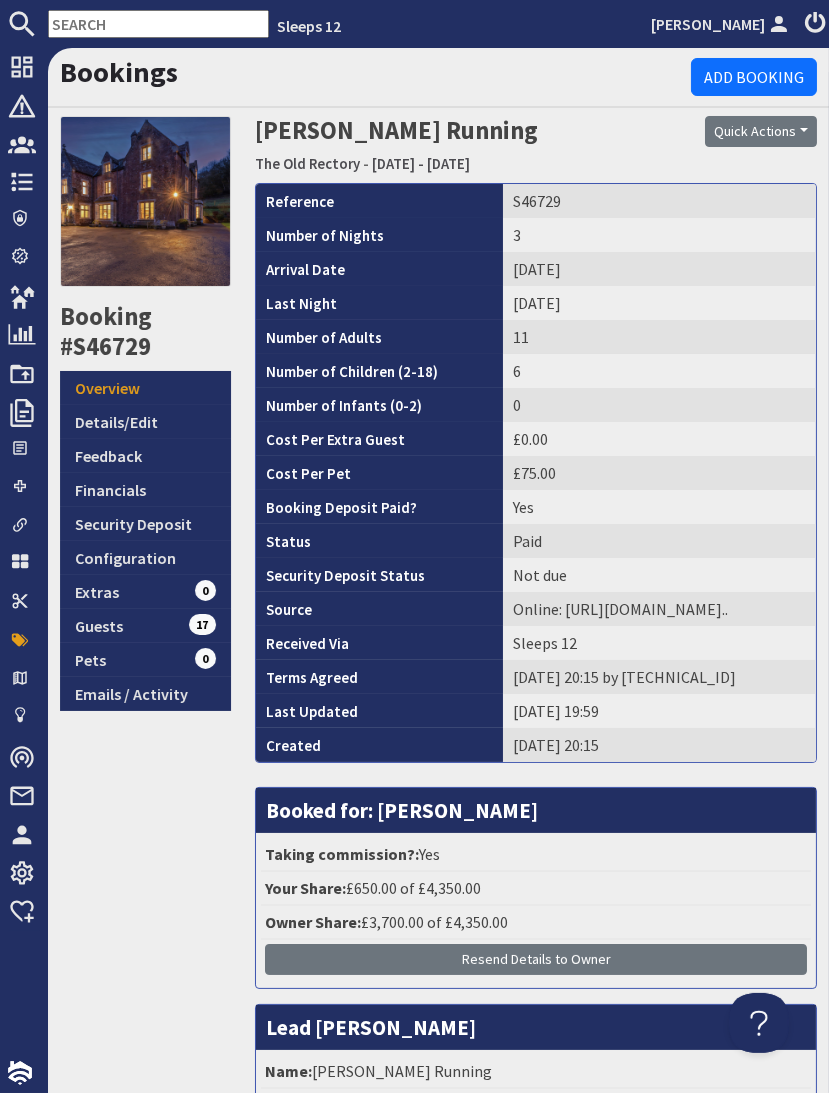 scroll, scrollTop: 0, scrollLeft: 0, axis: both 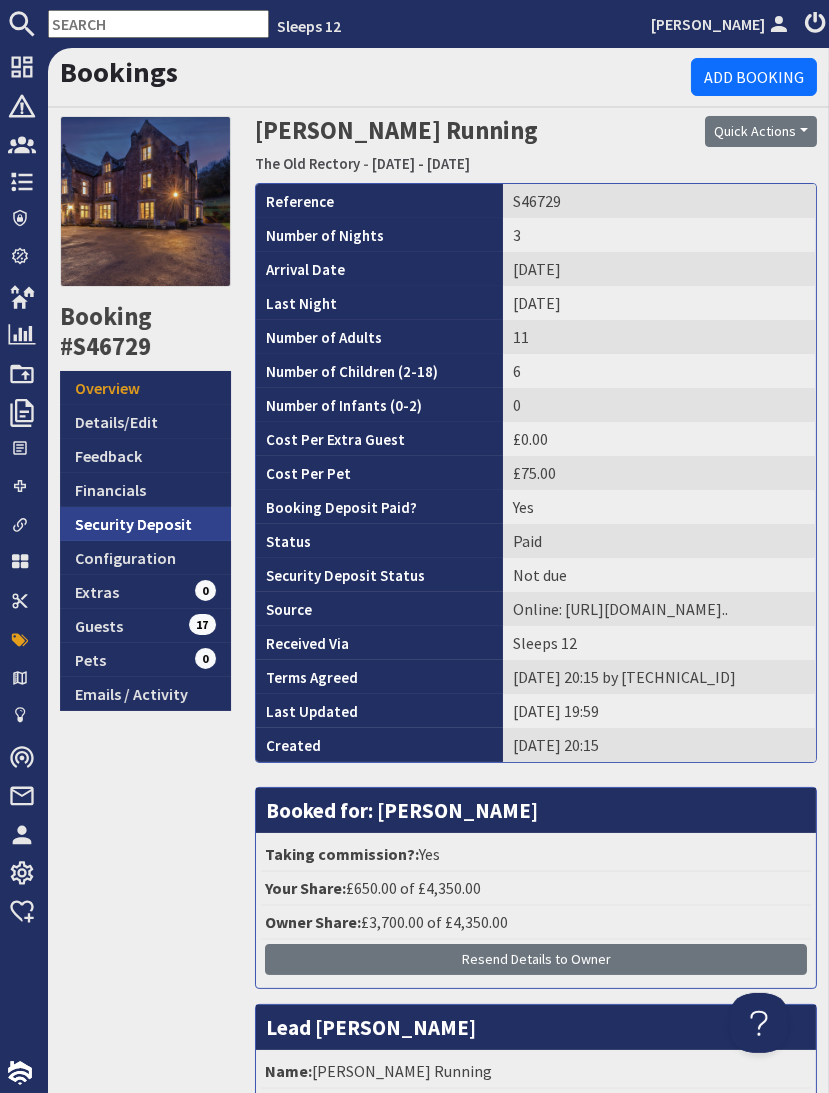 click on "Security Deposit" at bounding box center [145, 524] 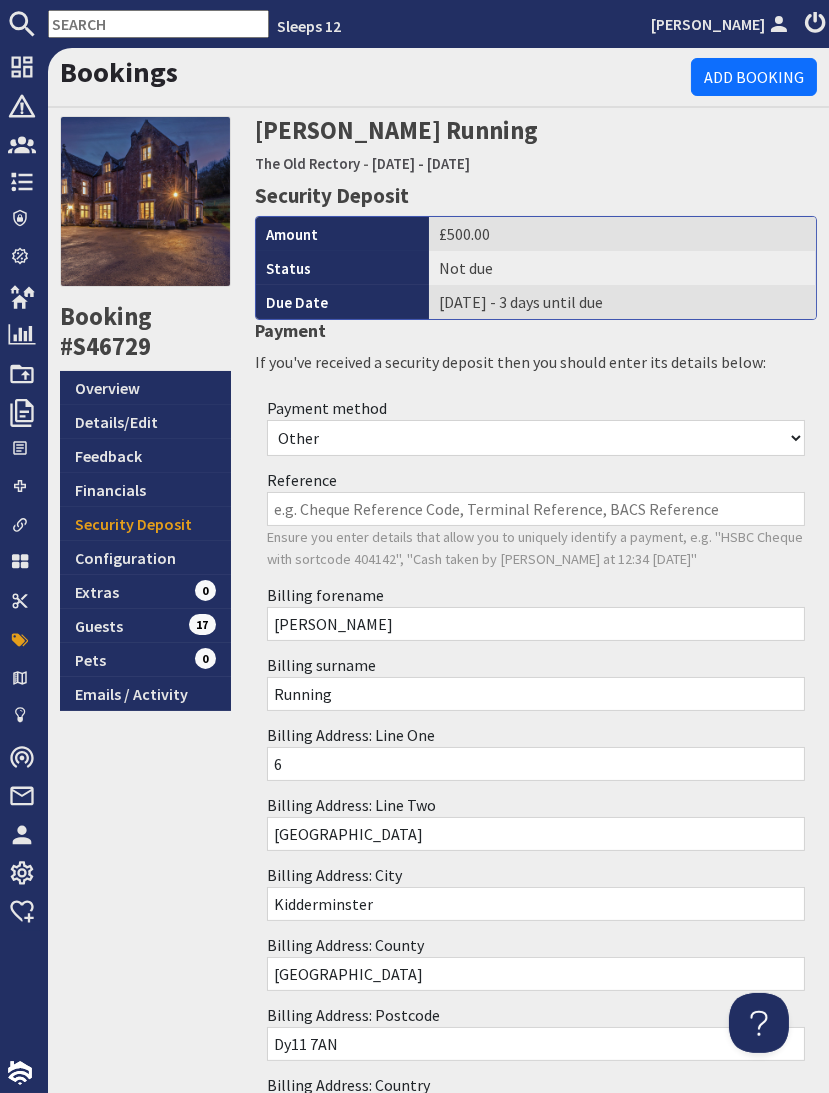 scroll, scrollTop: 0, scrollLeft: 0, axis: both 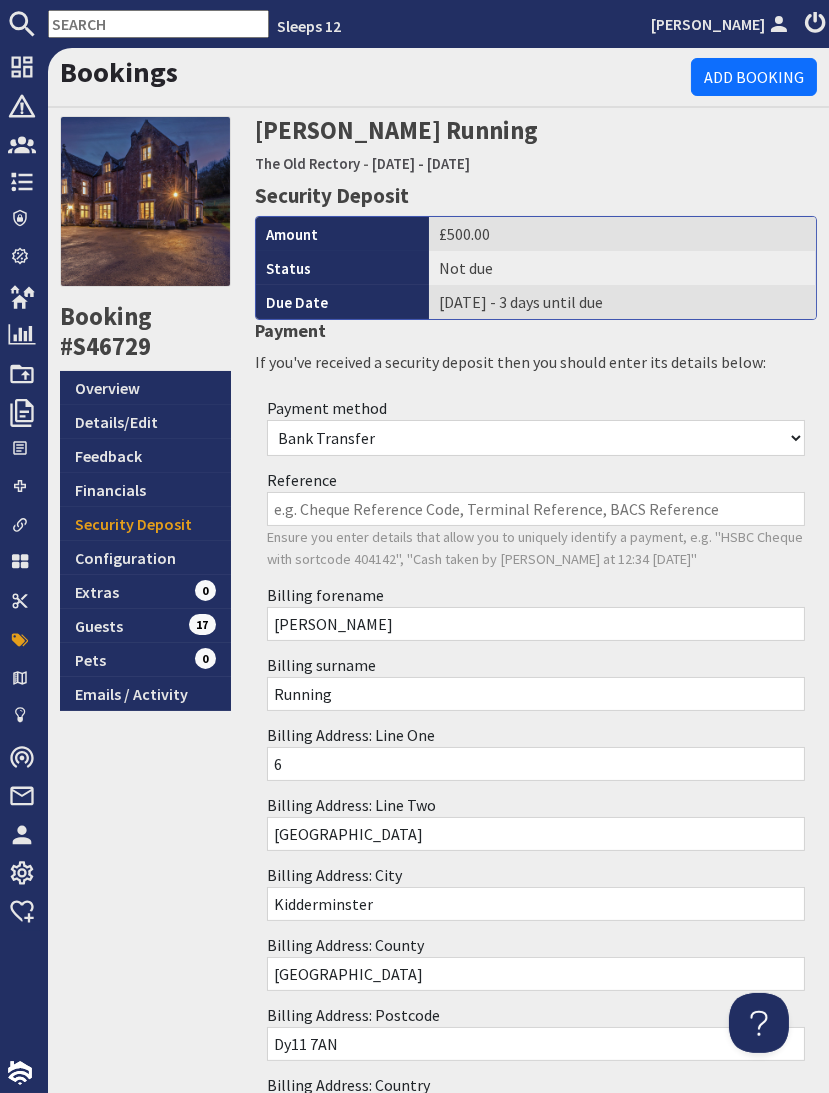 click on "Reference" at bounding box center (536, 509) 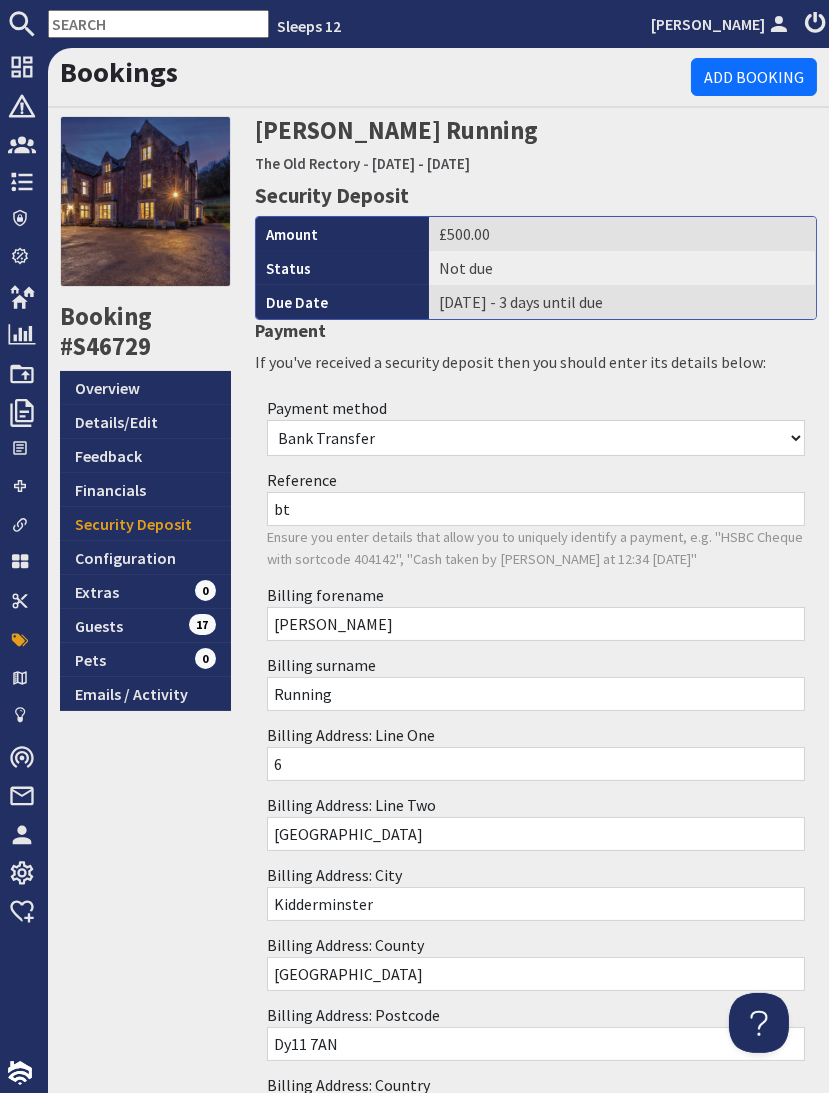 type on "bt" 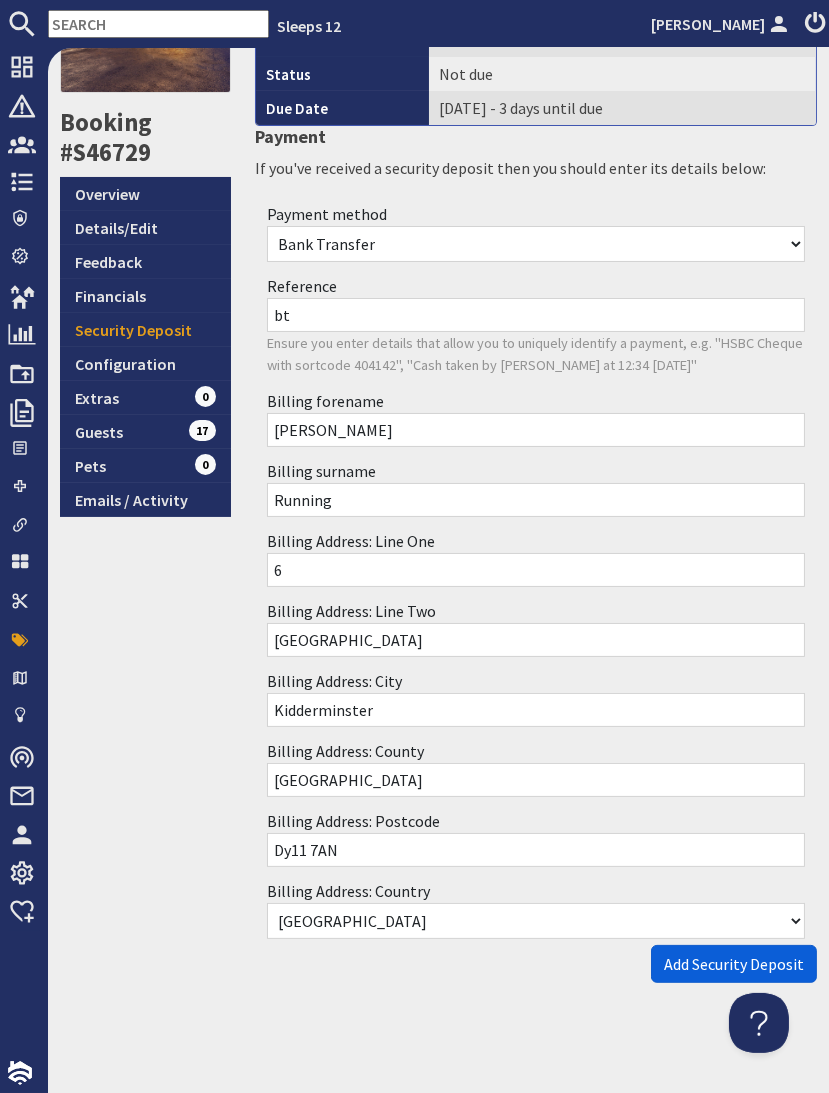 click on "Add Security Deposit" at bounding box center [734, 964] 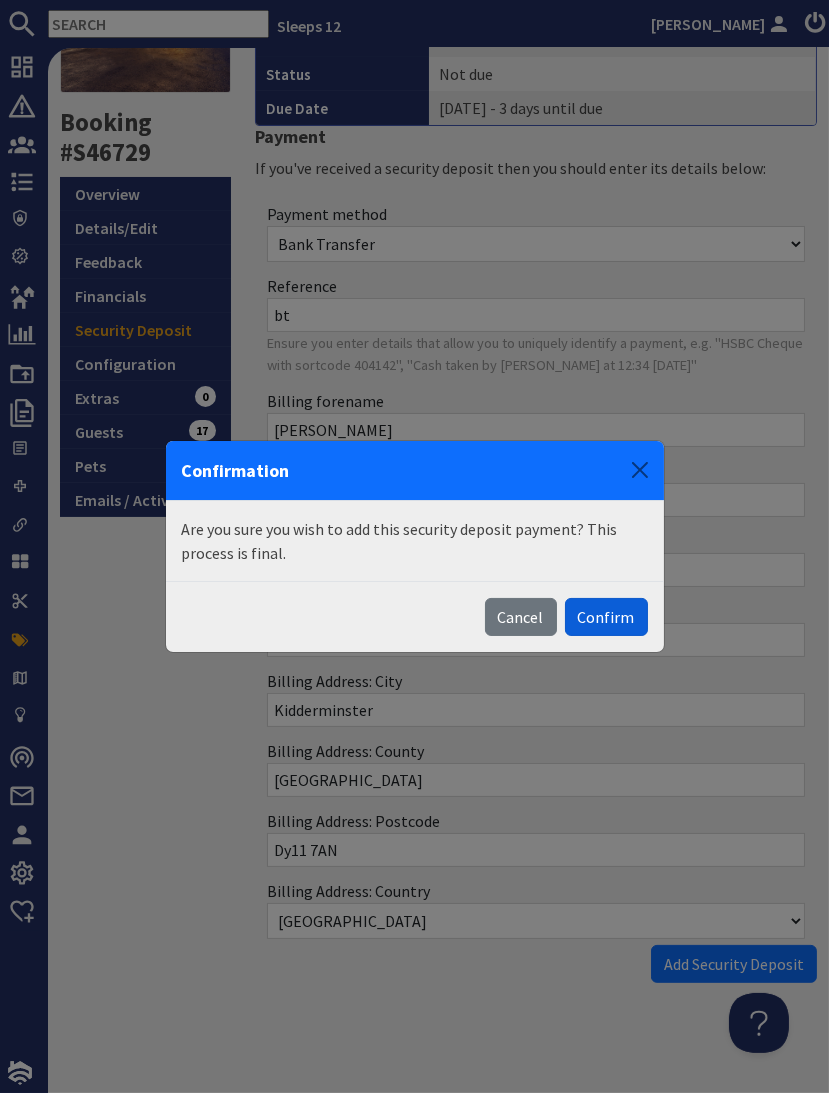 click on "Confirm" at bounding box center (606, 617) 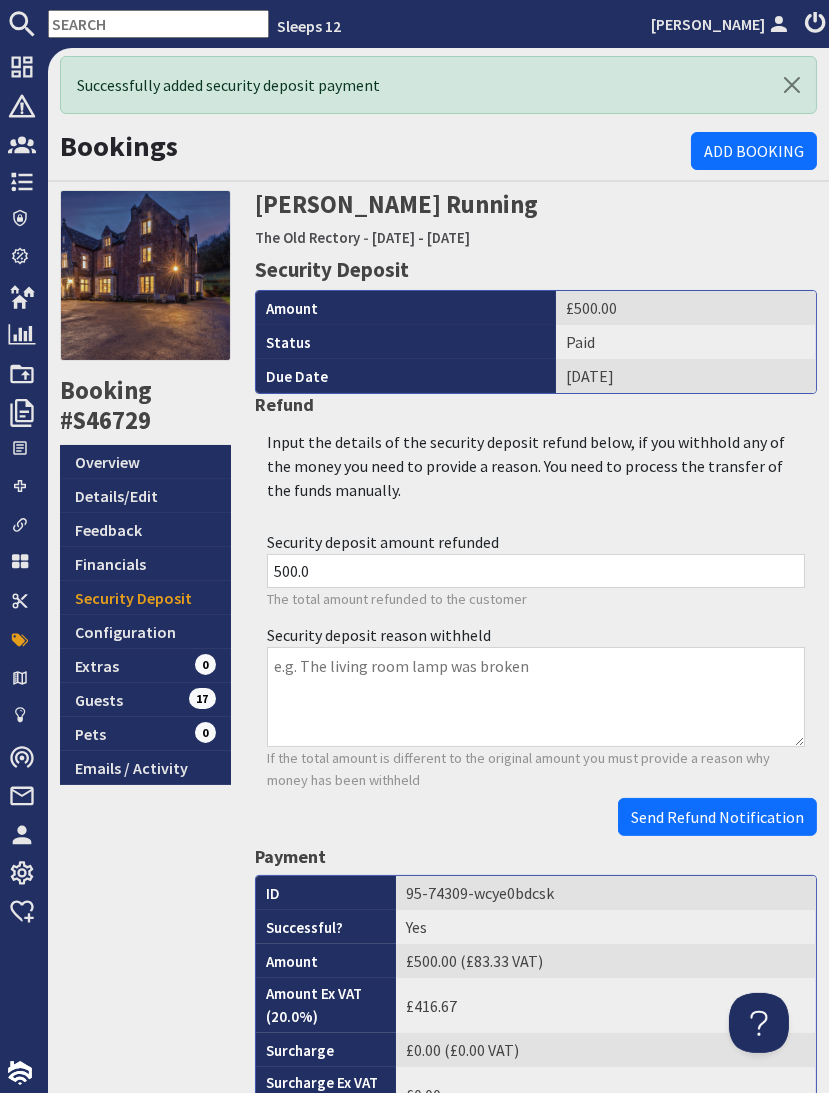 scroll, scrollTop: 0, scrollLeft: 0, axis: both 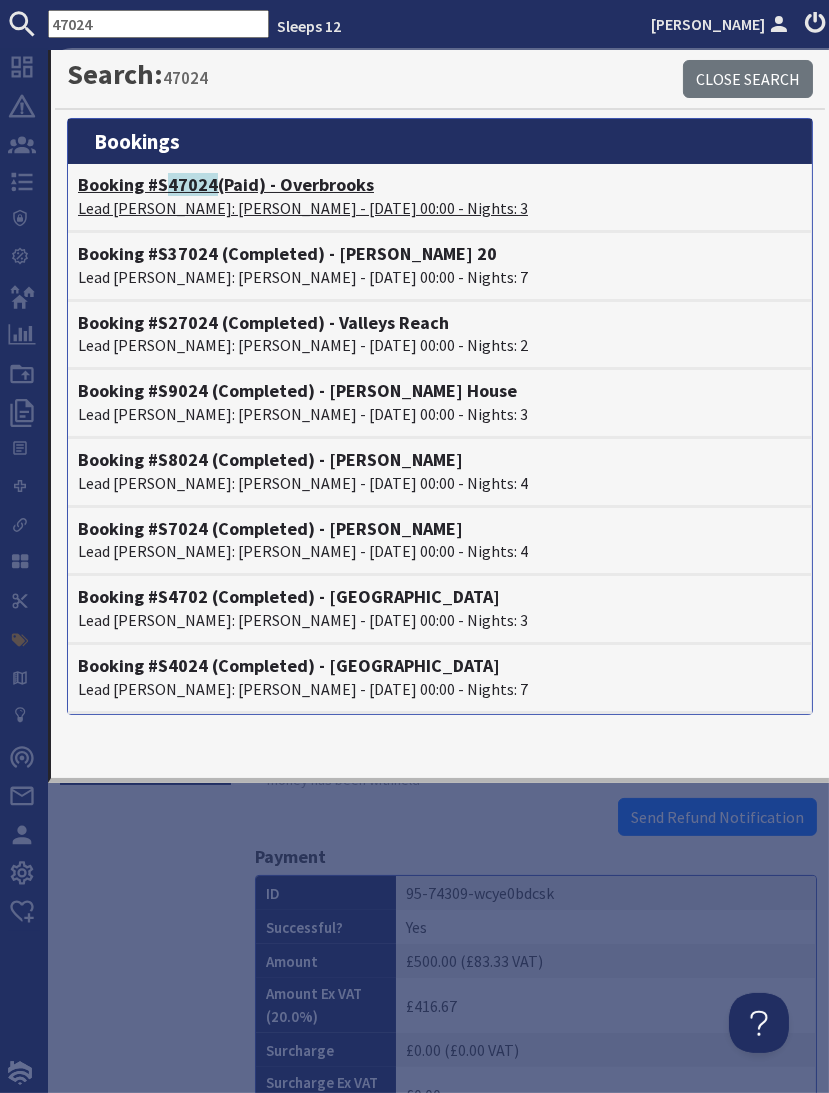 type on "47024" 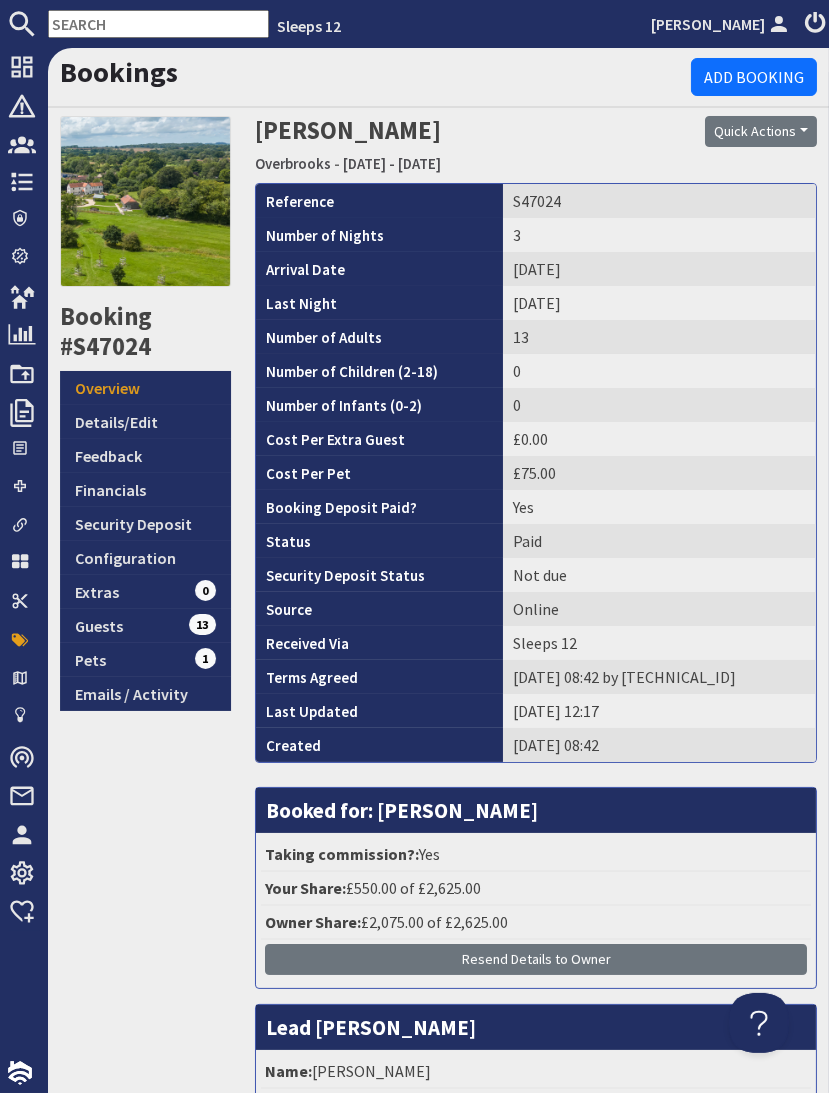 scroll, scrollTop: 0, scrollLeft: 0, axis: both 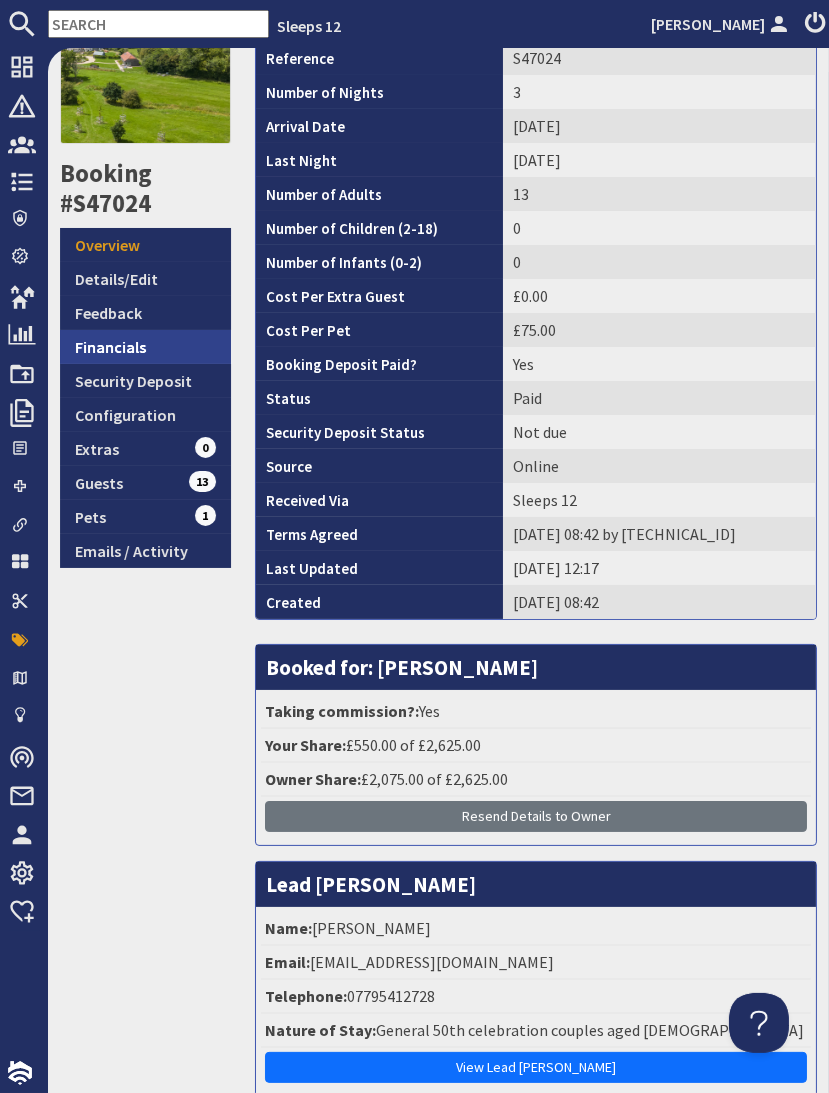 click on "Financials" at bounding box center [145, 347] 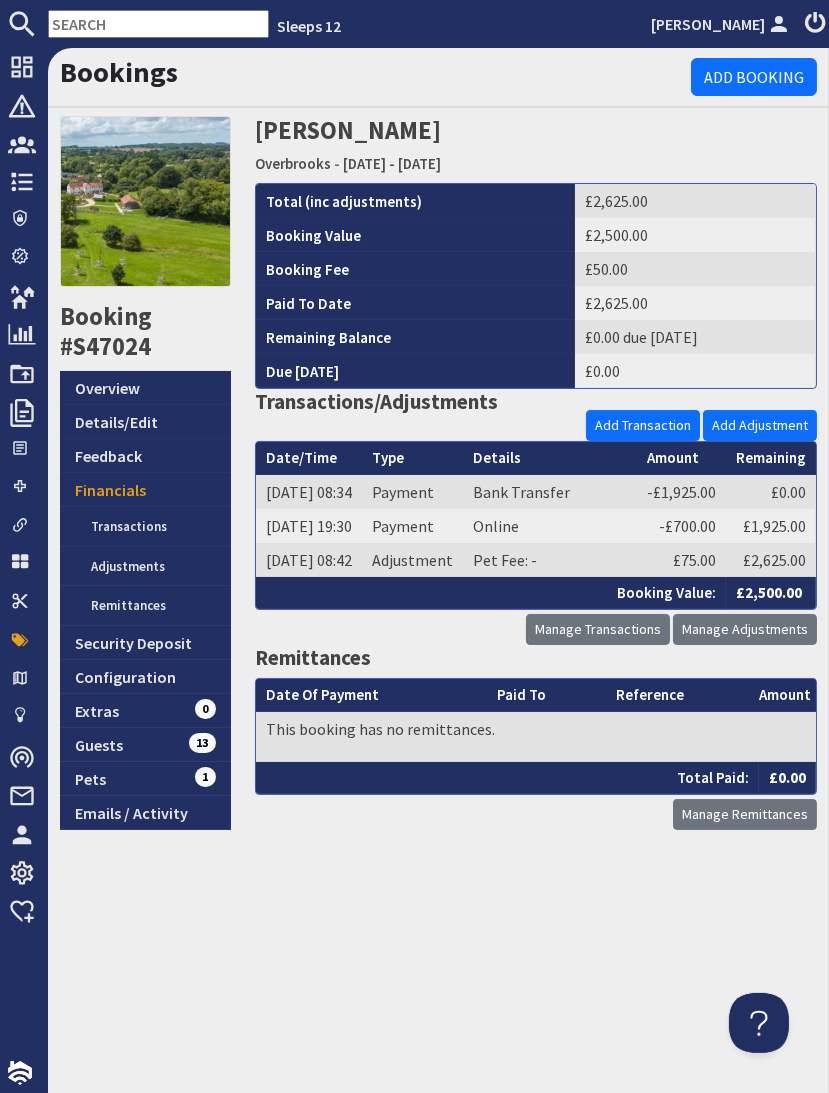 scroll, scrollTop: 0, scrollLeft: 0, axis: both 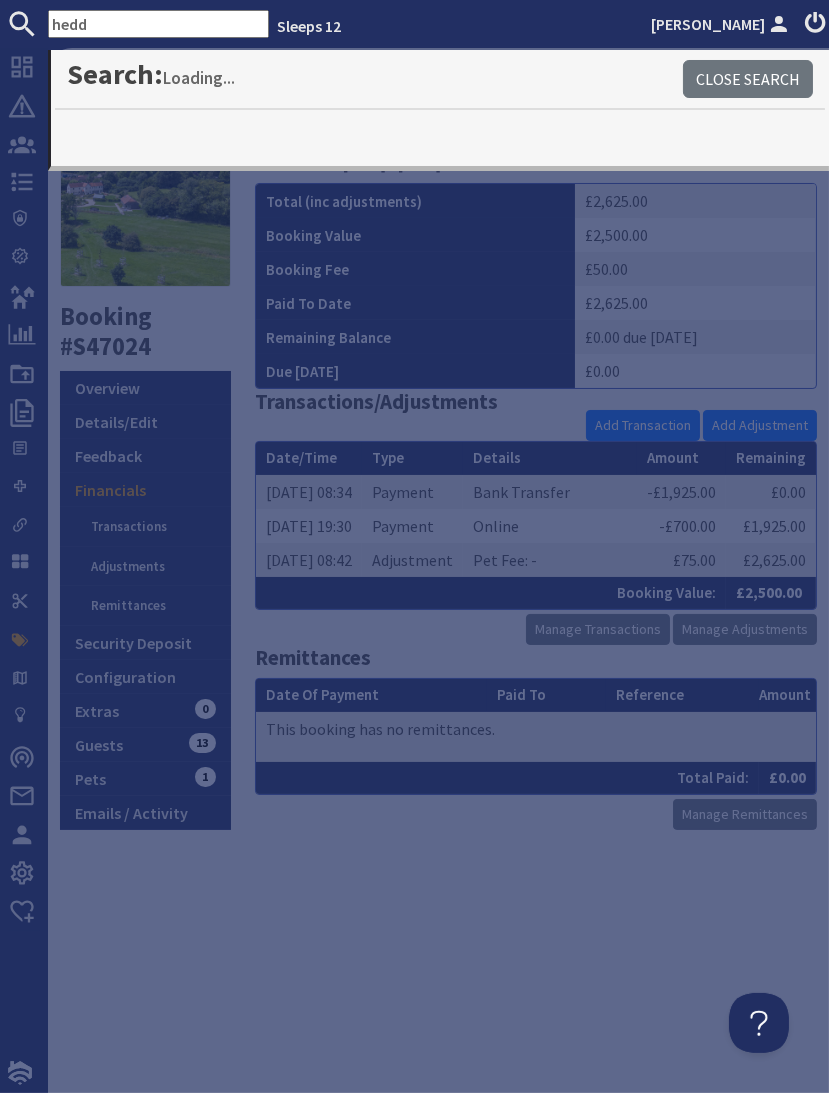 type on "hedd" 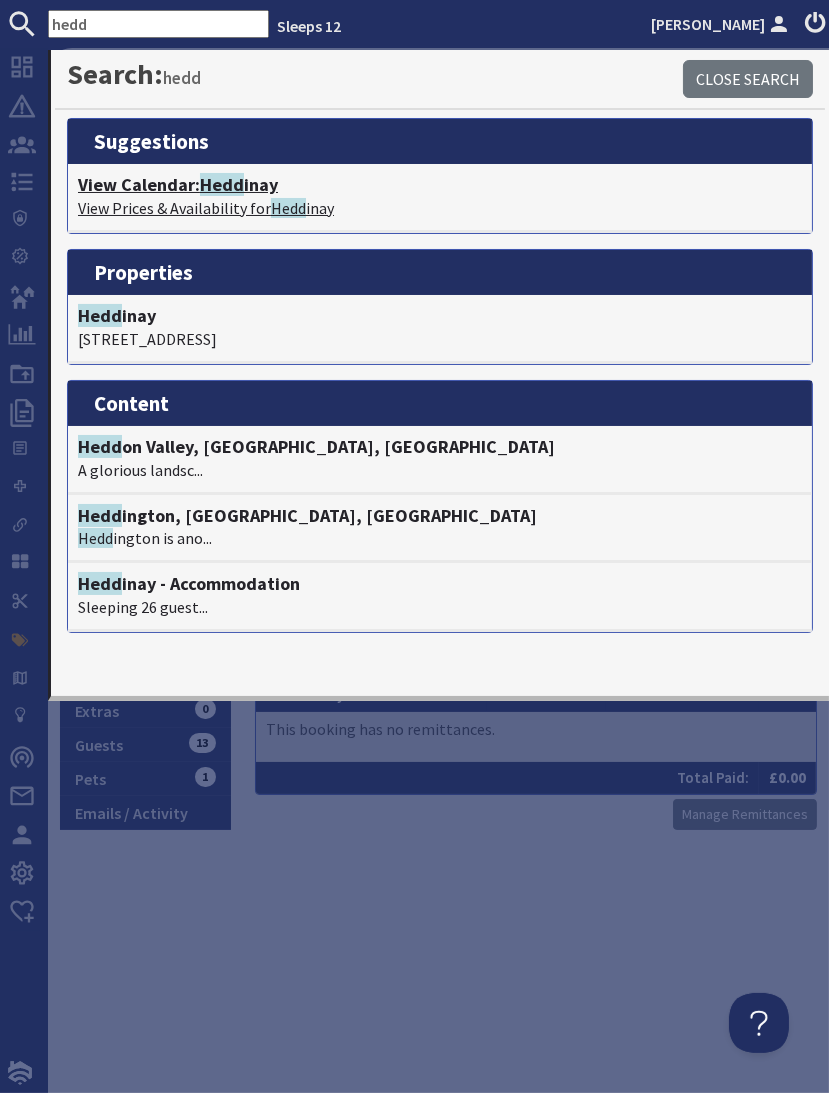 click on "View Calendar:  Hedd inay" at bounding box center (440, 185) 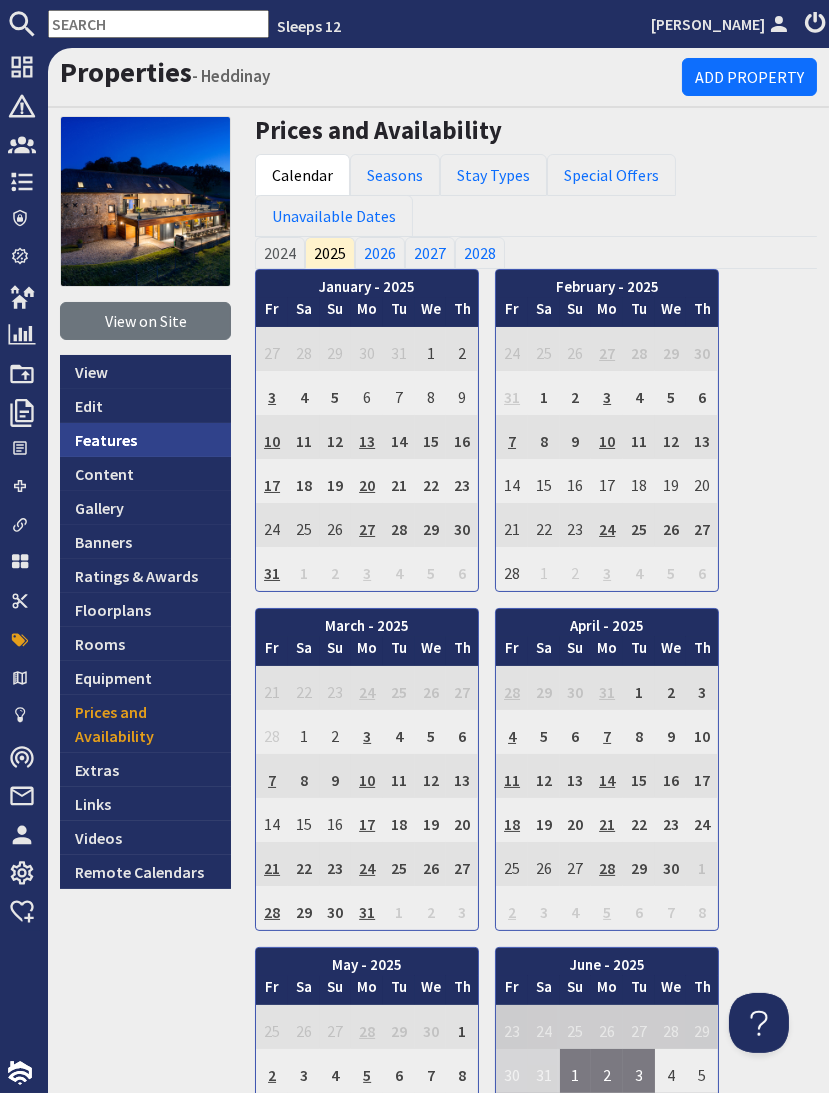 scroll, scrollTop: 0, scrollLeft: 0, axis: both 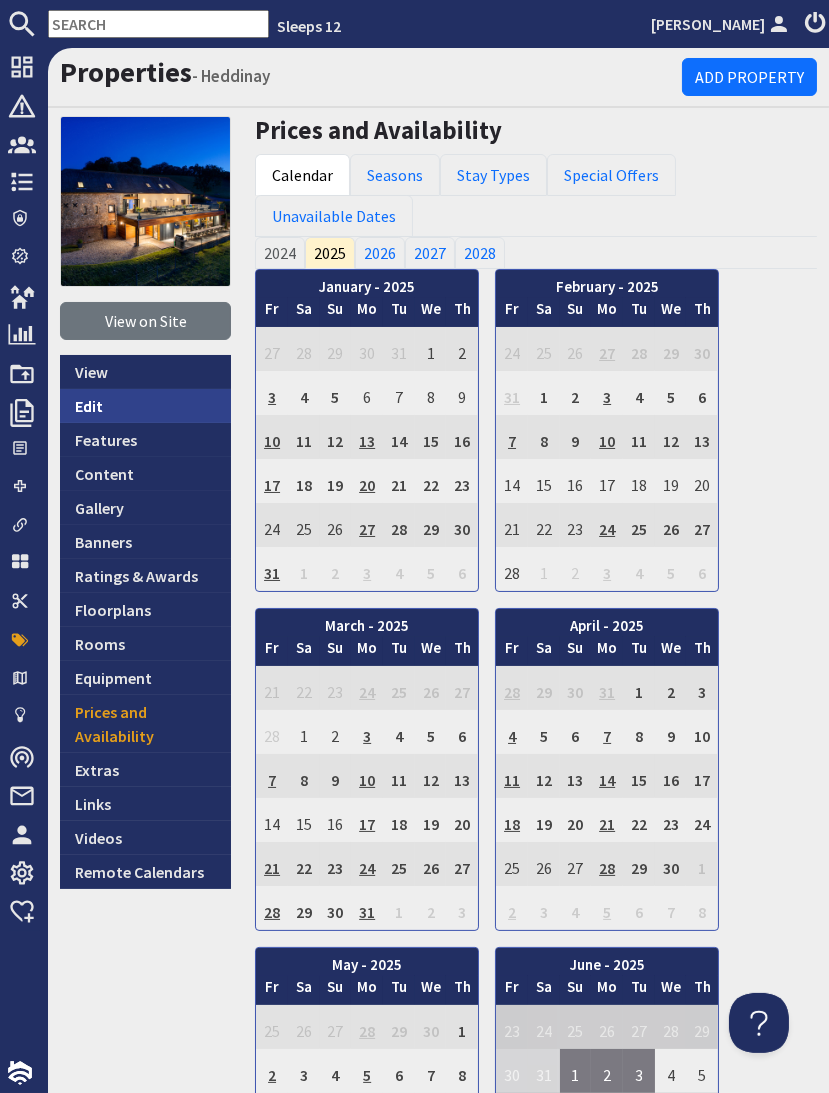 click on "Edit" at bounding box center [145, 406] 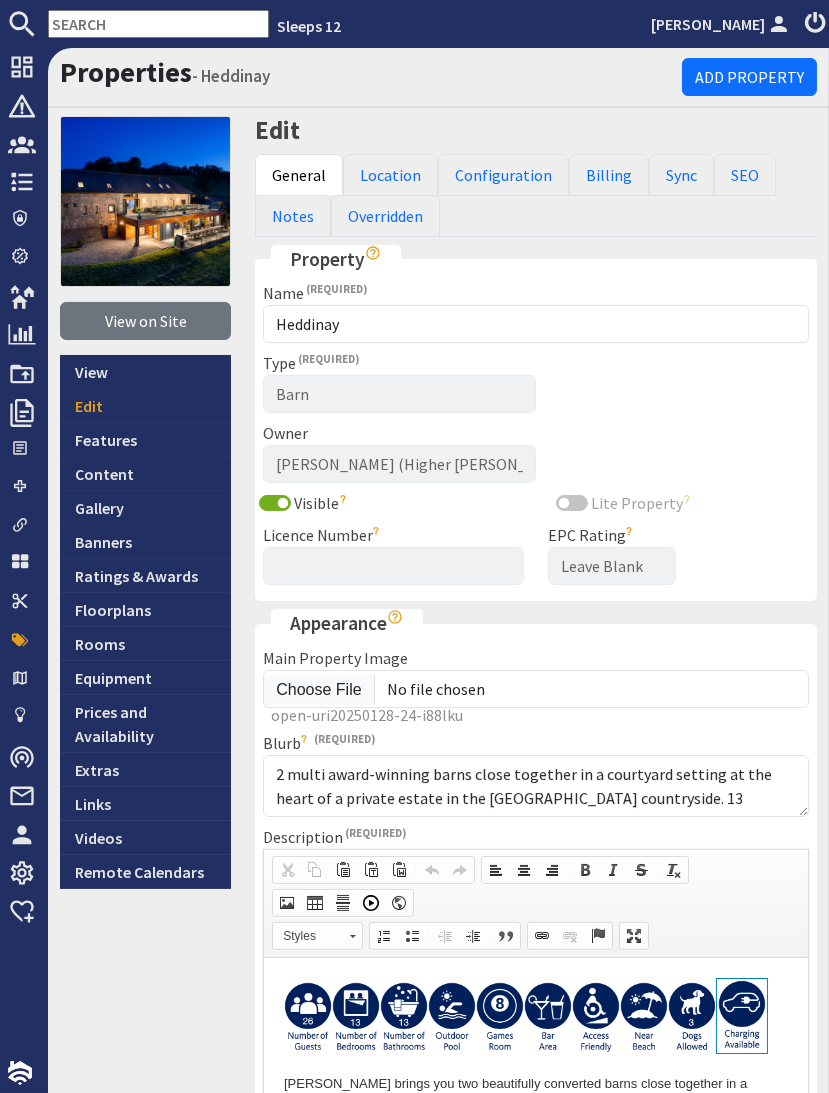 scroll, scrollTop: 0, scrollLeft: 0, axis: both 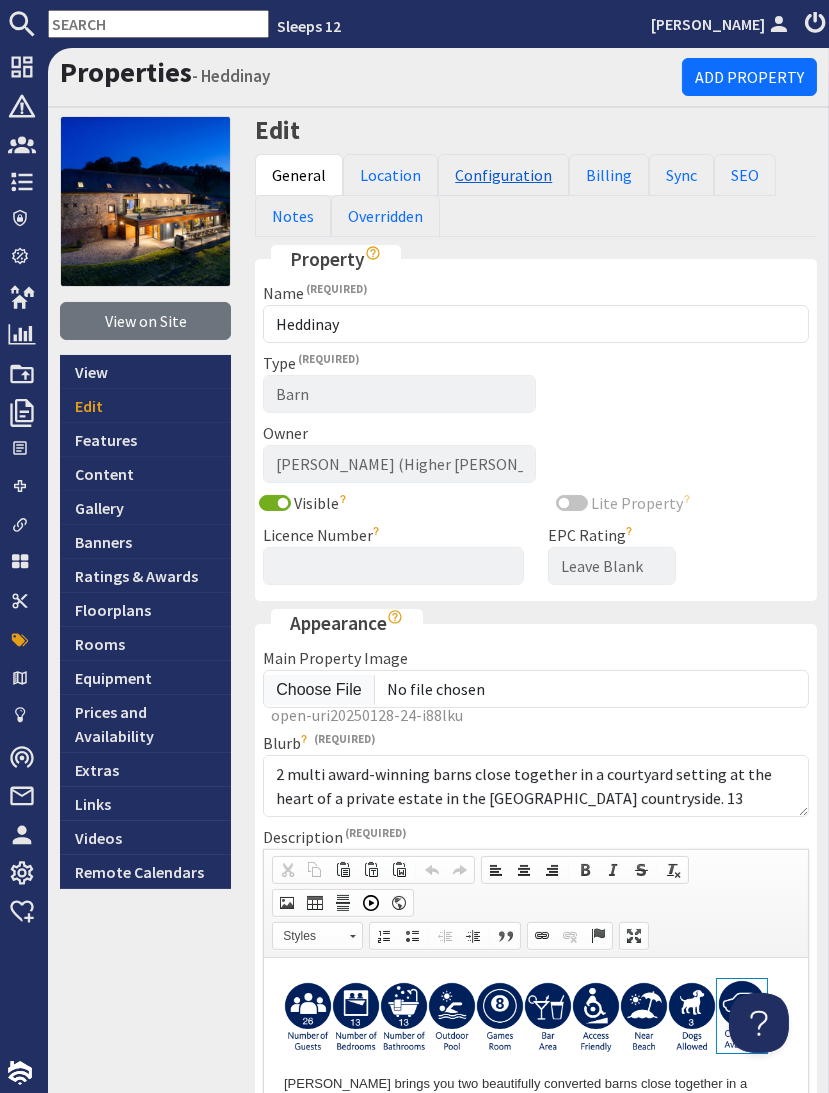 click on "Configuration" at bounding box center [503, 175] 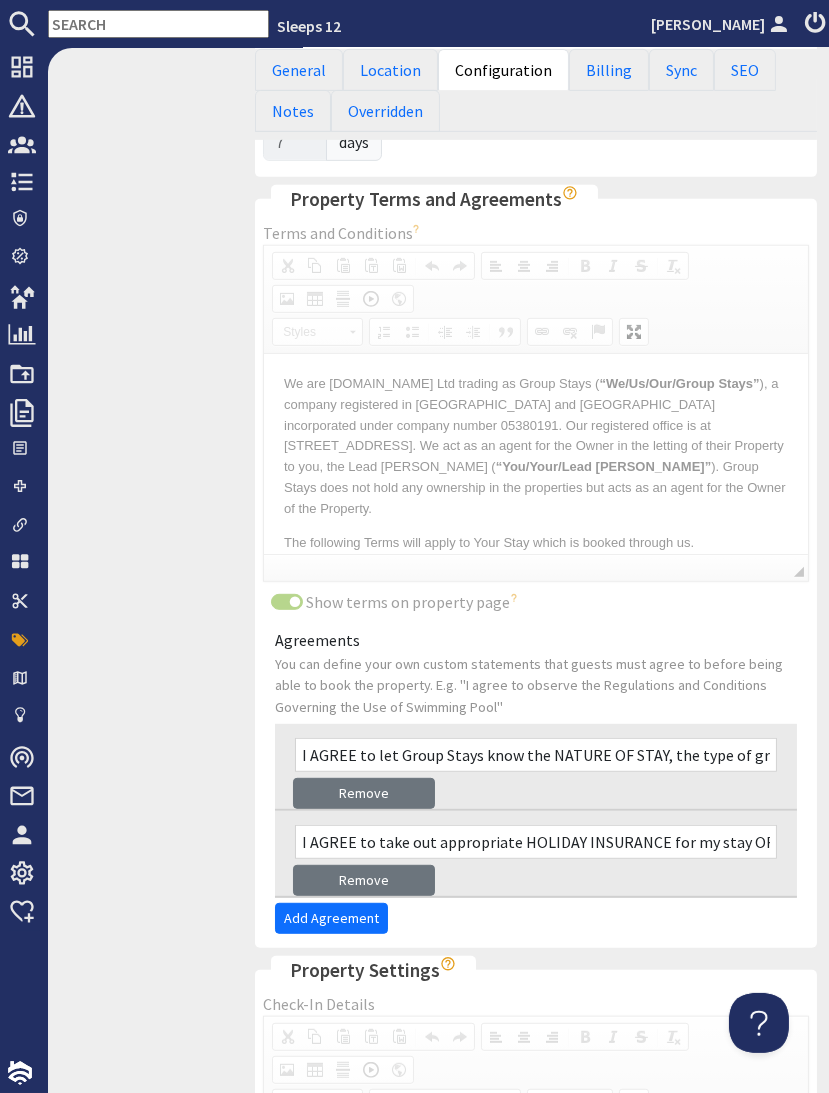 scroll, scrollTop: 0, scrollLeft: 0, axis: both 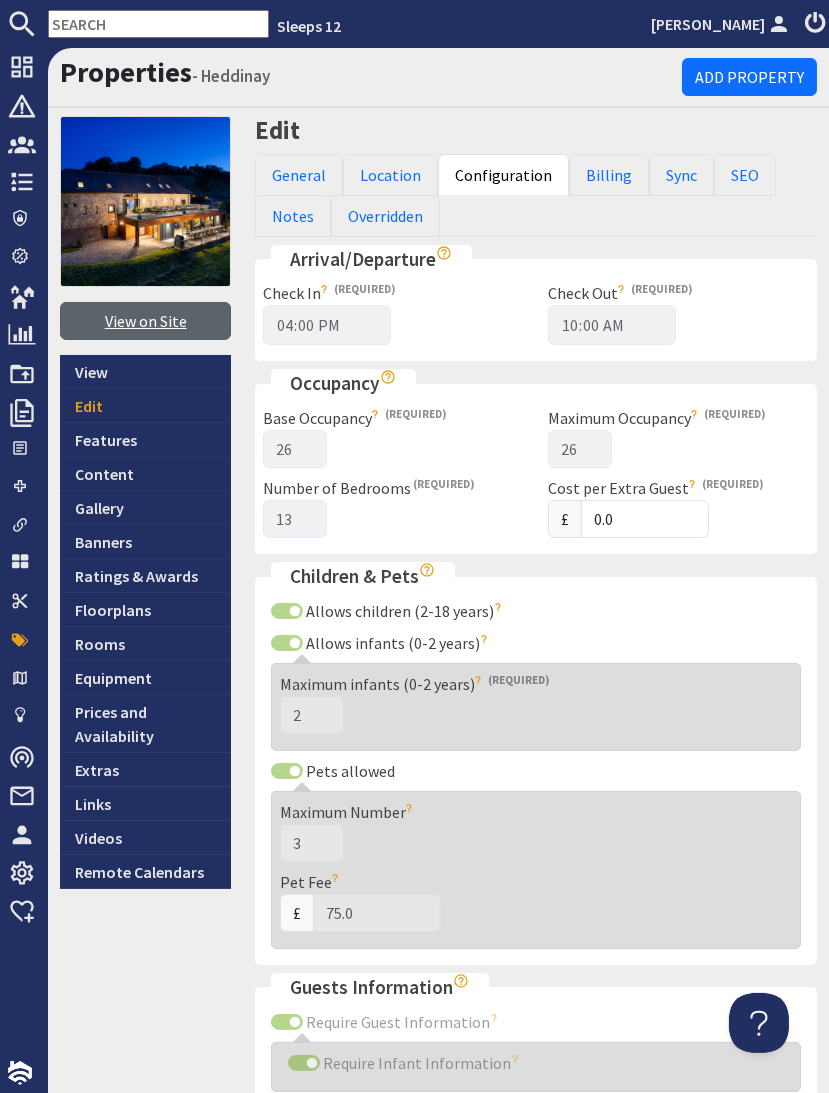 click on "View on Site" at bounding box center (145, 321) 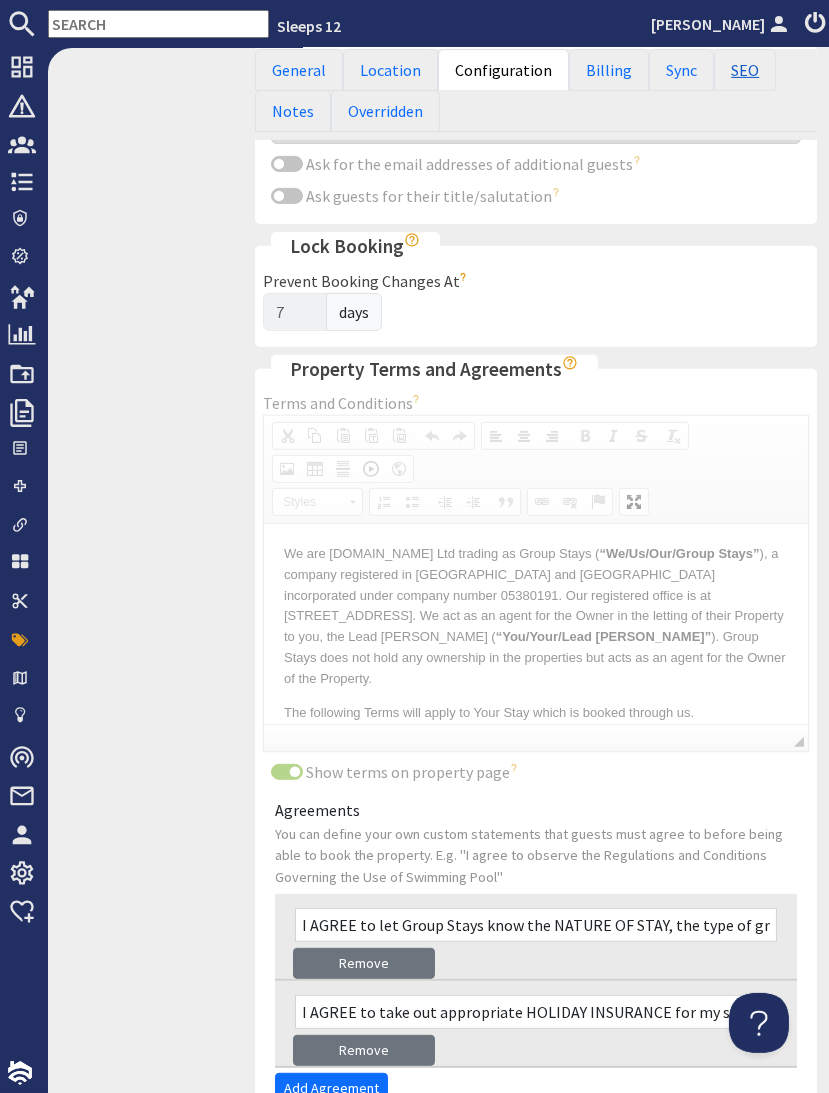 scroll, scrollTop: 950, scrollLeft: 0, axis: vertical 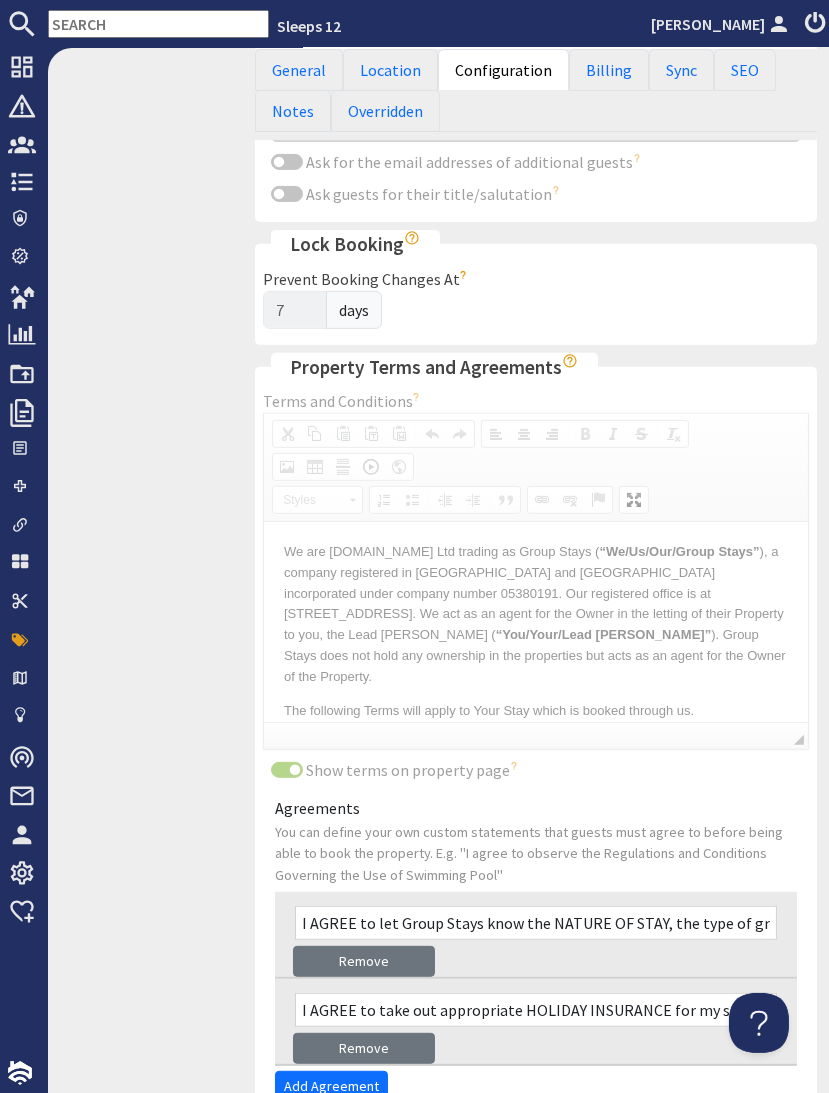 click at bounding box center (158, 24) 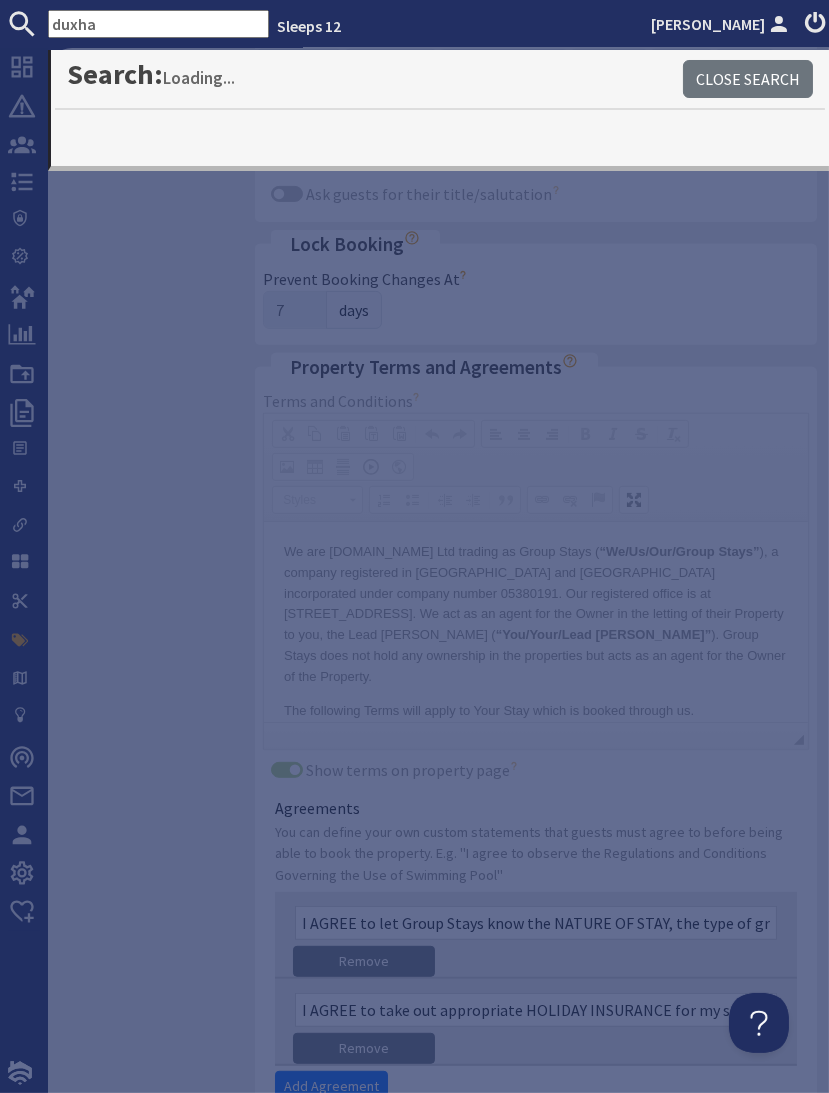 type on "duxha" 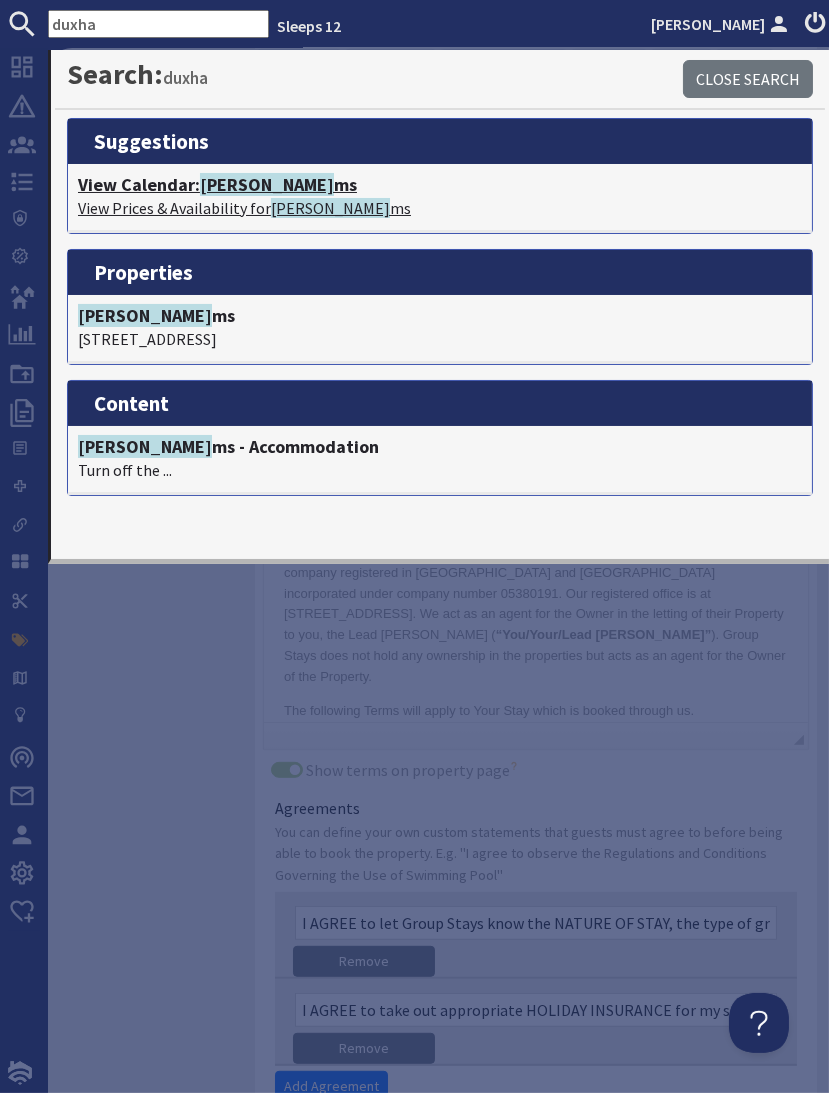 click on "Duxha" 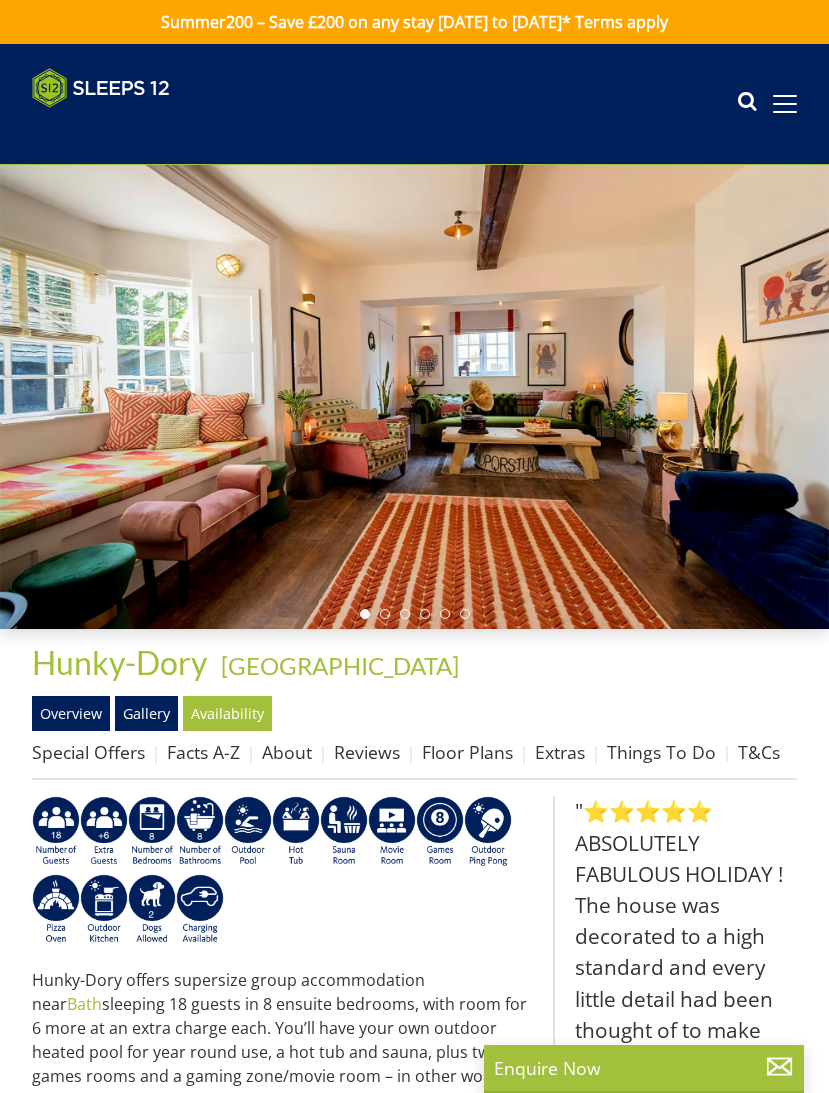scroll, scrollTop: 0, scrollLeft: 0, axis: both 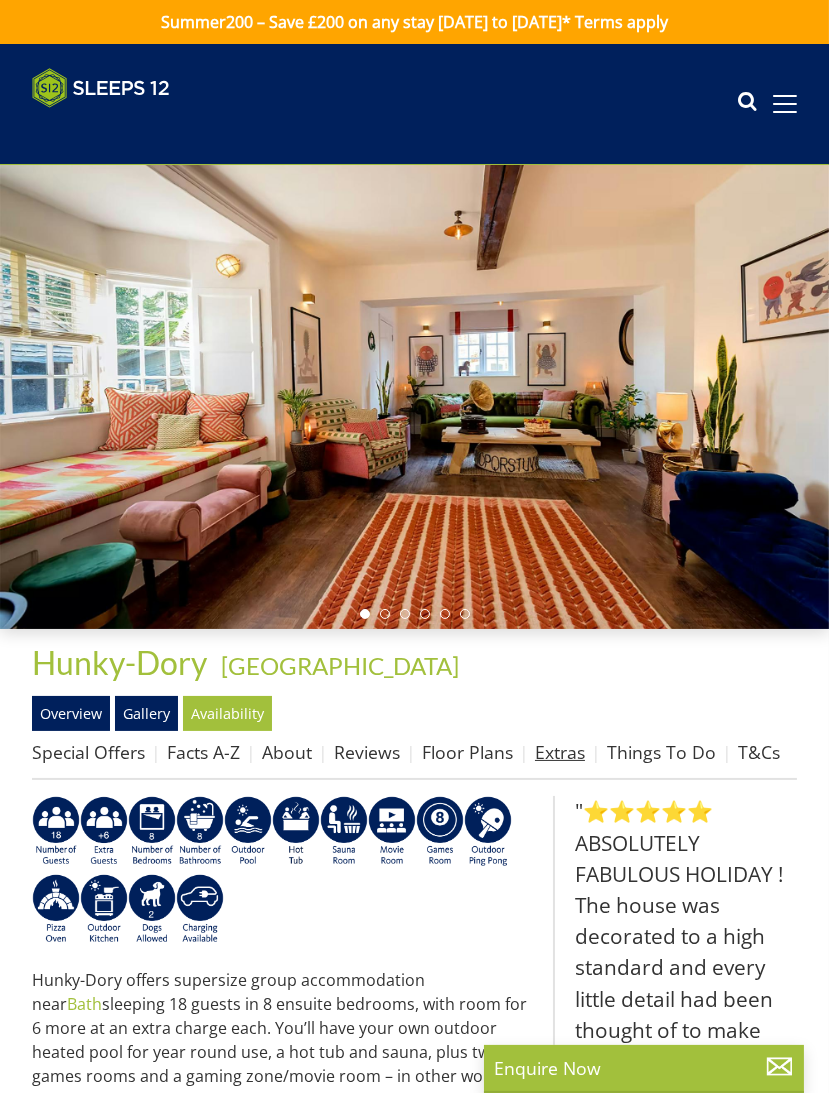 click on "Extras" at bounding box center (560, 752) 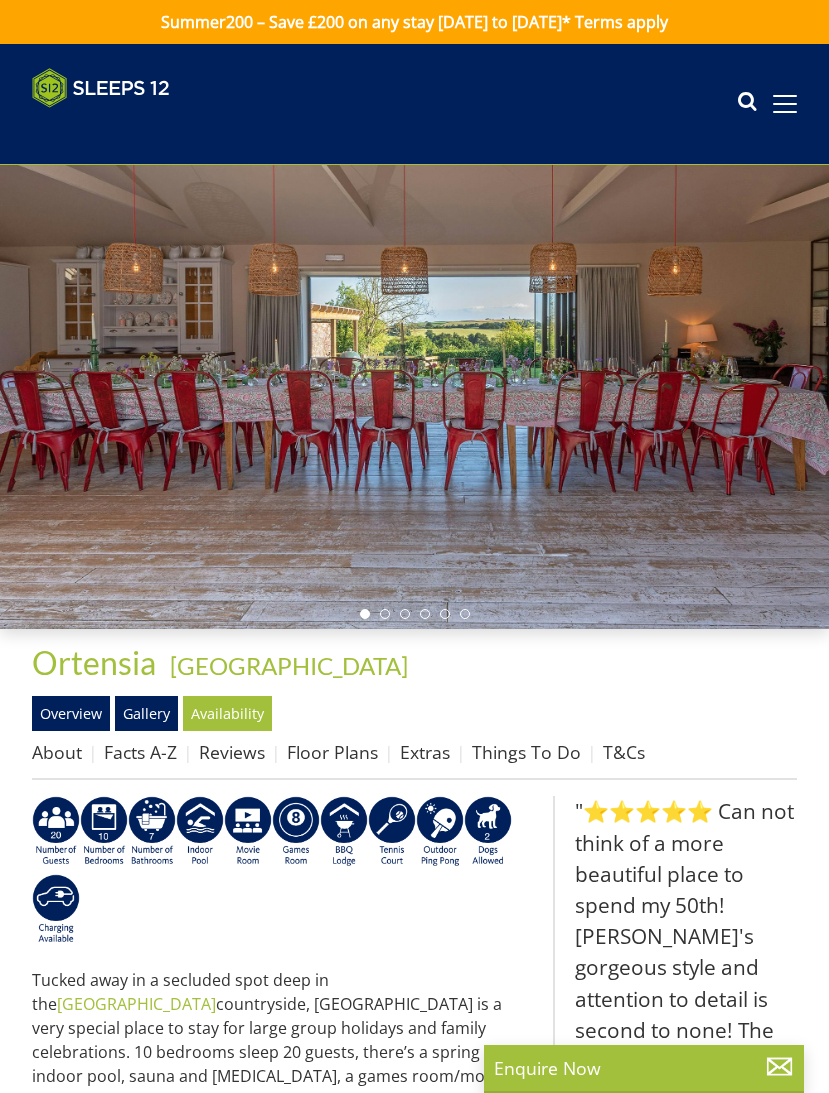 scroll, scrollTop: 0, scrollLeft: 0, axis: both 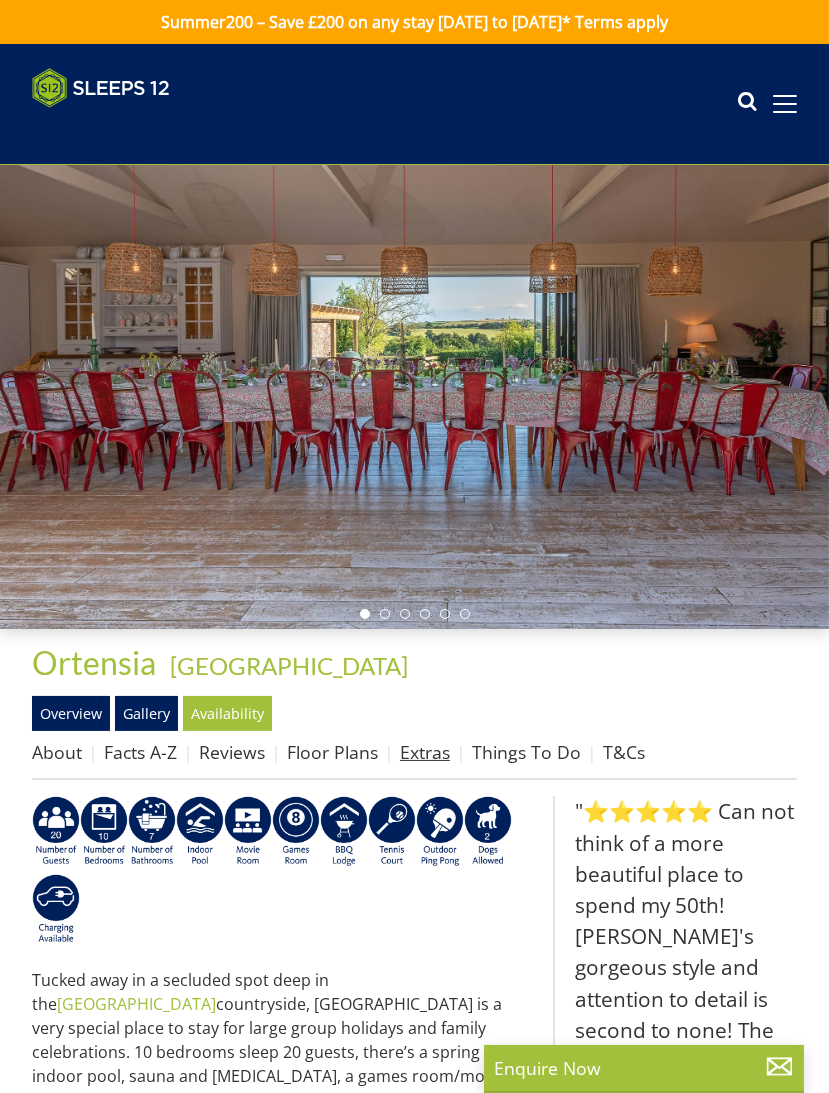 click on "Extras" at bounding box center (425, 752) 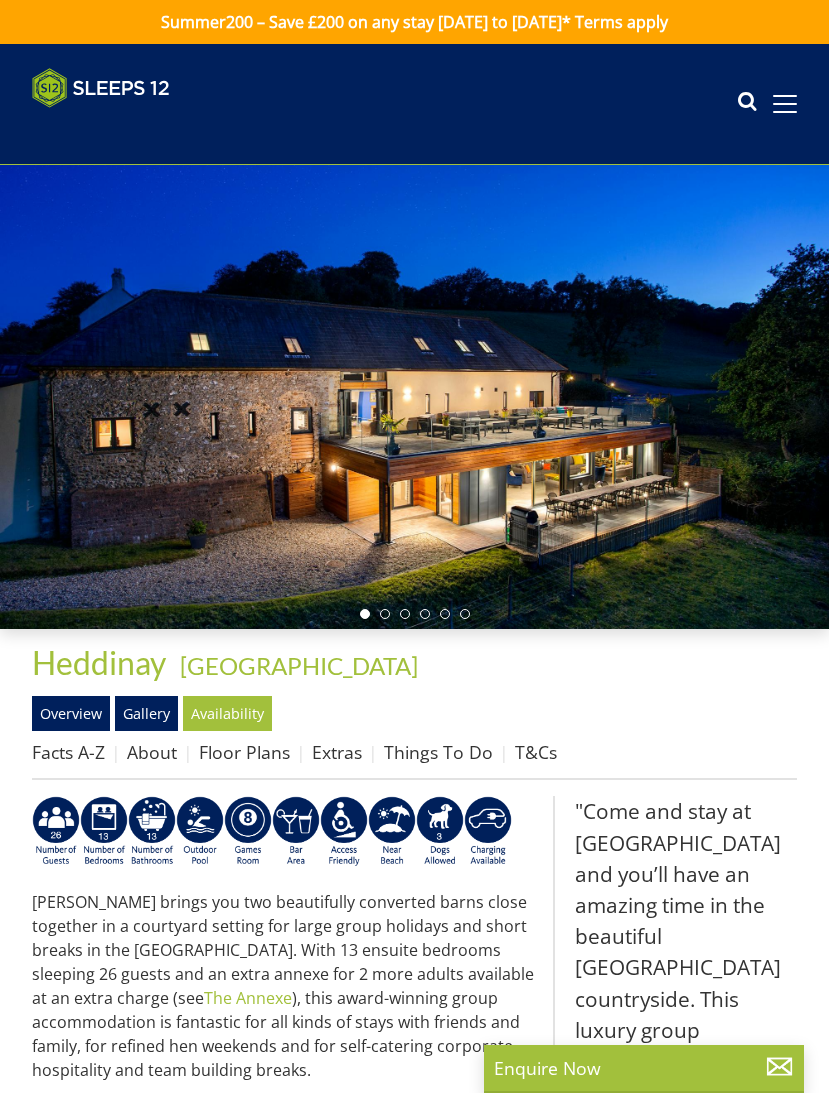 scroll, scrollTop: 0, scrollLeft: 0, axis: both 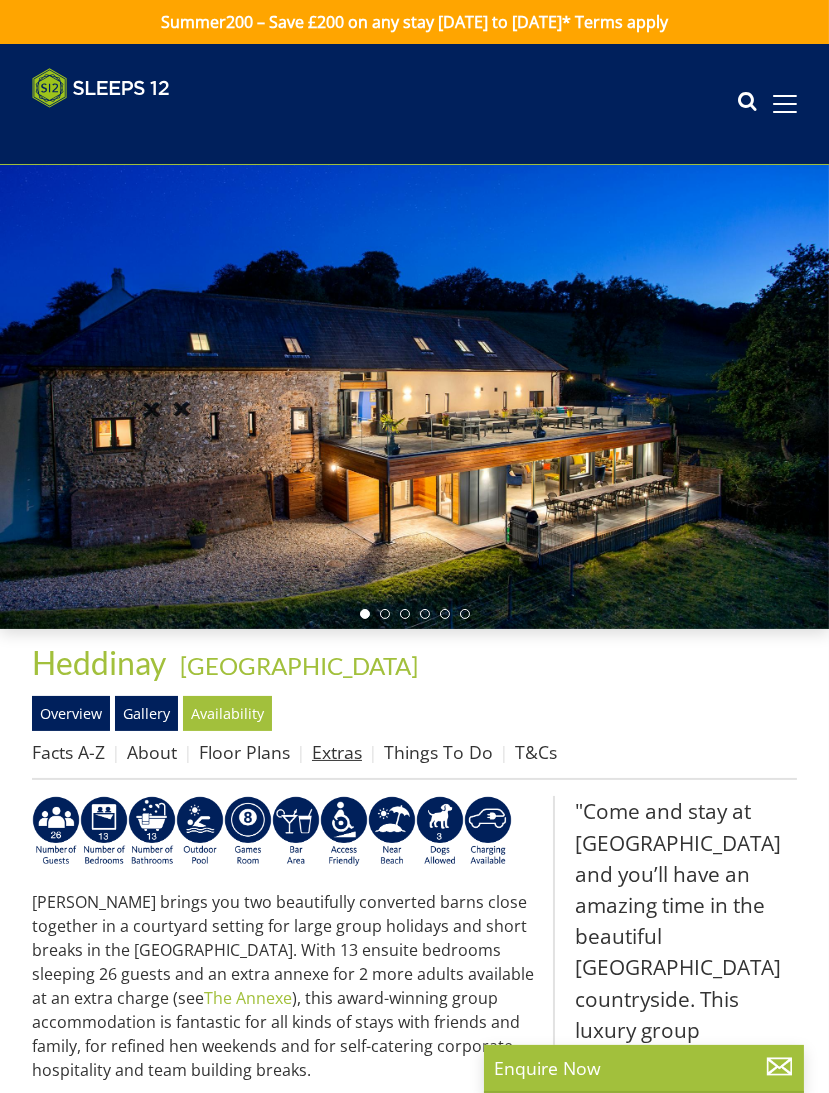 click on "Extras" at bounding box center [337, 752] 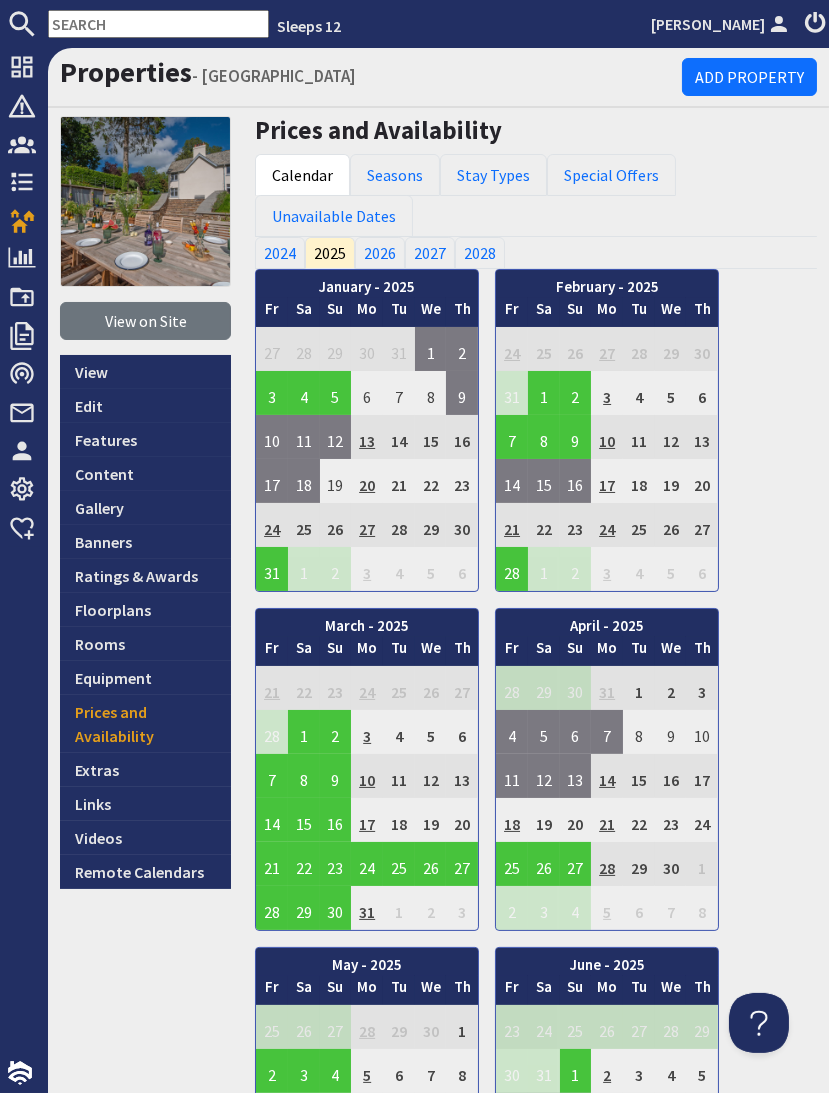 scroll, scrollTop: 0, scrollLeft: 0, axis: both 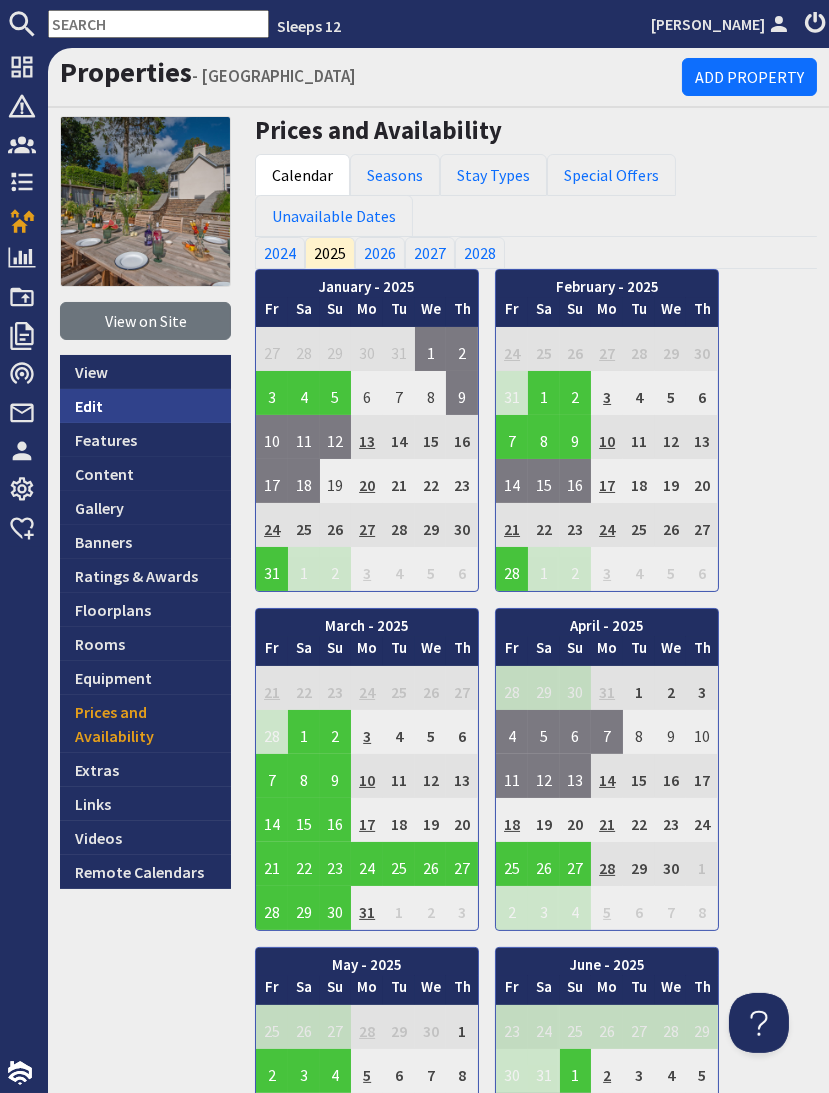 click on "Edit" at bounding box center (145, 406) 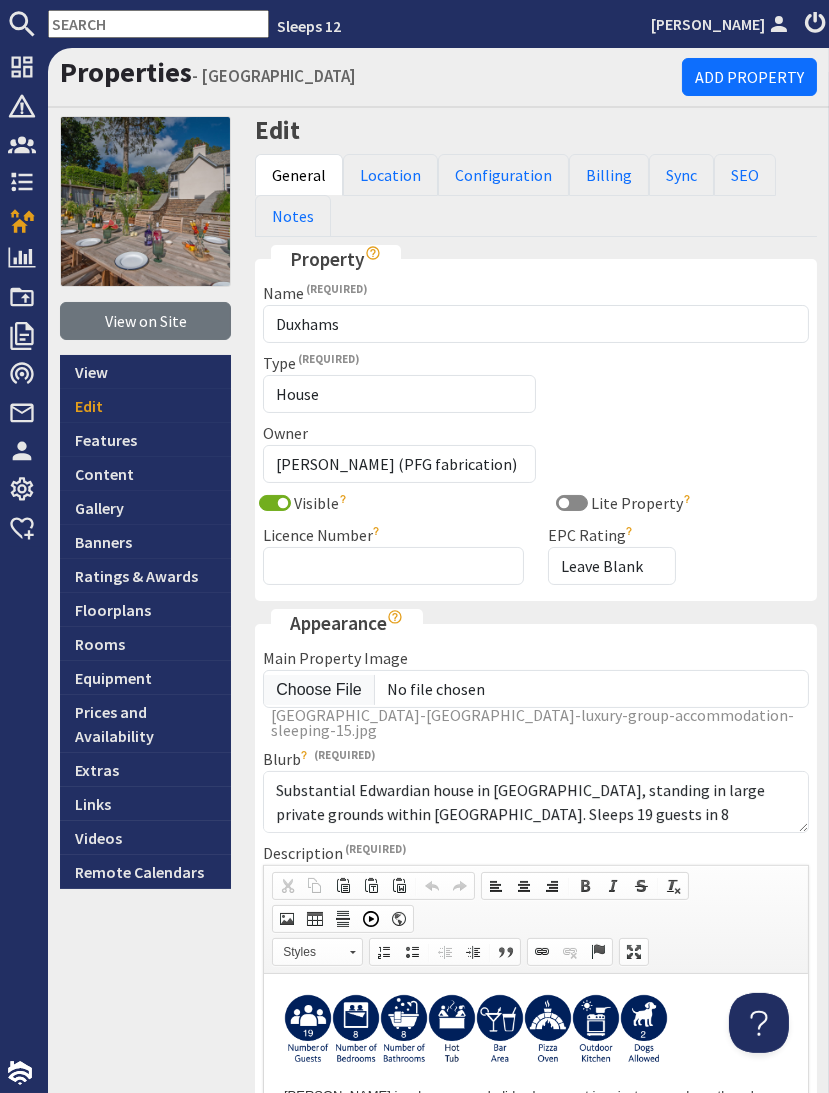 scroll, scrollTop: 0, scrollLeft: 0, axis: both 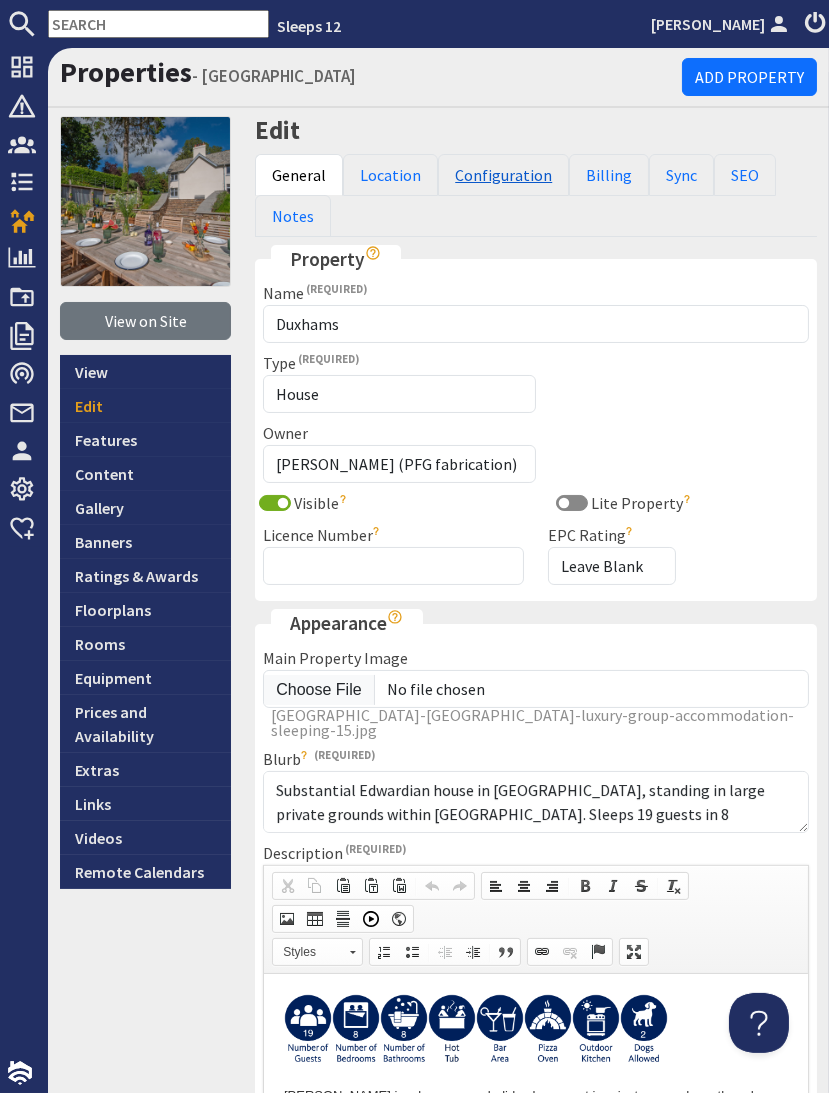 click on "Configuration" at bounding box center (503, 175) 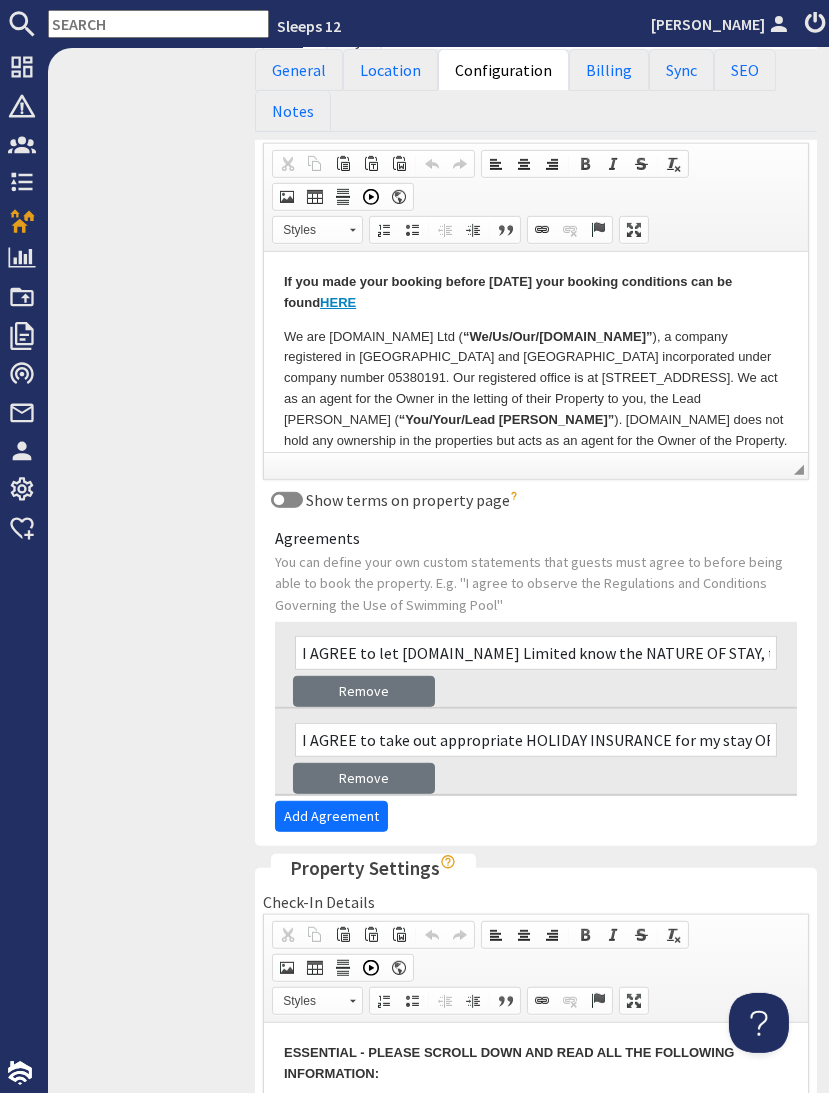scroll, scrollTop: 1232, scrollLeft: 0, axis: vertical 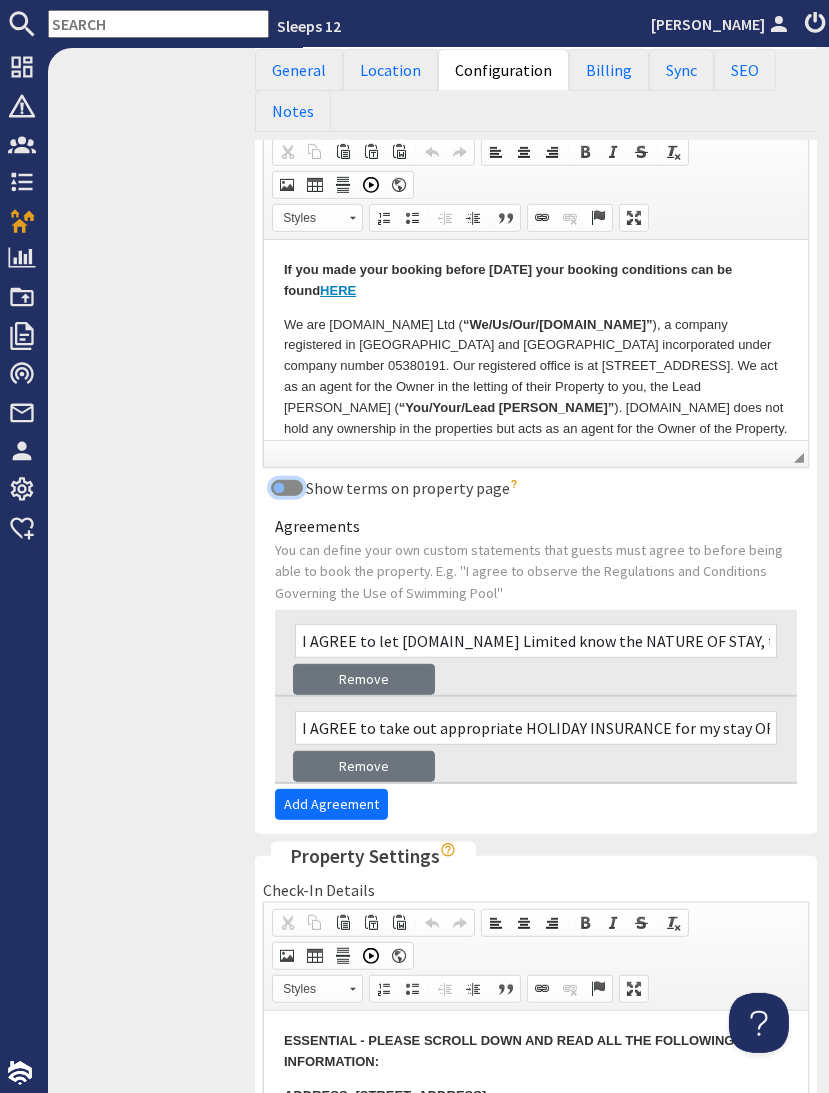 click on "Show terms on property page" at bounding box center (287, 488) 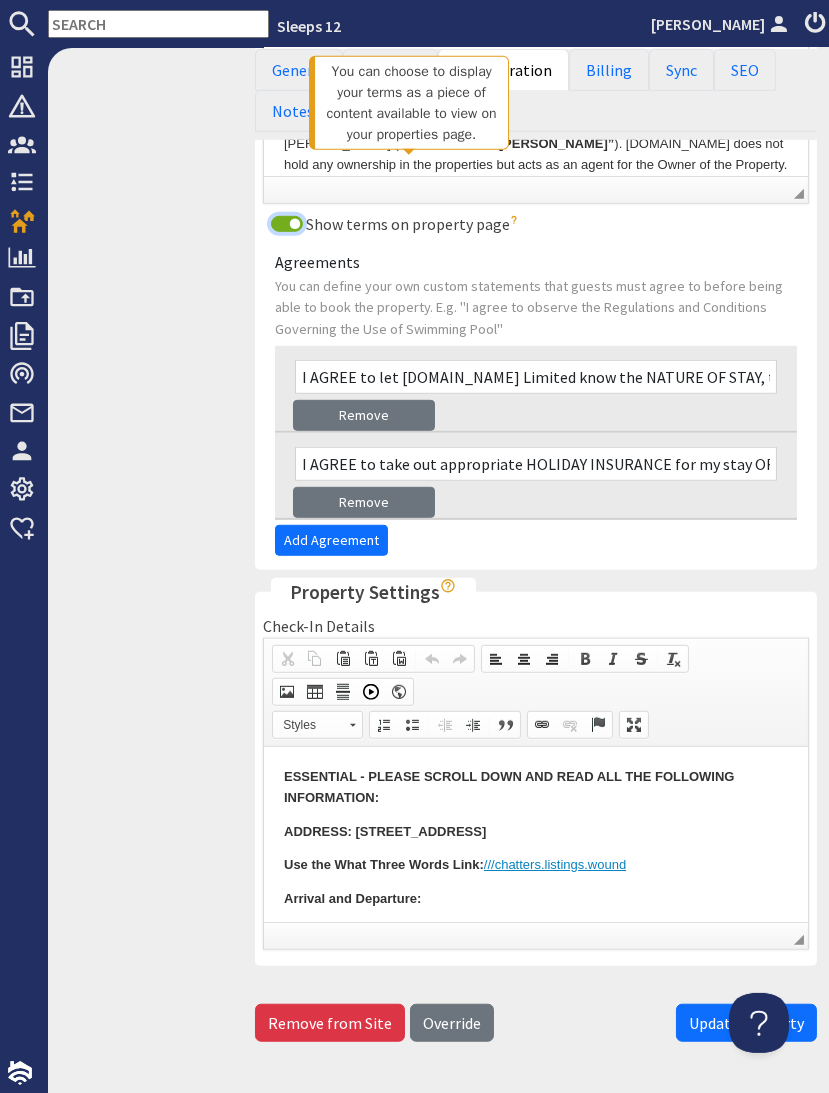 scroll, scrollTop: 1550, scrollLeft: 0, axis: vertical 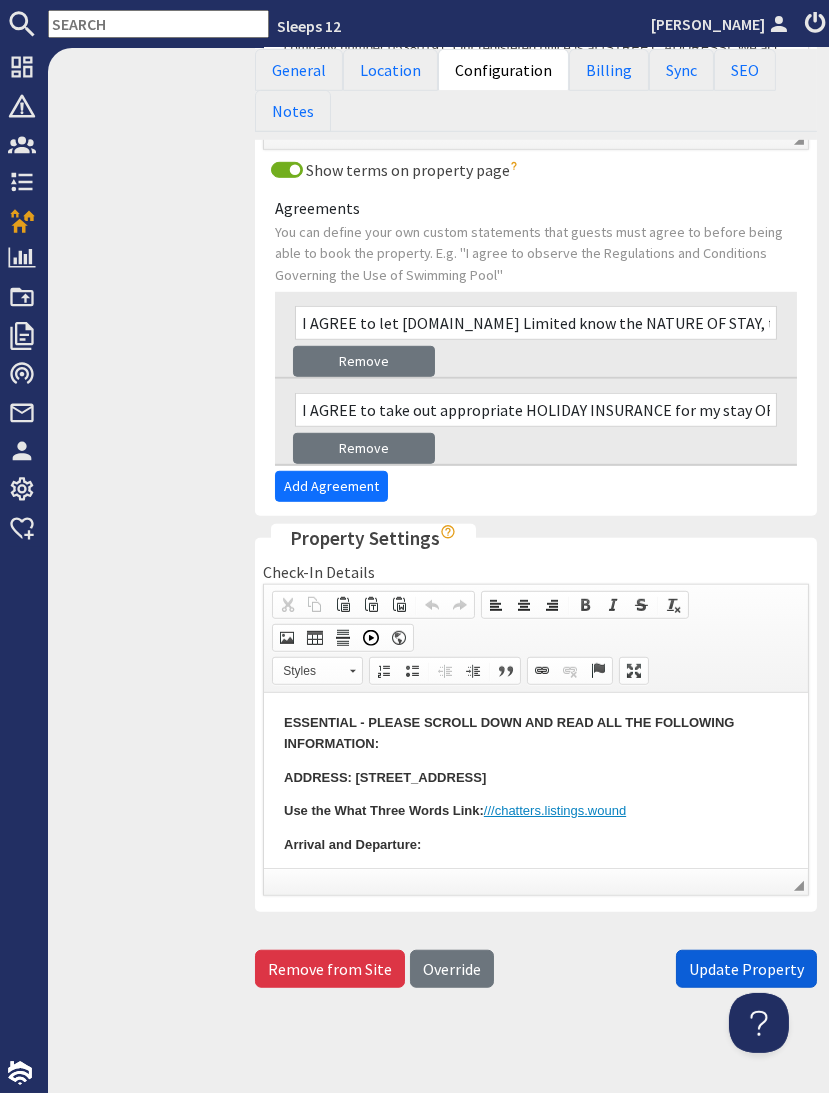click on "Update Property" at bounding box center [746, 969] 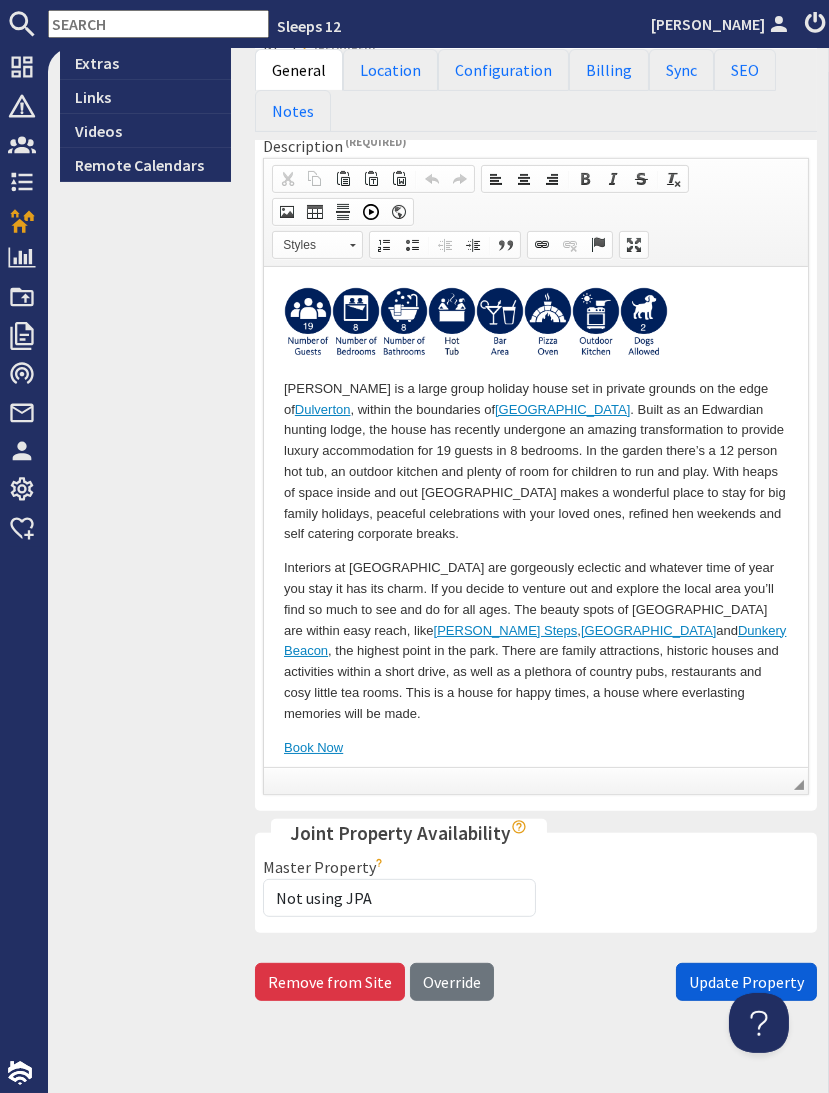 scroll, scrollTop: 0, scrollLeft: 0, axis: both 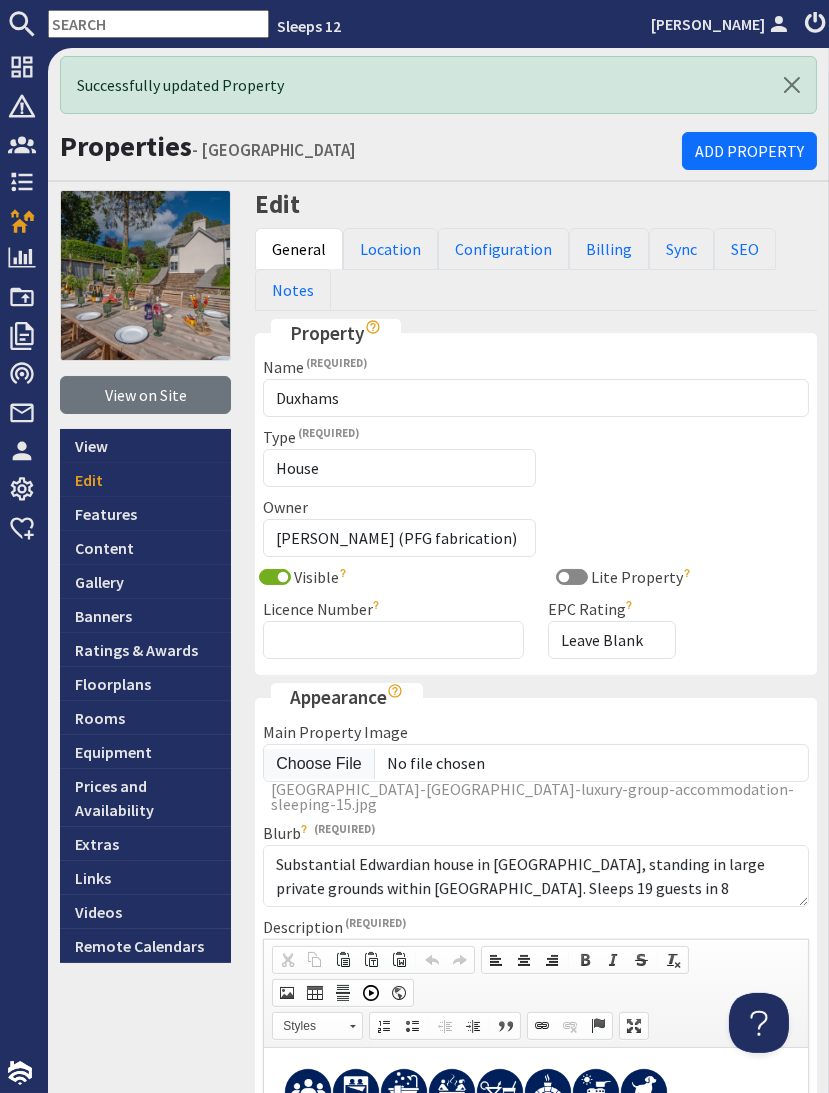 click on "Edit
General
Location
Configuration
Billing
Sync
SEO
Notes
Property
Name [GEOGRAPHIC_DATA]
Type
Not Specified
Annexe
Apartment
Barn
Boathouse
Bothy
Bungalow
[GEOGRAPHIC_DATA] [GEOGRAPHIC_DATA]
[GEOGRAPHIC_DATA]
[GEOGRAPHIC_DATA]
[GEOGRAPHIC_DATA]
[GEOGRAPHIC_DATA]
Glamping Destination
[GEOGRAPHIC_DATA] [GEOGRAPHIC_DATA]
Log [GEOGRAPHIC_DATA]
[GEOGRAPHIC_DATA]
Railway Carriage
[GEOGRAPHIC_DATA] Hut
Static Caravan
Studio
Suite
[GEOGRAPHIC_DATA]
[GEOGRAPHIC_DATA]
Wedding Venue
Windmill
Yacht
Yurt
Owner
Not Specified
[PERSON_NAME] (PFG fabrication)
Smalls, [GEOGRAPHIC_DATA] LLP (Smalls, [GEOGRAPHIC_DATA])
Visible Enables guests to see Property pages and use availability search." at bounding box center [536, 991] 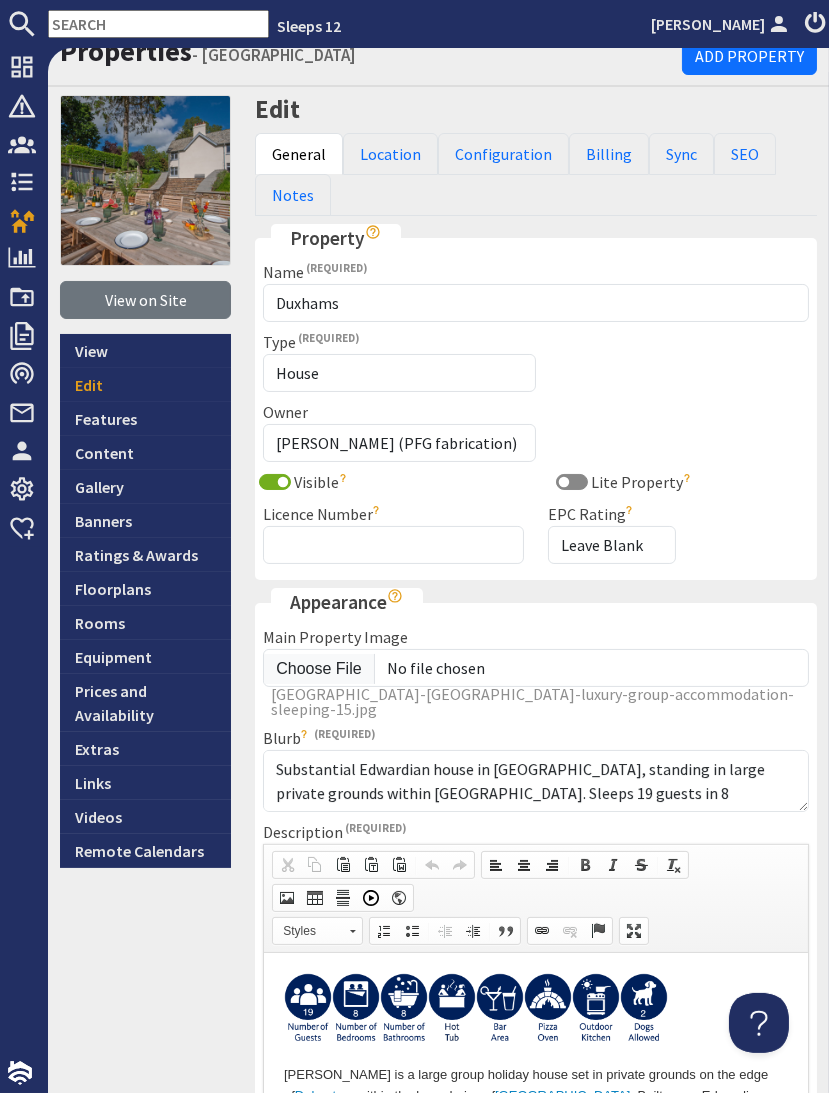 scroll, scrollTop: 0, scrollLeft: 0, axis: both 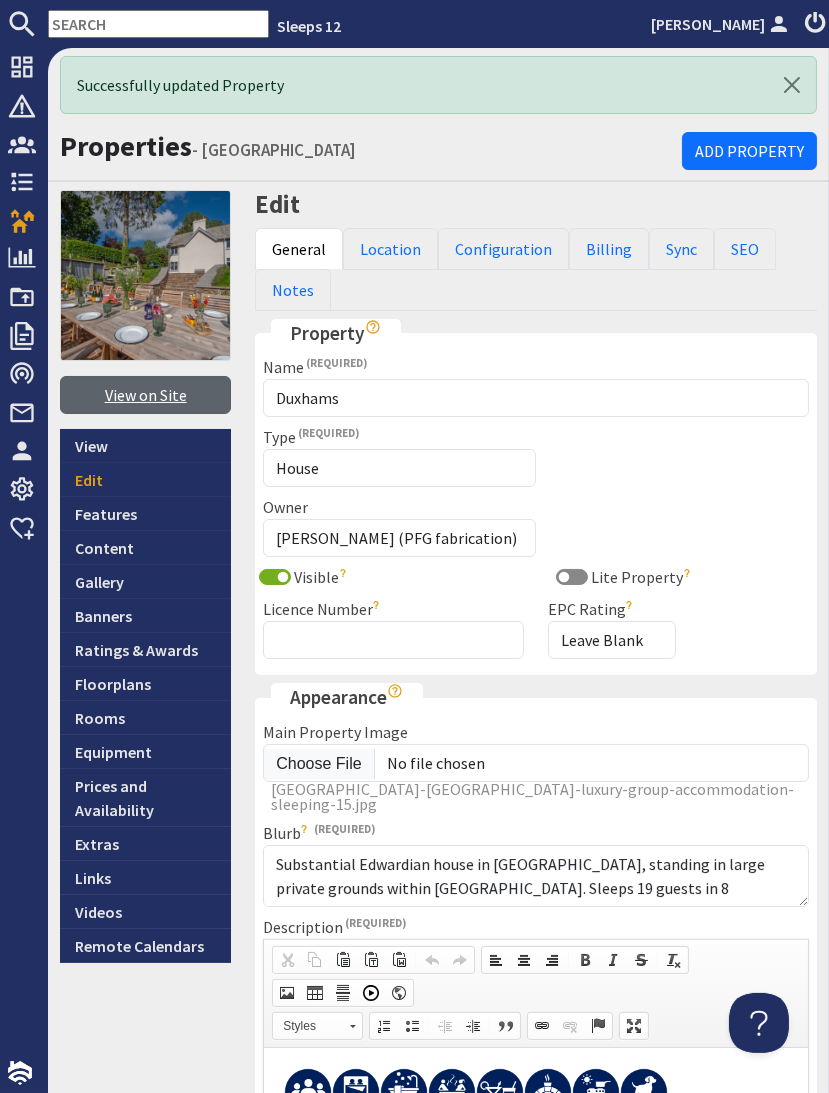 click on "View on Site" at bounding box center [145, 395] 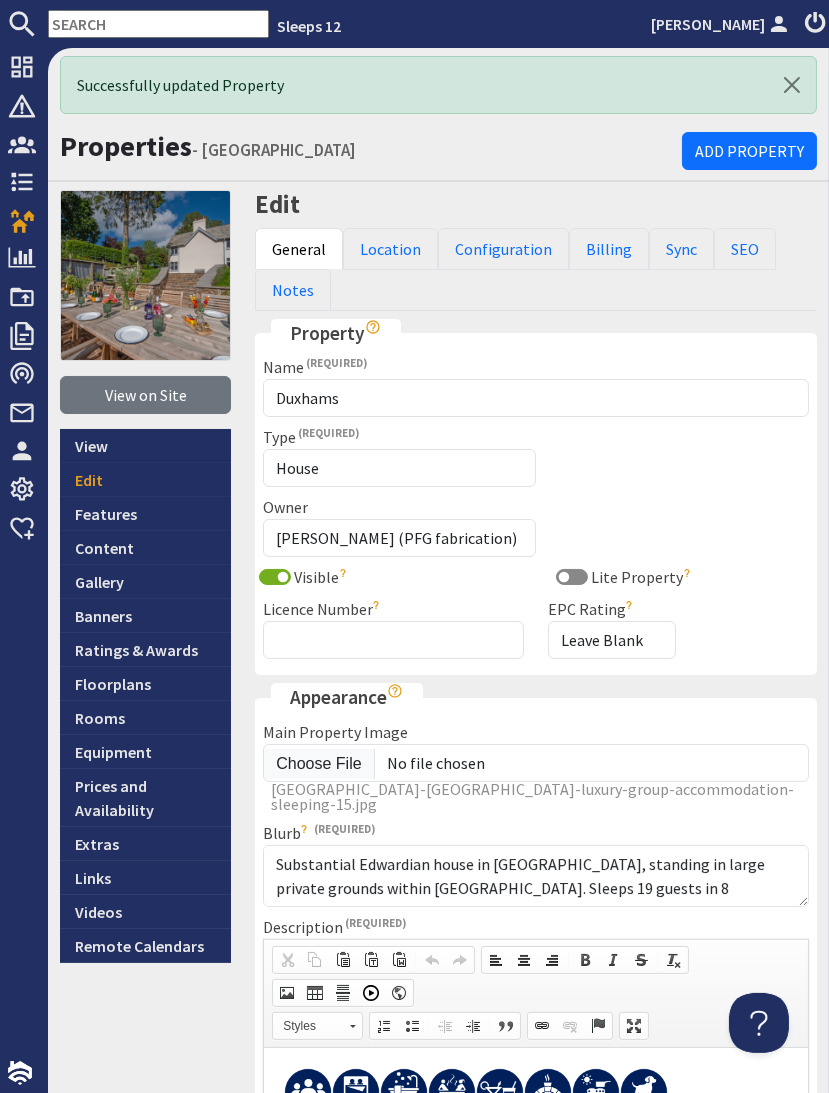 click at bounding box center [158, 24] 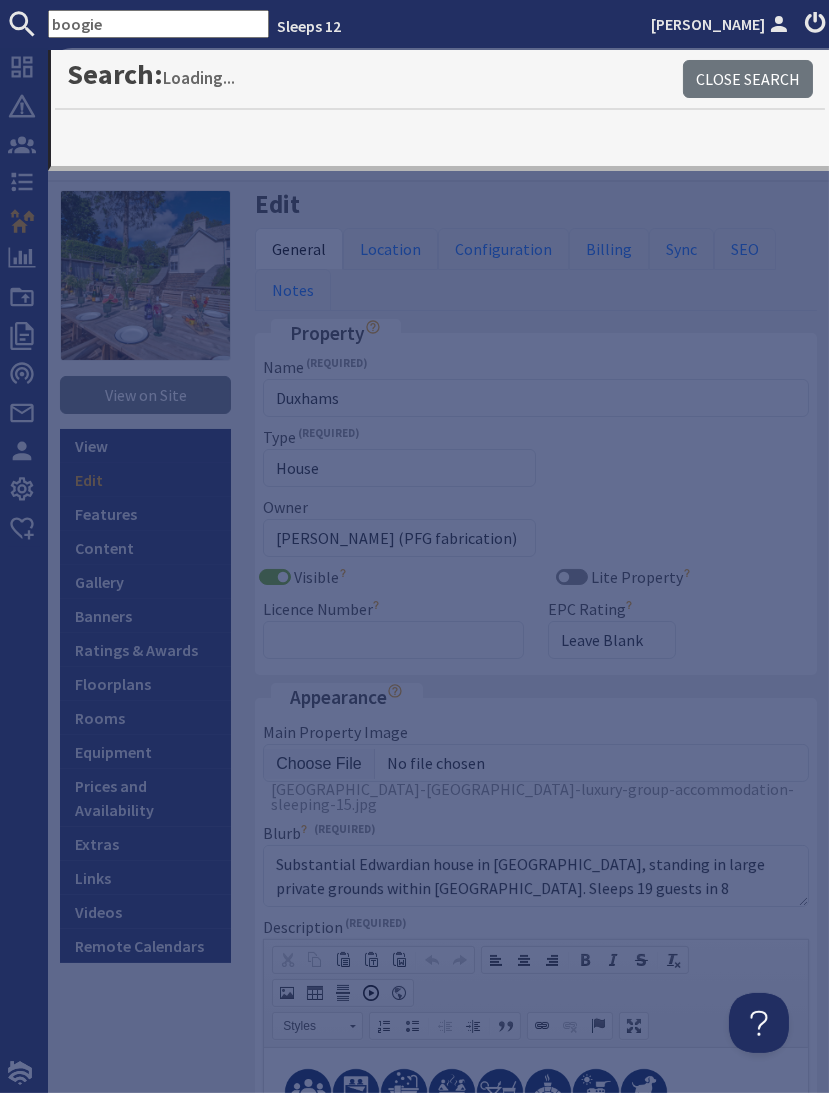 type on "boogie" 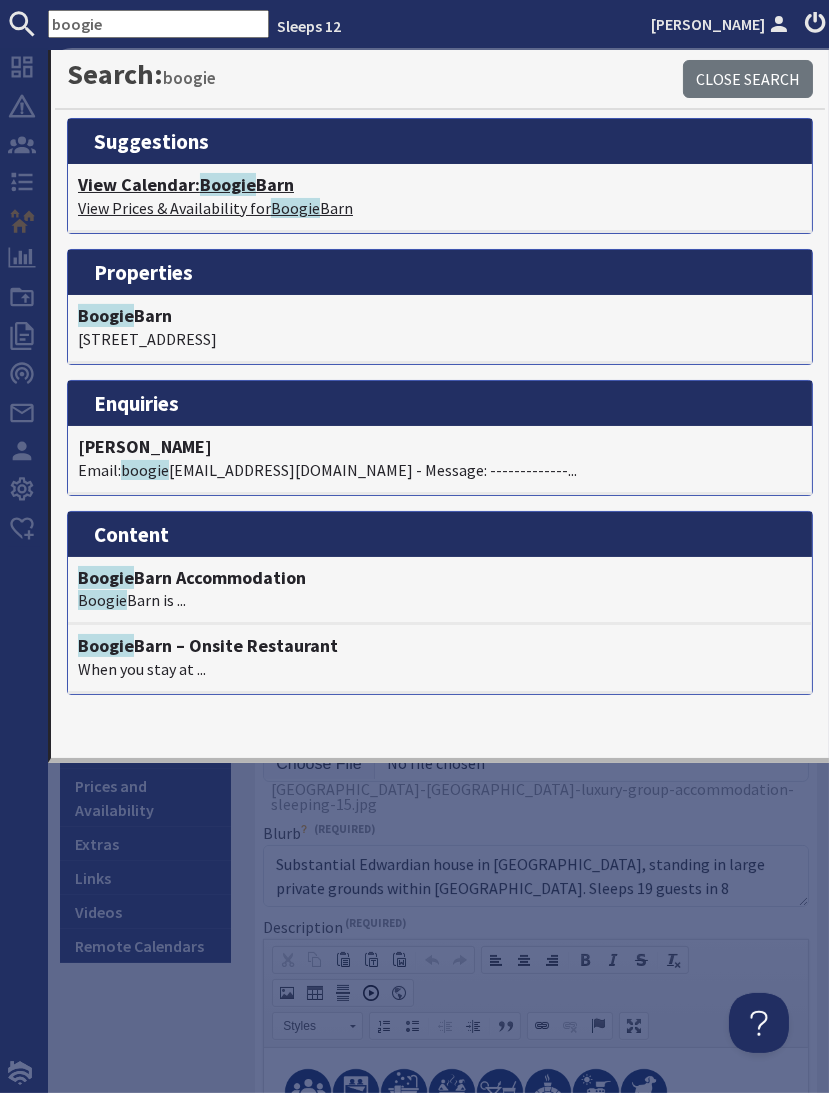 click on "View Calendar:  Boogie  Barn" at bounding box center [440, 185] 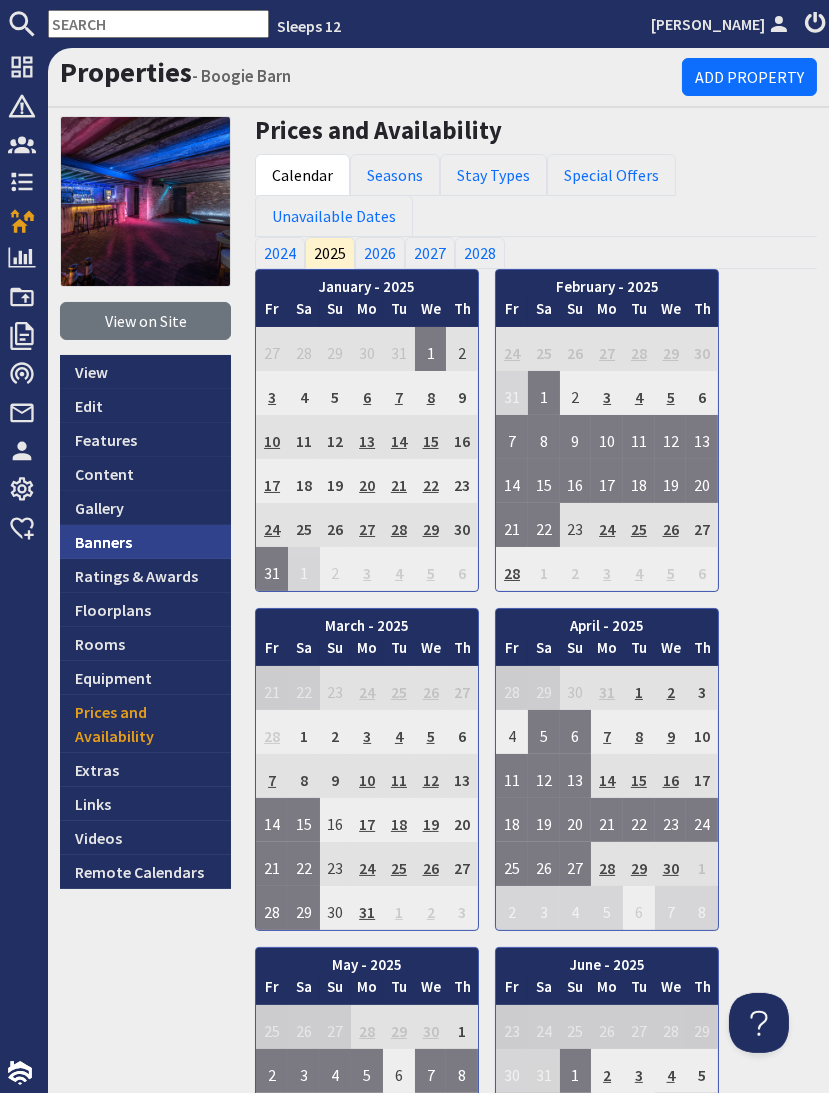 scroll, scrollTop: 0, scrollLeft: 0, axis: both 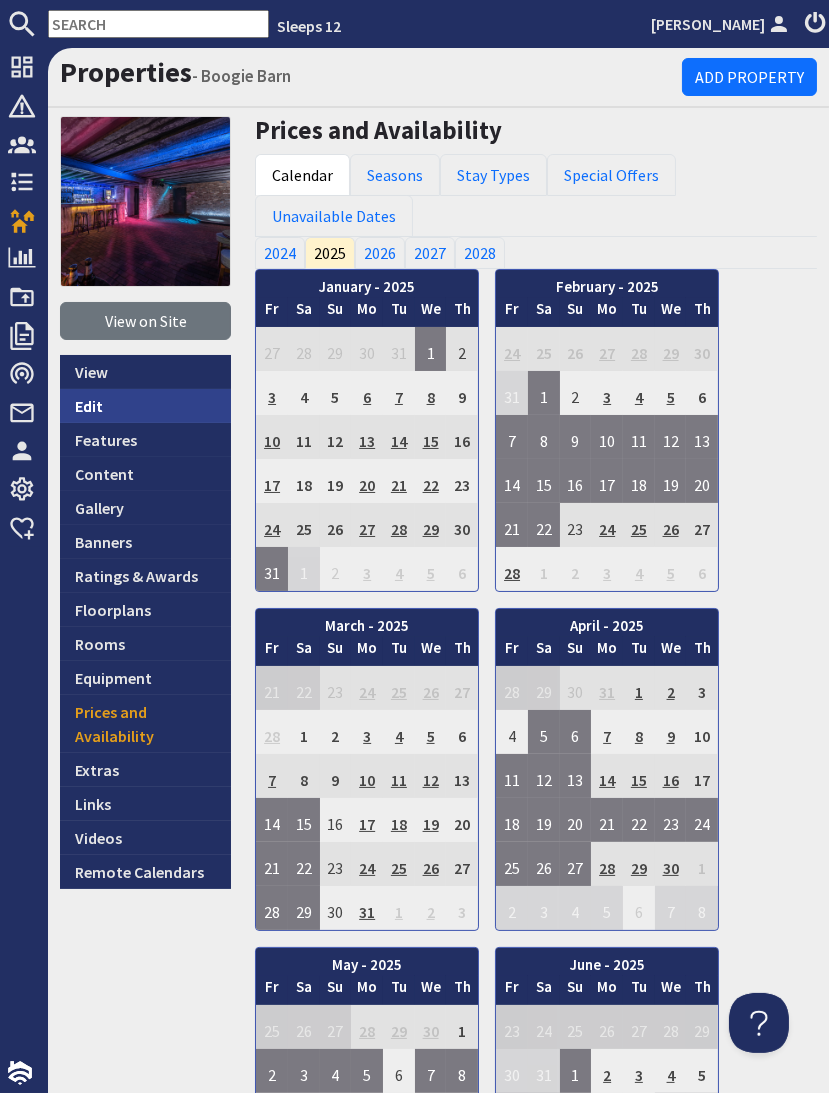 click on "Edit" at bounding box center [145, 406] 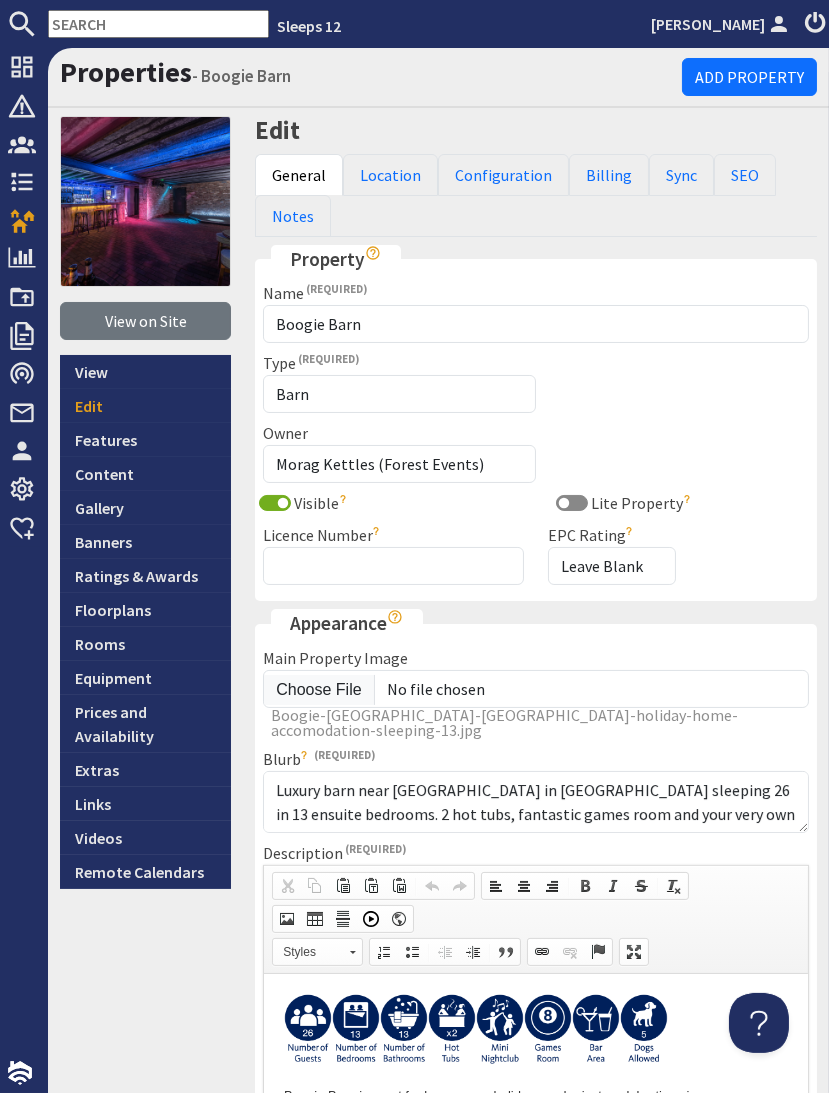 scroll, scrollTop: 0, scrollLeft: 0, axis: both 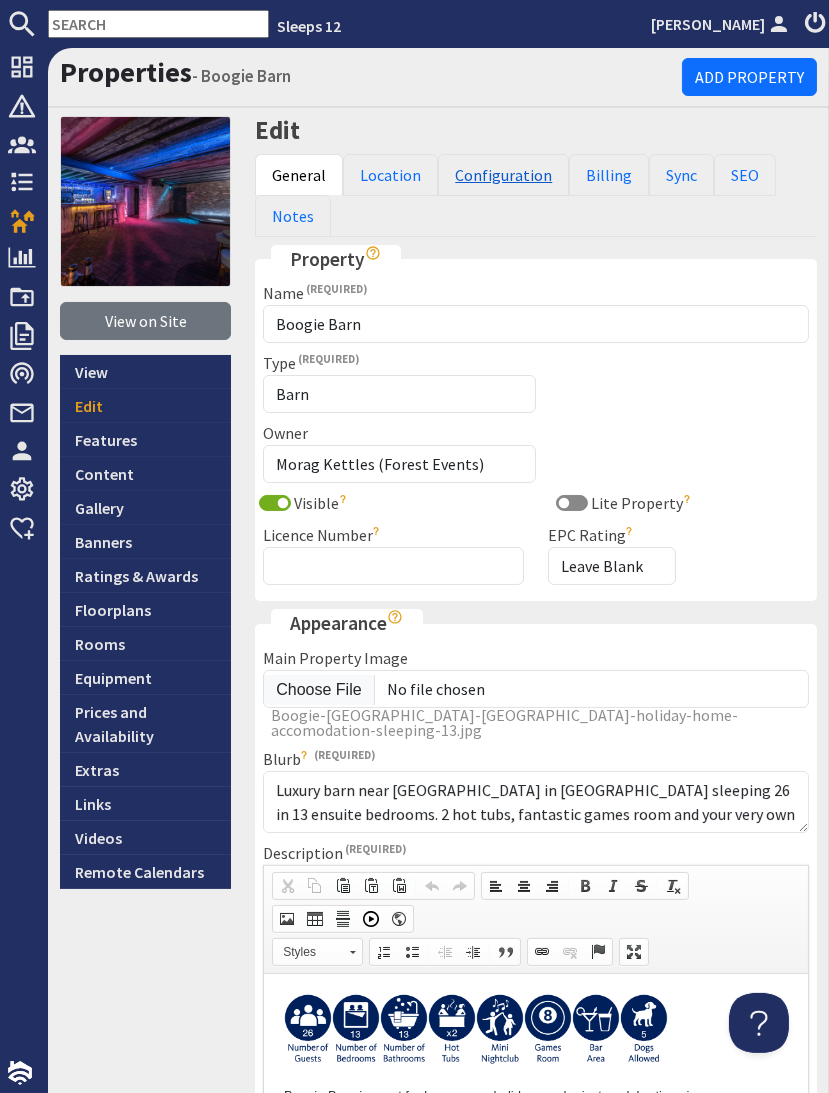 click on "Configuration" at bounding box center [503, 175] 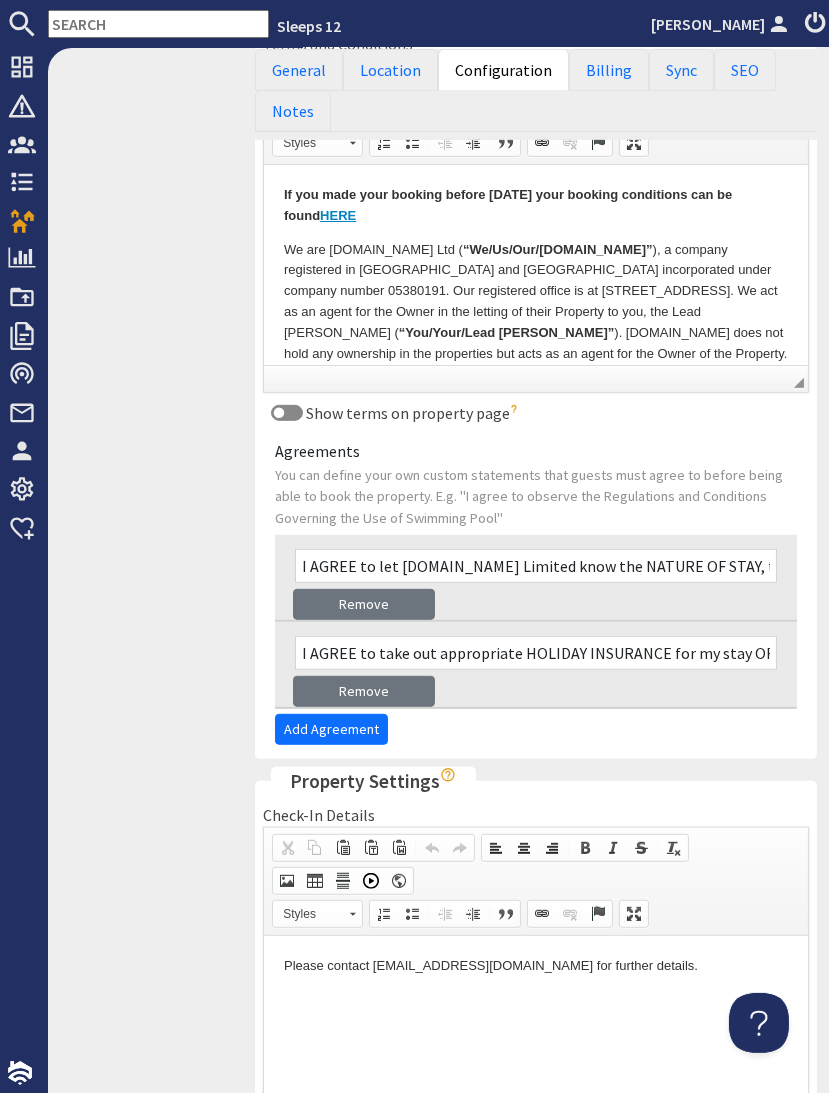 scroll, scrollTop: 1096, scrollLeft: 0, axis: vertical 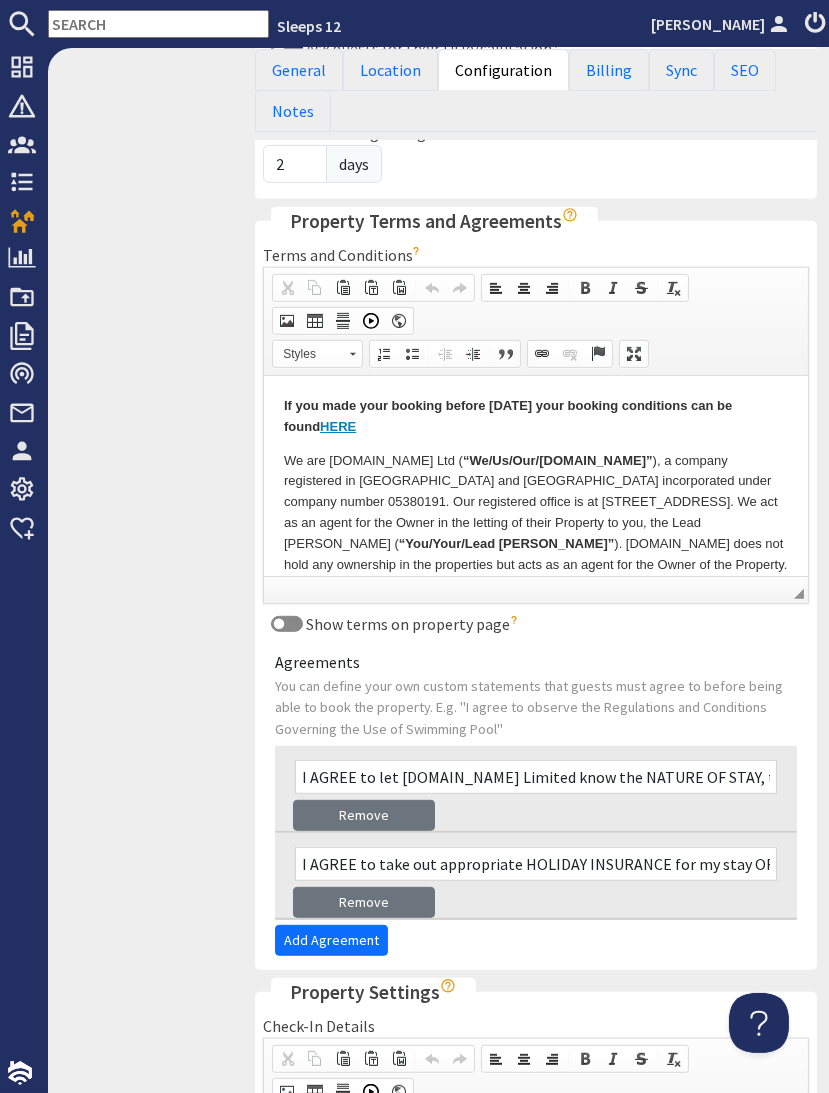 drag, startPoint x: 273, startPoint y: 629, endPoint x: 287, endPoint y: 625, distance: 14.56022 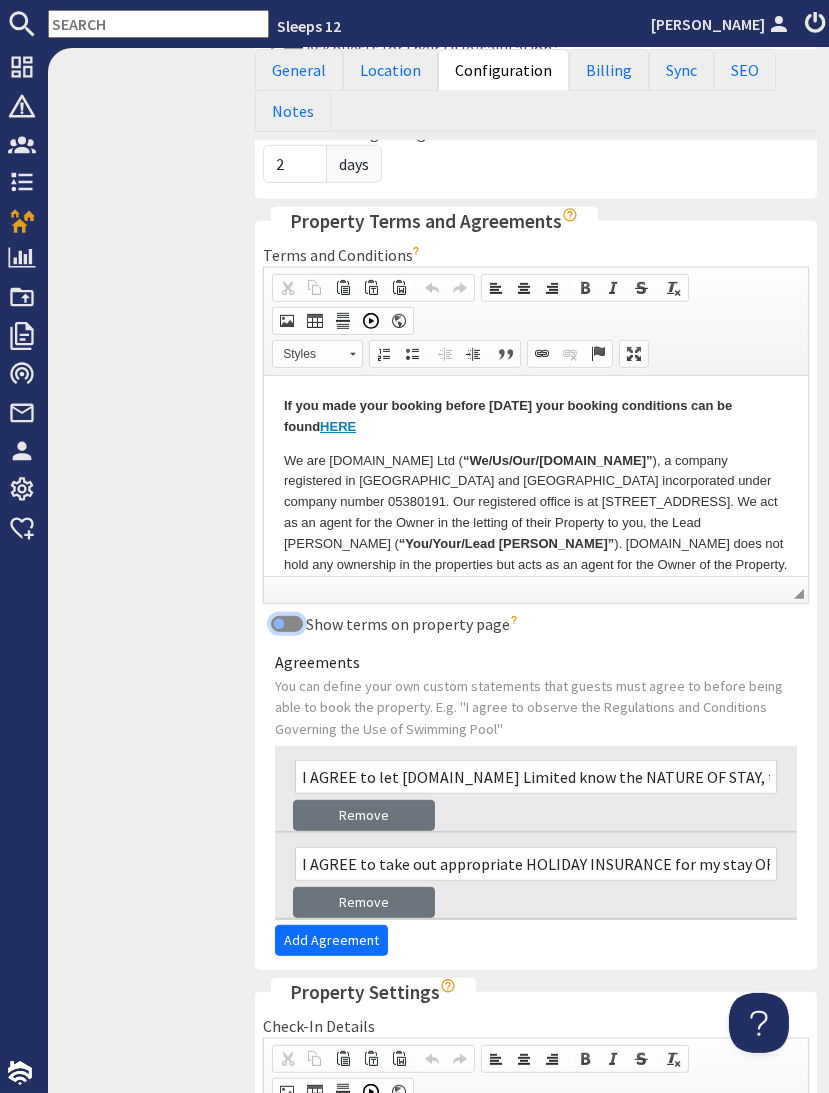 drag, startPoint x: 284, startPoint y: 620, endPoint x: 428, endPoint y: 633, distance: 144.58562 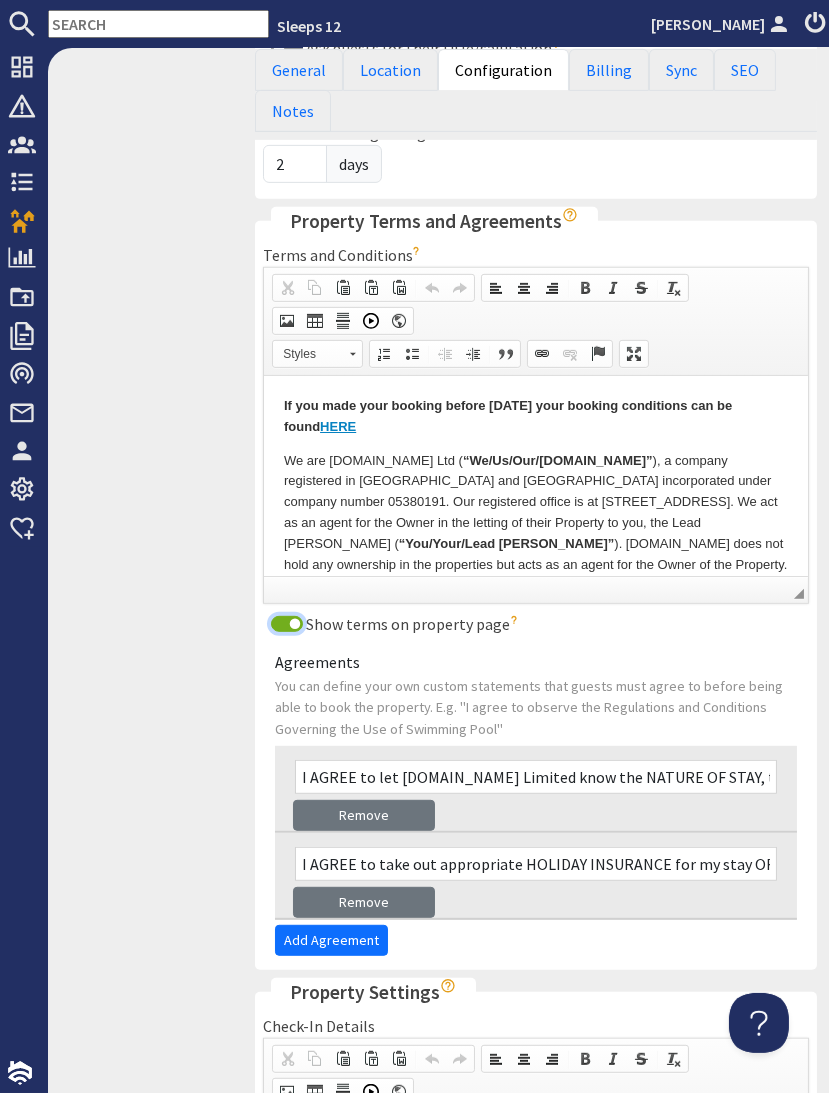 scroll, scrollTop: 1550, scrollLeft: 0, axis: vertical 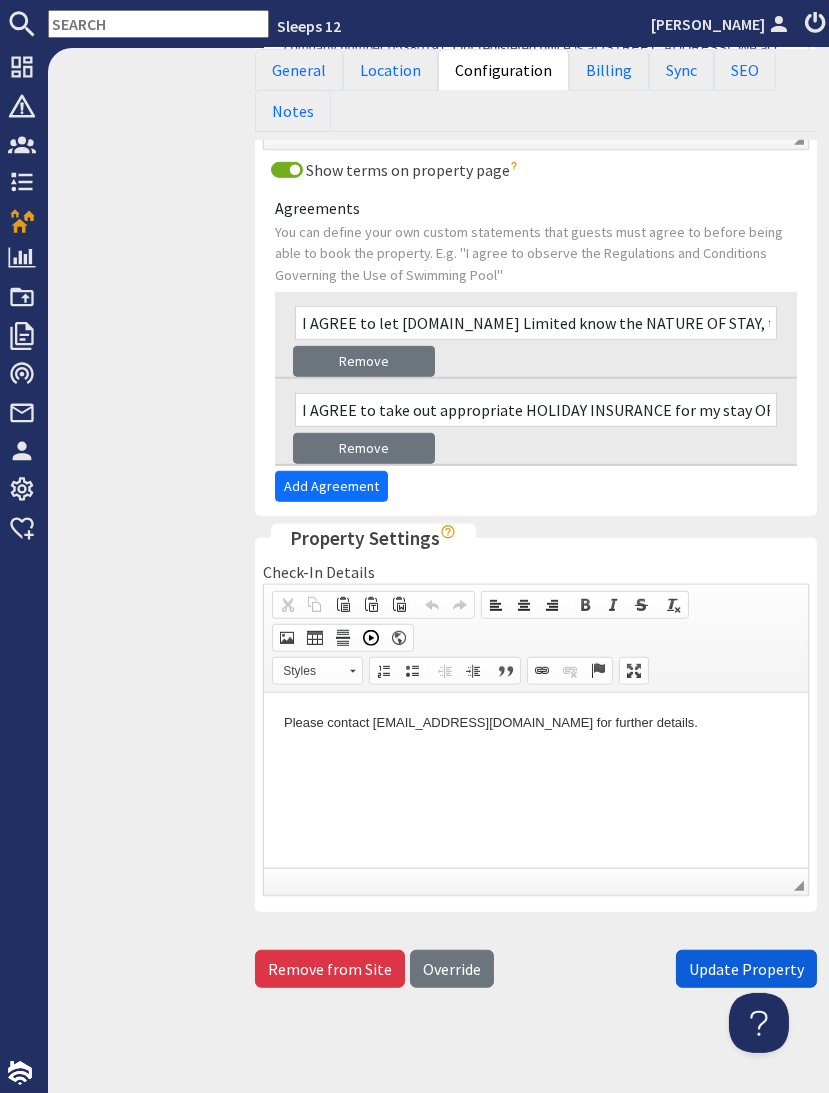 click on "Update Property" at bounding box center (746, 969) 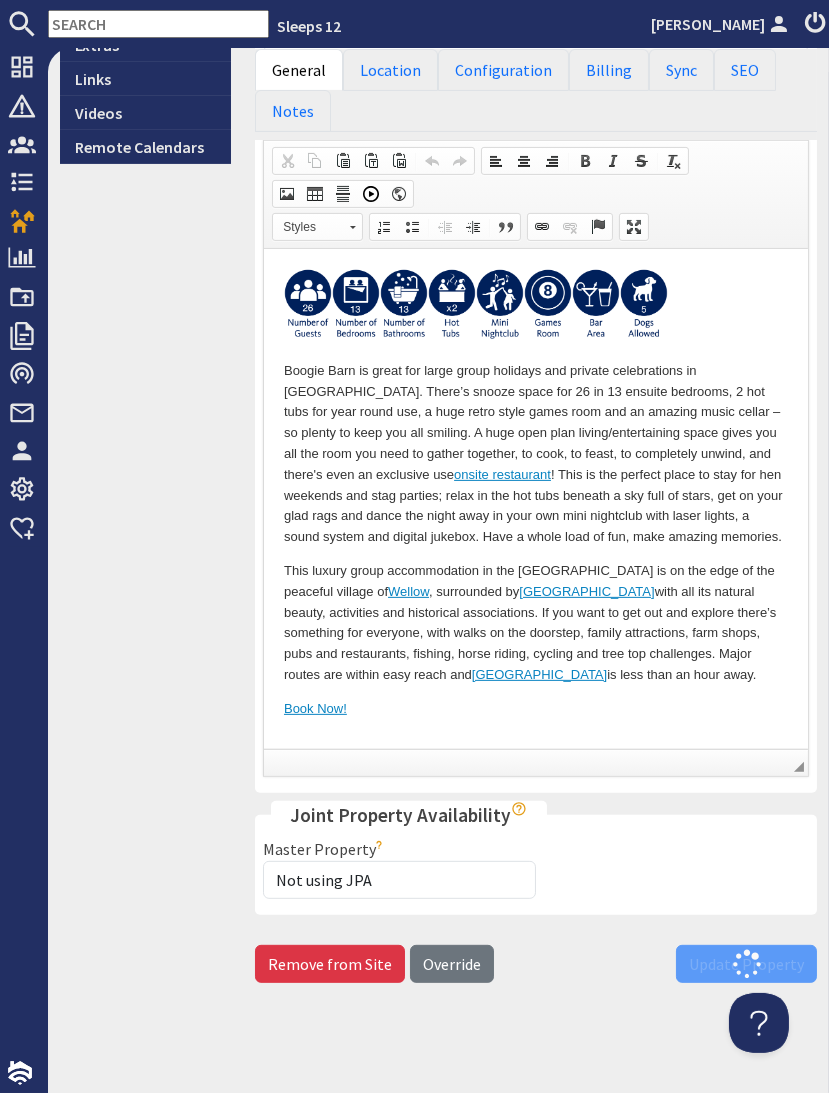scroll, scrollTop: 707, scrollLeft: 0, axis: vertical 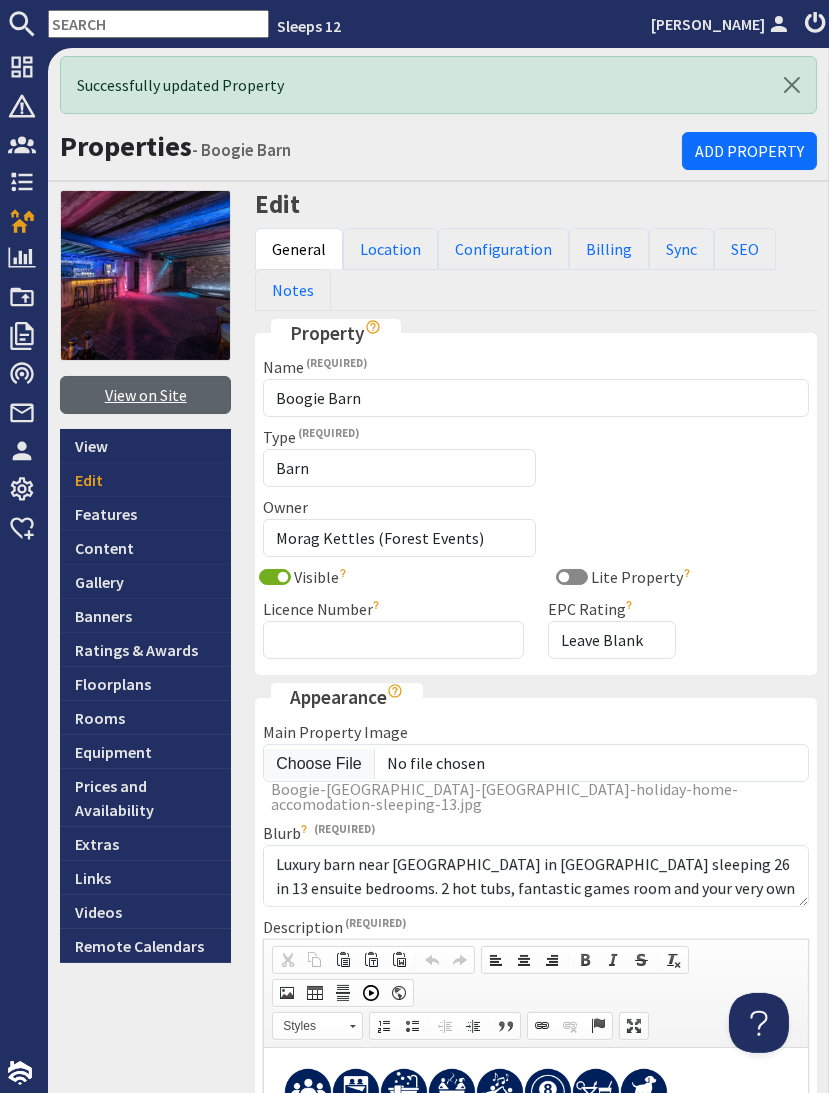 click on "View on Site" at bounding box center (145, 395) 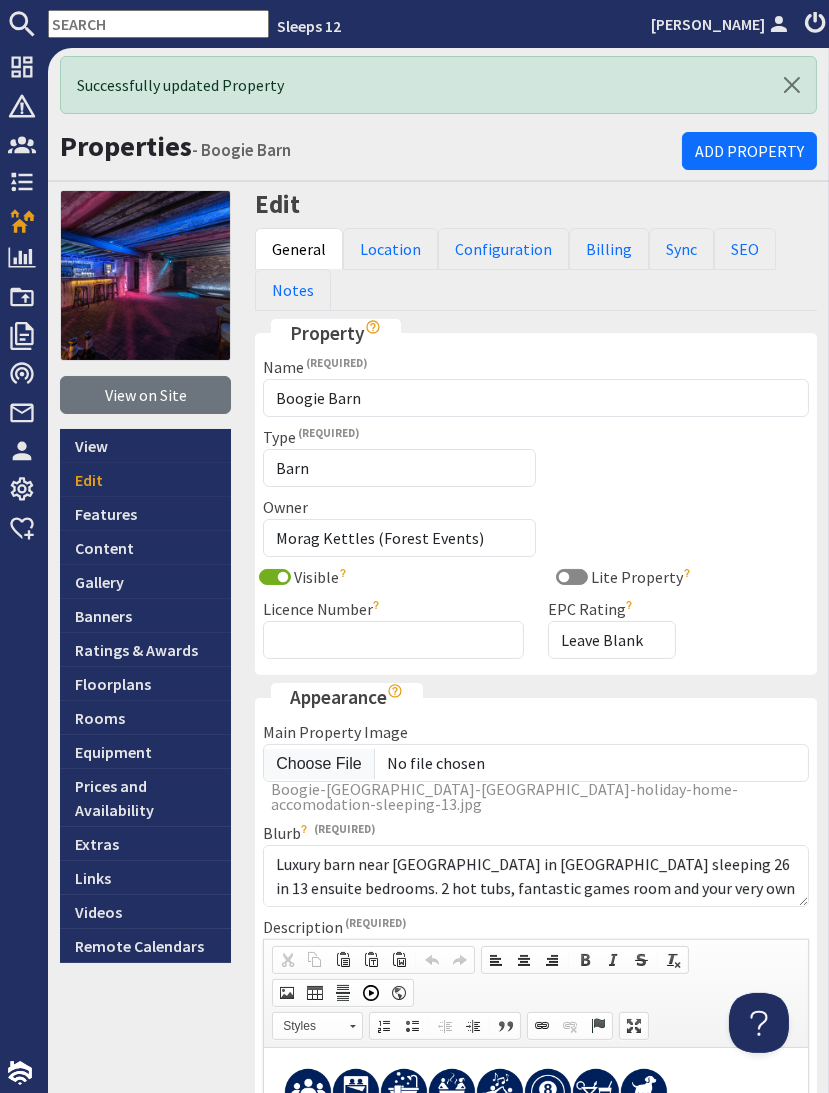 click at bounding box center [158, 24] 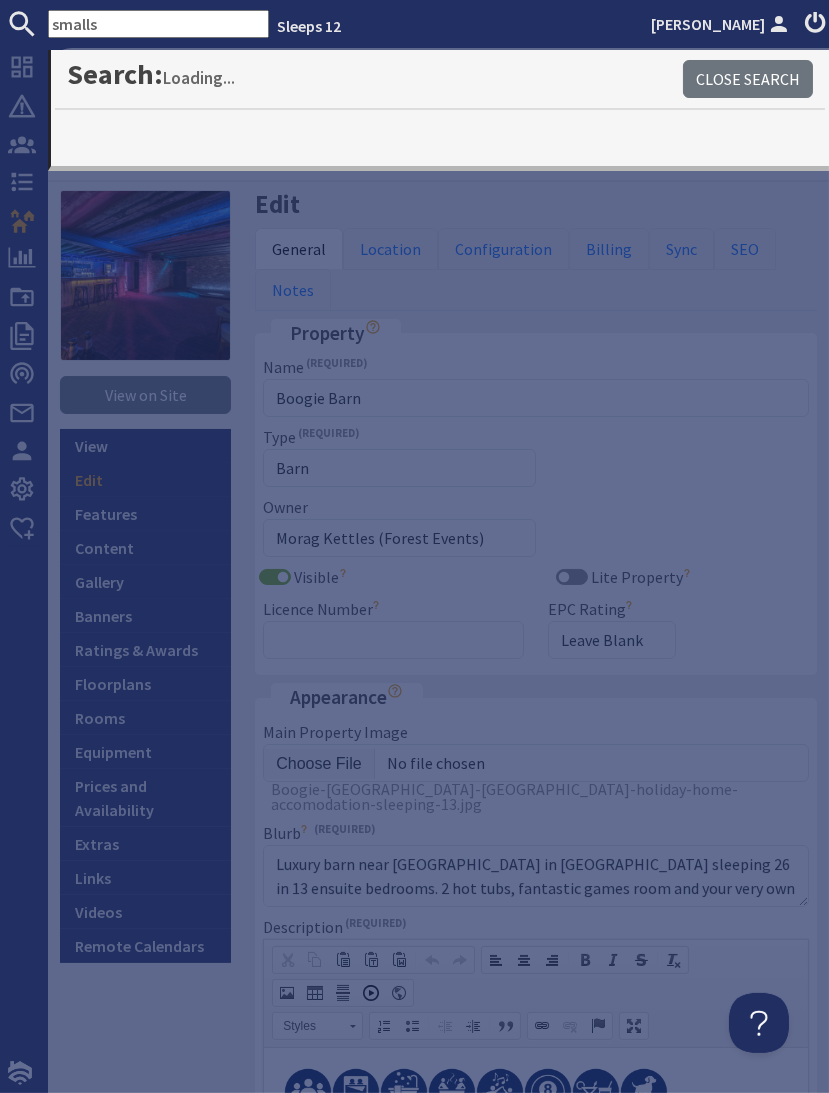 type on "smalls" 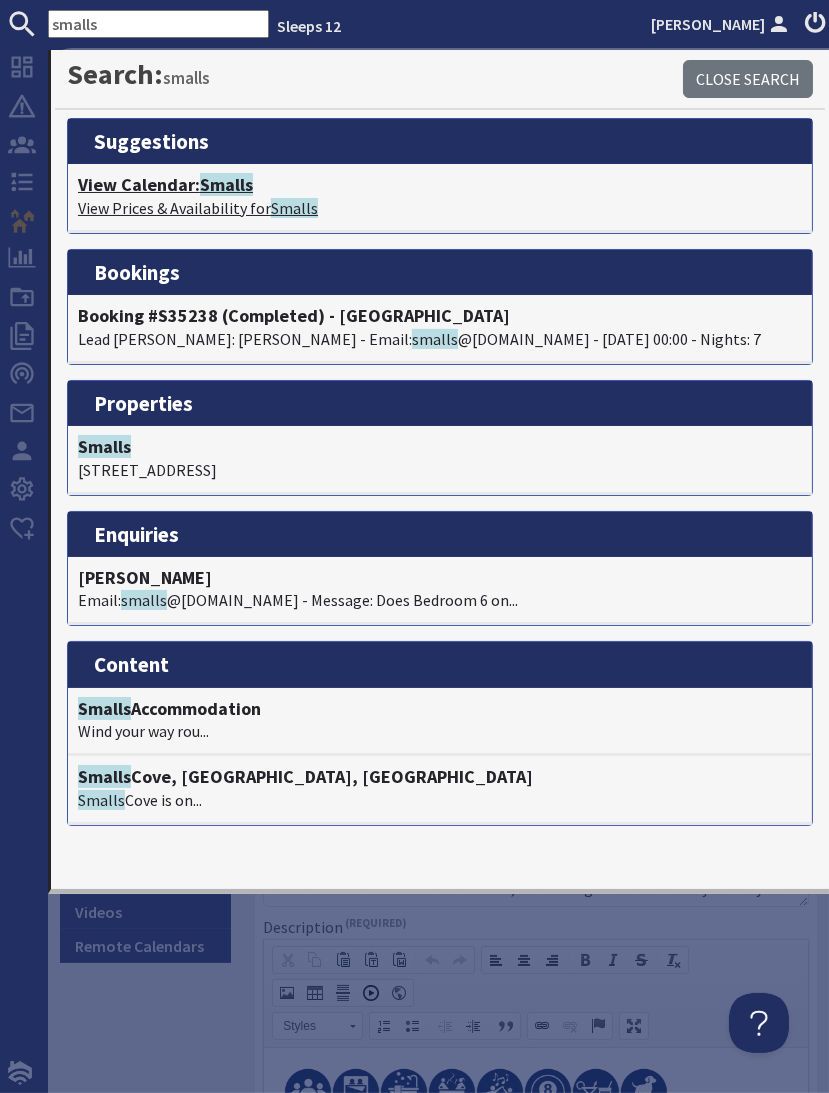 click on "Smalls" 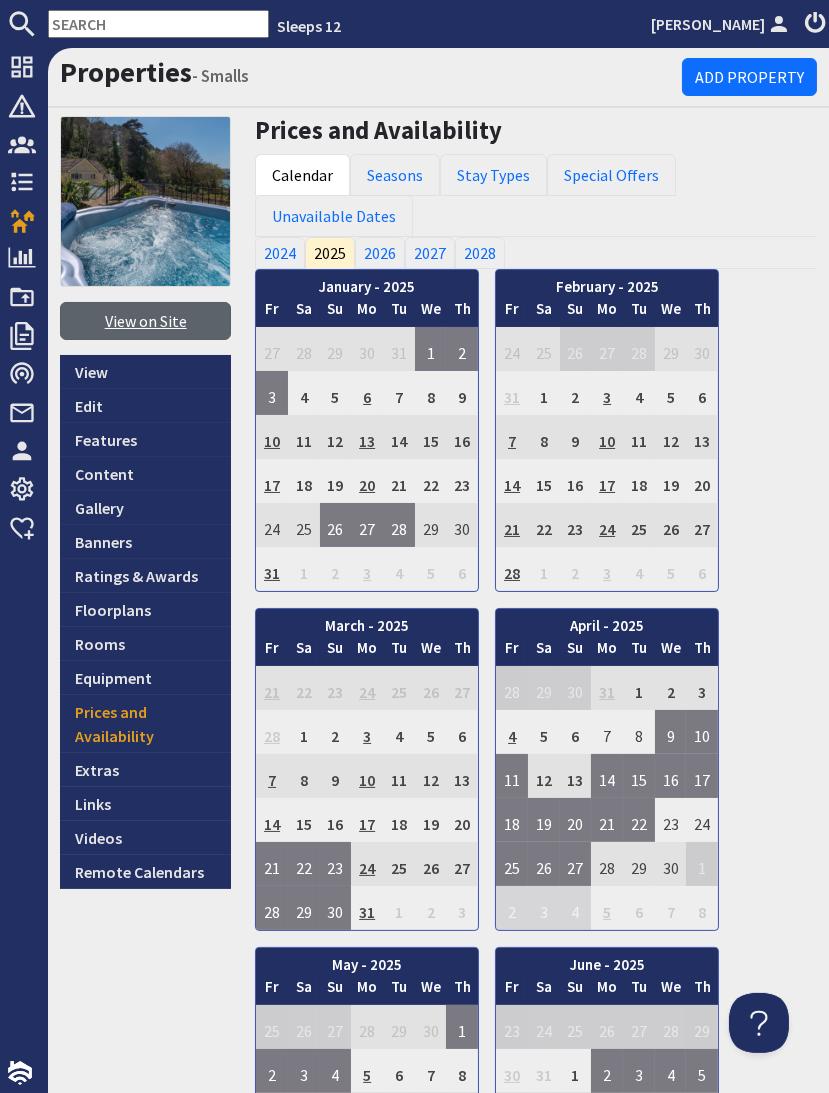 scroll, scrollTop: 0, scrollLeft: 0, axis: both 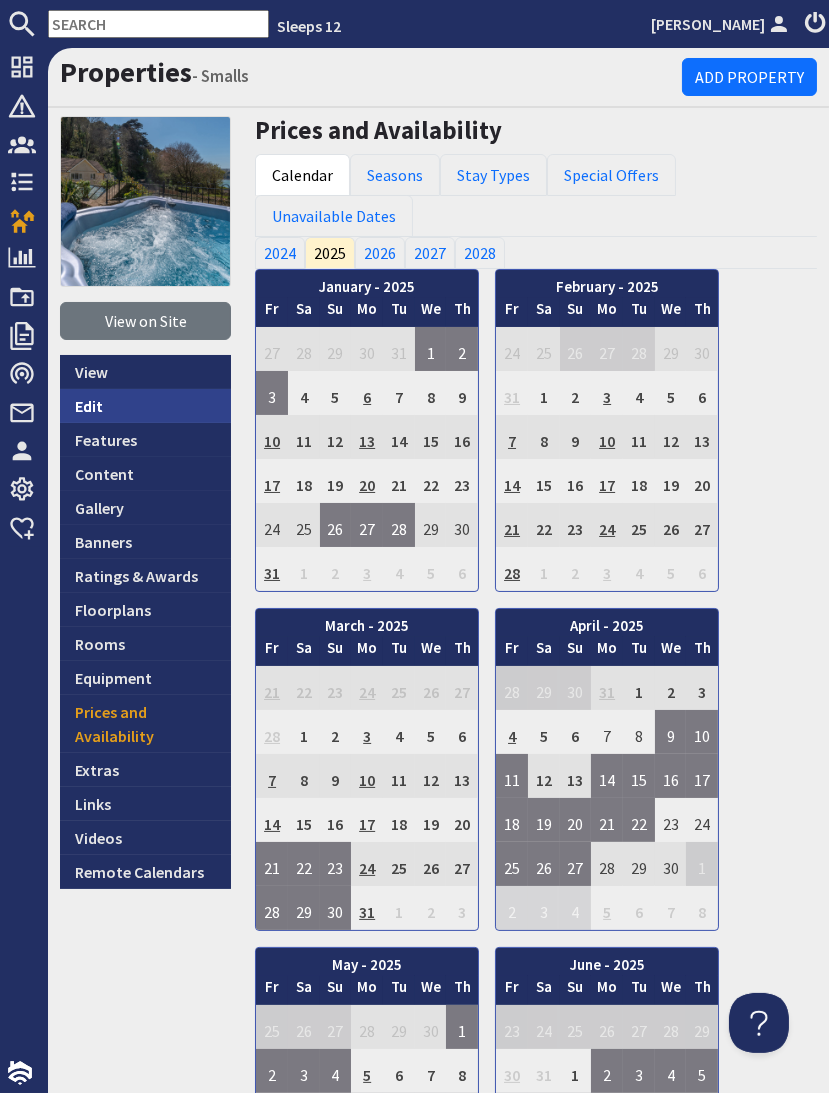 click on "Edit" at bounding box center (145, 406) 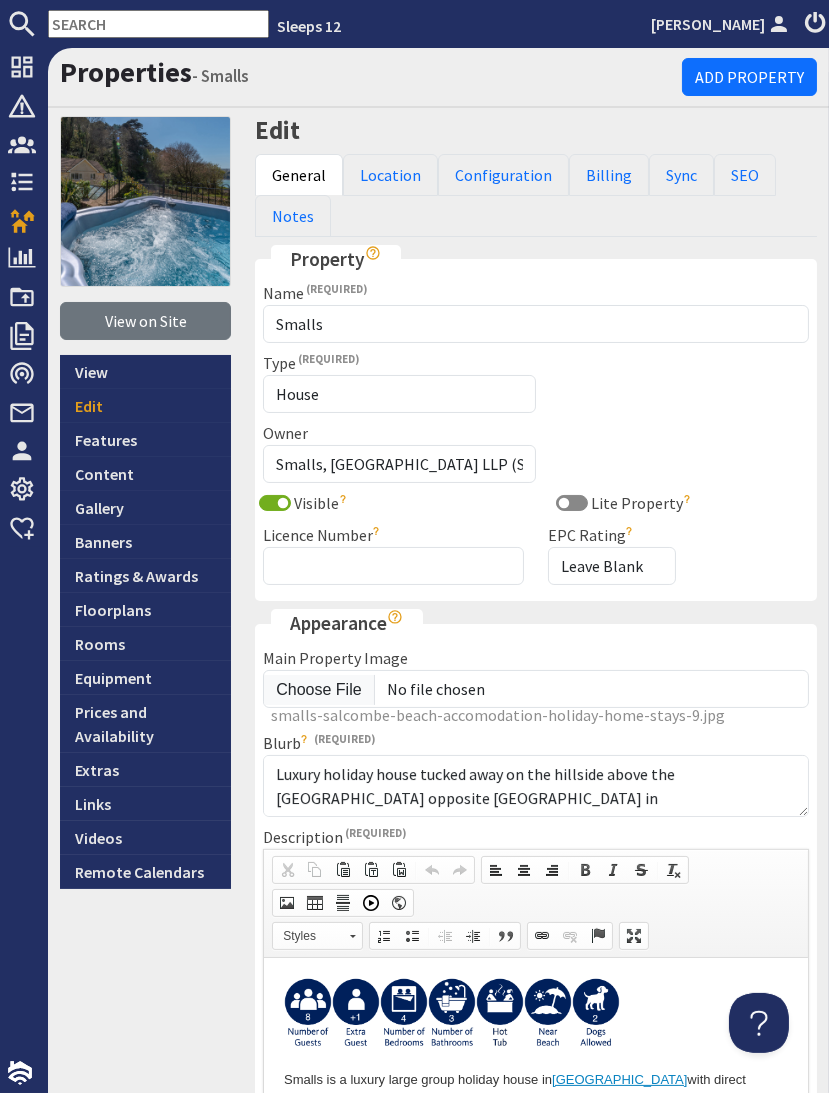 scroll, scrollTop: 0, scrollLeft: 0, axis: both 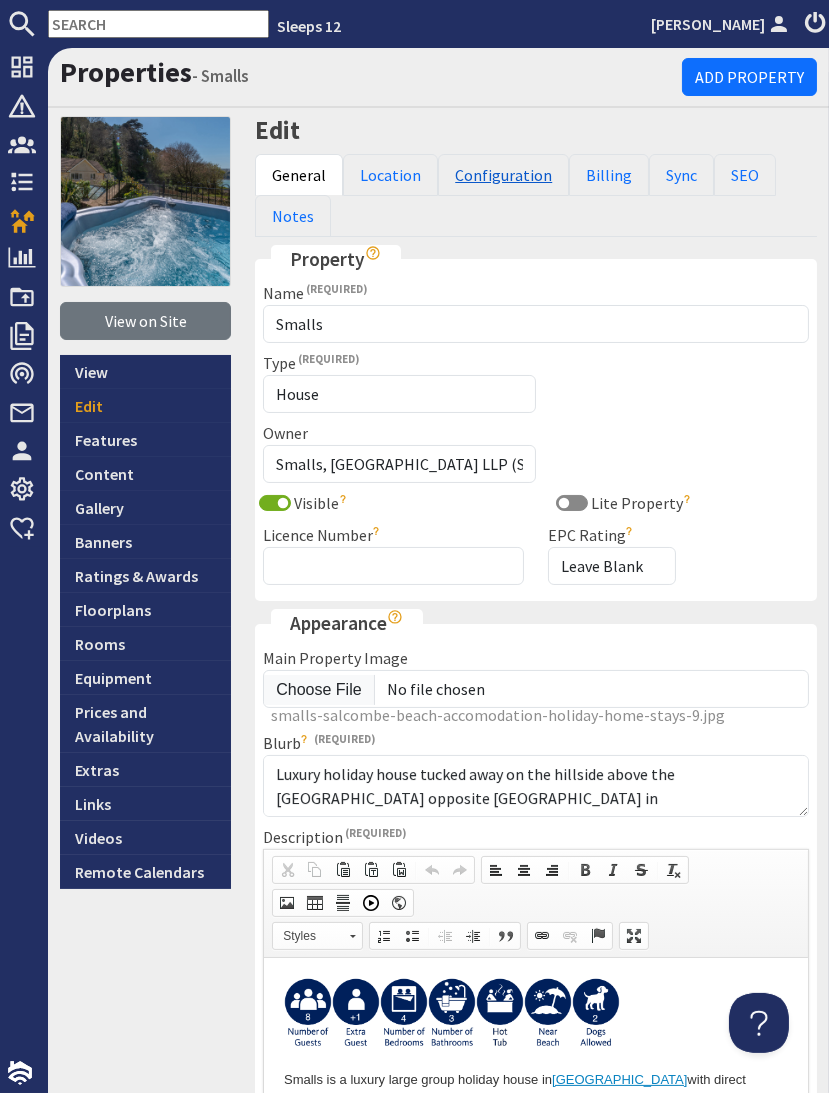 click on "Configuration" at bounding box center [503, 175] 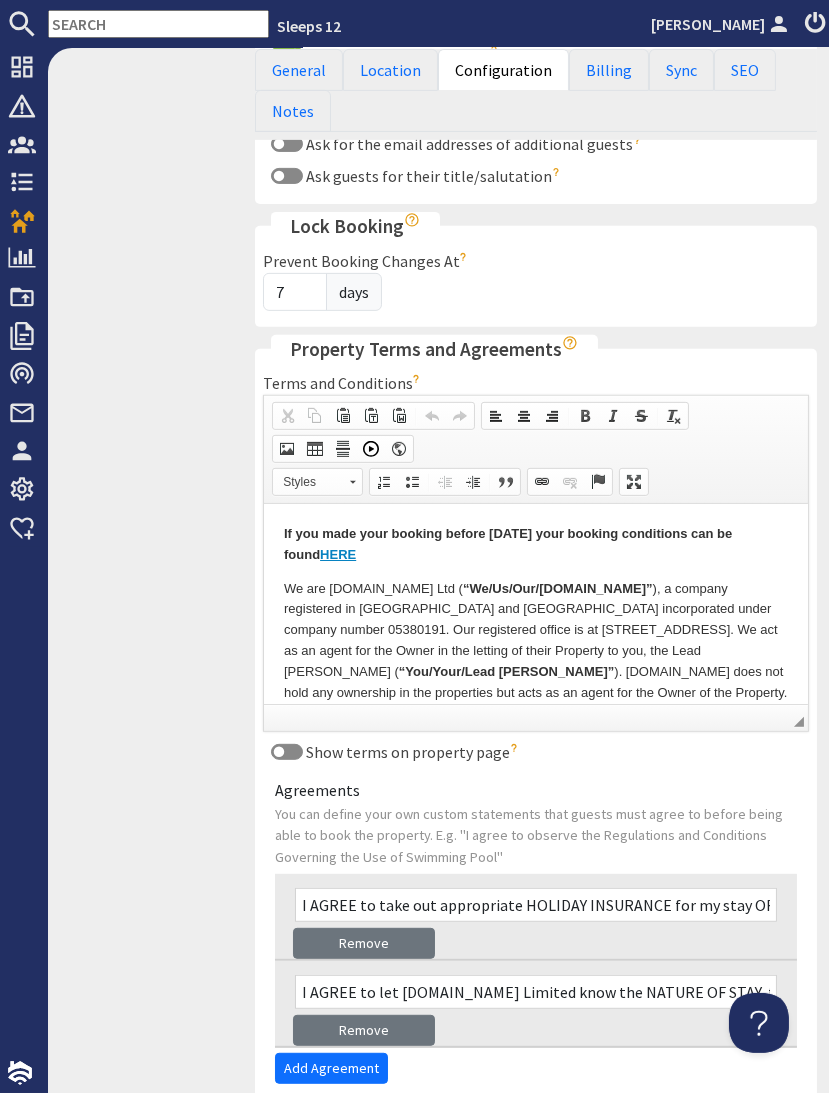 scroll, scrollTop: 970, scrollLeft: 0, axis: vertical 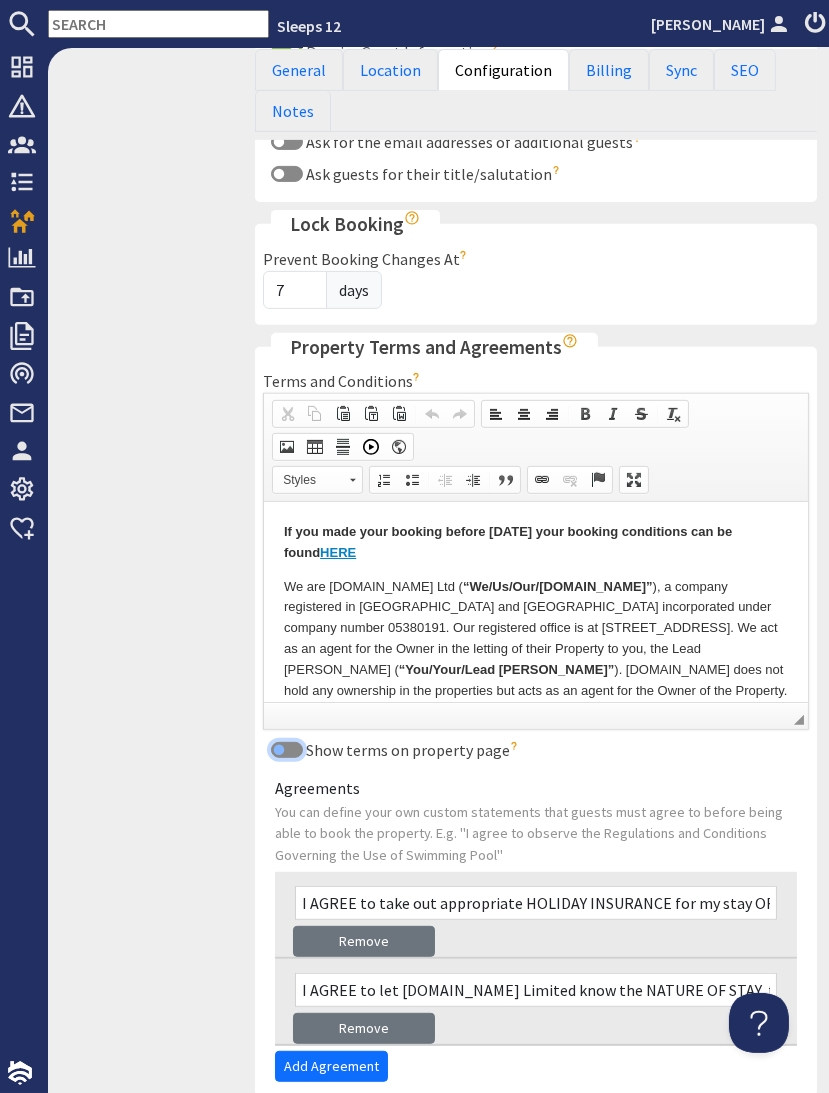 click on "Show terms on property page" at bounding box center (287, 750) 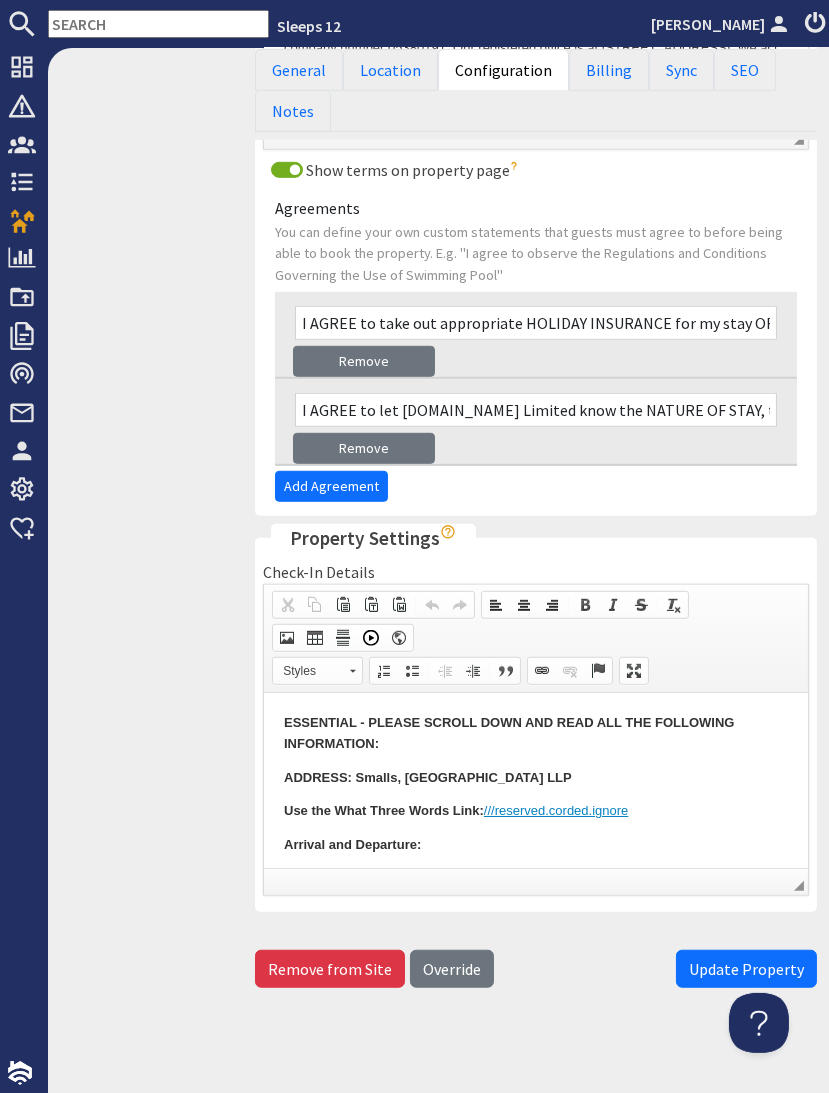 click on "Update Property" at bounding box center (746, 969) 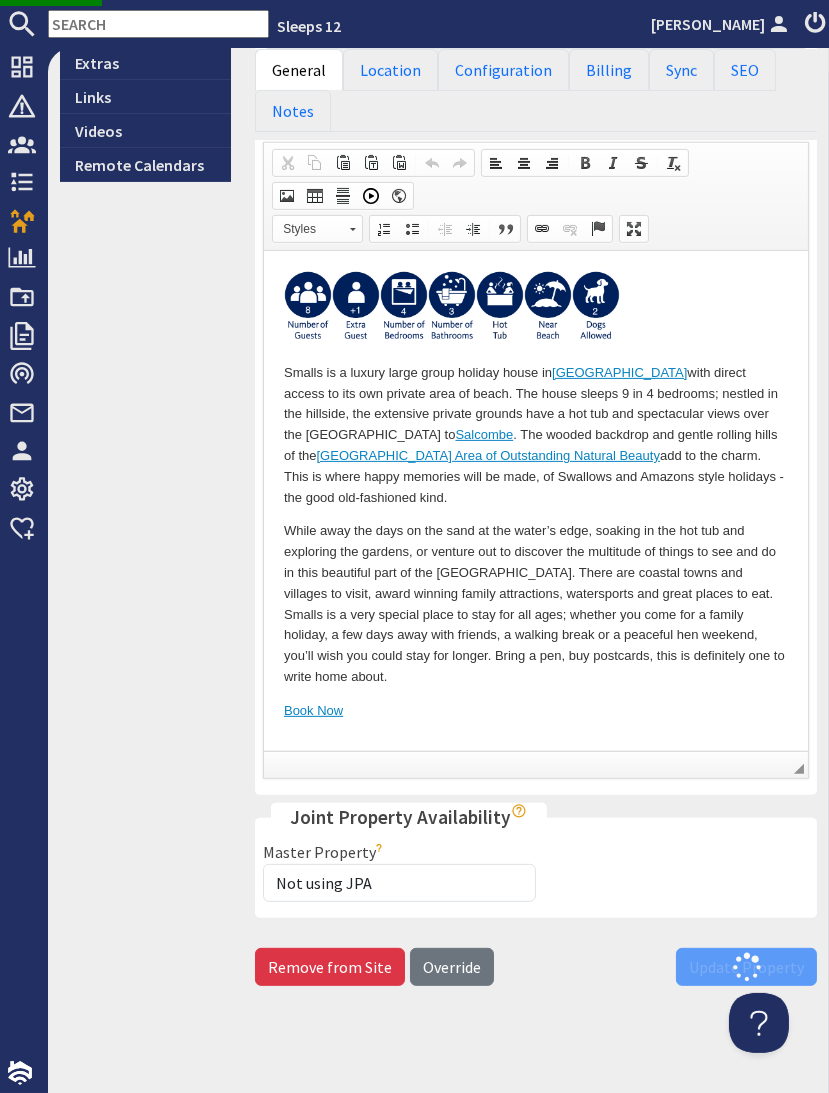 scroll, scrollTop: 0, scrollLeft: 0, axis: both 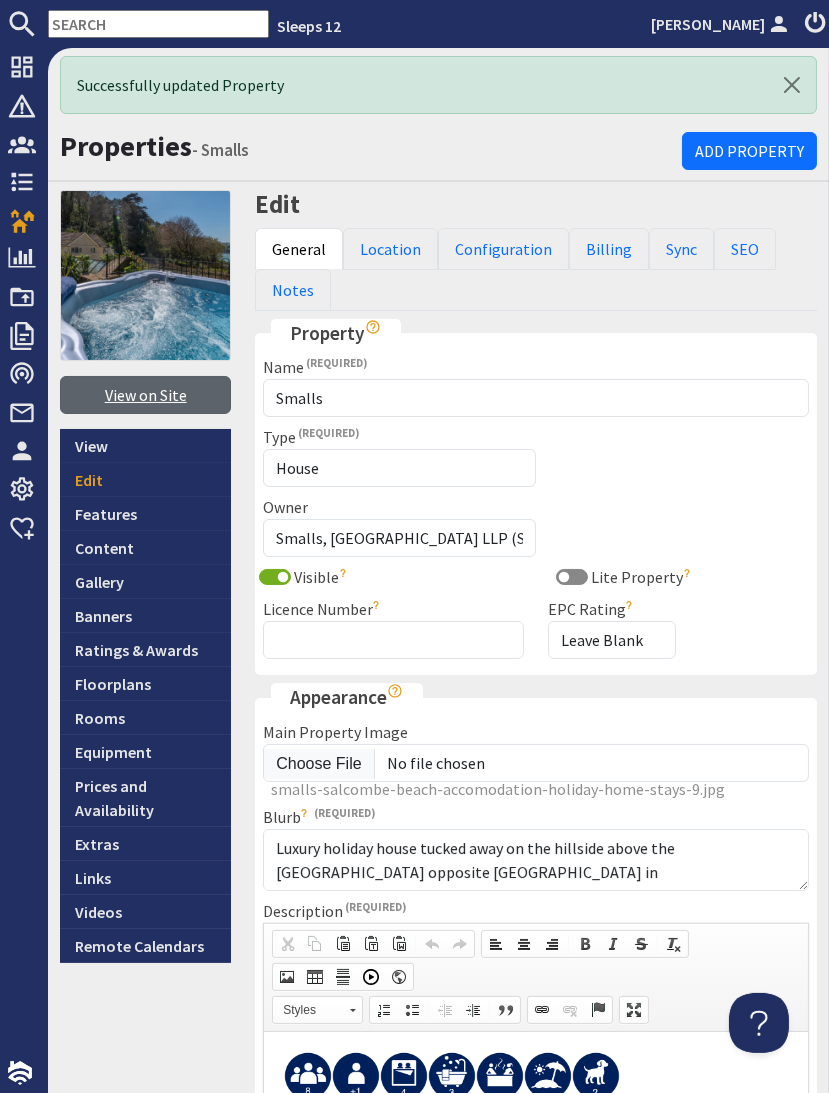click on "View on Site" at bounding box center [145, 395] 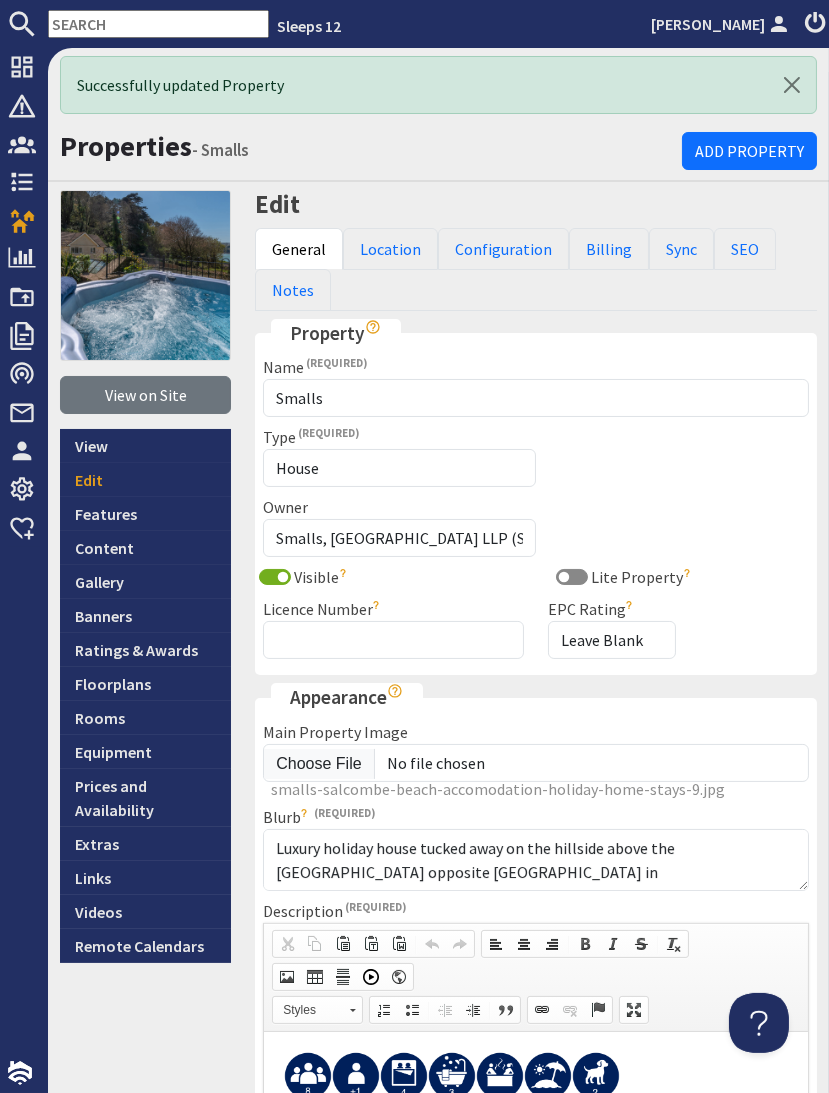 click at bounding box center [158, 24] 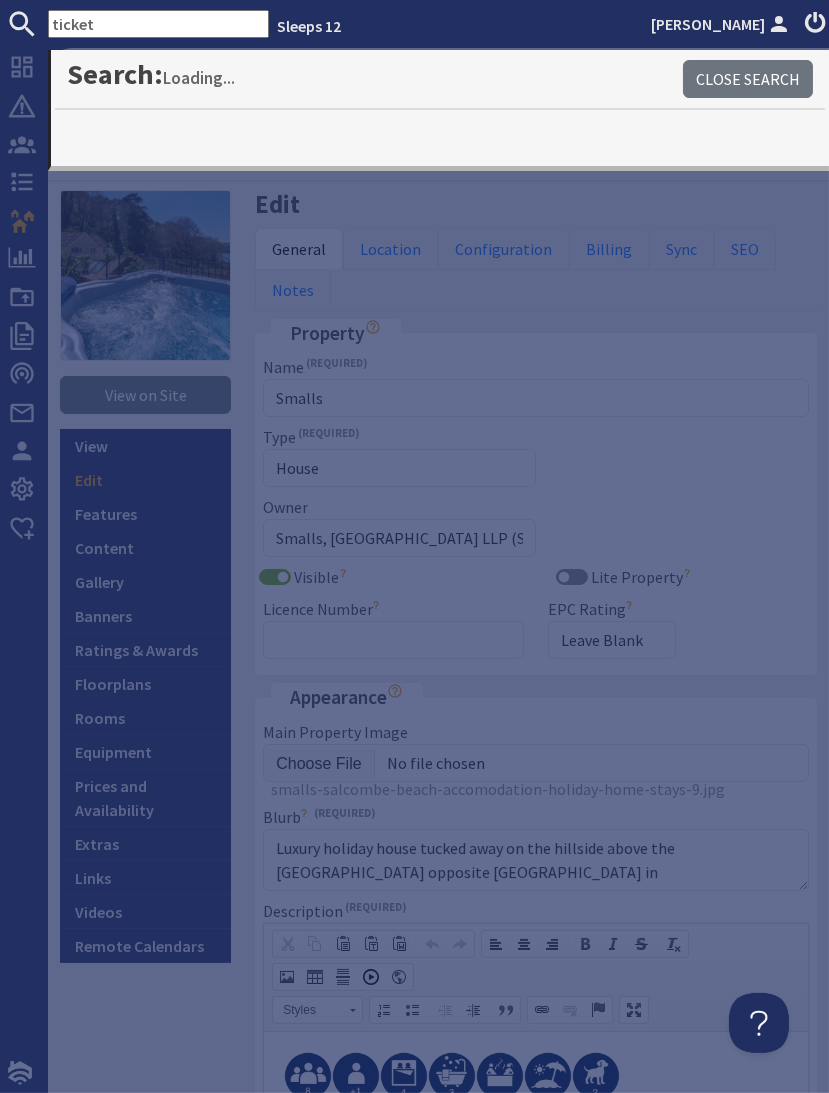 type on "ticket" 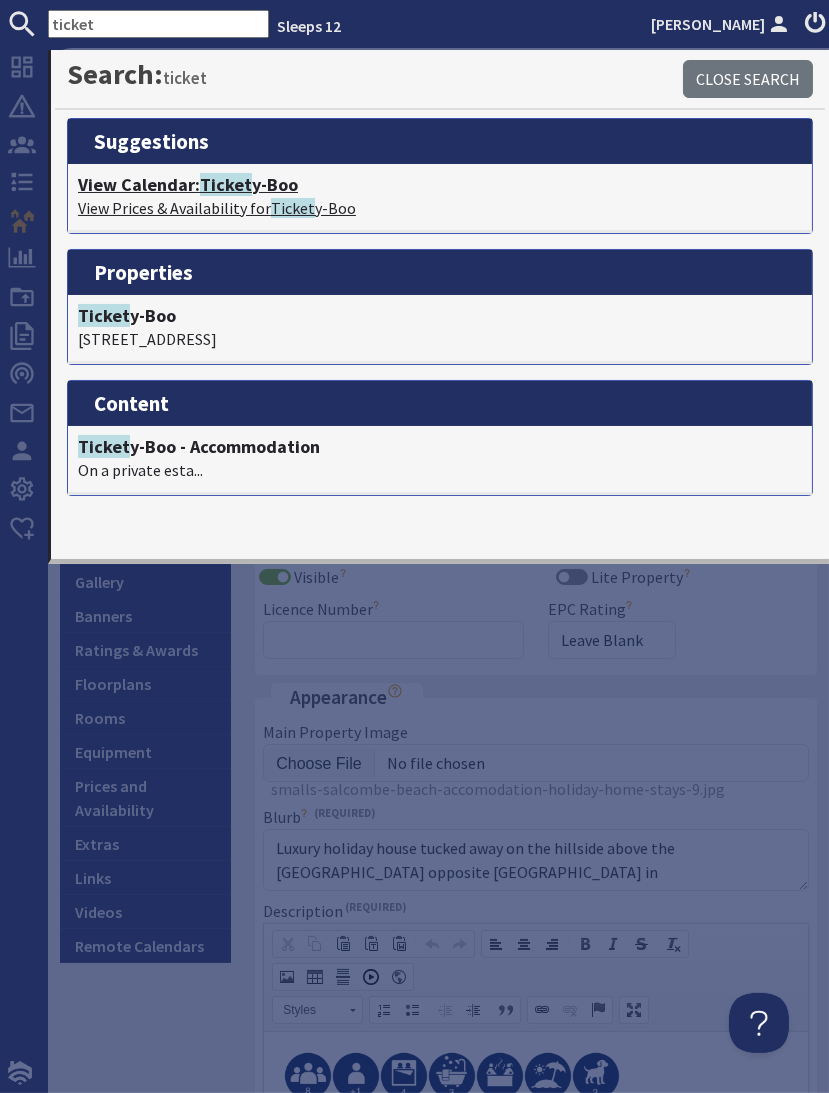 click on "Ticket" 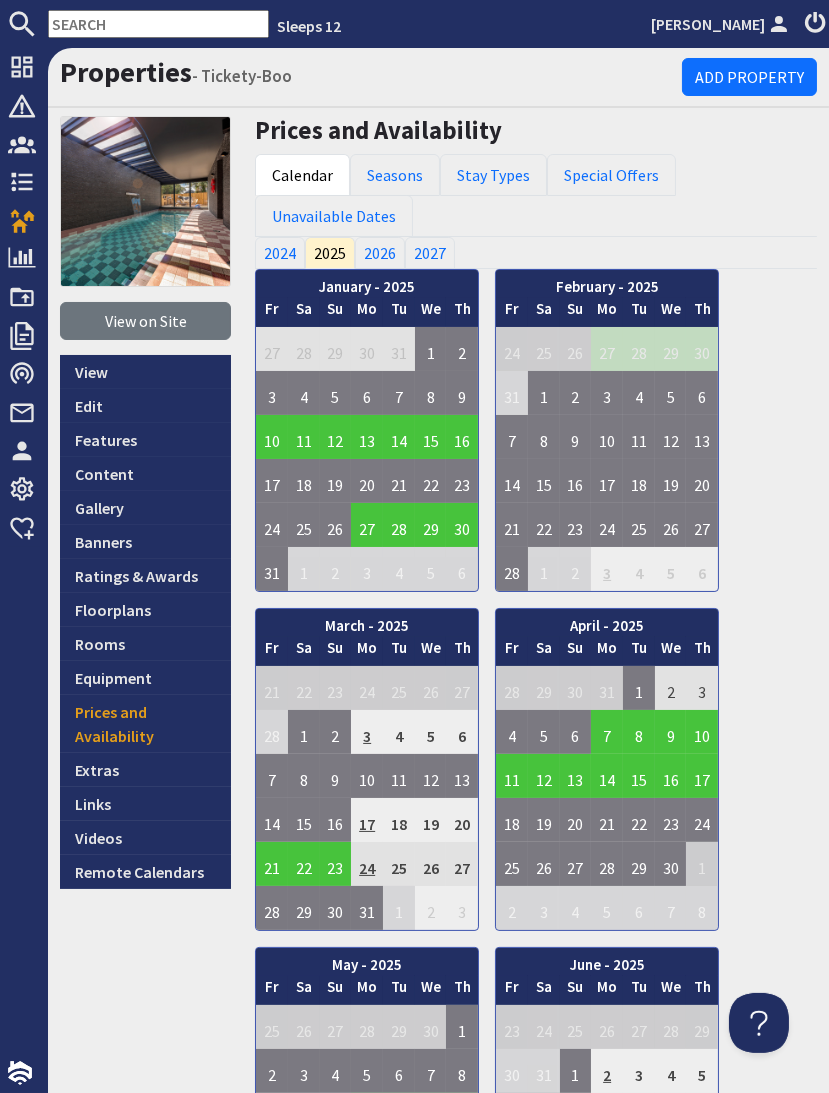 scroll, scrollTop: 0, scrollLeft: 0, axis: both 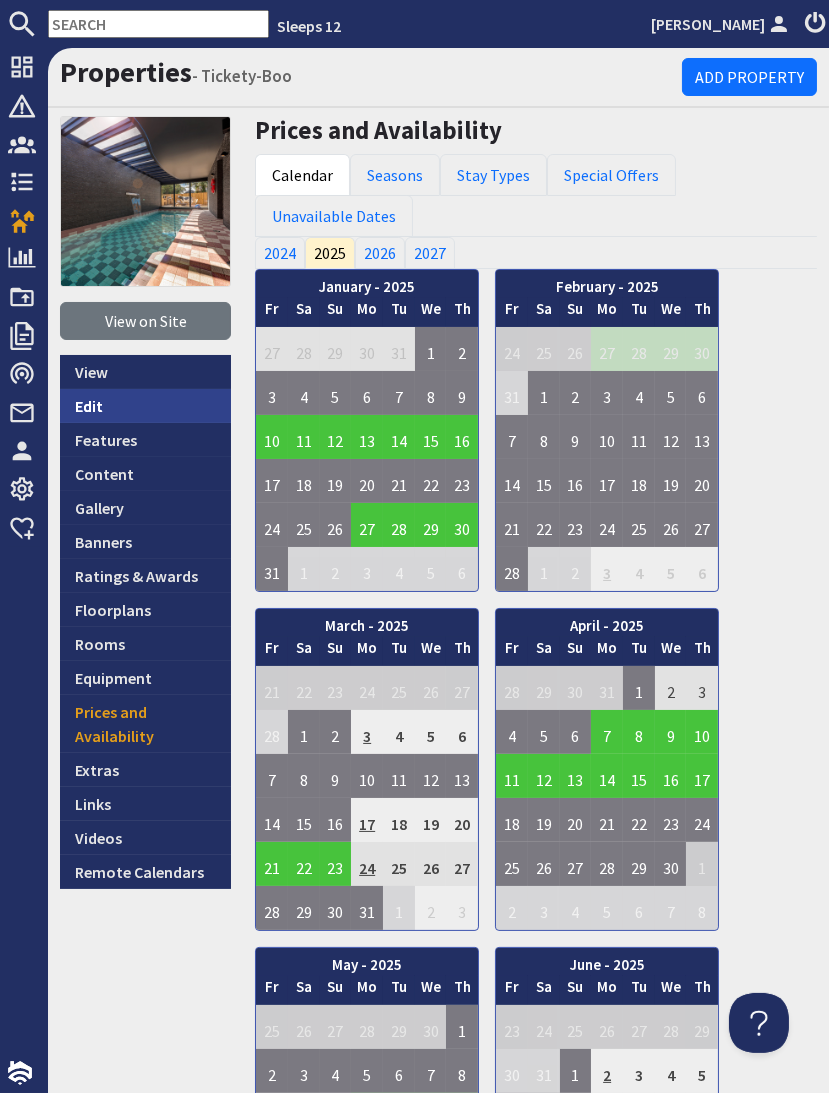 click on "Edit" at bounding box center (145, 406) 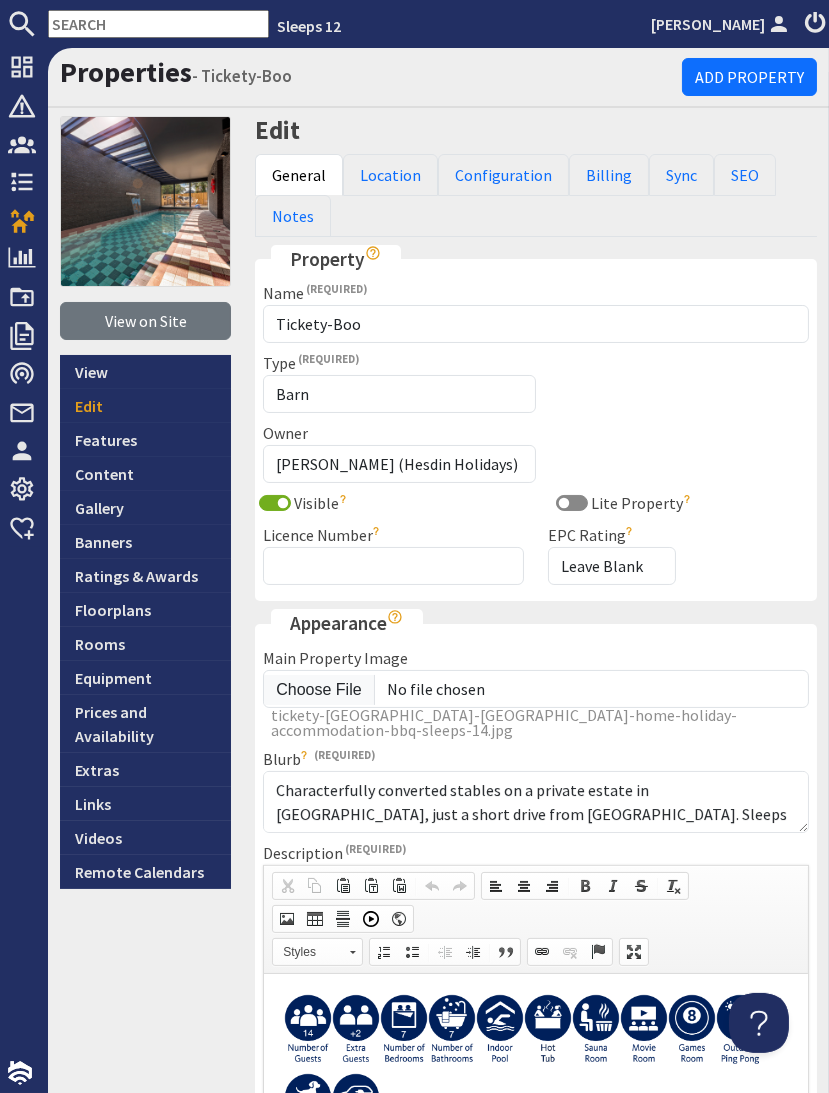 scroll, scrollTop: 0, scrollLeft: 0, axis: both 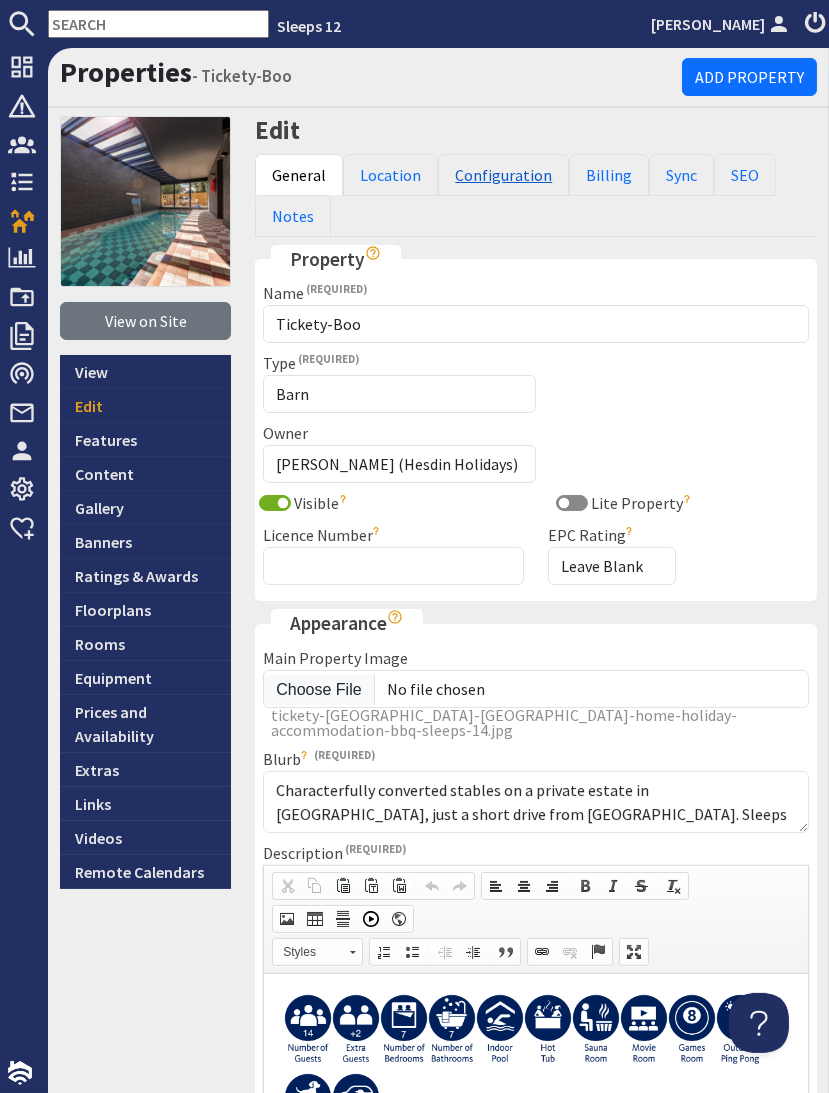 drag, startPoint x: 475, startPoint y: 173, endPoint x: 465, endPoint y: 188, distance: 18.027756 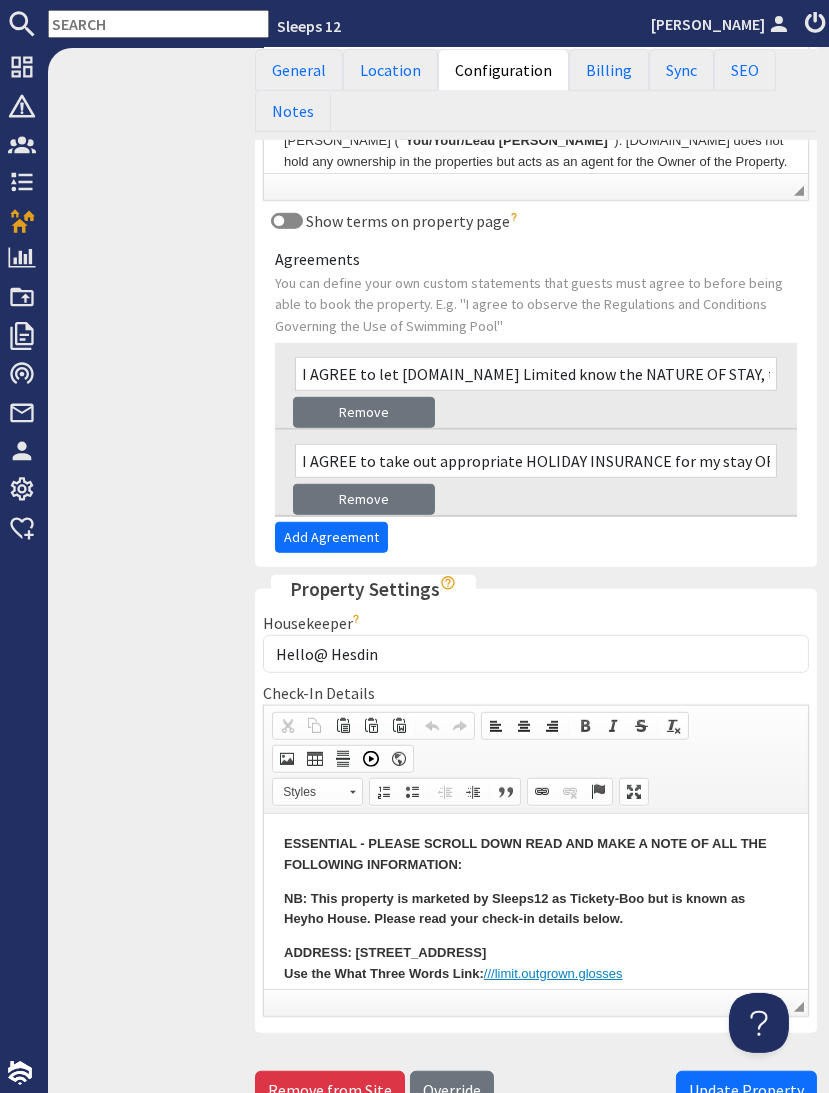 scroll, scrollTop: 1501, scrollLeft: 0, axis: vertical 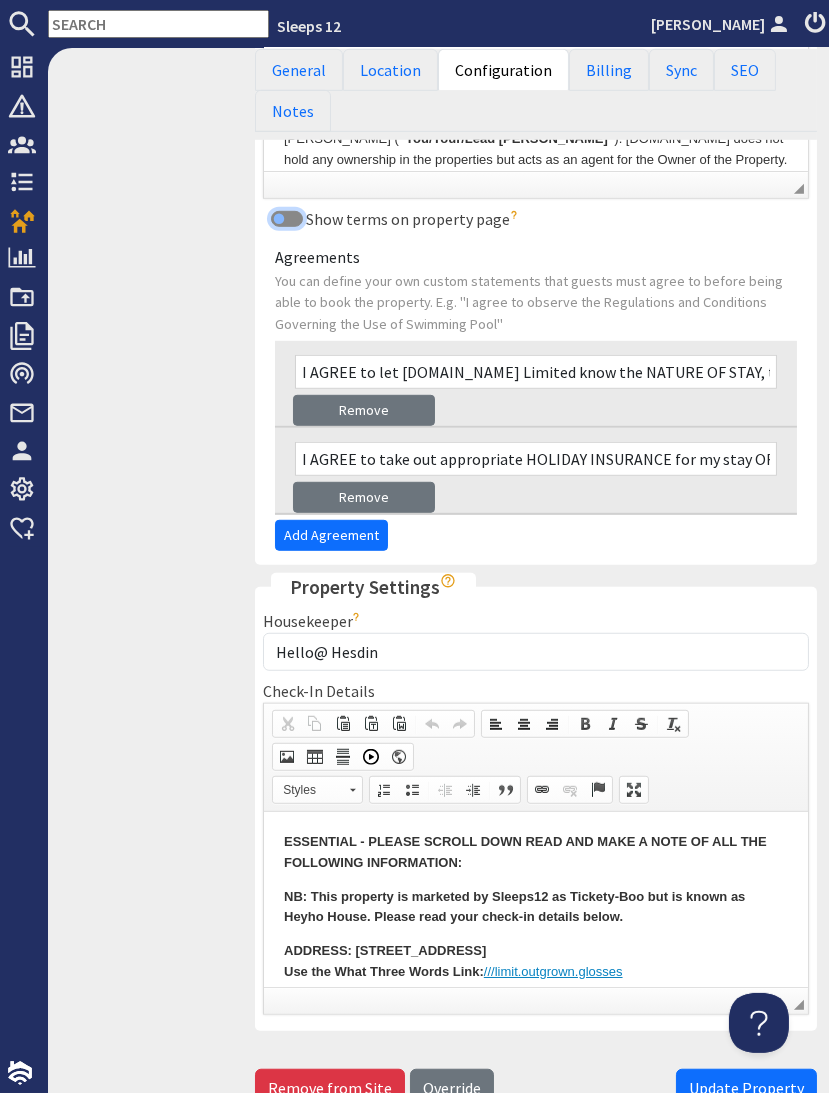 click on "Show terms on property page" at bounding box center [287, 219] 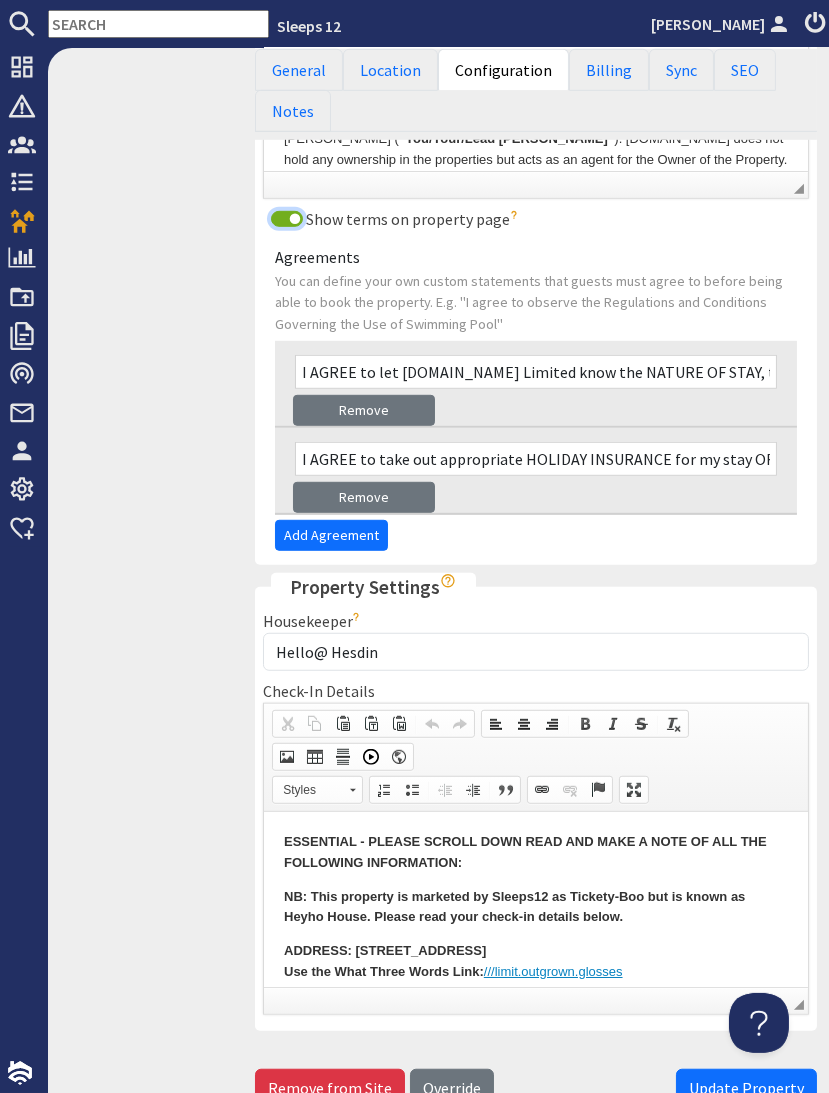 scroll, scrollTop: 1620, scrollLeft: 0, axis: vertical 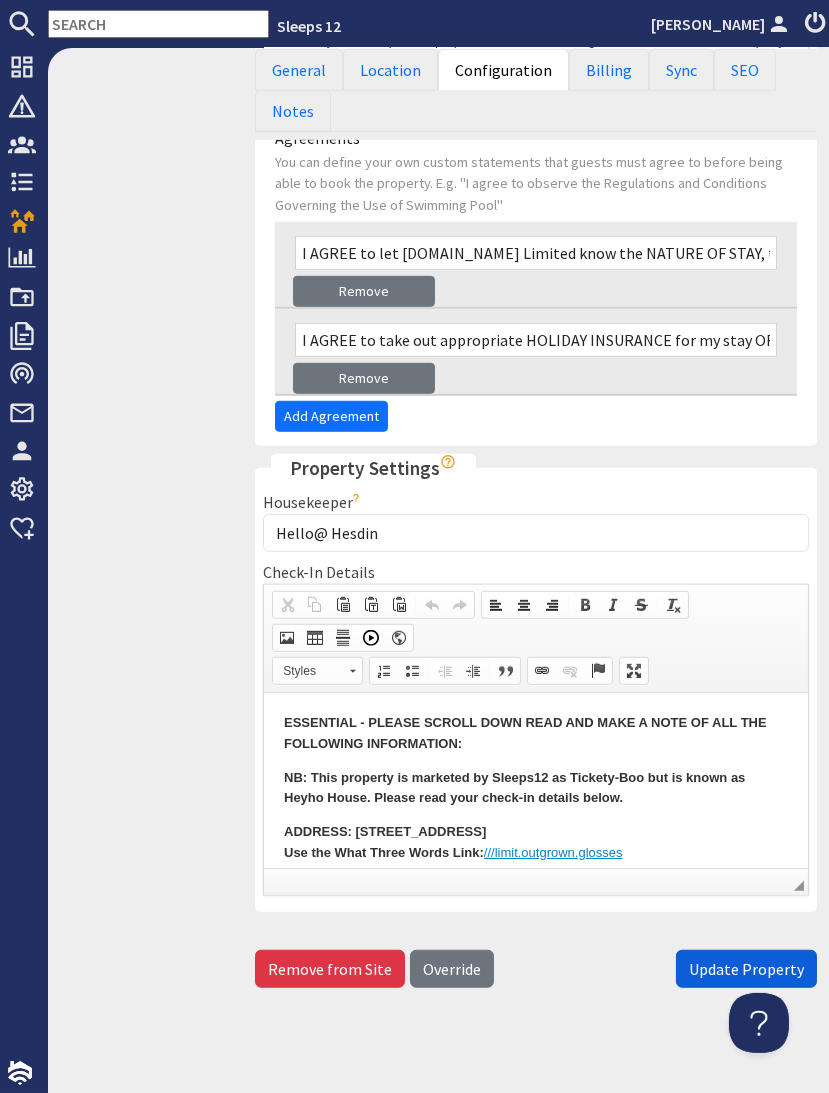 click on "Update Property" at bounding box center [746, 969] 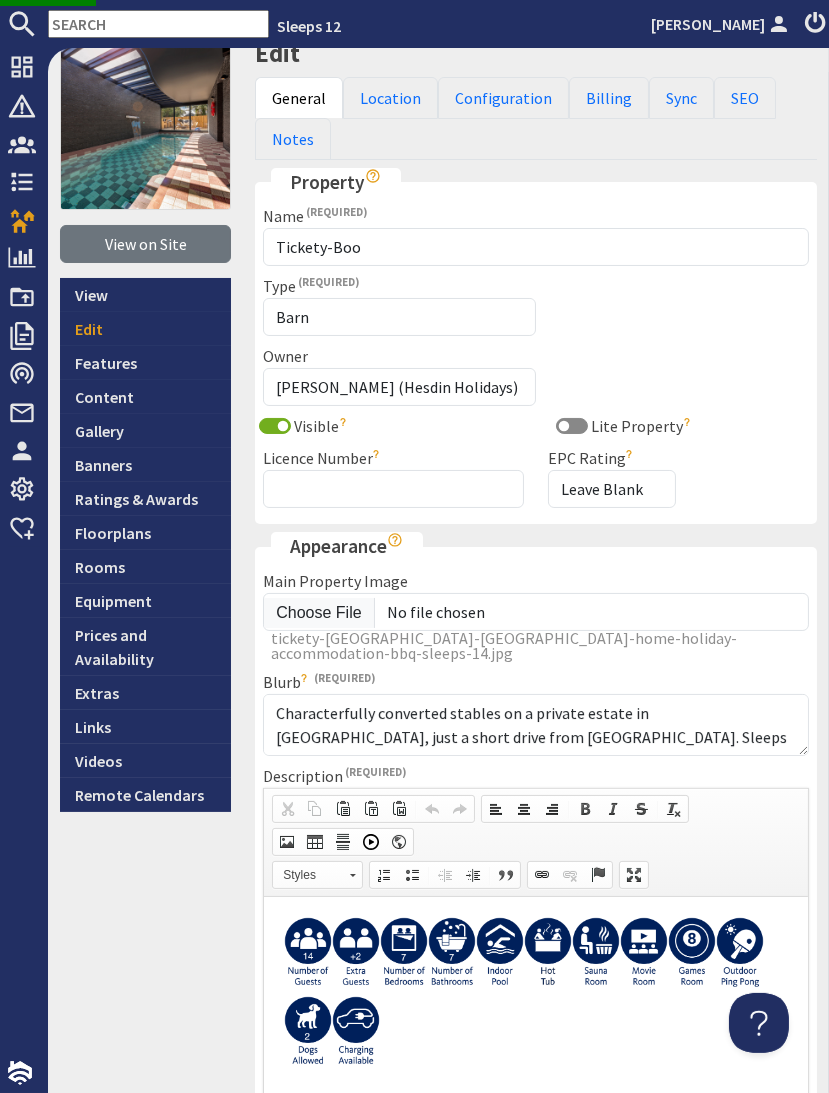 scroll, scrollTop: 0, scrollLeft: 0, axis: both 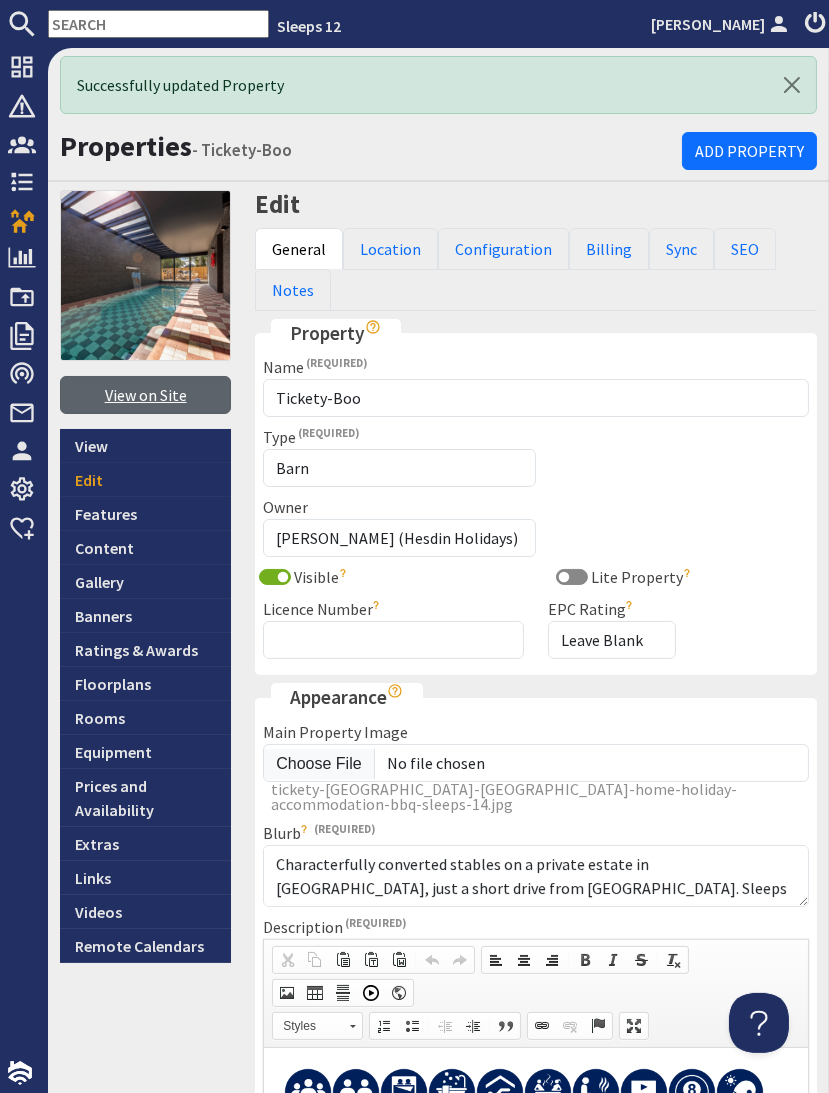 click on "View on Site" at bounding box center [145, 395] 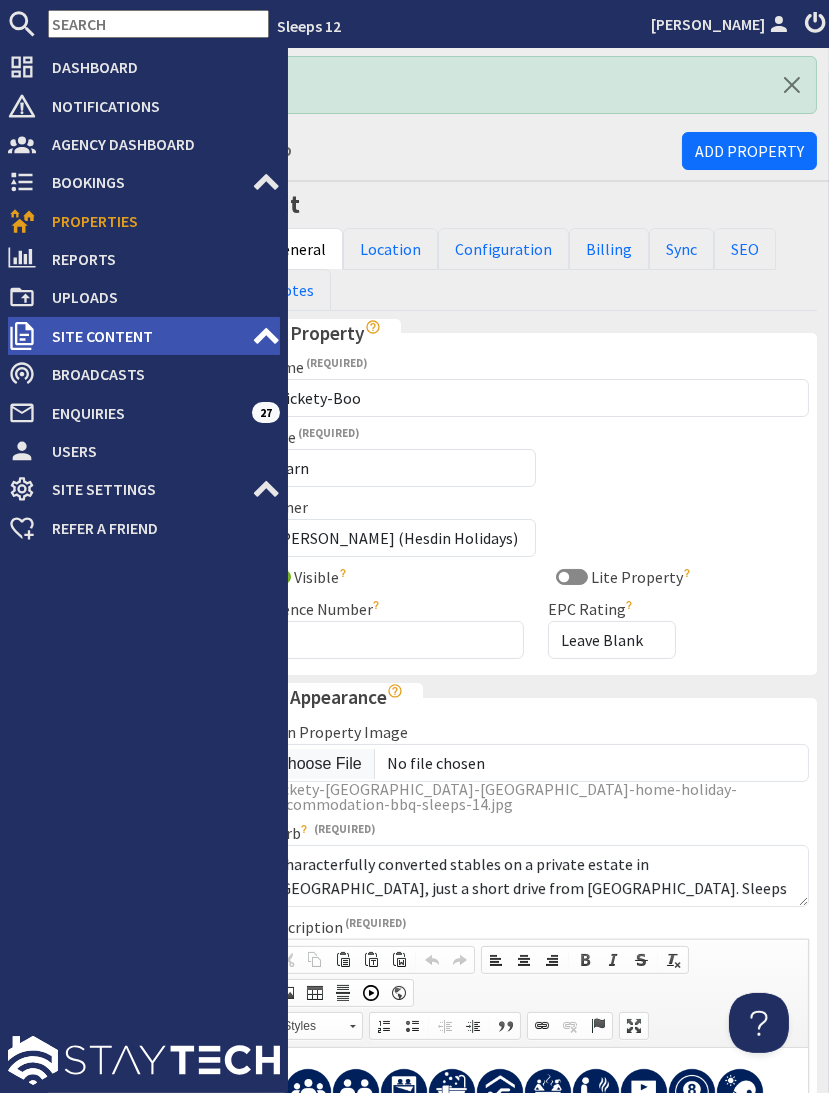 click 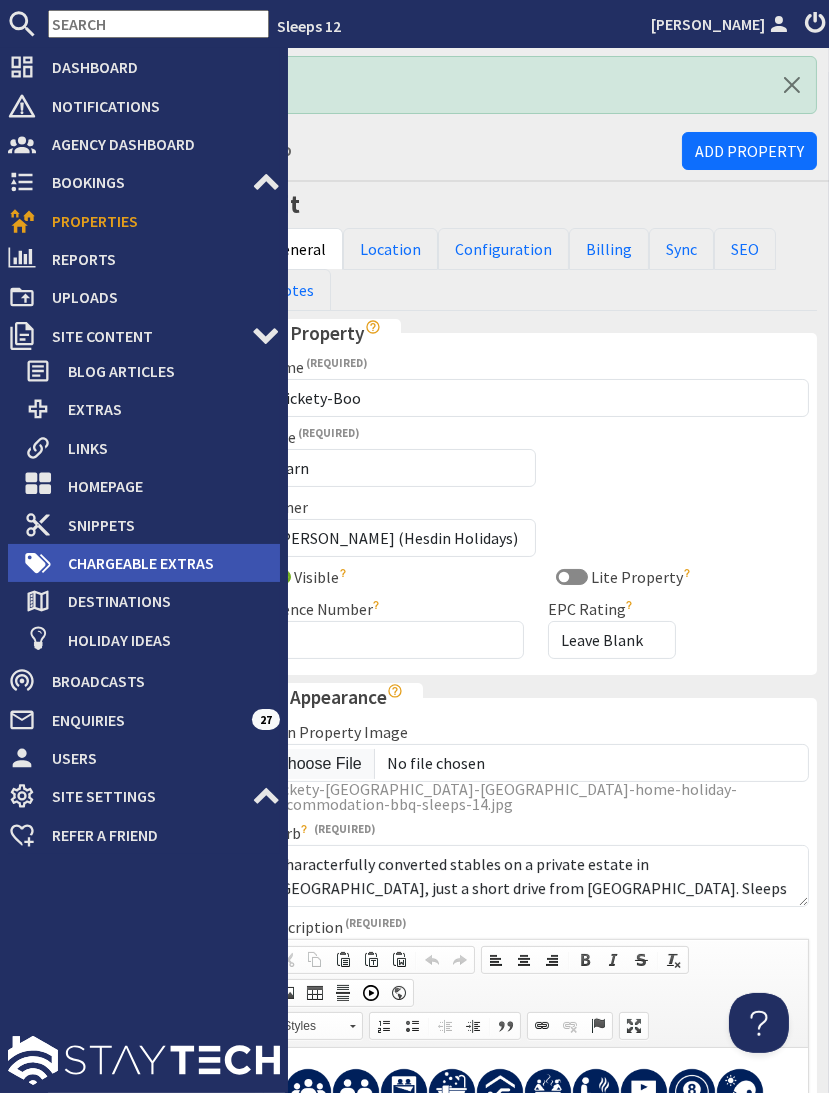 click on "Chargeable Extras" at bounding box center [166, 563] 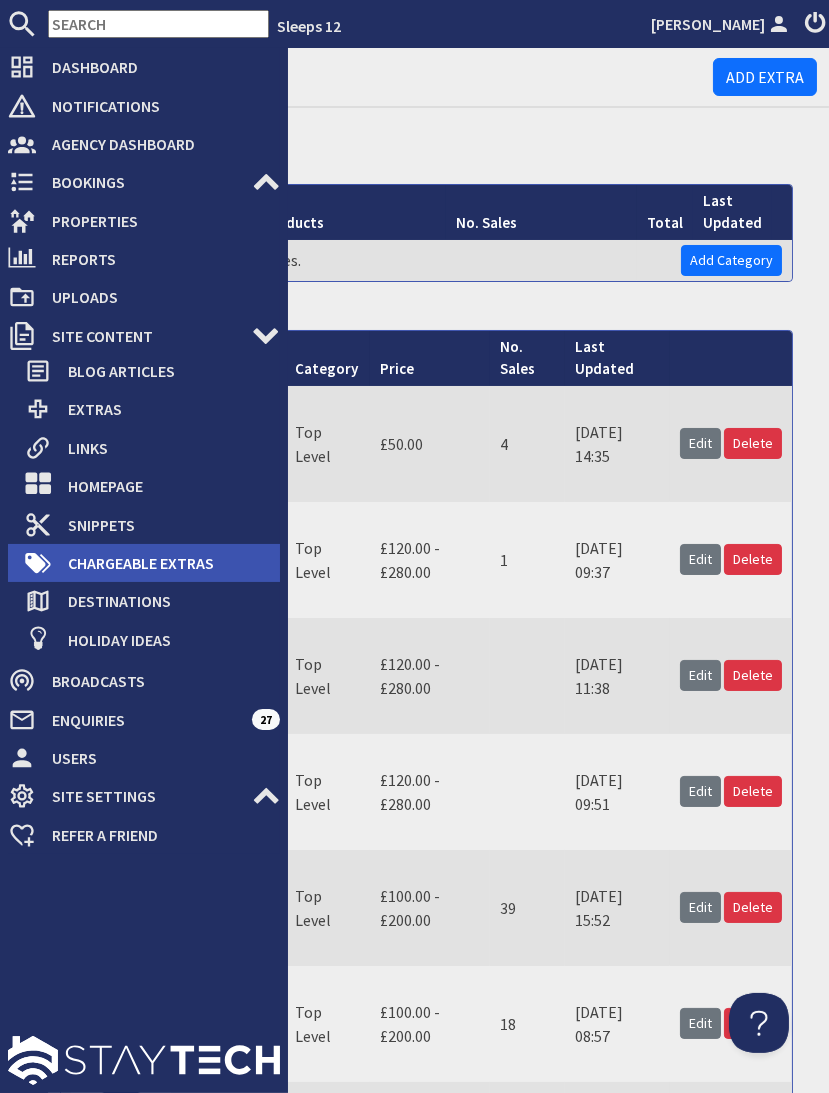 scroll, scrollTop: 0, scrollLeft: 0, axis: both 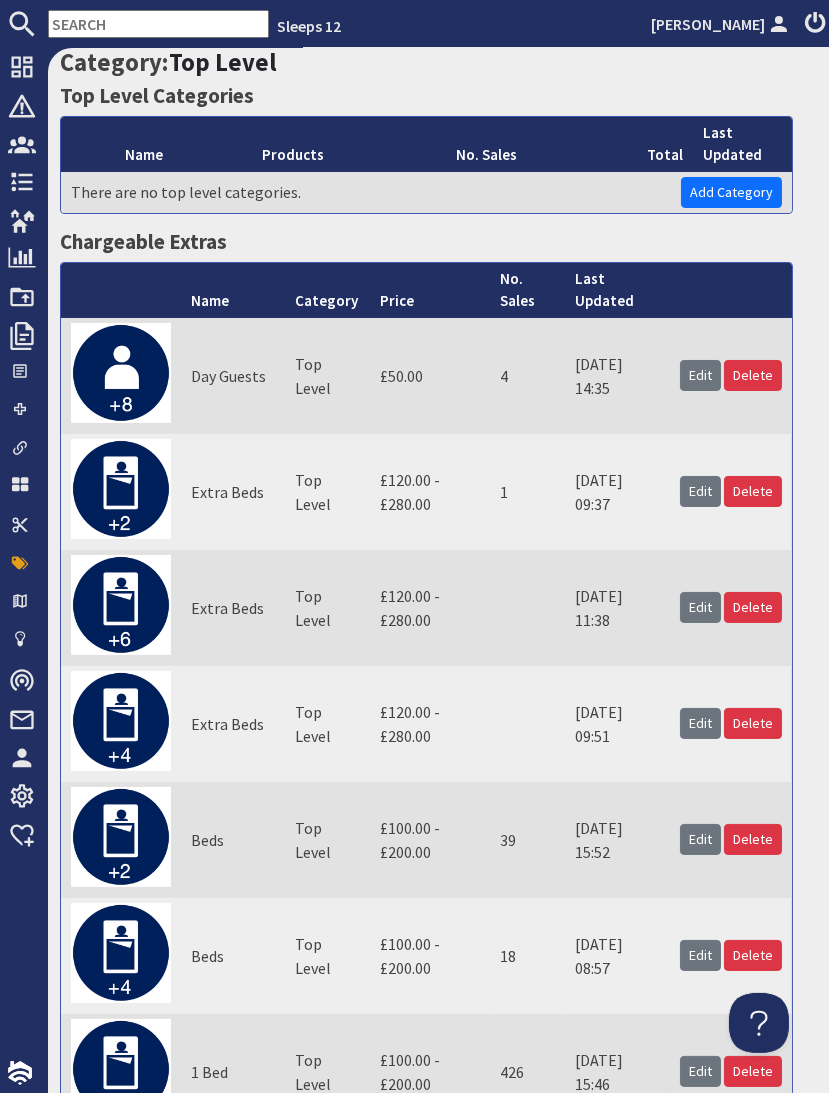 click on "1" at bounding box center (527, 492) 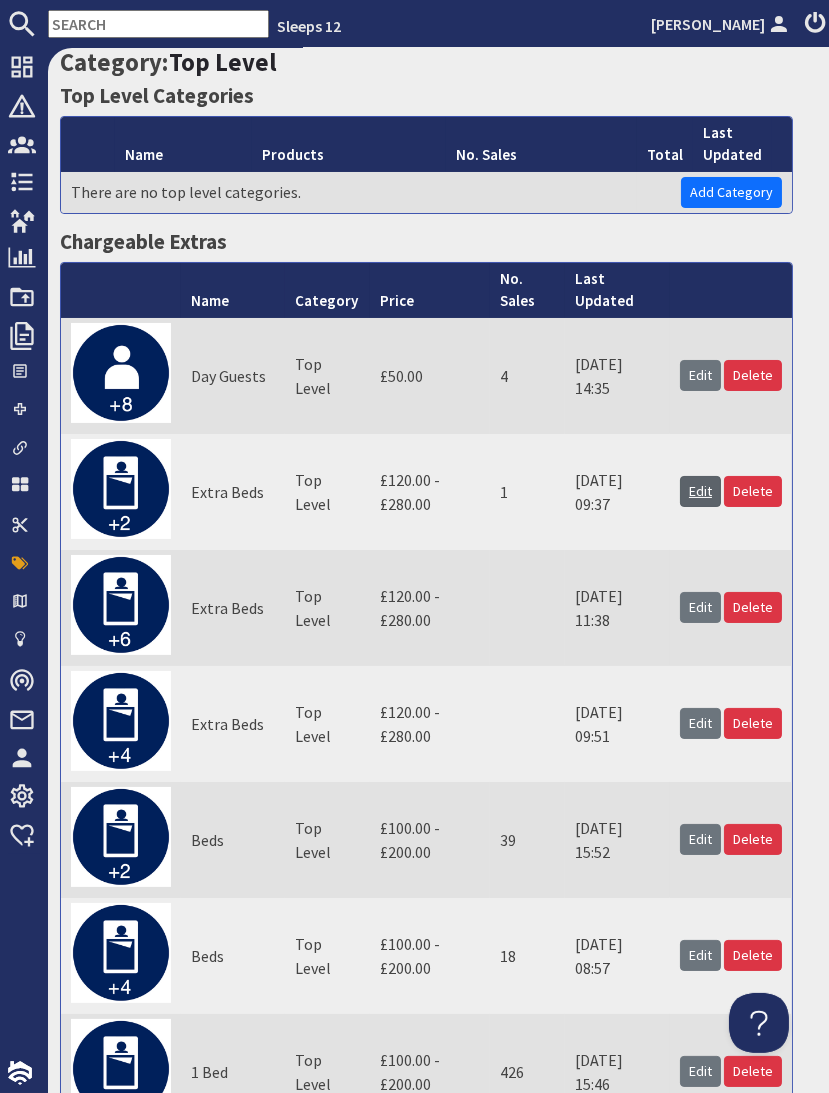 click on "Edit" at bounding box center (700, 491) 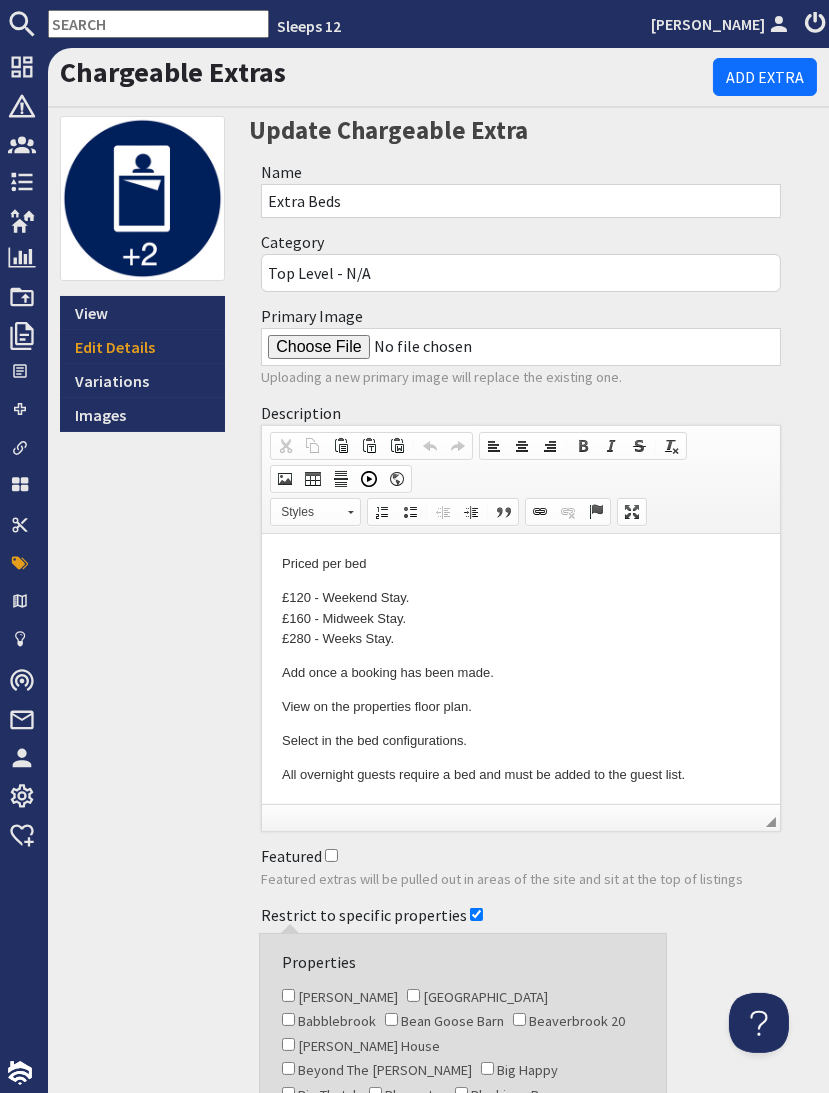 scroll, scrollTop: 0, scrollLeft: 0, axis: both 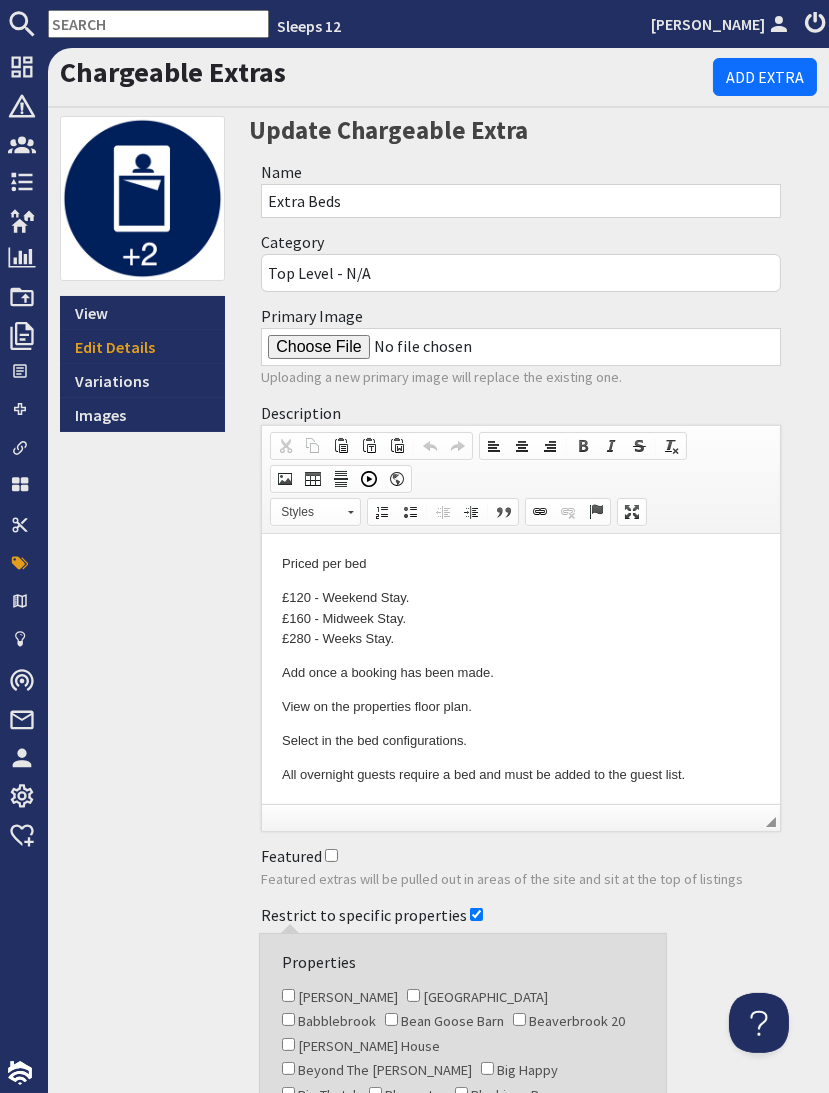 click on "Priced per bed" at bounding box center [521, 563] 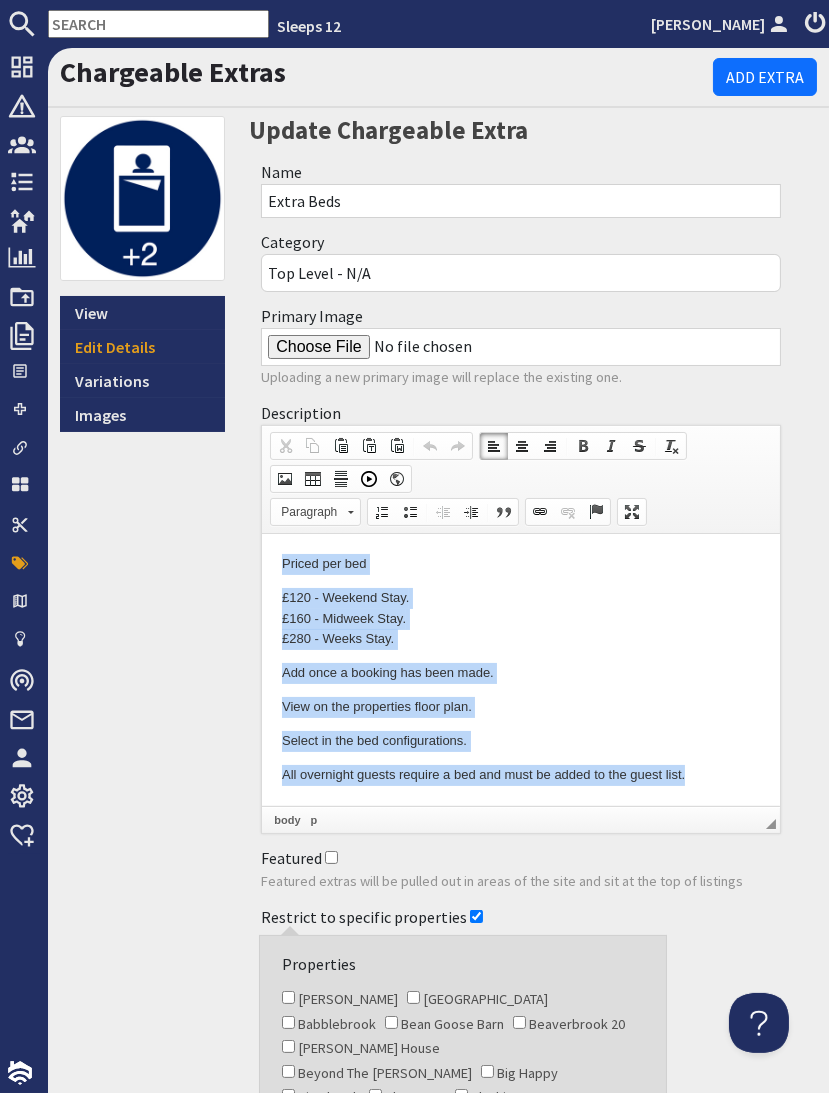 copy on "Priced per bed £120 - Weekend Stay. £160 - Midweek Stay. £280 - Weeks Stay. Add once a booking has been made. View on the properties floor plan. Select in the bed configurations. All overnight guests require a bed and must be added to the guest list." 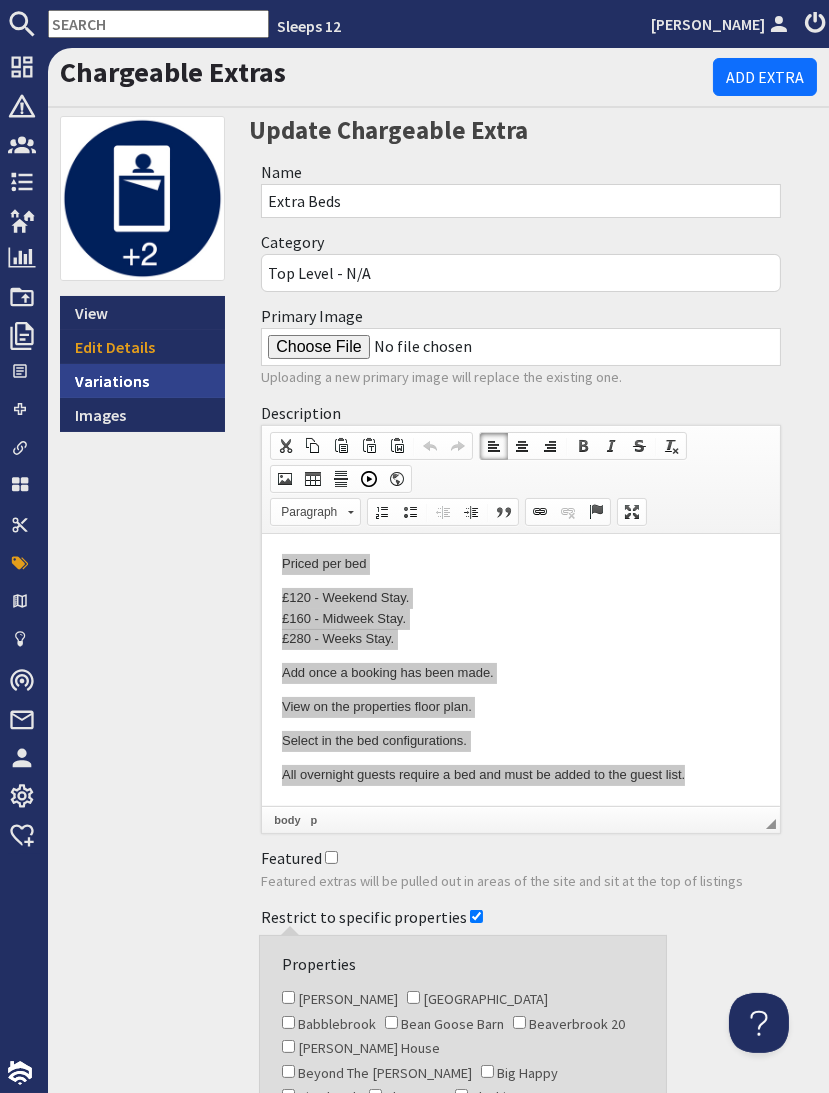 click on "Variations" at bounding box center [142, 381] 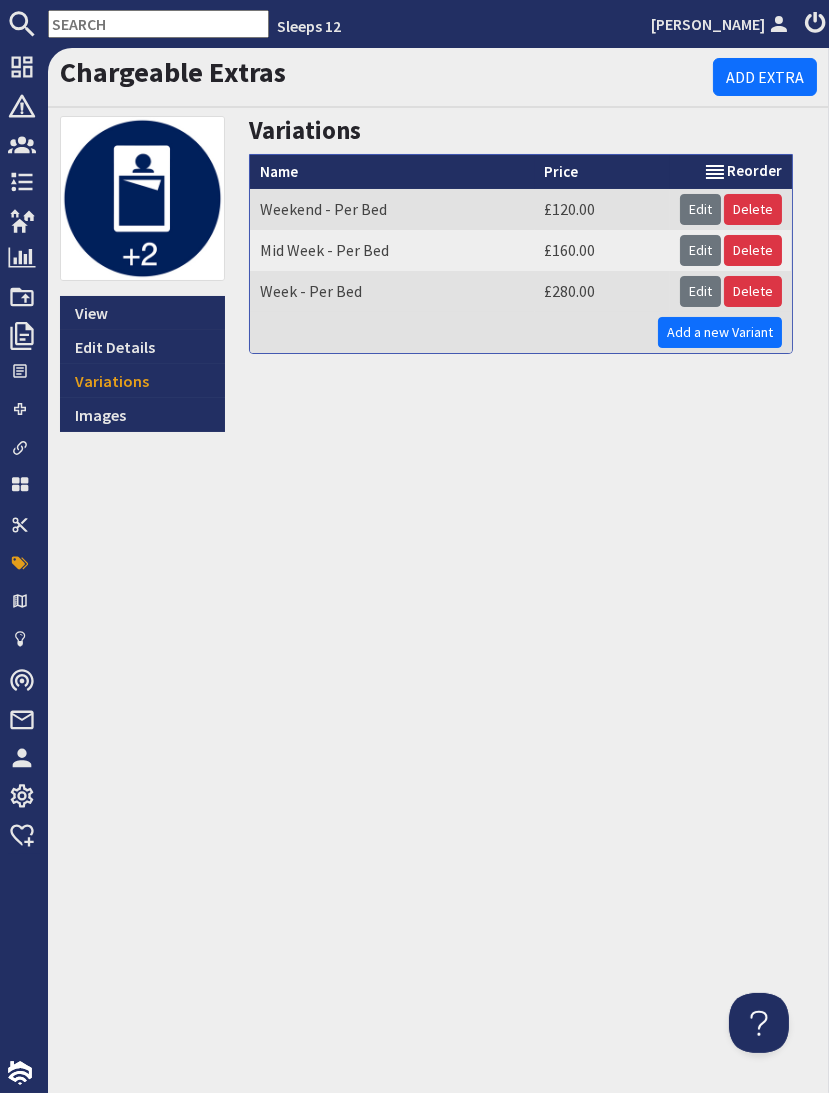 scroll, scrollTop: 0, scrollLeft: 0, axis: both 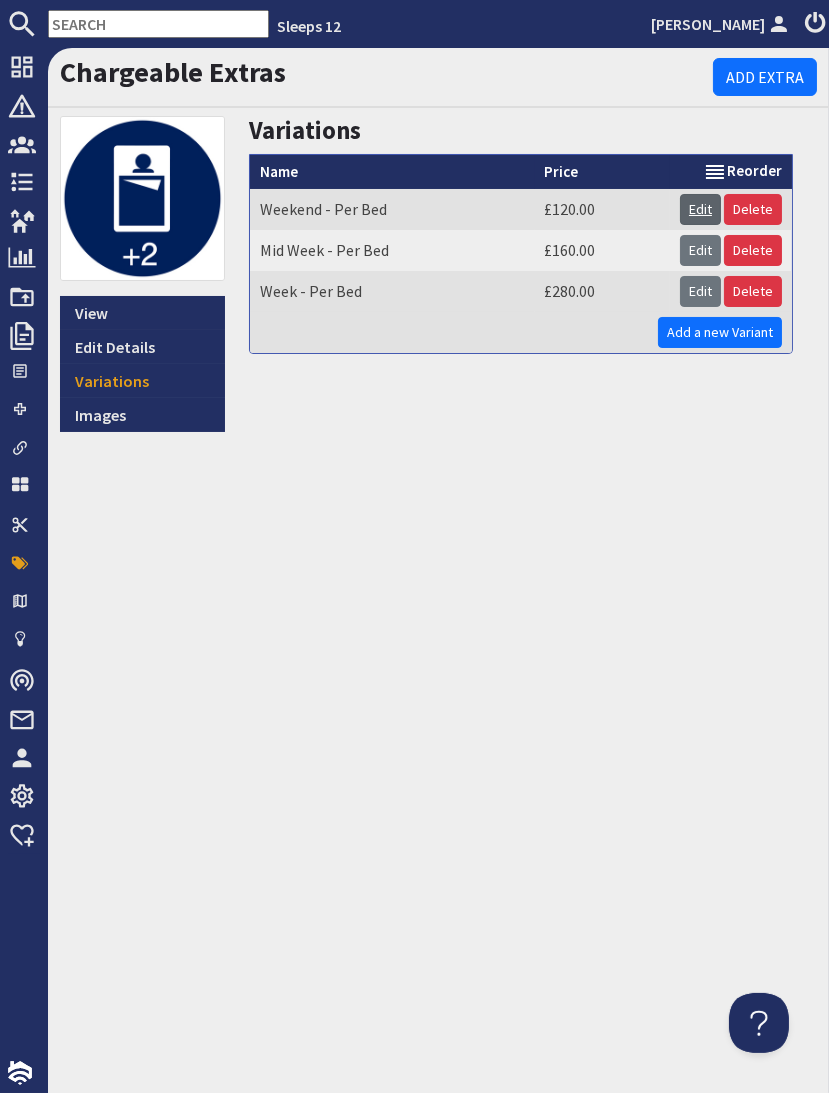 click on "Edit" at bounding box center (700, 209) 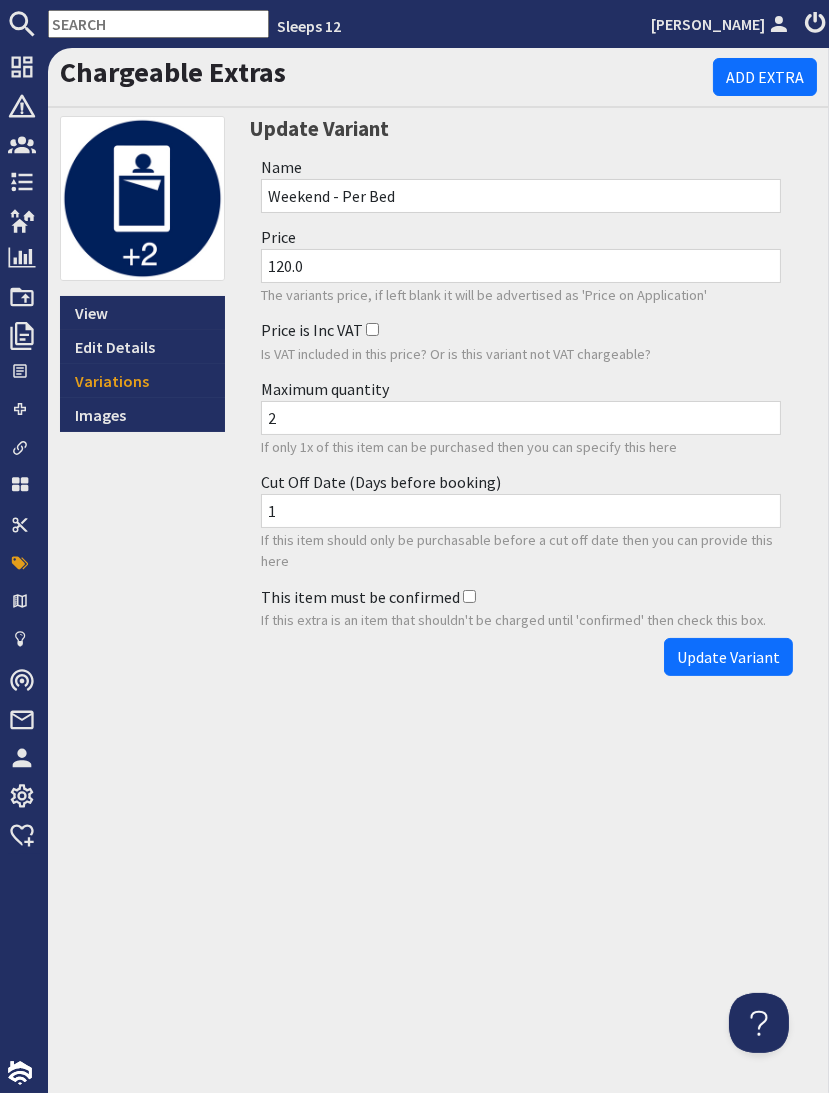 scroll, scrollTop: 0, scrollLeft: 0, axis: both 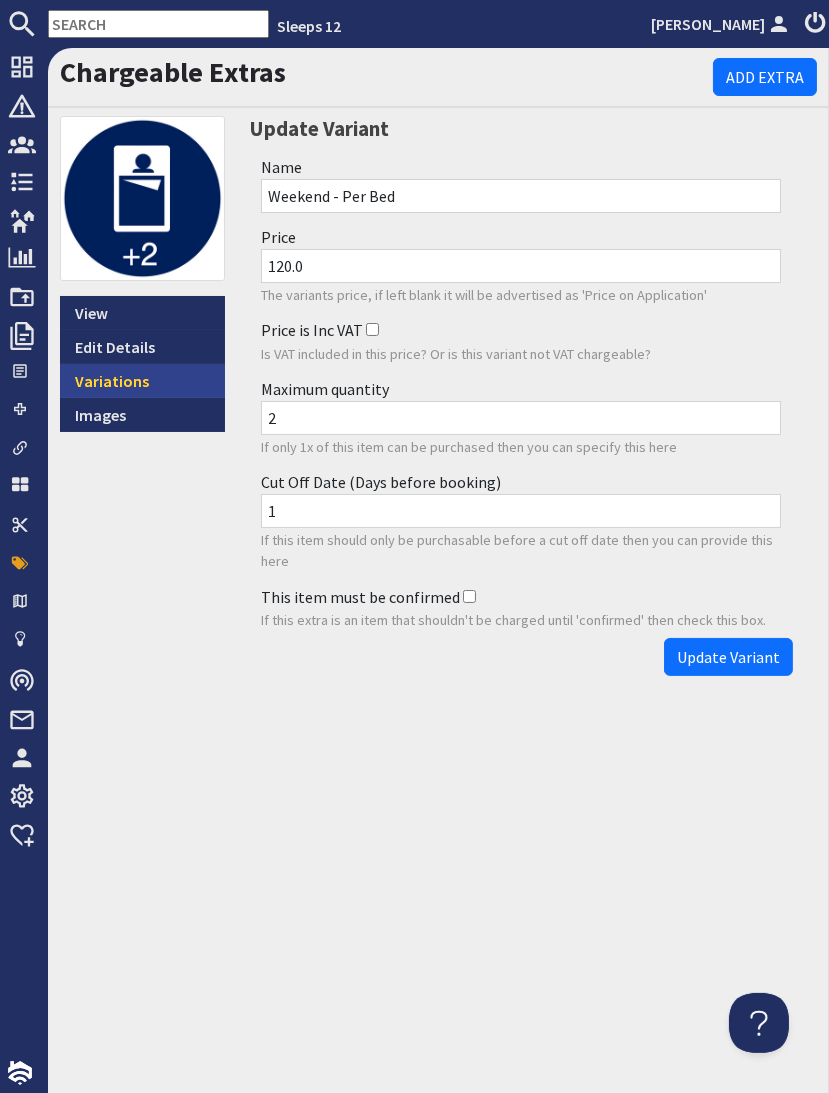 click on "Variations" at bounding box center (142, 381) 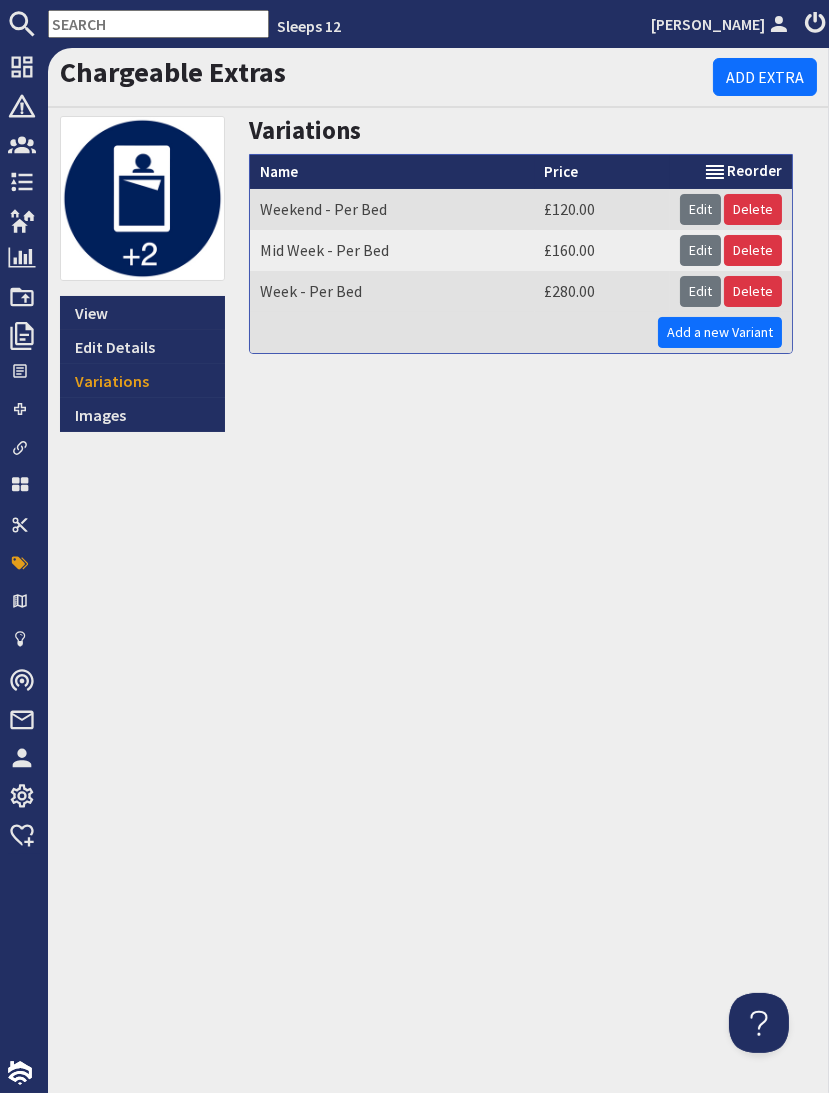 scroll, scrollTop: 0, scrollLeft: 0, axis: both 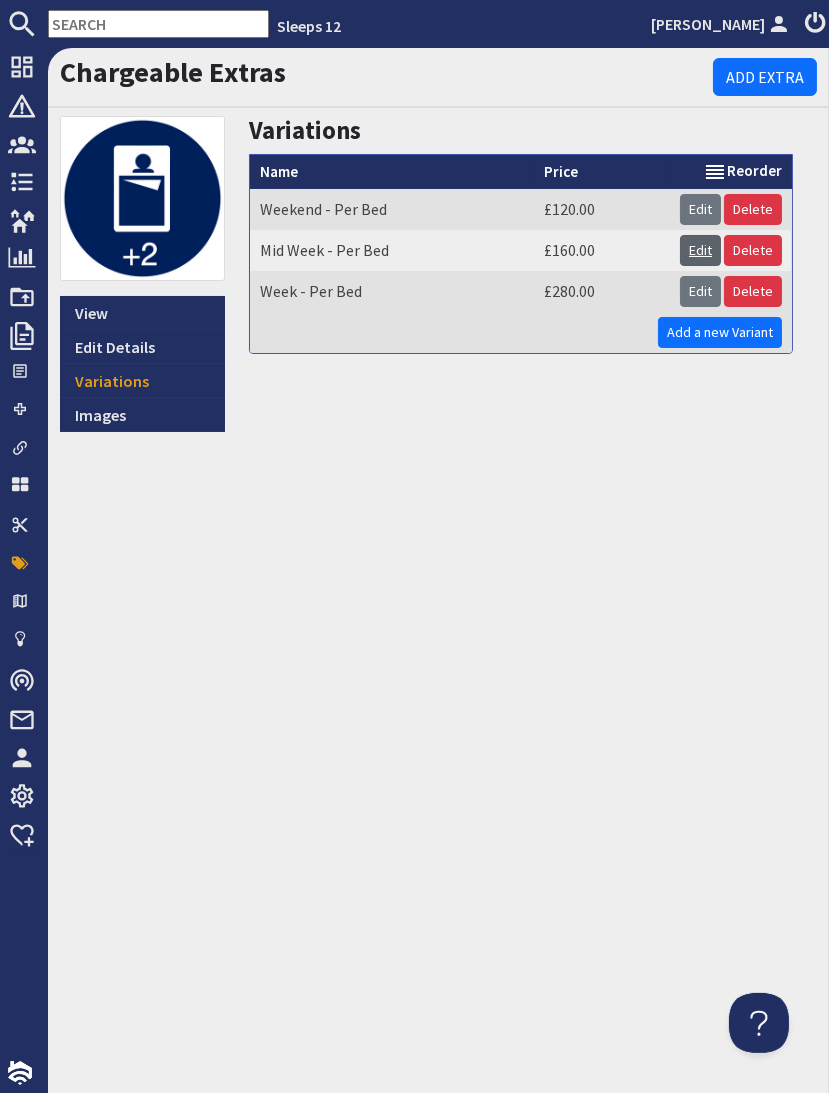 click on "Edit" at bounding box center [700, 250] 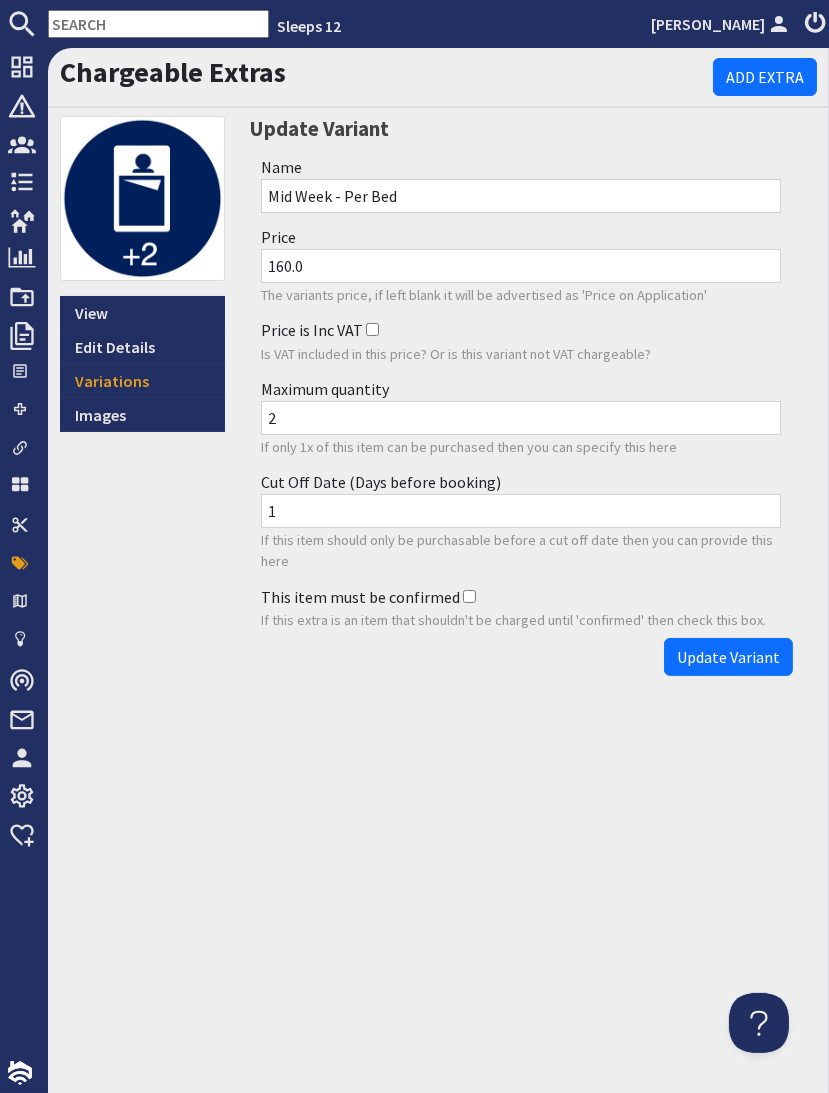 scroll, scrollTop: 0, scrollLeft: 0, axis: both 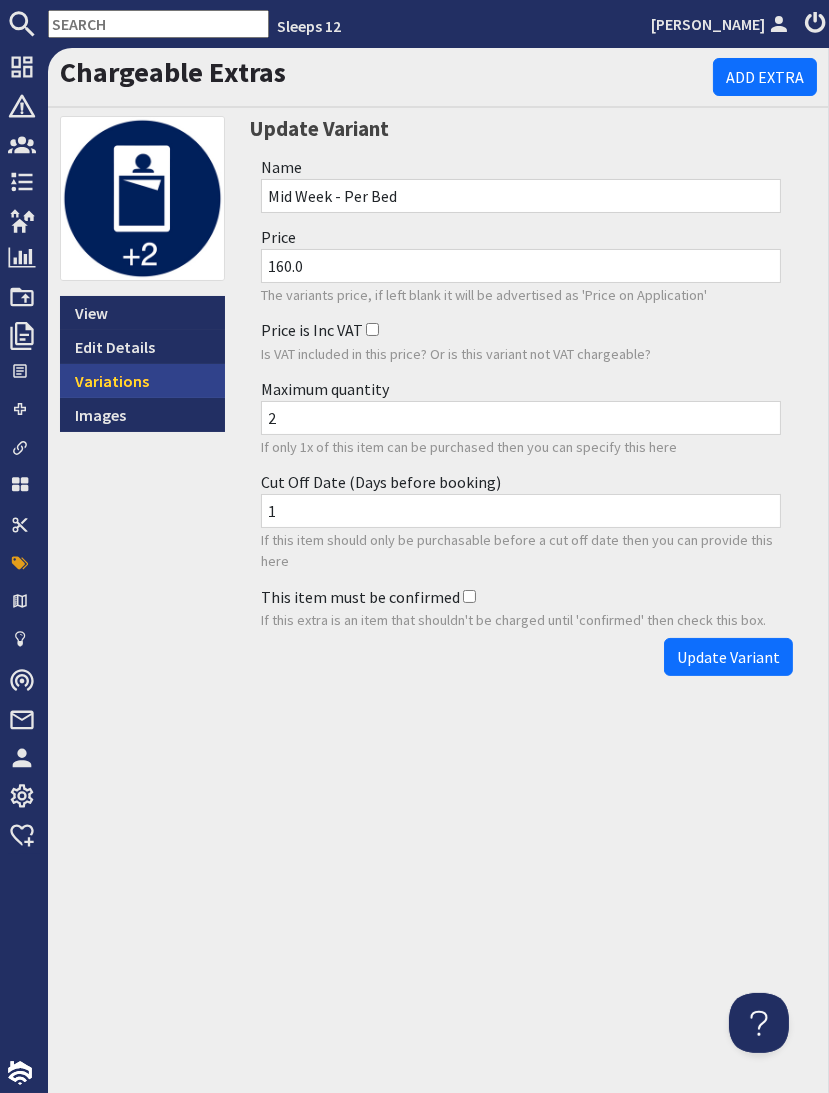 click on "Variations" at bounding box center (142, 381) 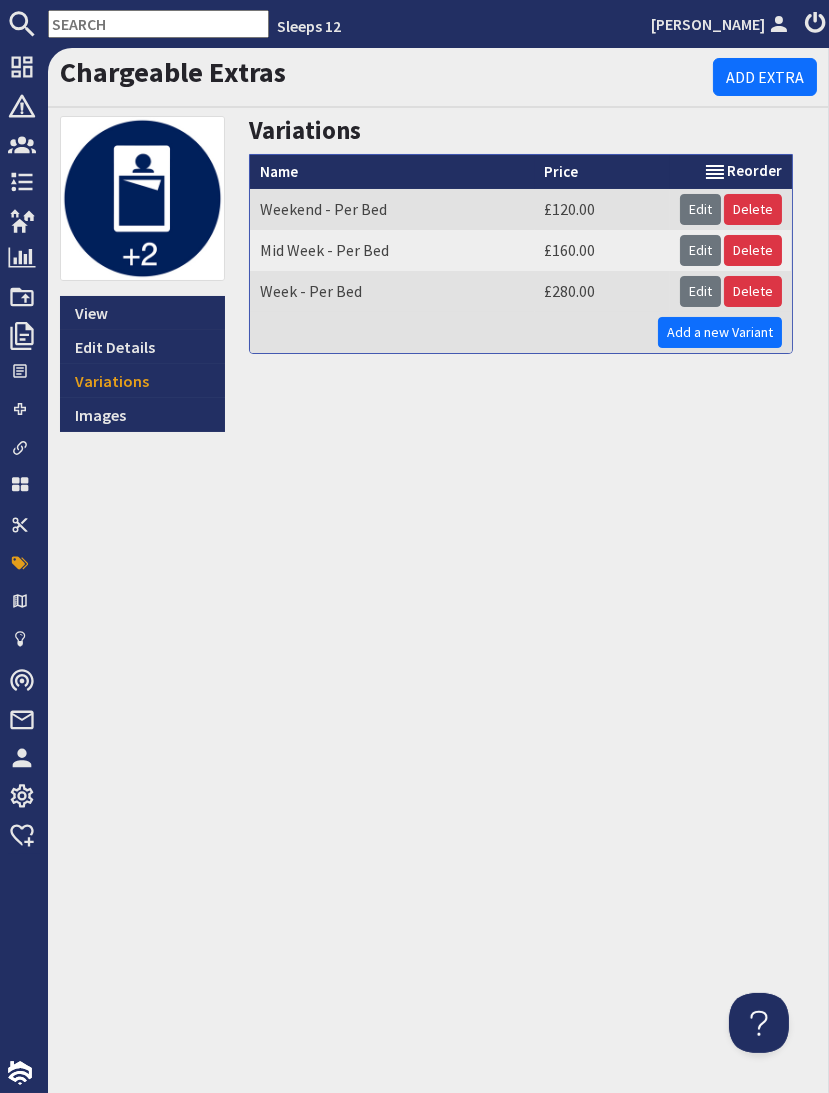 scroll, scrollTop: 0, scrollLeft: 0, axis: both 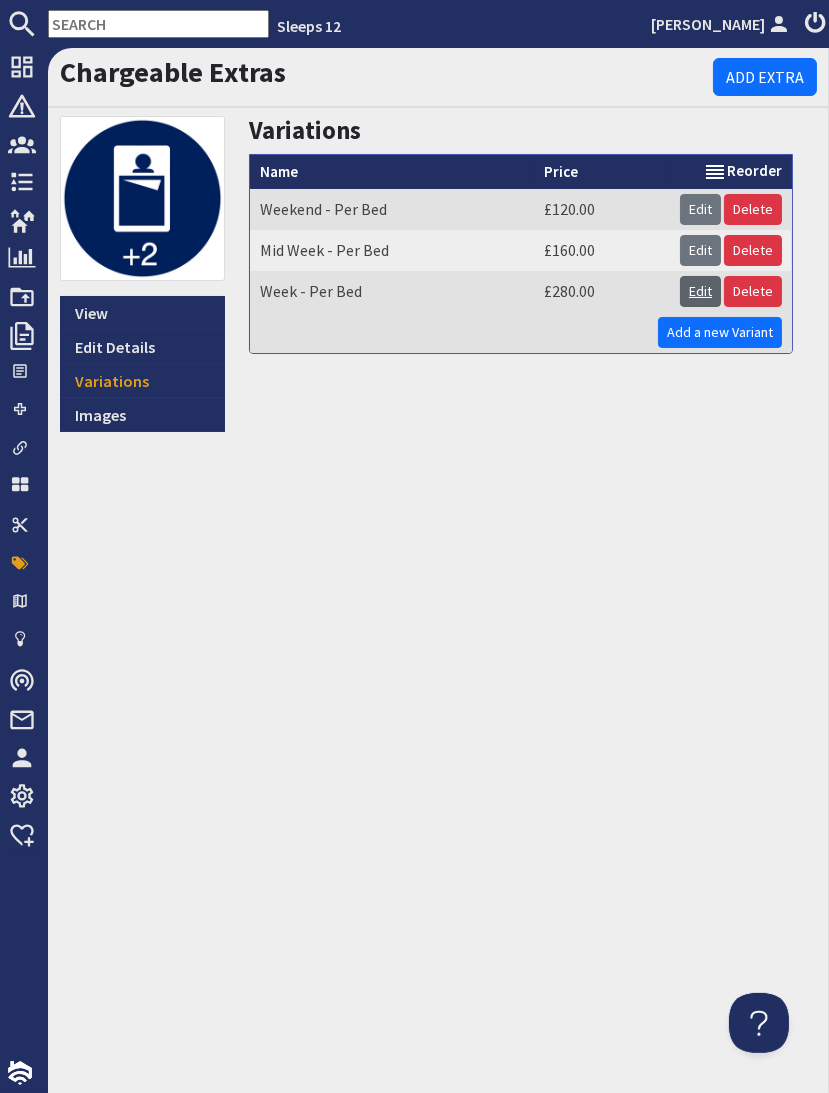 click on "Edit" at bounding box center [700, 291] 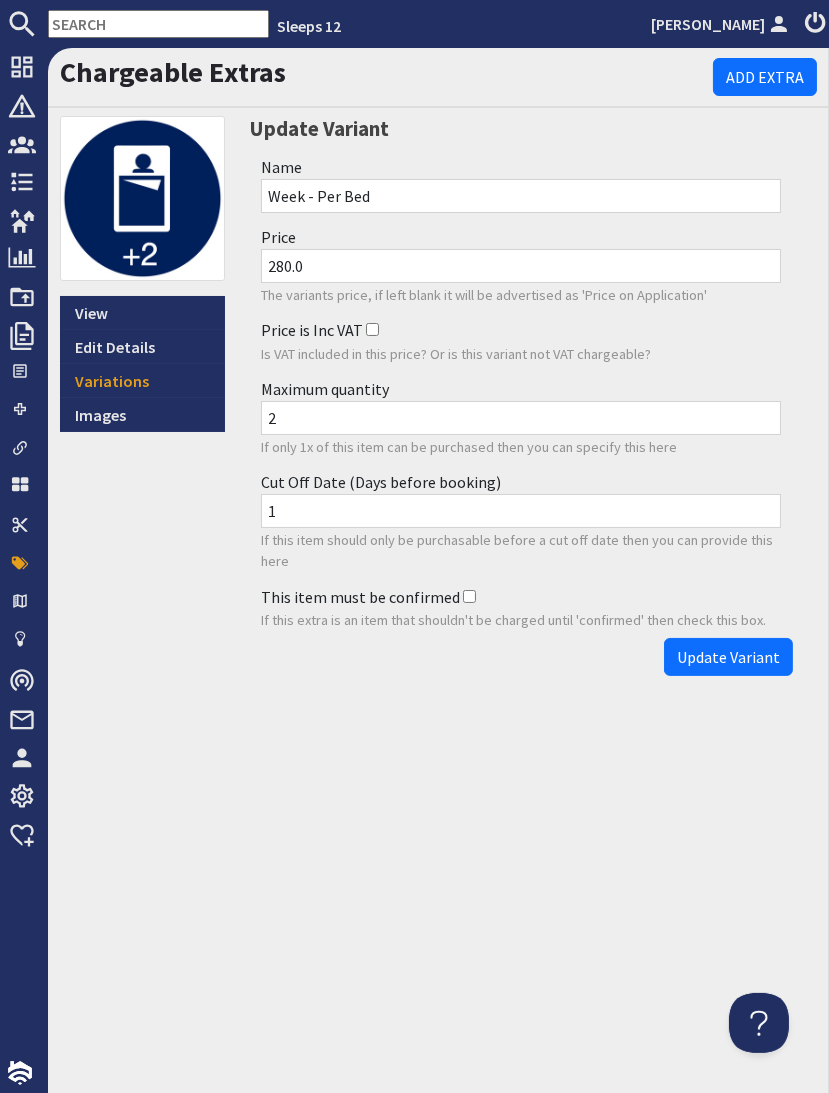 scroll, scrollTop: 0, scrollLeft: 0, axis: both 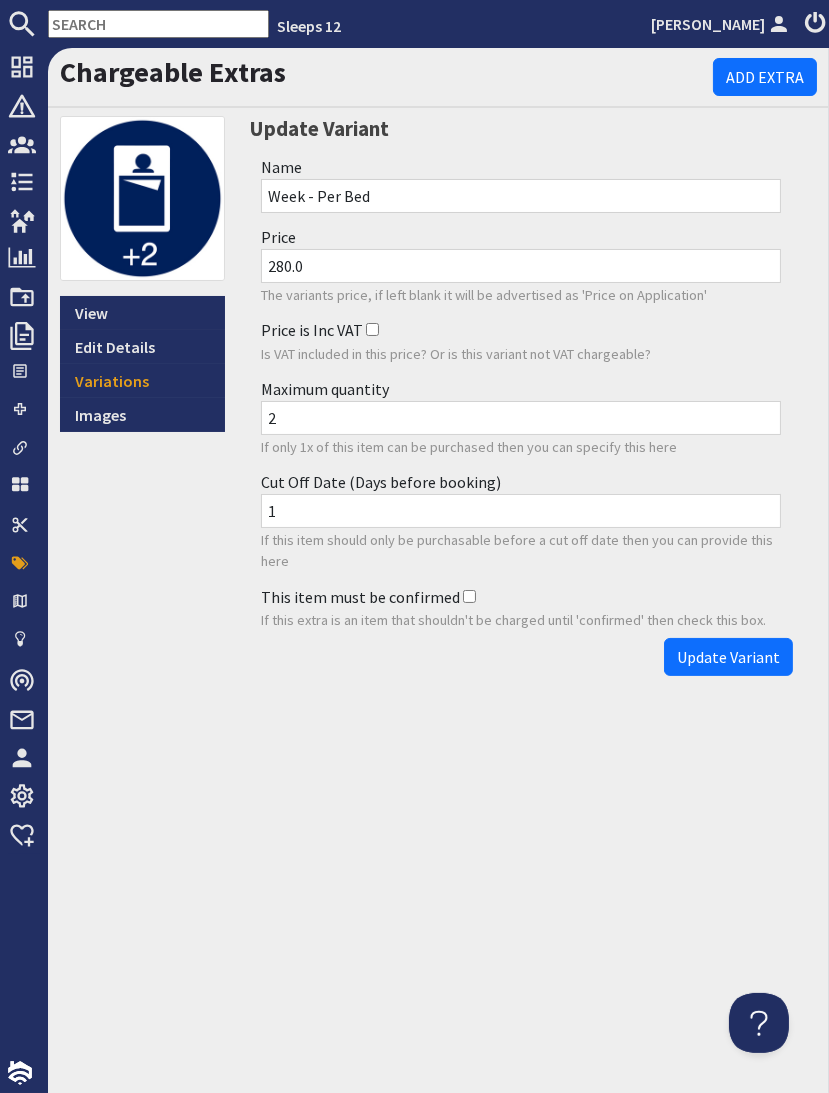 click at bounding box center [158, 24] 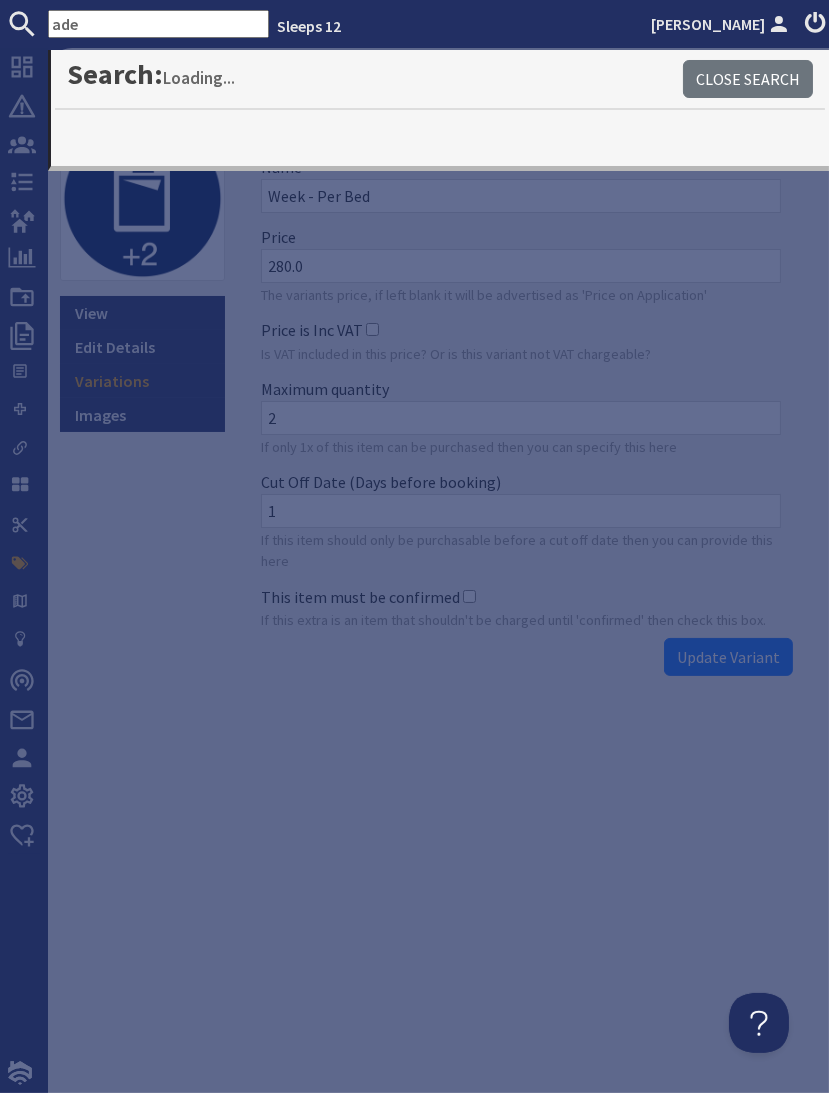 type on "ade" 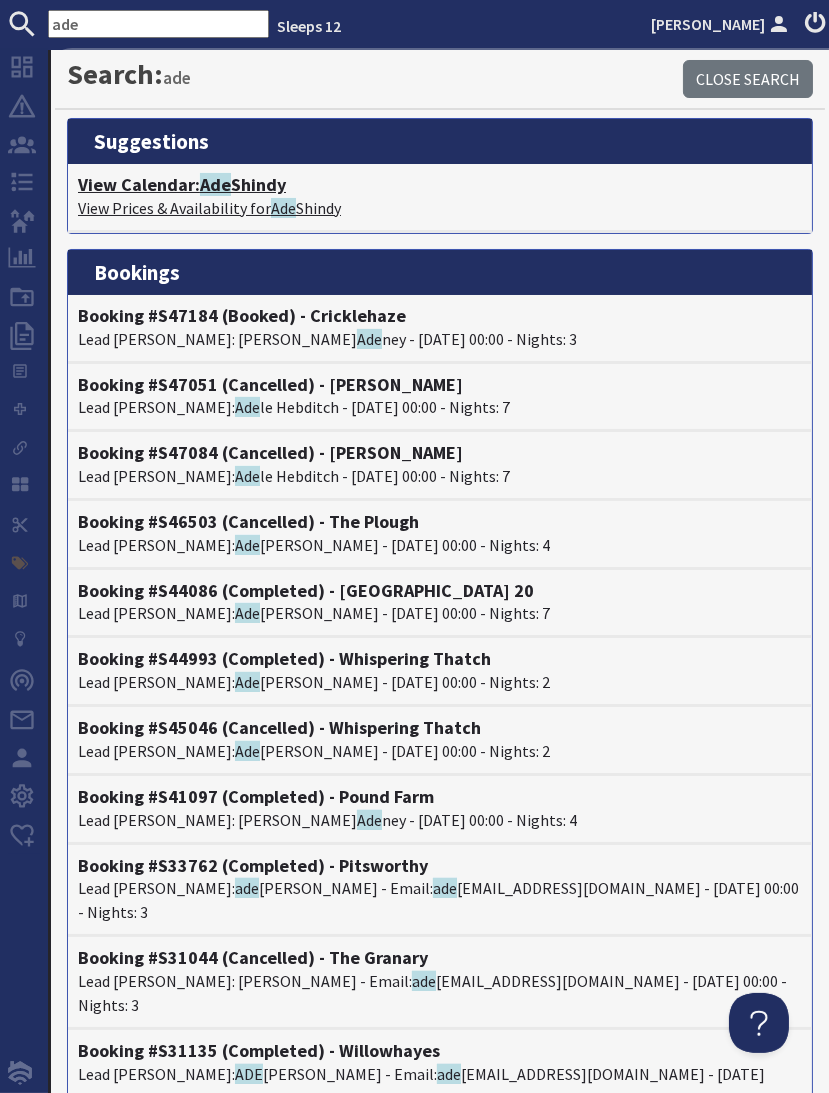click on "View Calendar:  Ade  Shindy" at bounding box center (440, 185) 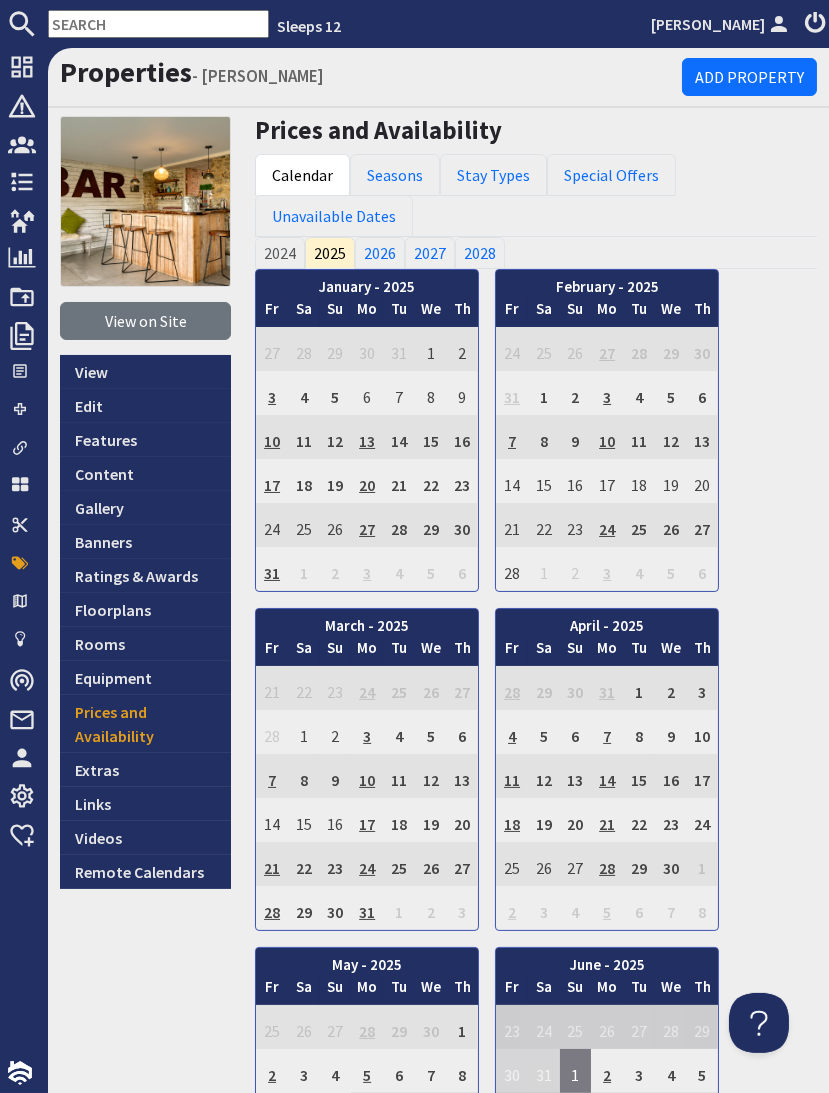 scroll, scrollTop: 0, scrollLeft: 0, axis: both 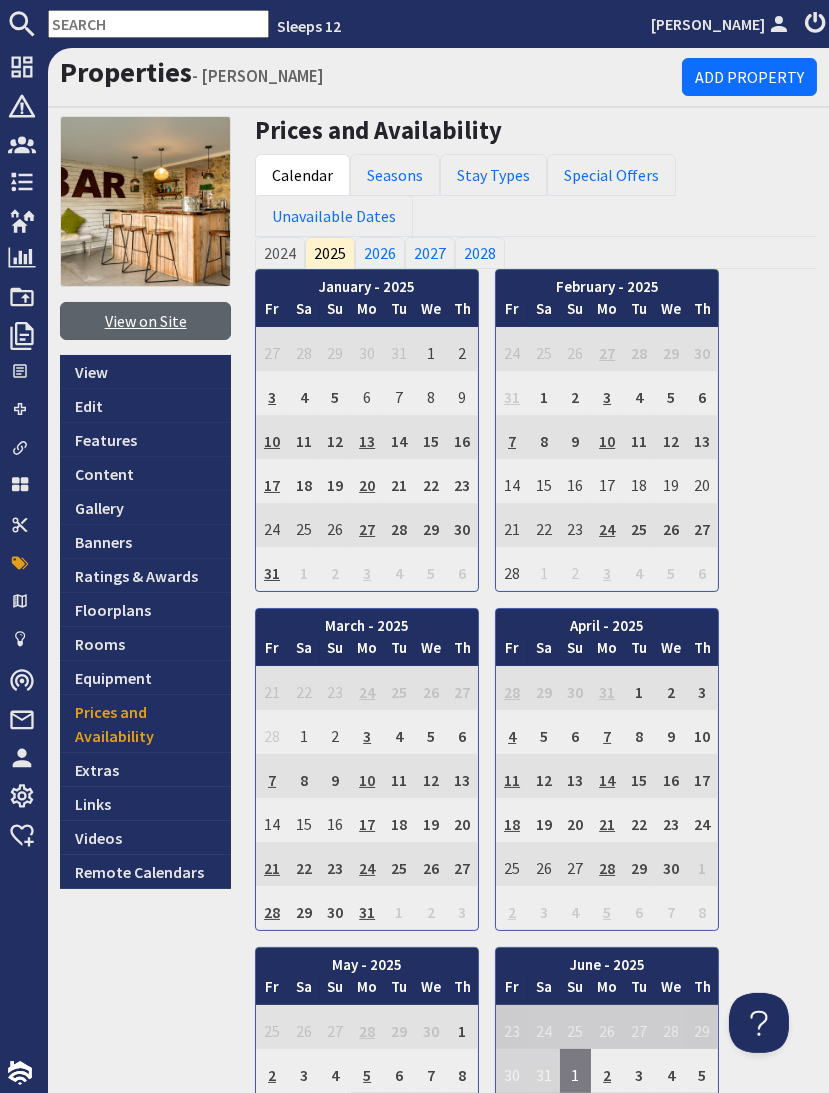 click on "View on Site" at bounding box center [145, 321] 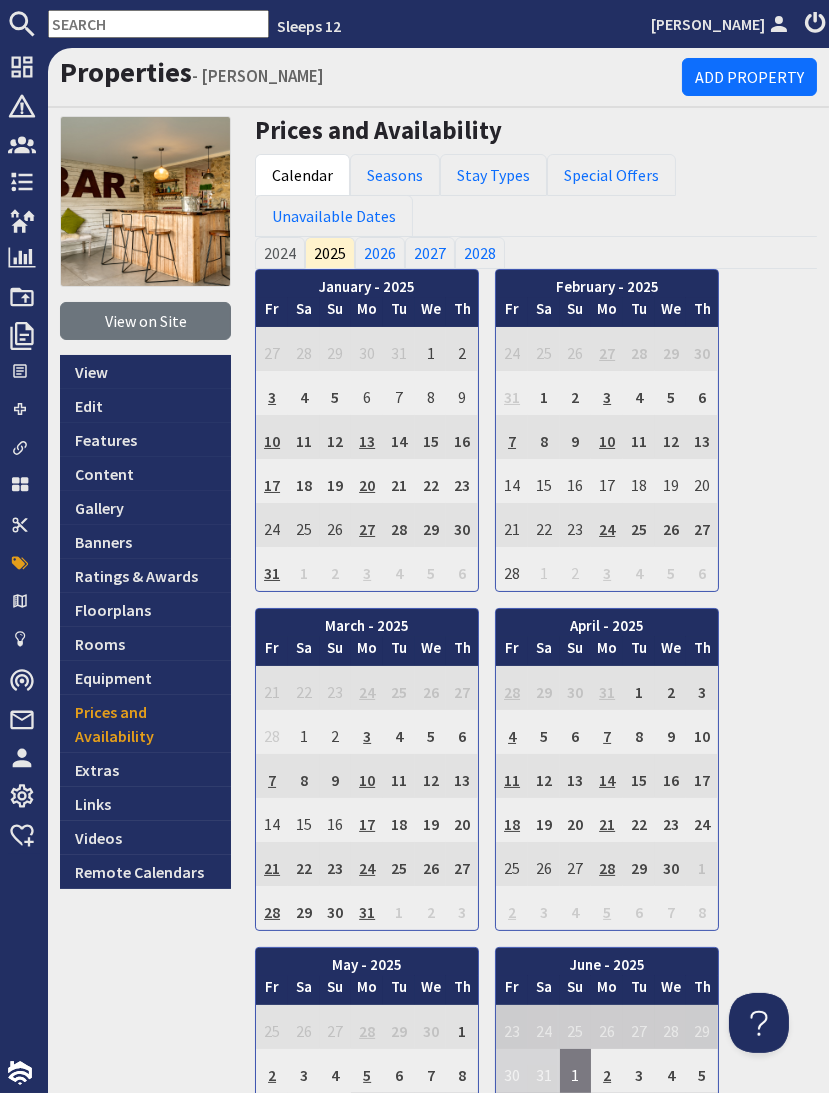 click at bounding box center (158, 24) 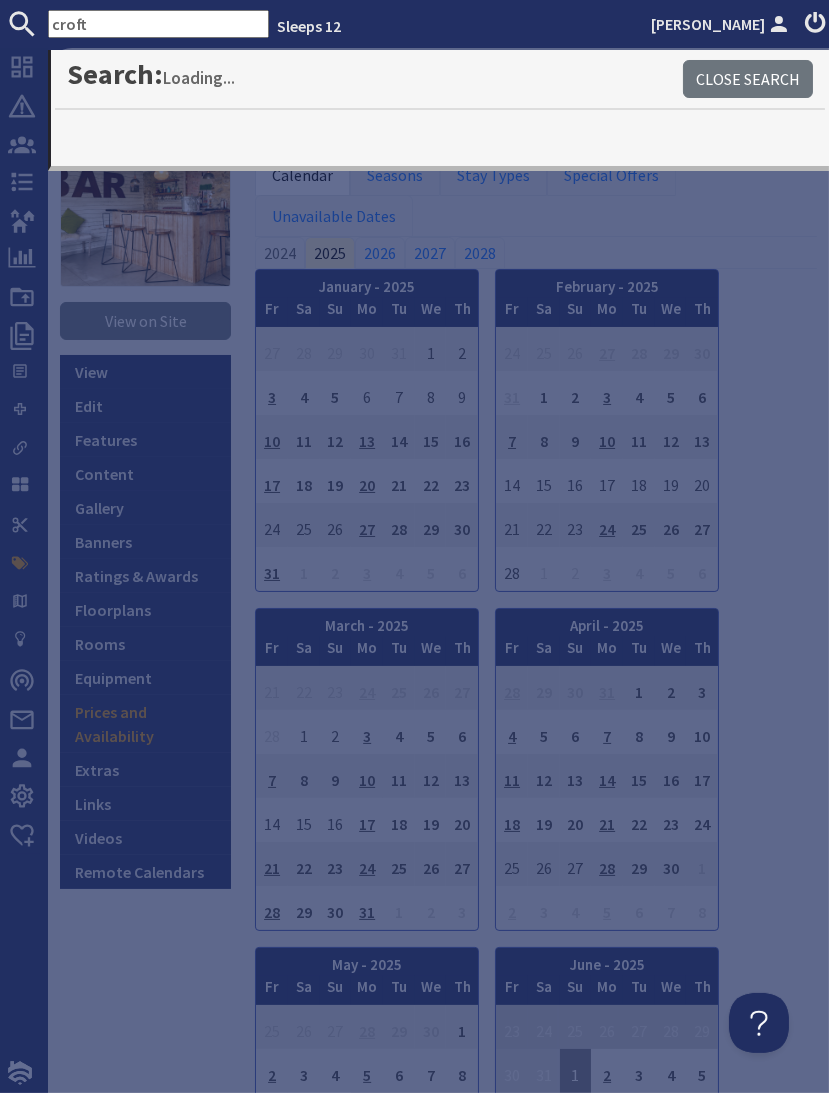 type on "croft" 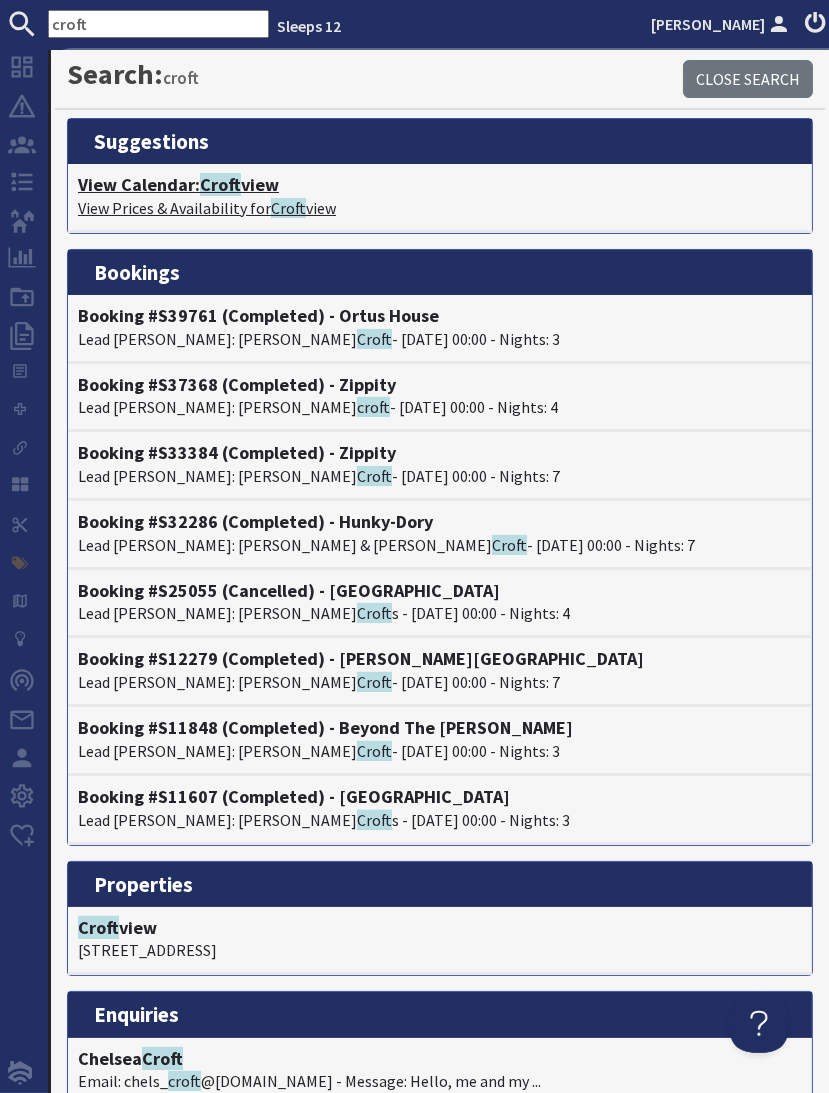 click on "View Calendar:  Croft view" at bounding box center (440, 185) 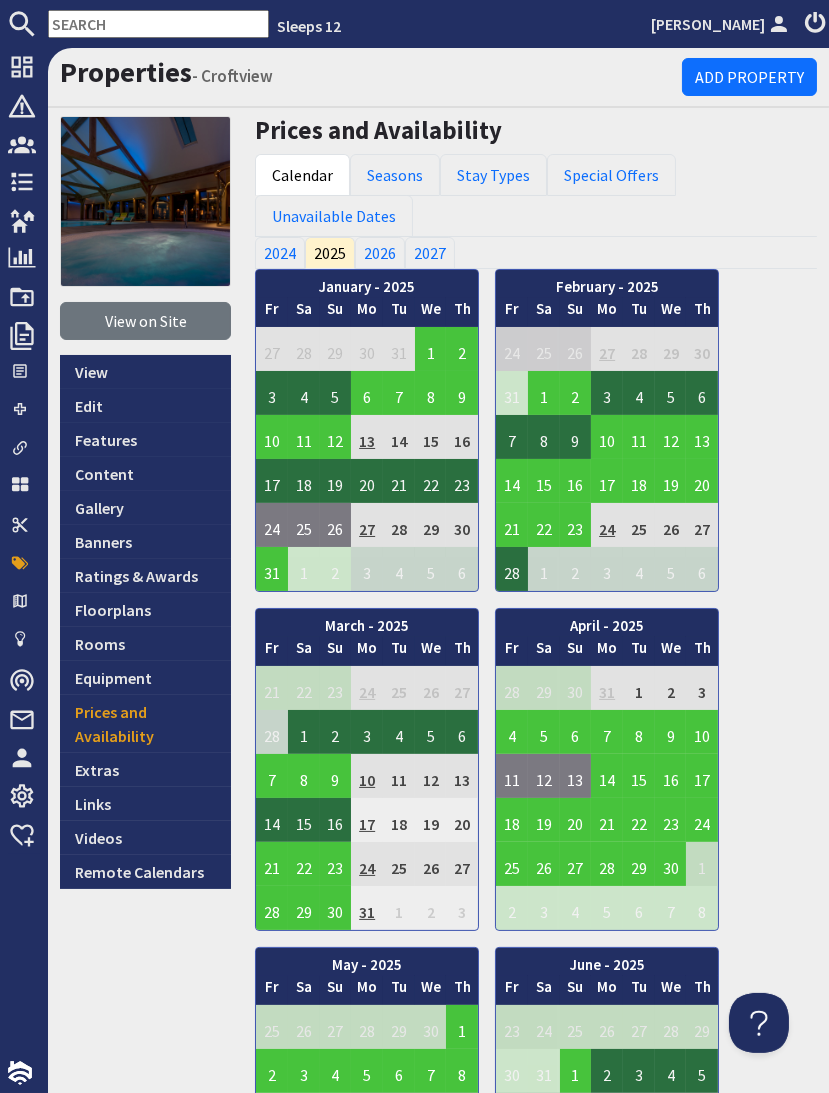 scroll, scrollTop: 0, scrollLeft: 0, axis: both 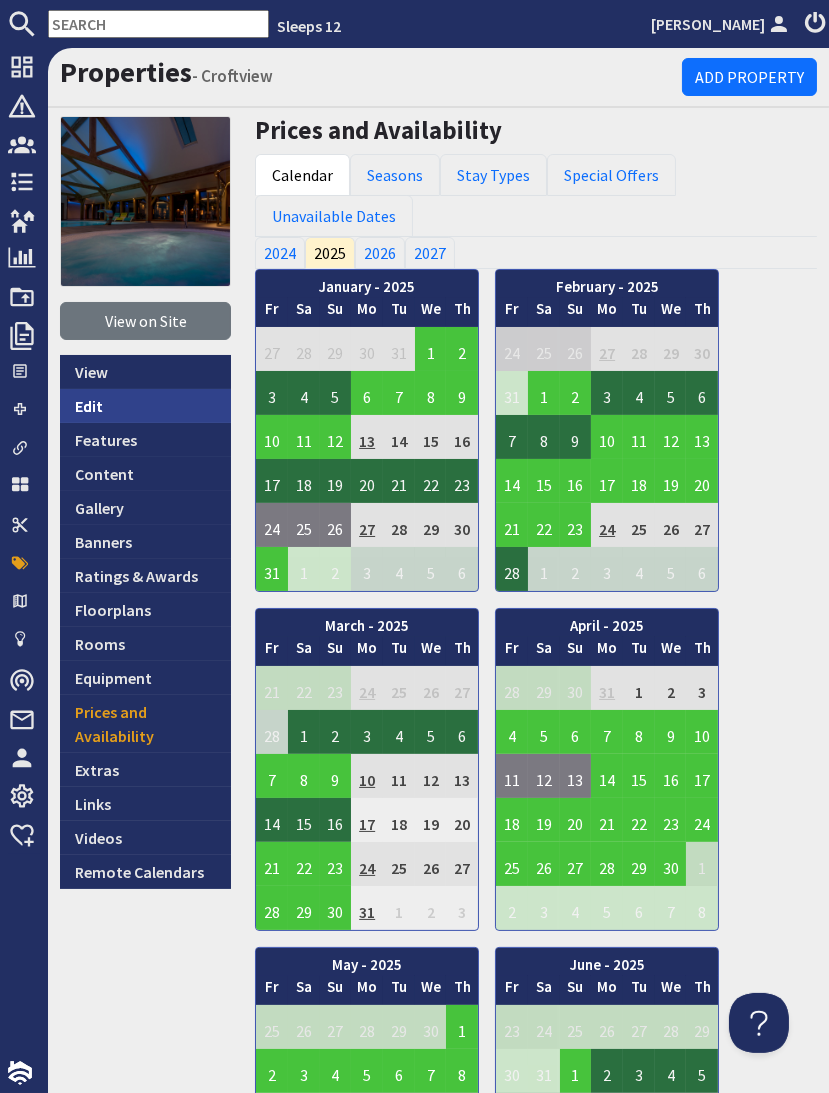 click on "Edit" at bounding box center (145, 406) 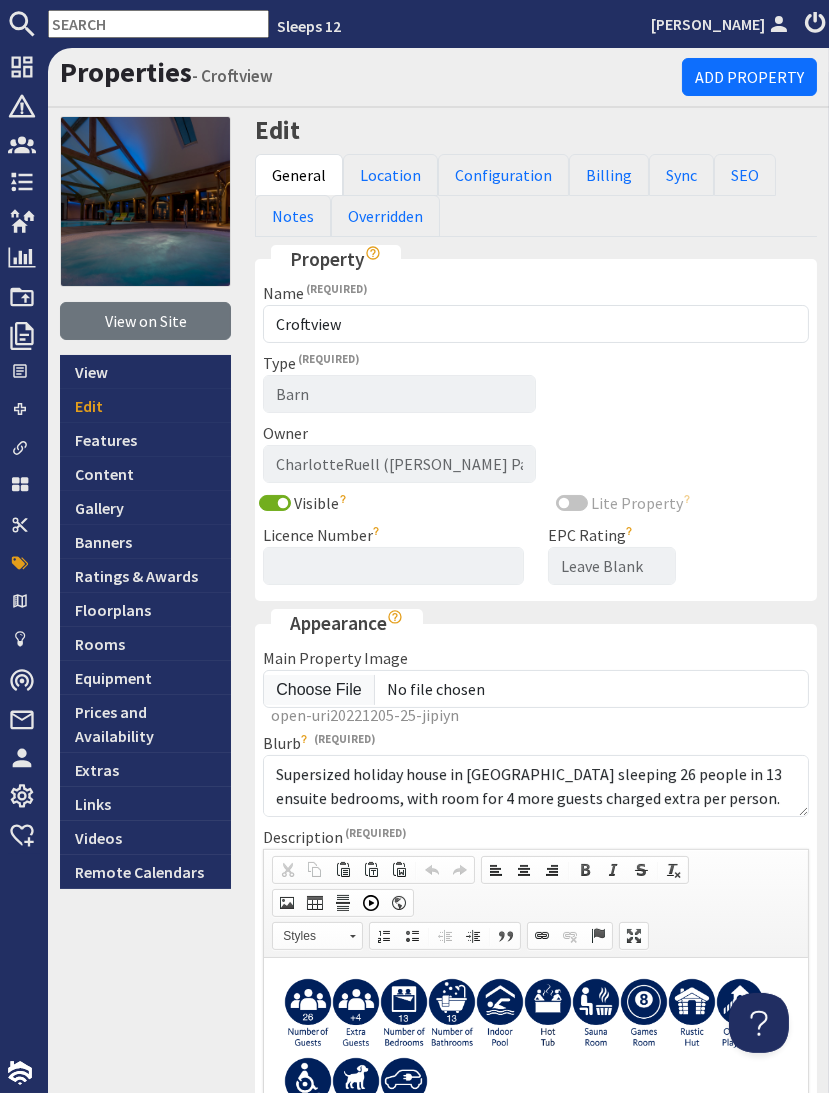 scroll, scrollTop: 0, scrollLeft: 0, axis: both 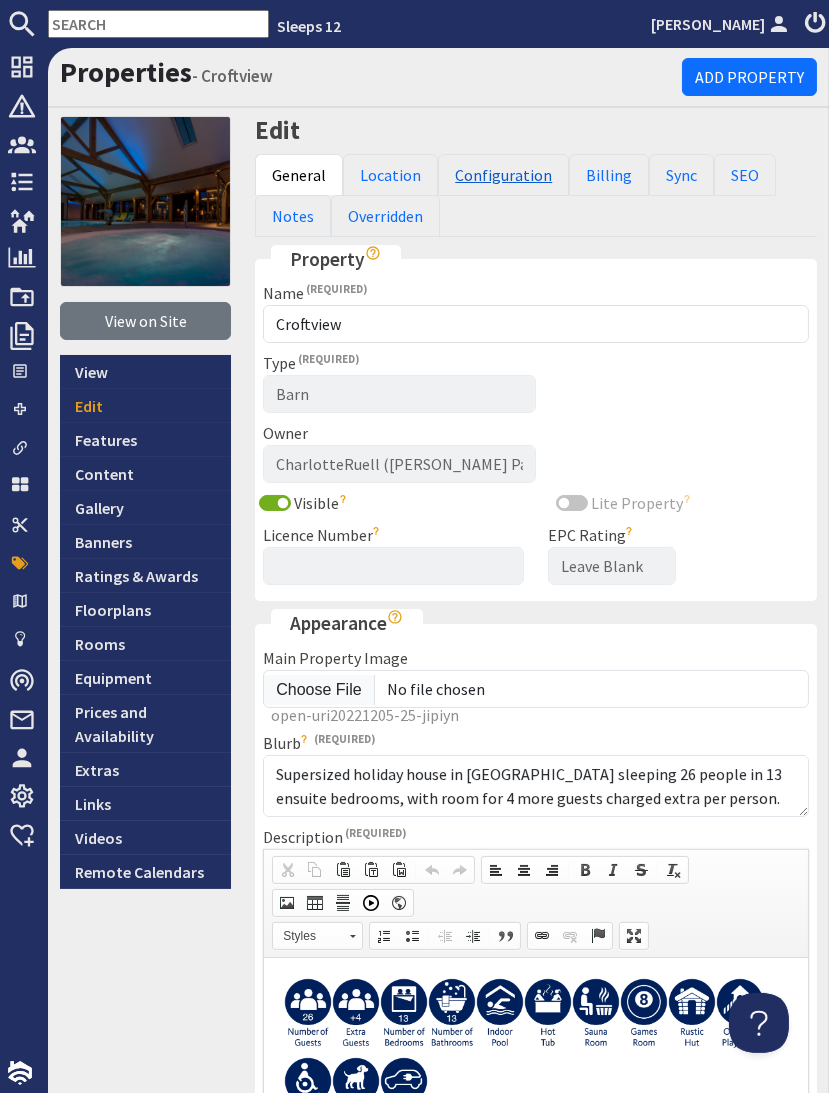 click on "Configuration" at bounding box center (503, 175) 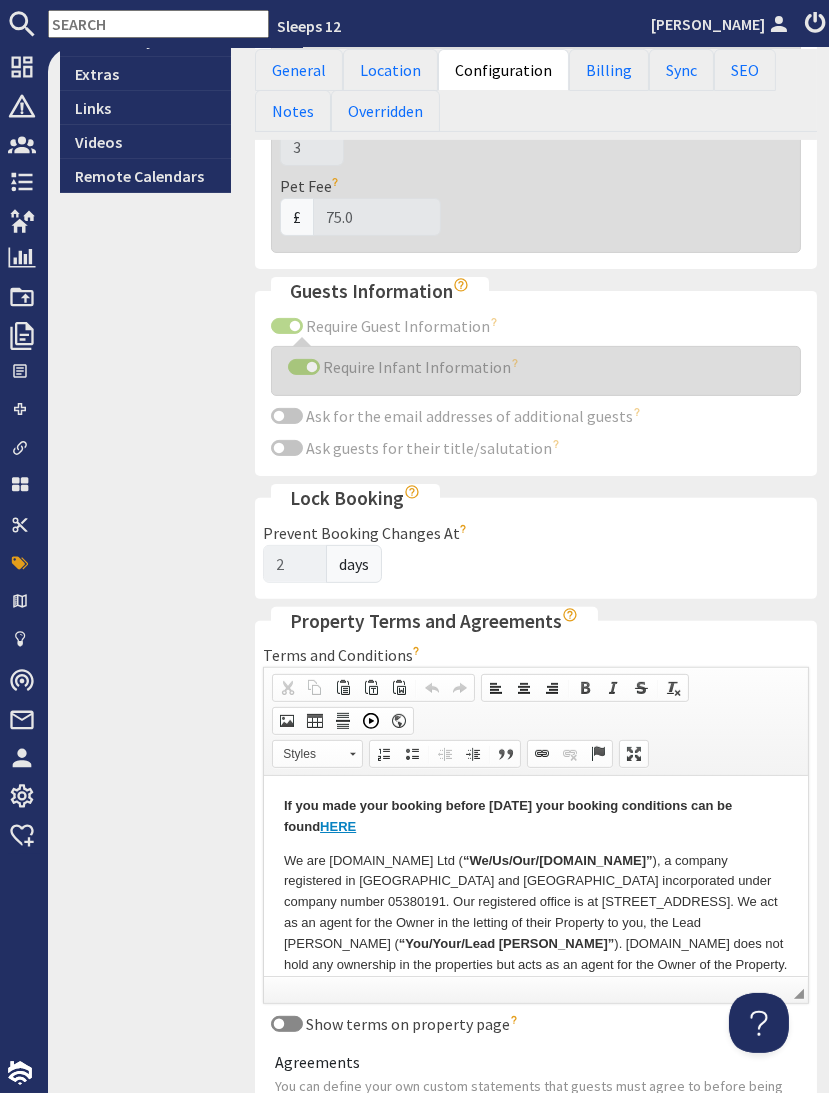 scroll, scrollTop: 784, scrollLeft: 0, axis: vertical 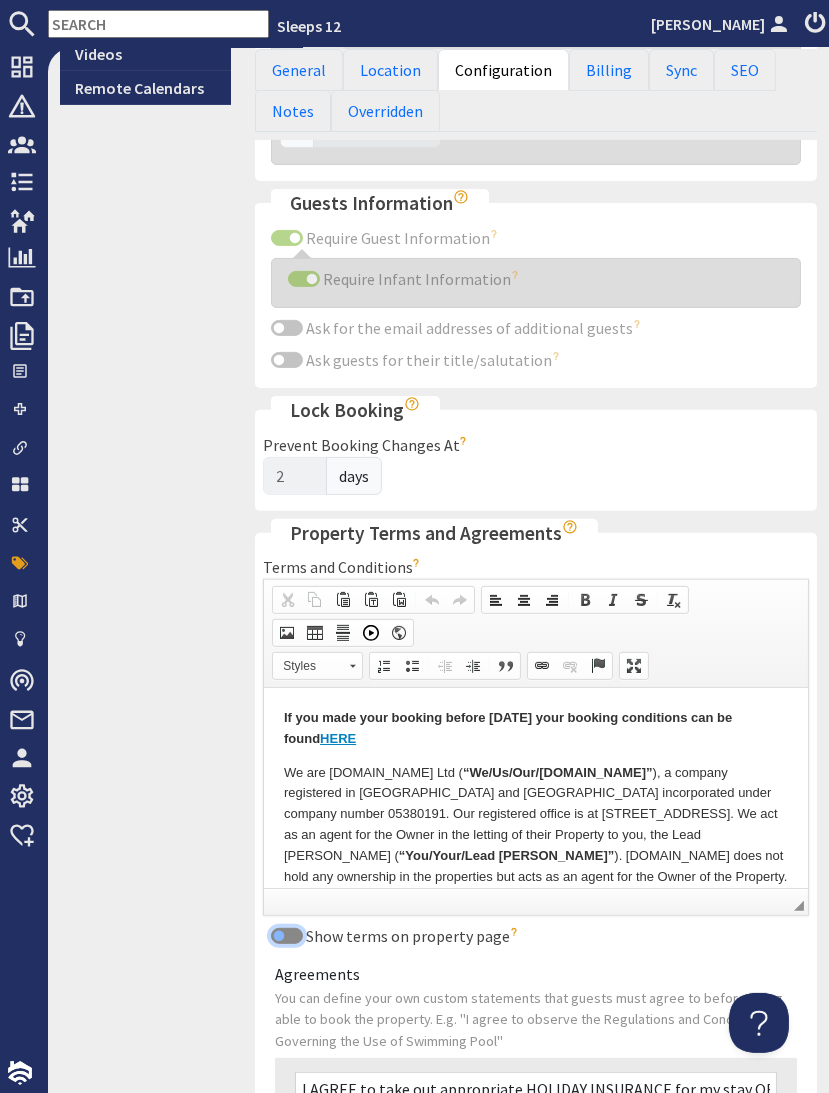 click on "Show terms on property page" at bounding box center (287, 936) 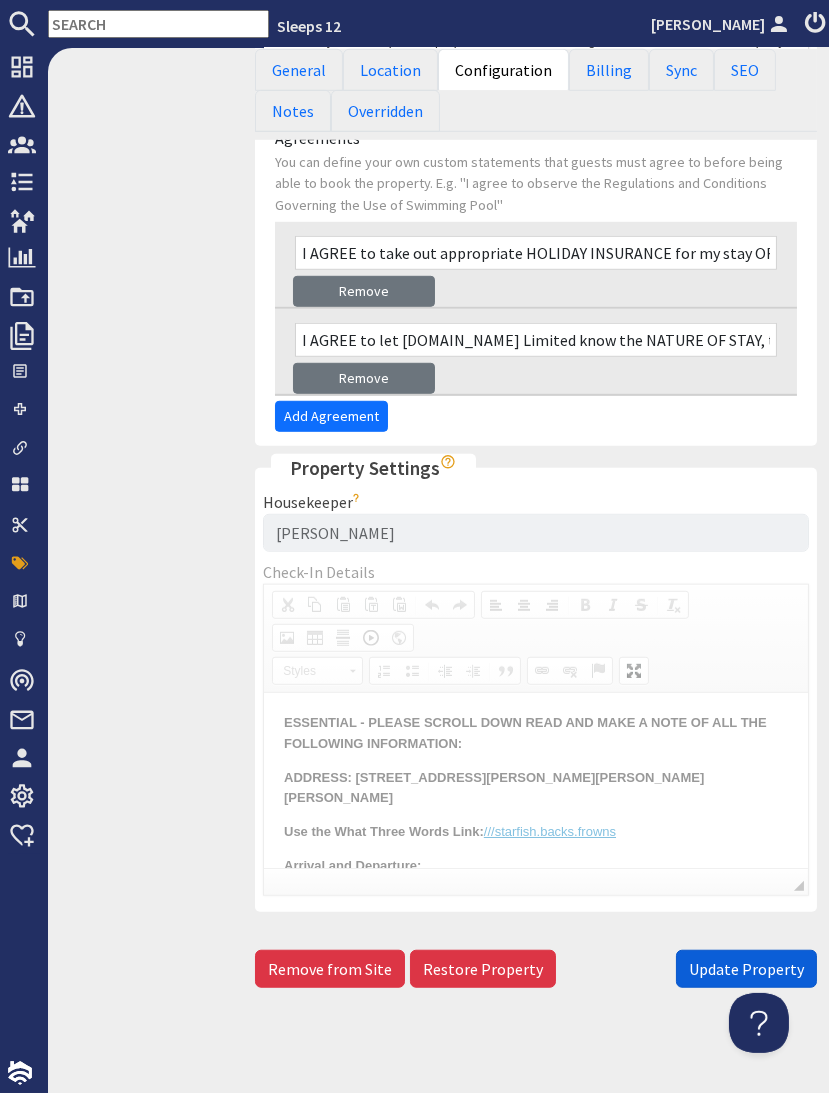 click on "Update Property" at bounding box center (746, 969) 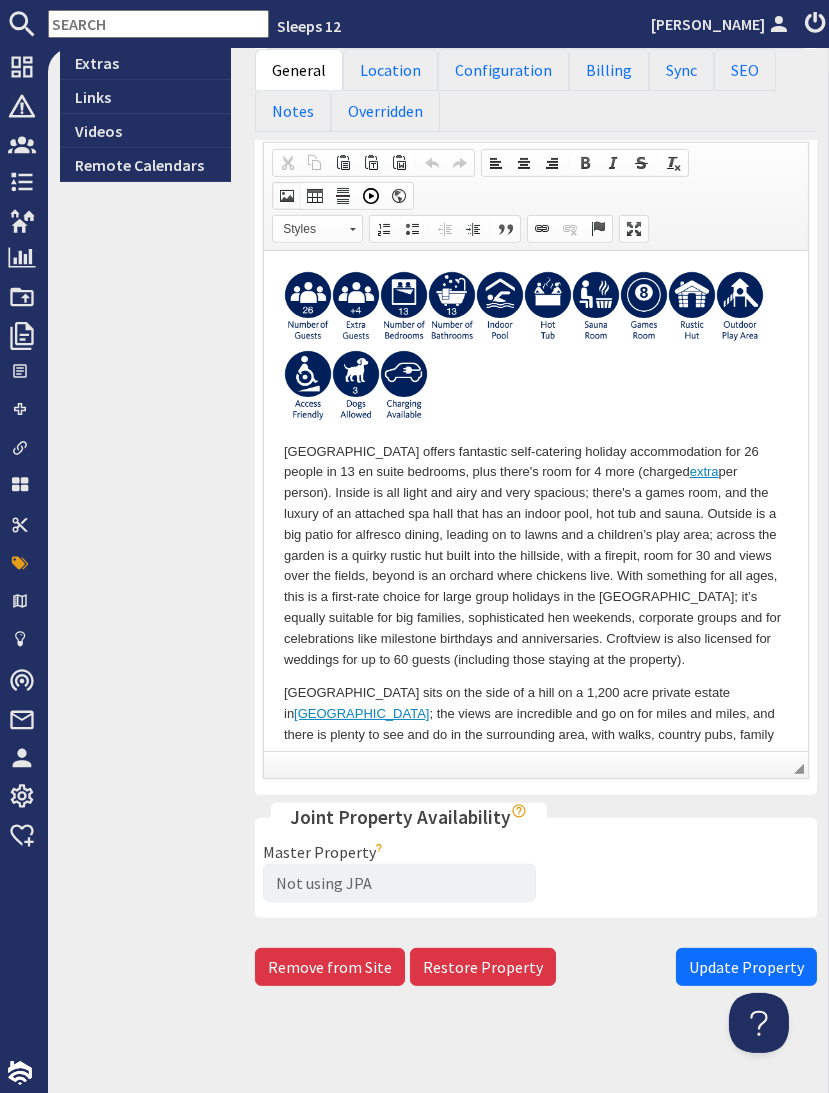 scroll, scrollTop: 0, scrollLeft: 0, axis: both 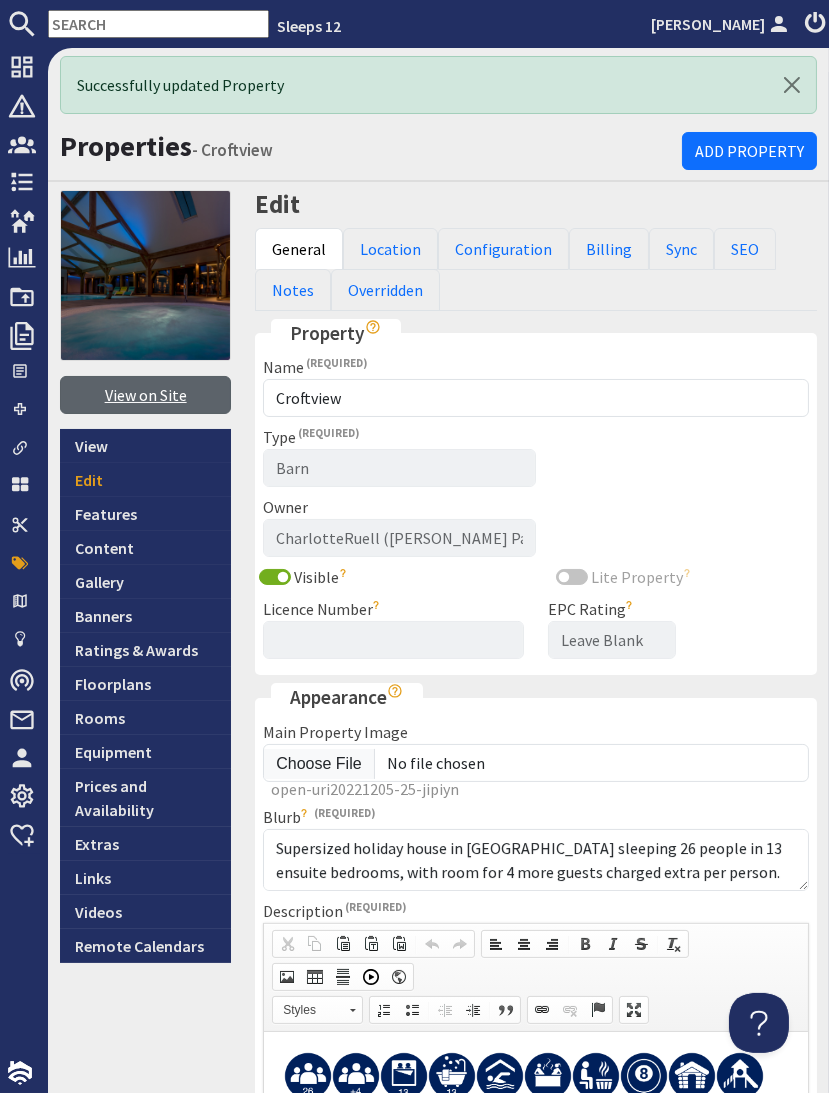 click on "View on Site" at bounding box center [145, 395] 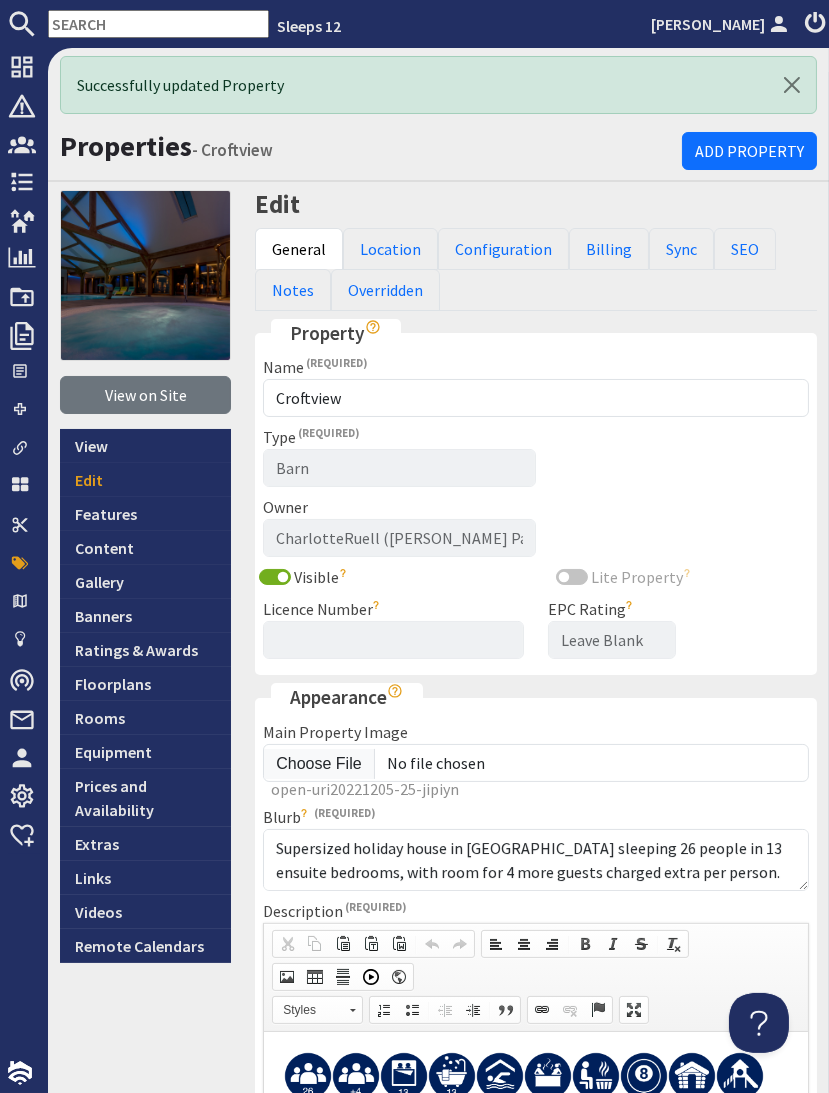 click on "Successfully updated Property" at bounding box center (438, 85) 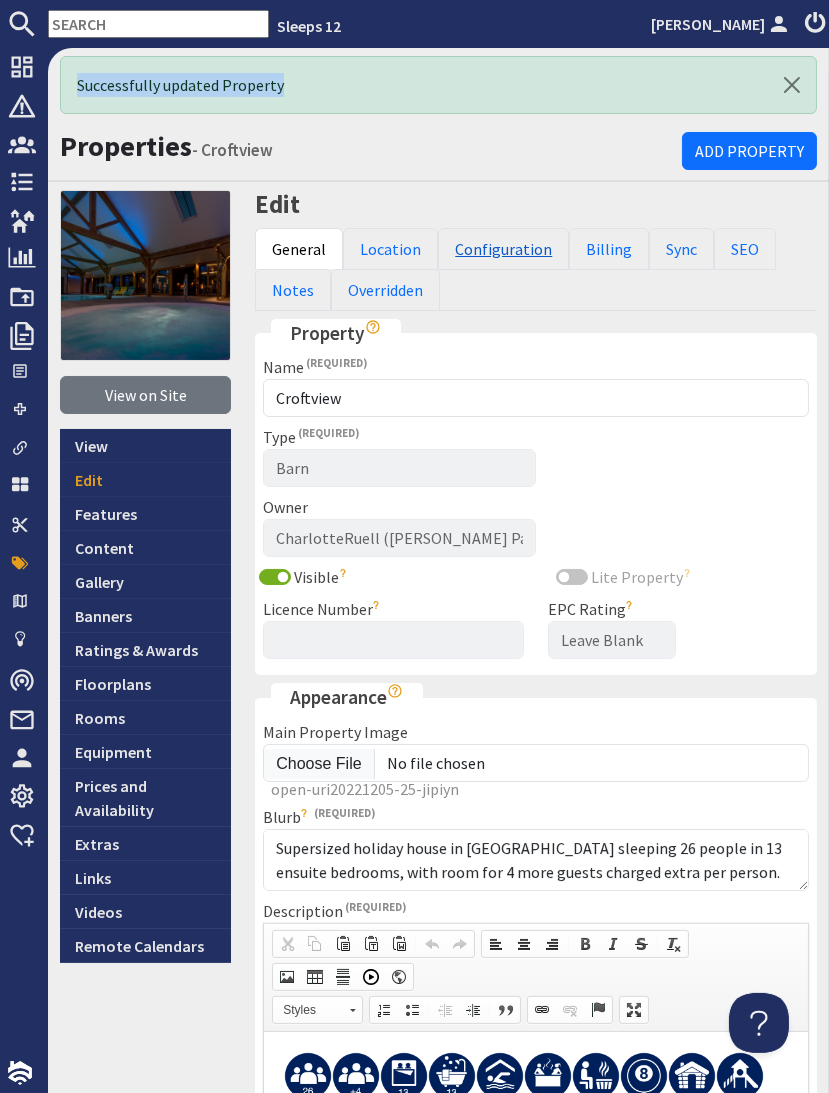 click on "Configuration" at bounding box center [503, 249] 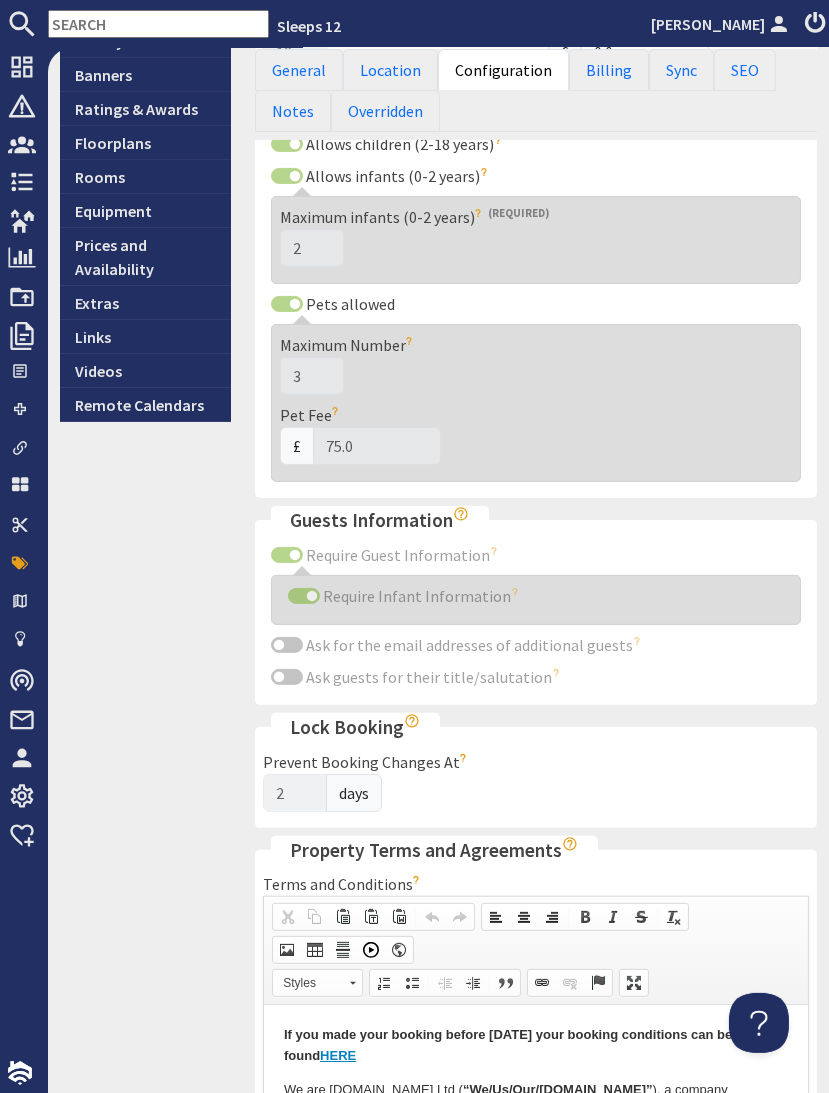 scroll, scrollTop: 0, scrollLeft: 0, axis: both 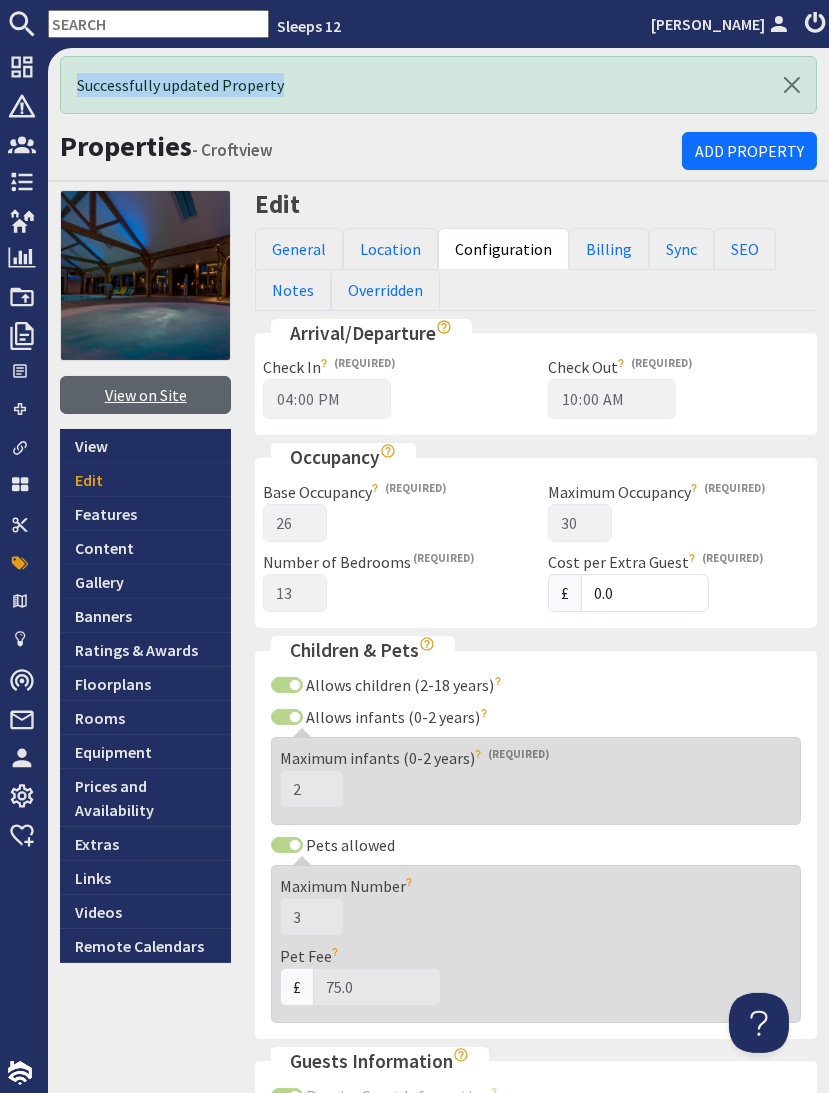 click on "View on Site" at bounding box center (145, 395) 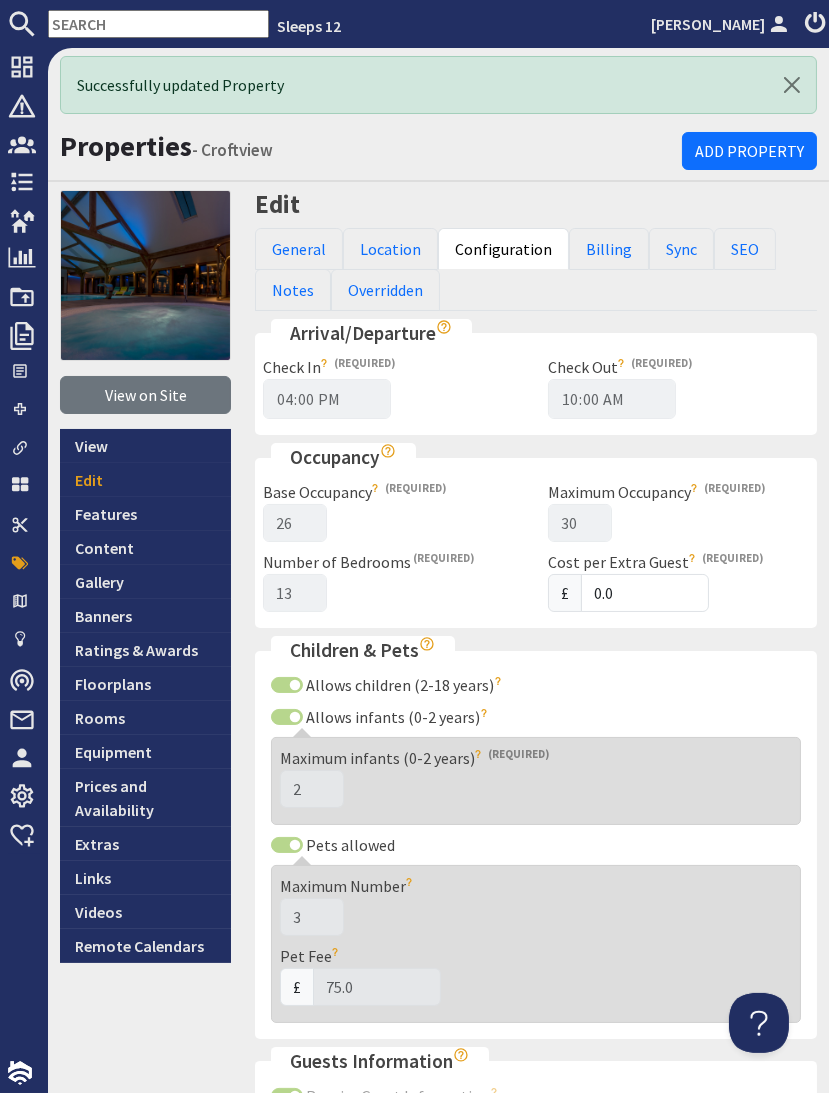 click at bounding box center [158, 24] 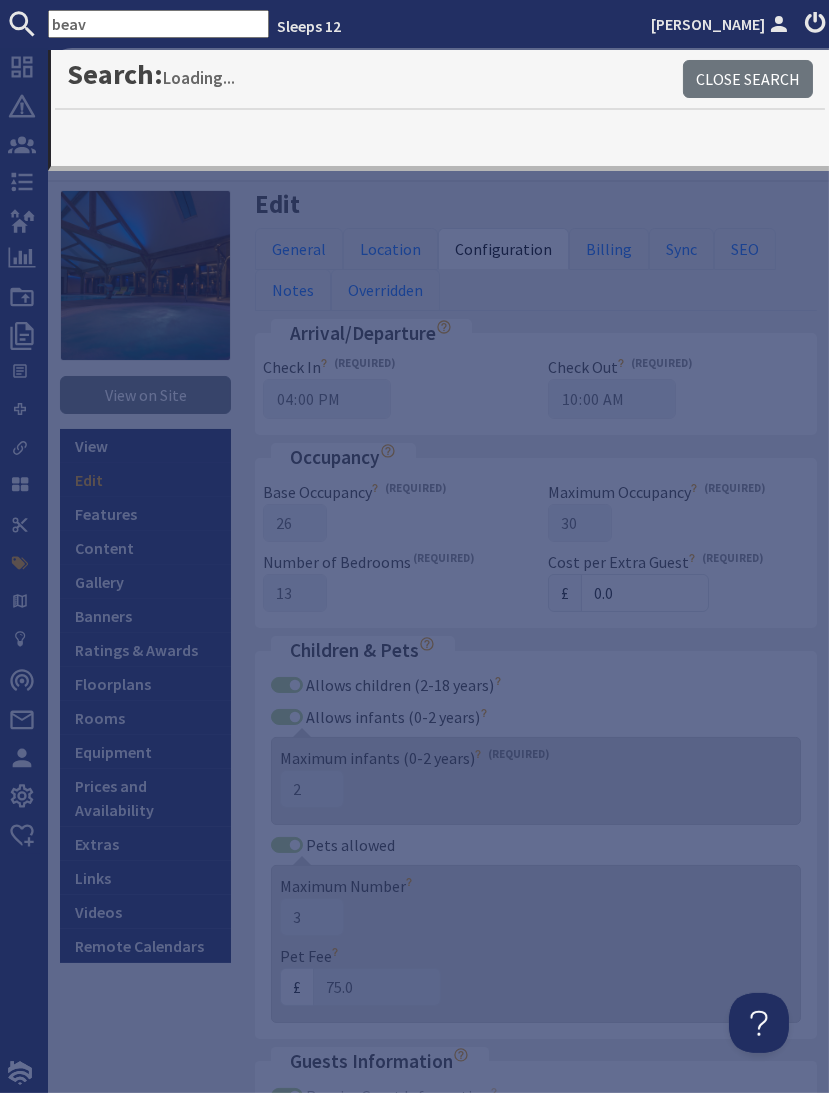 type on "beav" 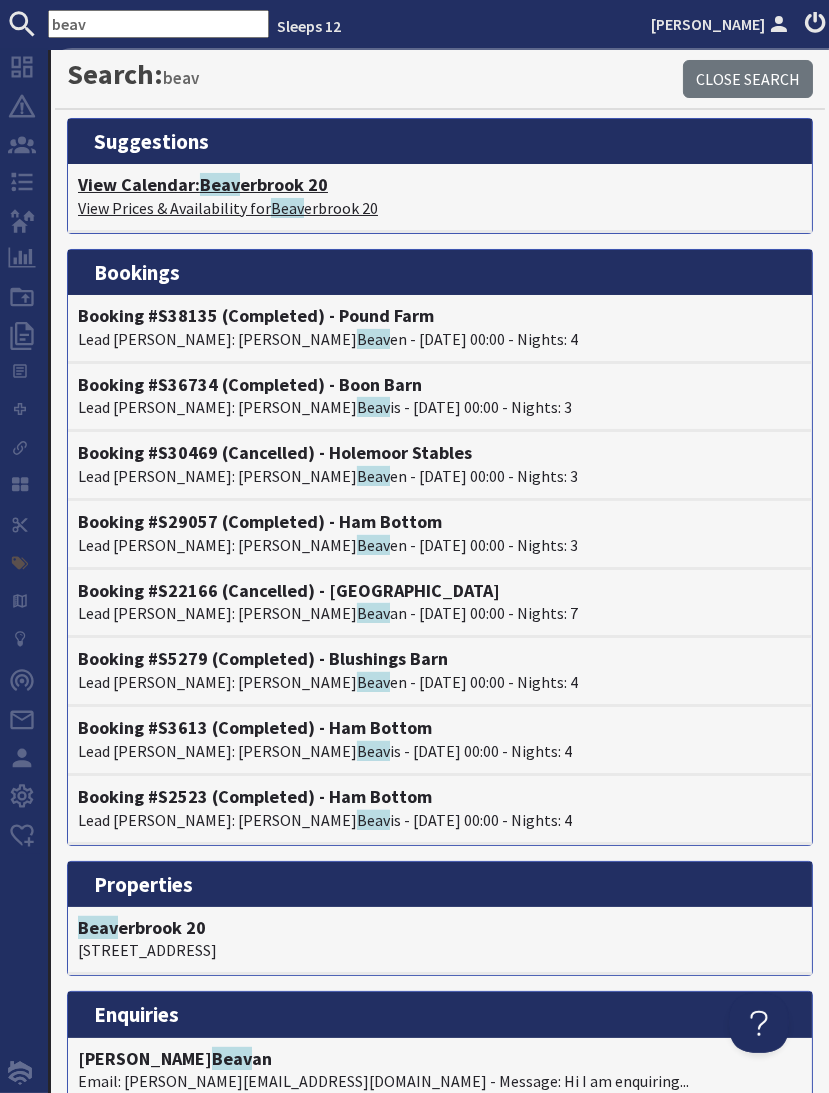 click on "Beav" 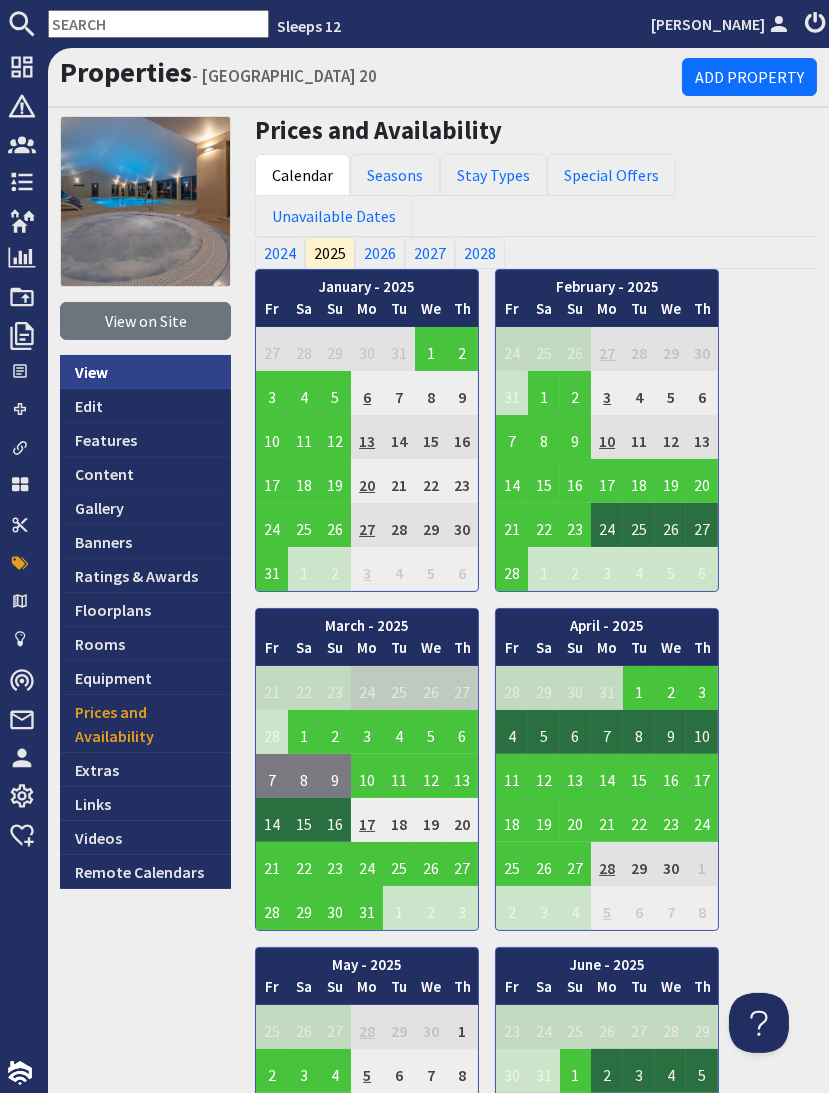 scroll, scrollTop: 0, scrollLeft: 0, axis: both 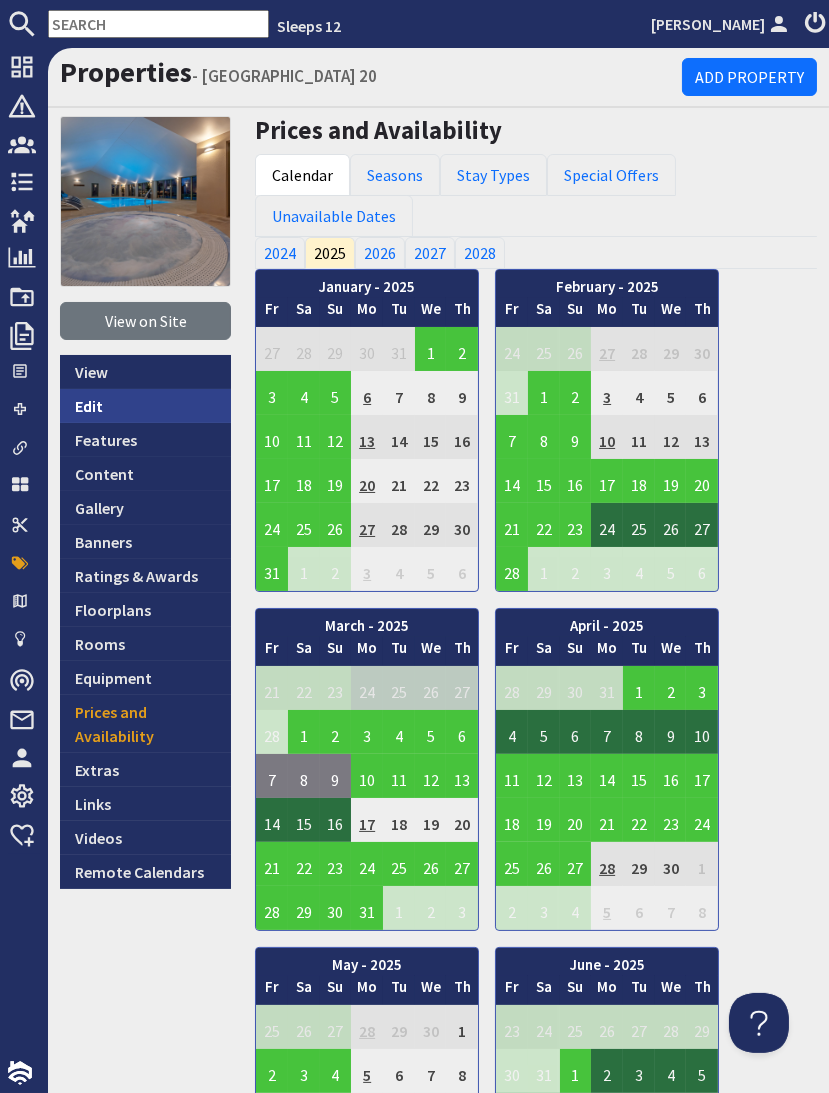 click on "Edit" at bounding box center [145, 406] 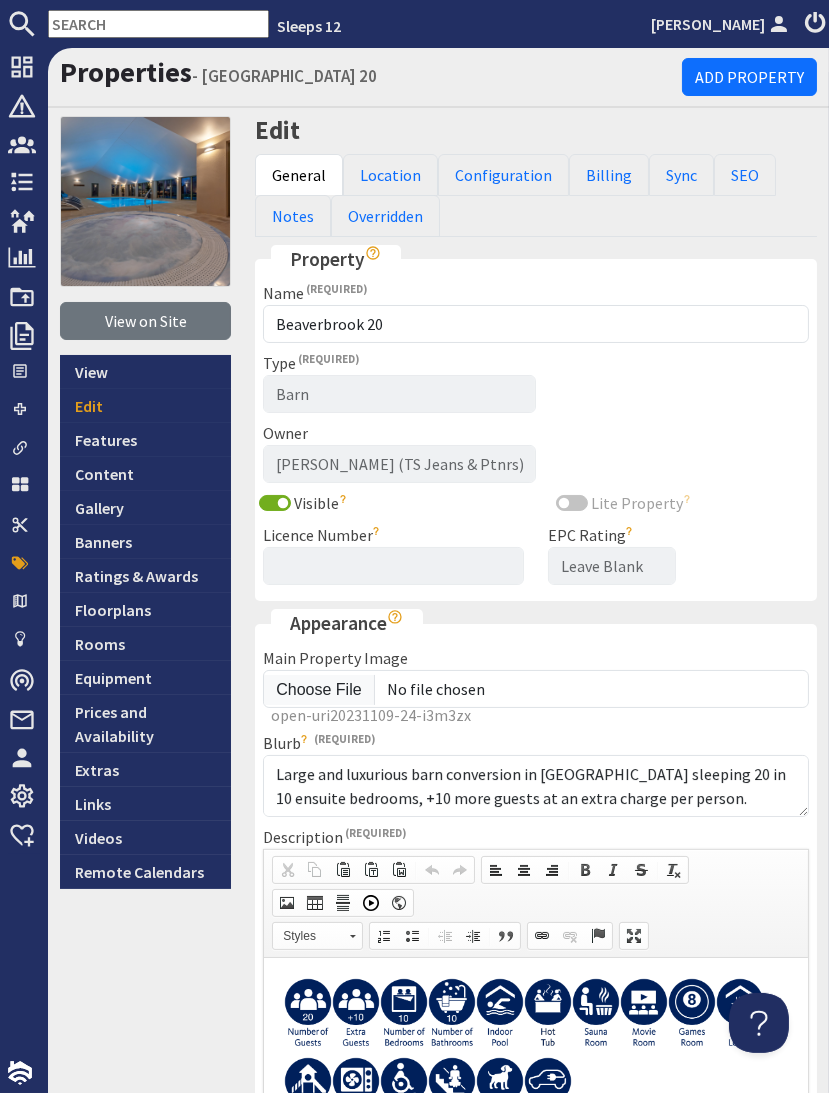 scroll, scrollTop: 0, scrollLeft: 0, axis: both 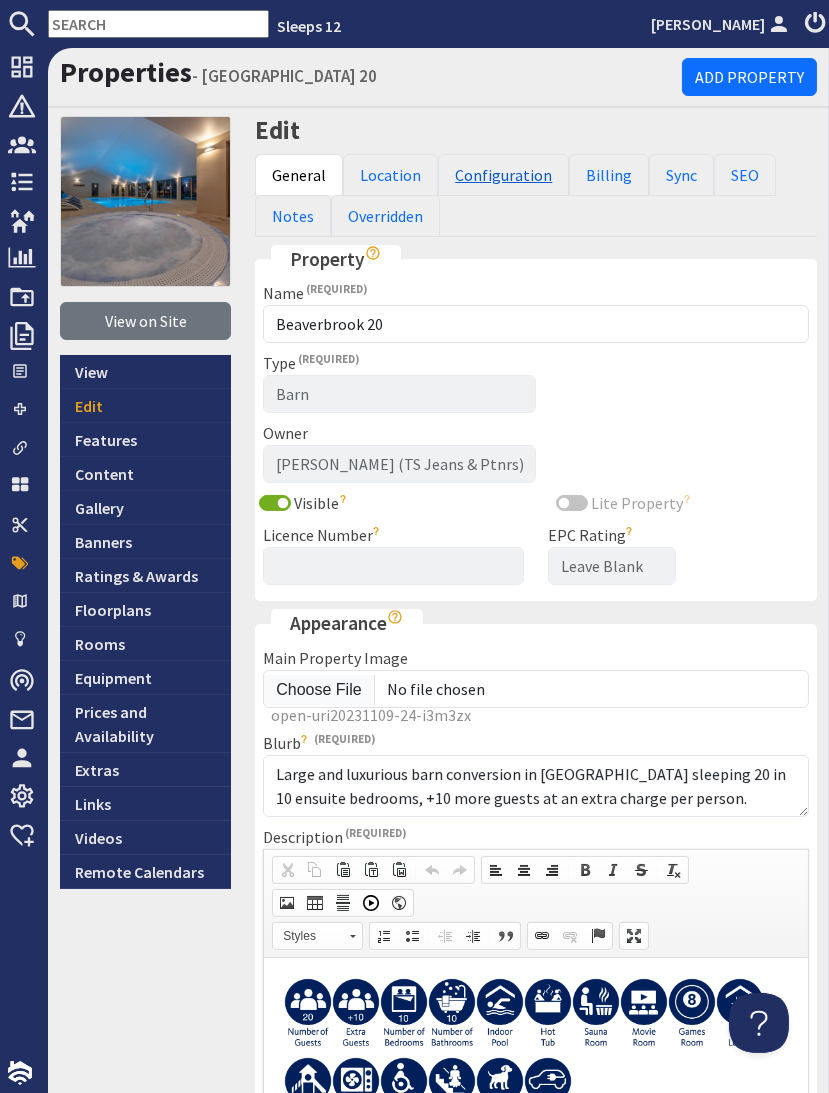 click on "Configuration" at bounding box center (503, 175) 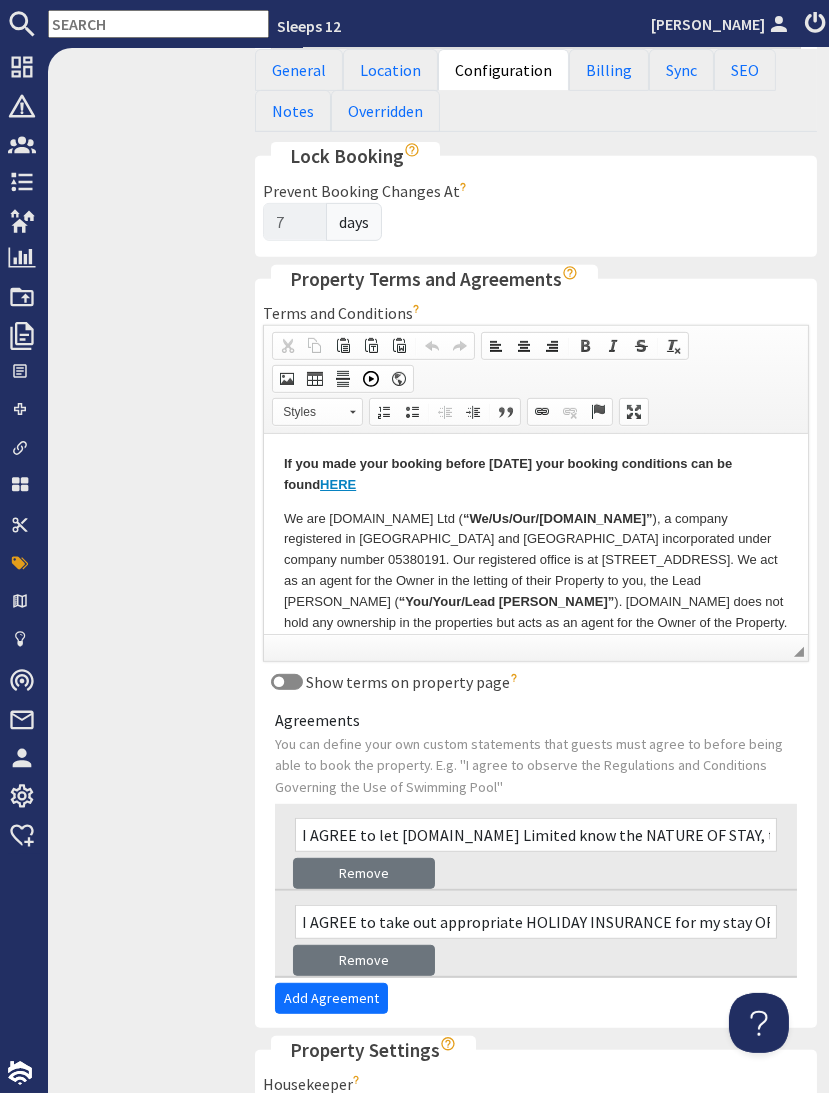 scroll, scrollTop: 1040, scrollLeft: 0, axis: vertical 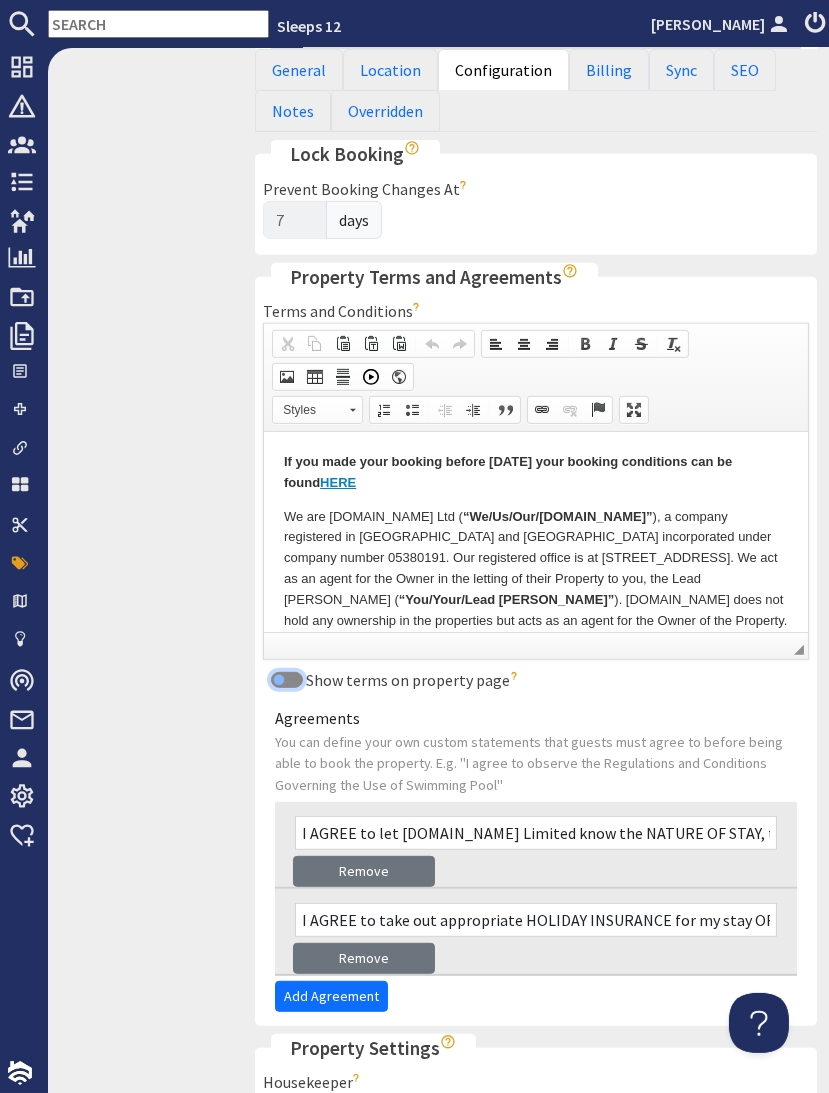 click on "Show terms on property page" at bounding box center [287, 680] 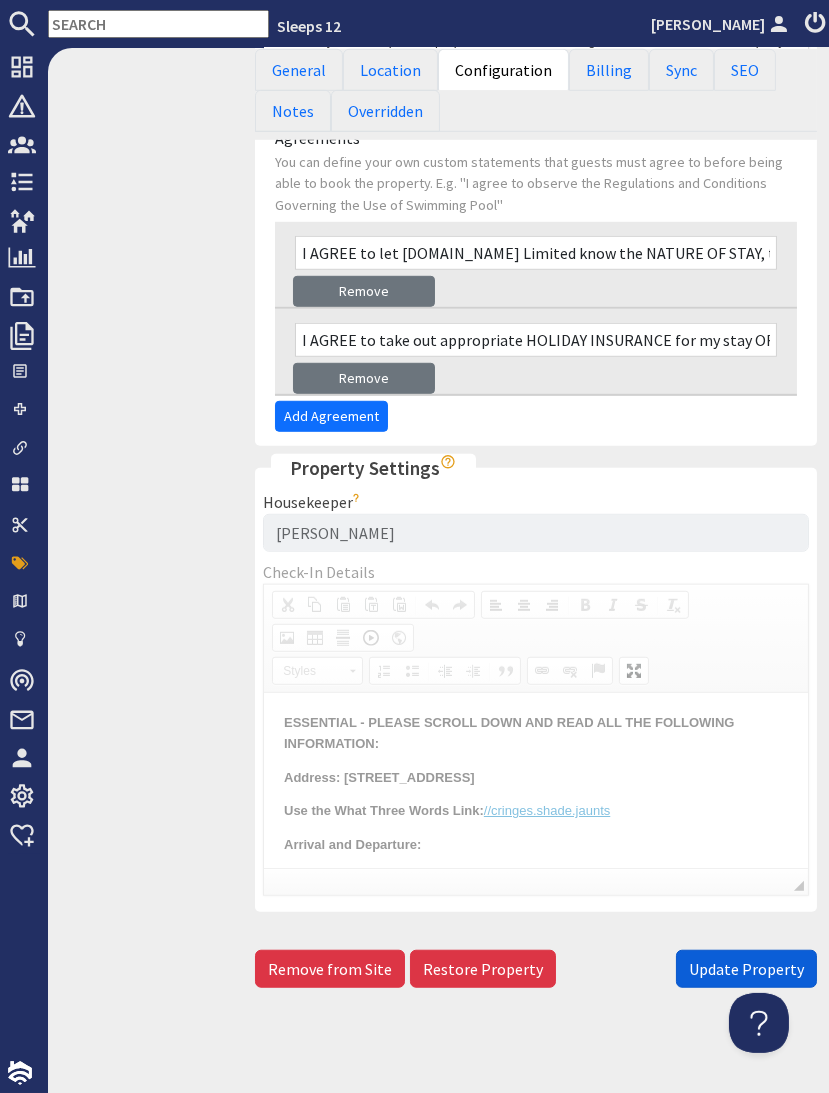 click on "Update Property" at bounding box center (746, 969) 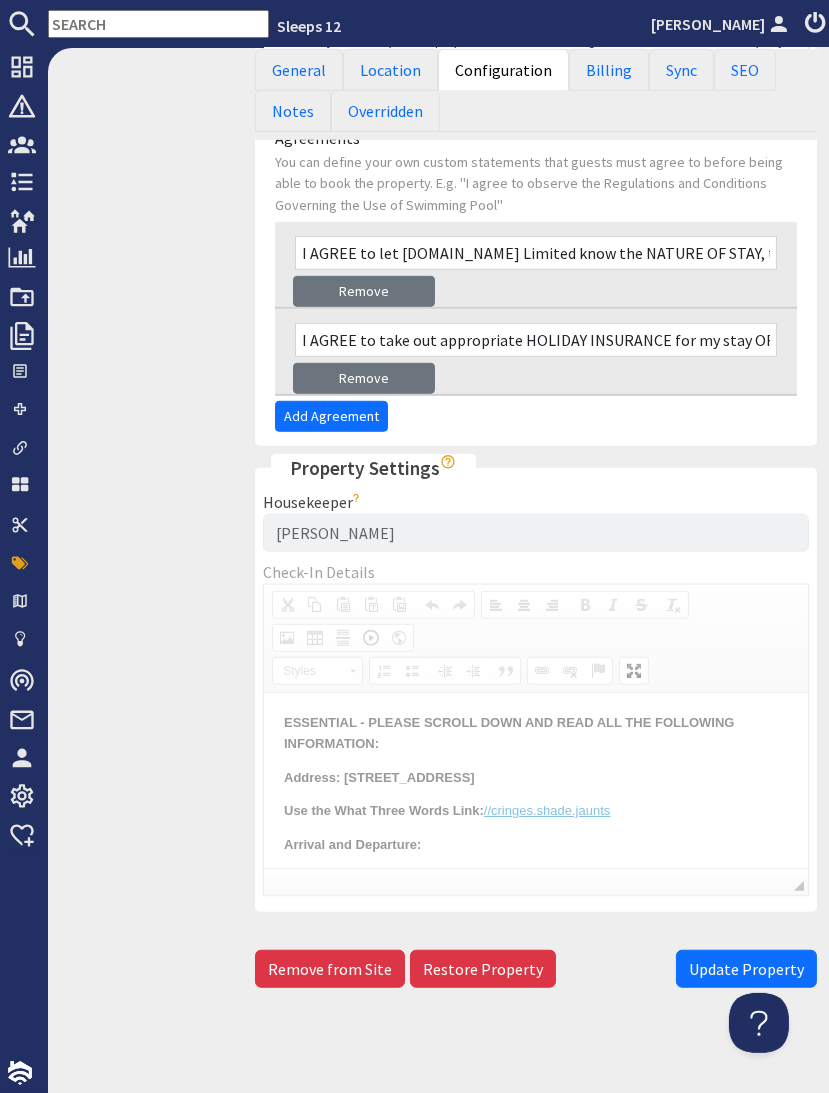 scroll, scrollTop: 707, scrollLeft: 0, axis: vertical 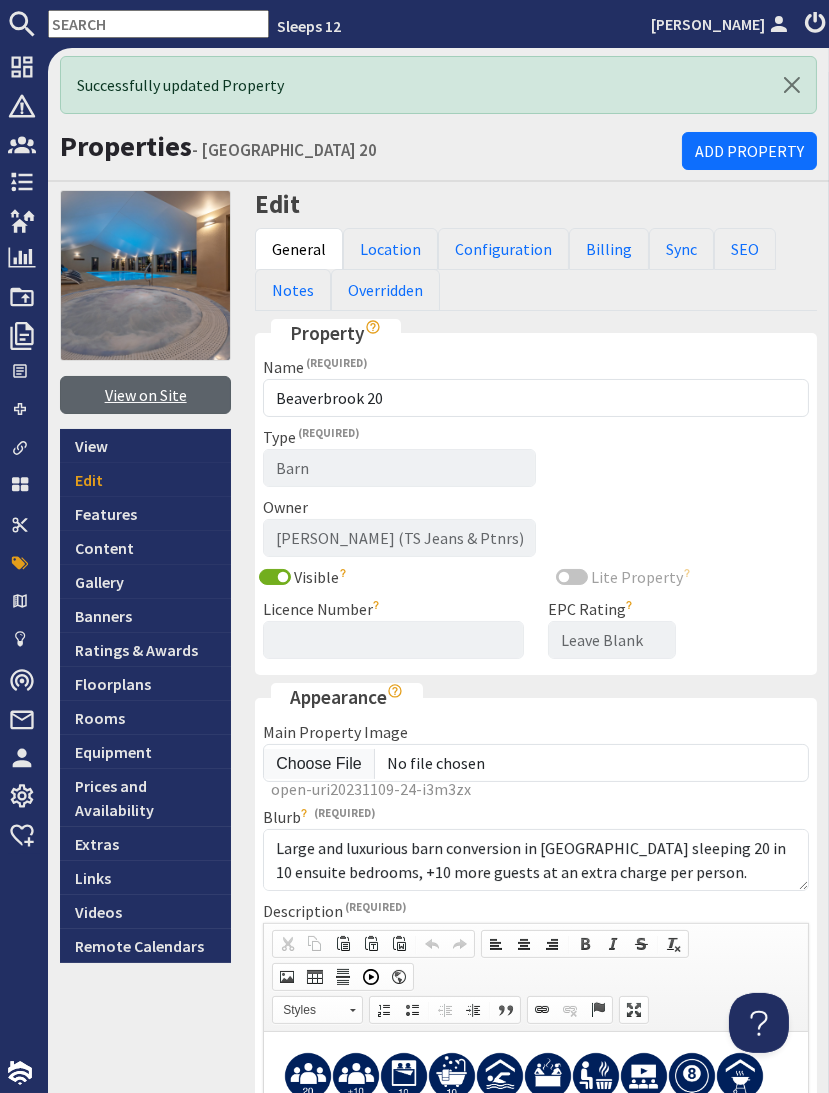 click on "View on Site" at bounding box center [145, 395] 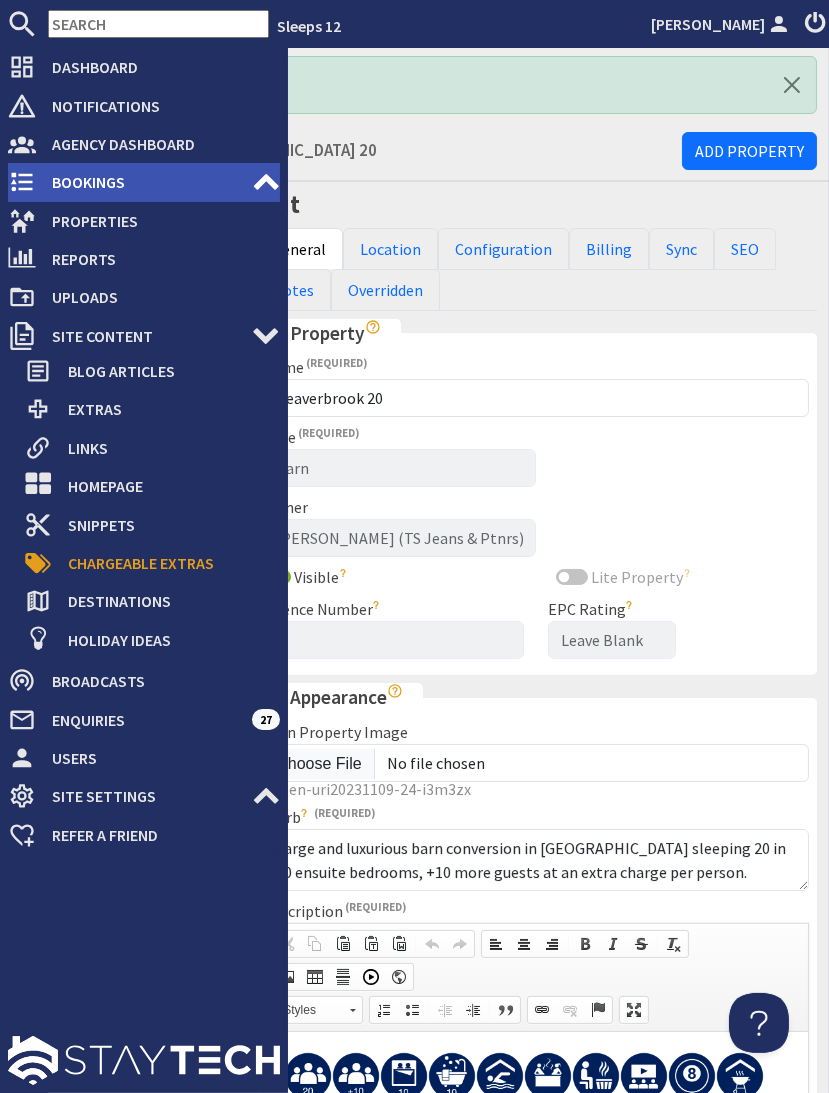 click on "Bookings" at bounding box center [144, 182] 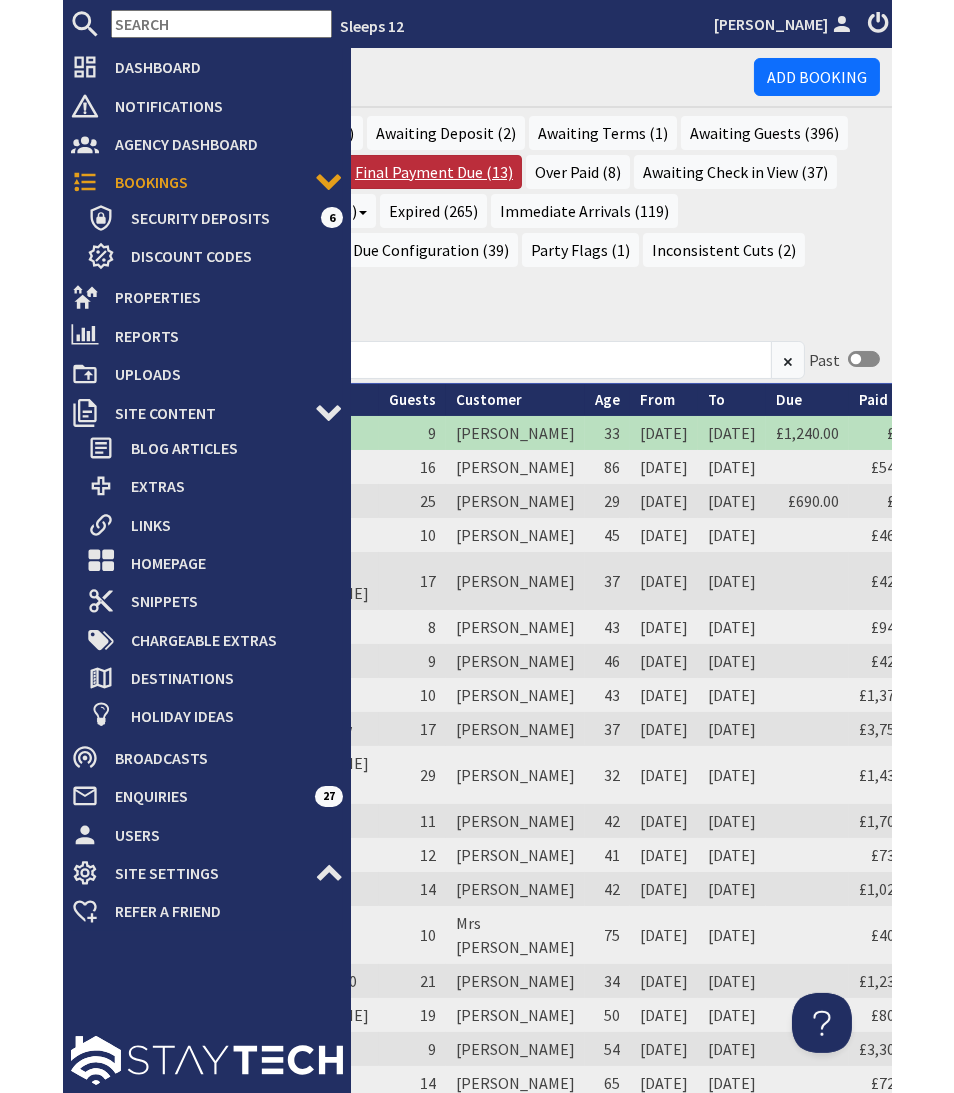 scroll, scrollTop: 0, scrollLeft: 0, axis: both 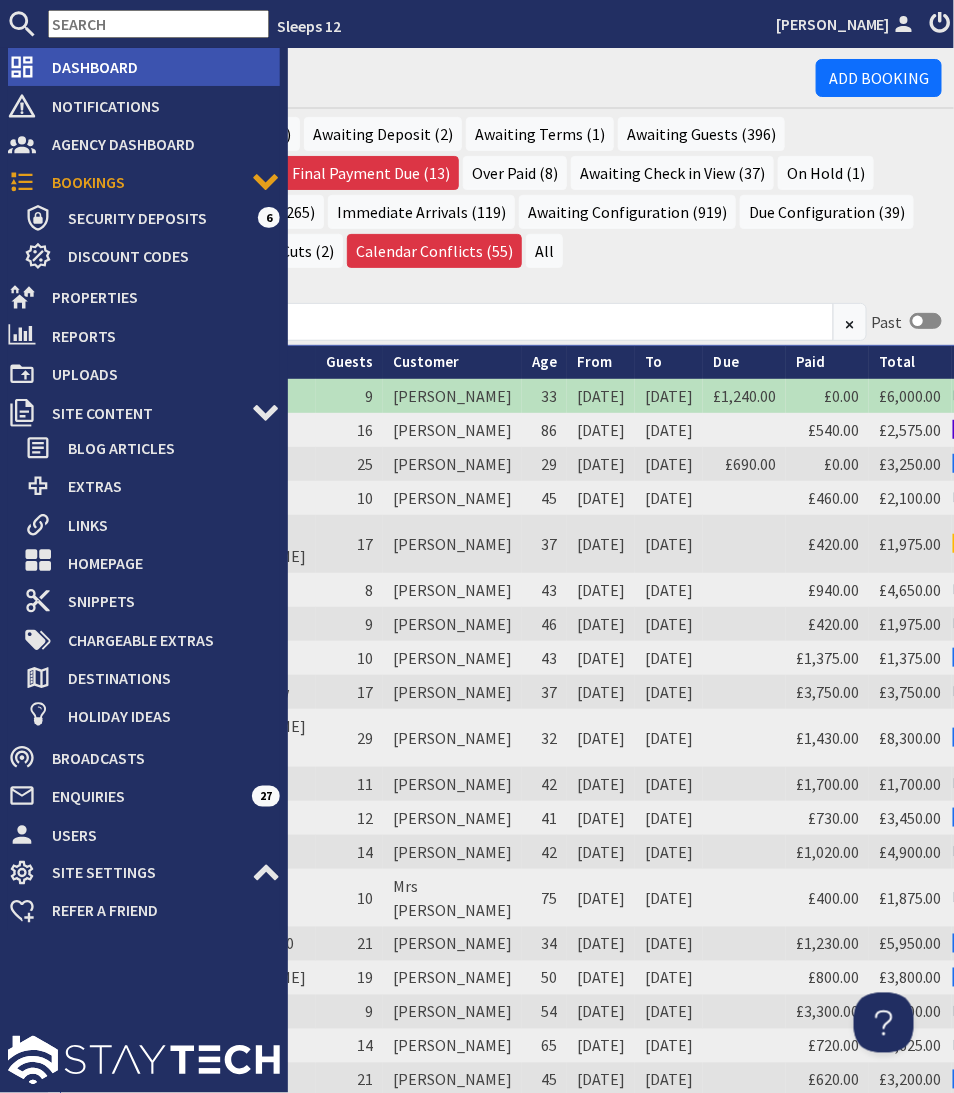 click on "Dashboard" at bounding box center [158, 67] 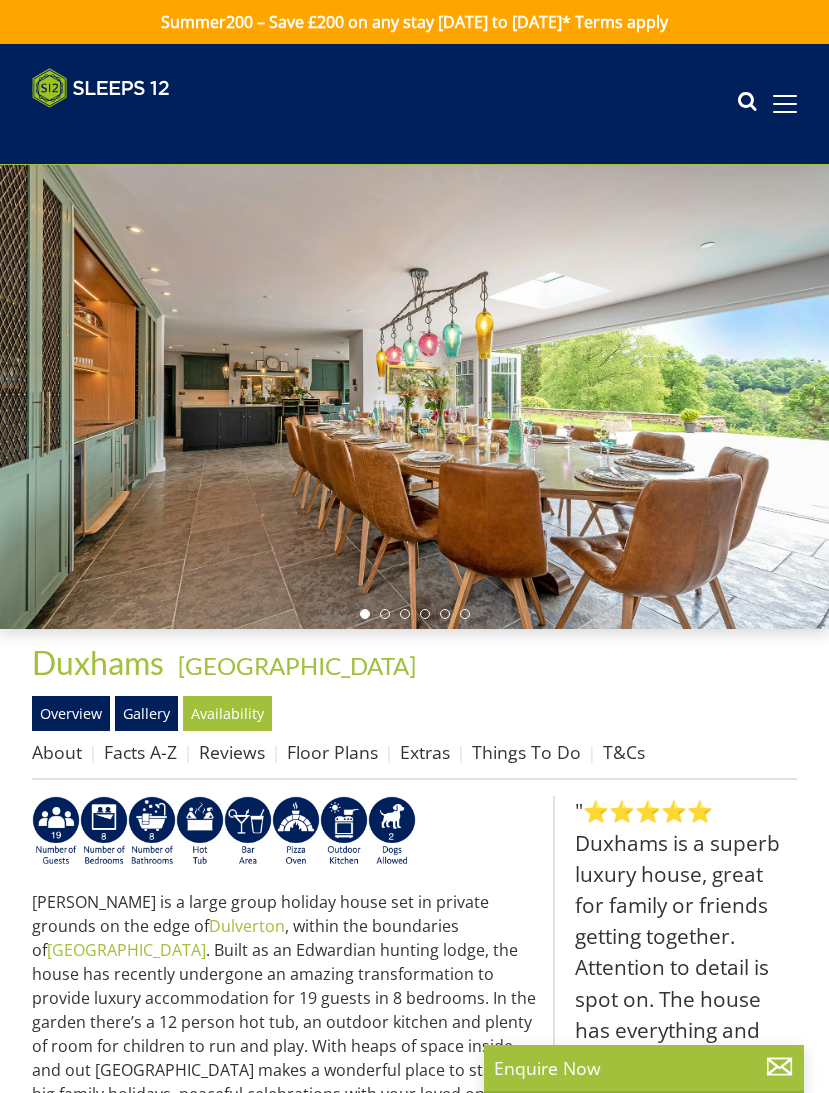 scroll, scrollTop: 0, scrollLeft: 0, axis: both 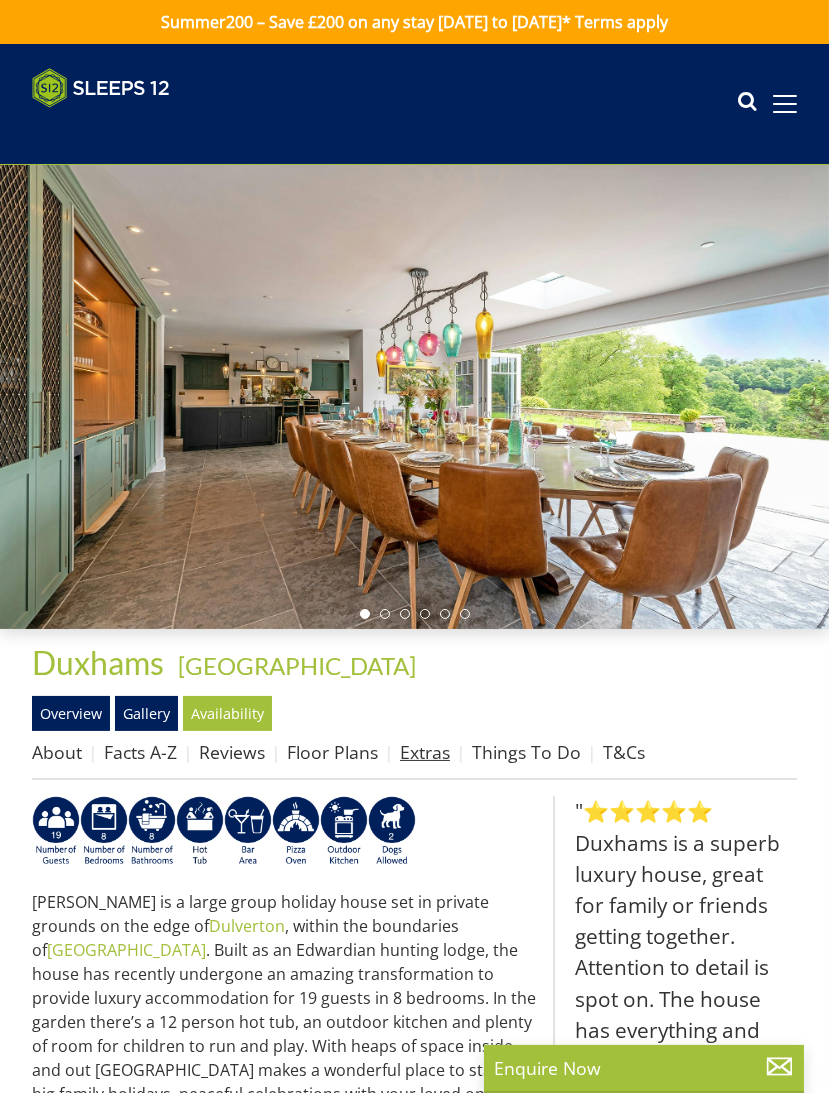 click on "Extras" at bounding box center (425, 752) 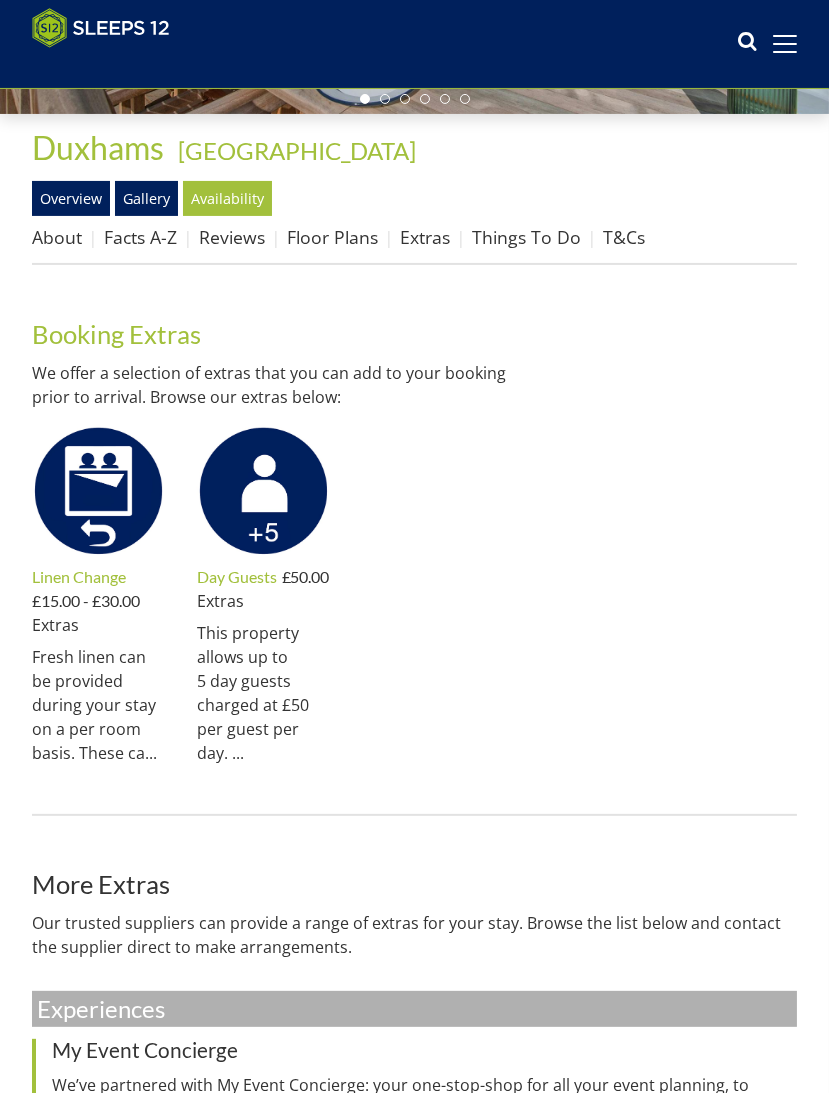 scroll, scrollTop: 383, scrollLeft: 0, axis: vertical 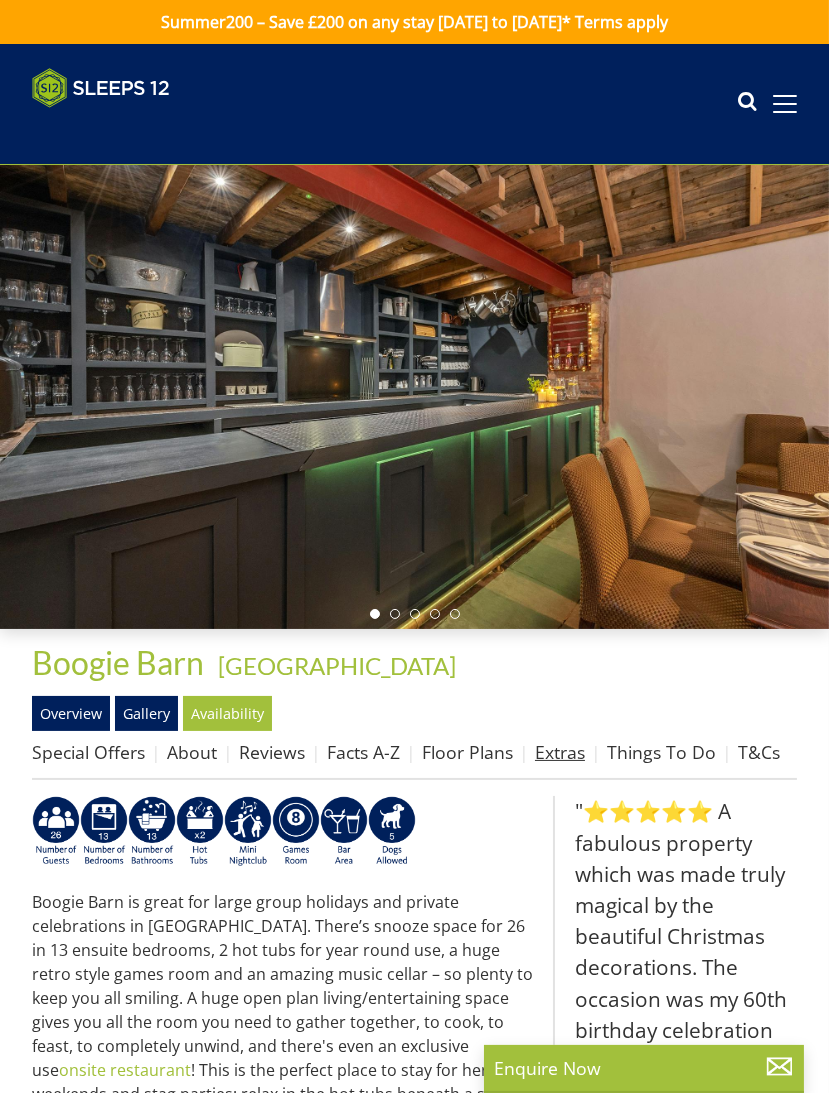 click on "Extras" at bounding box center (560, 752) 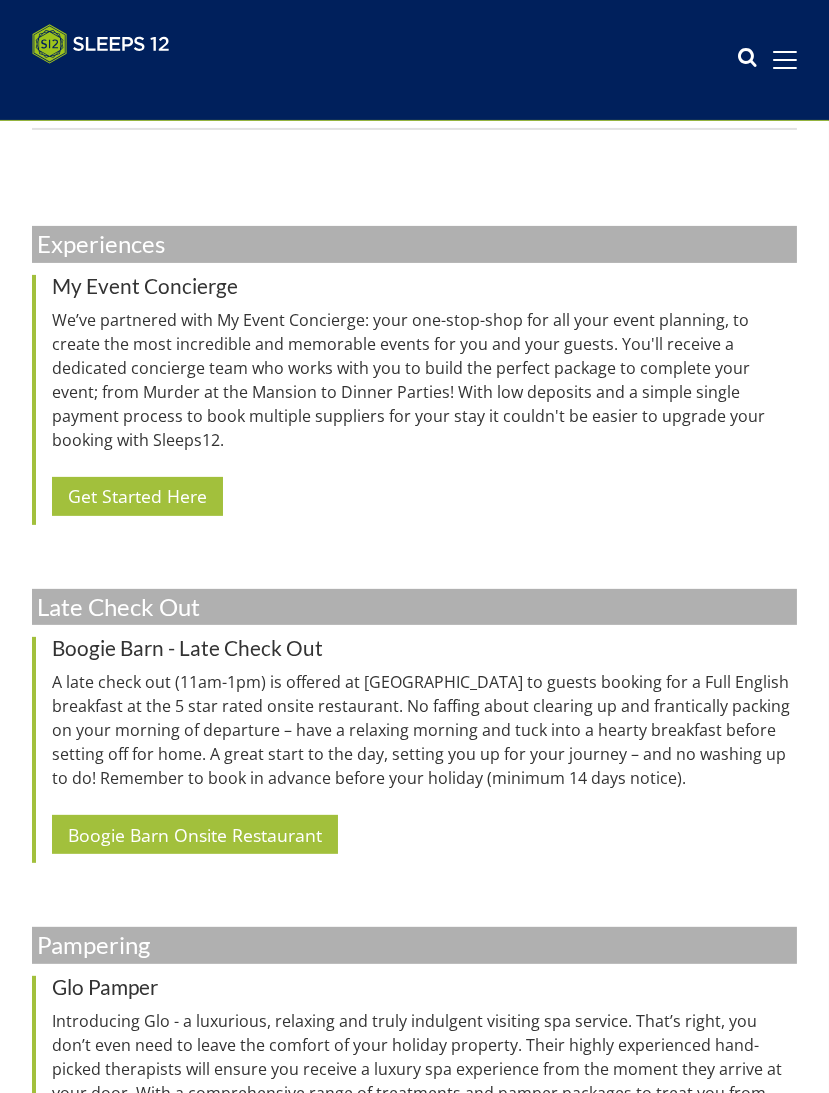 scroll, scrollTop: 0, scrollLeft: 0, axis: both 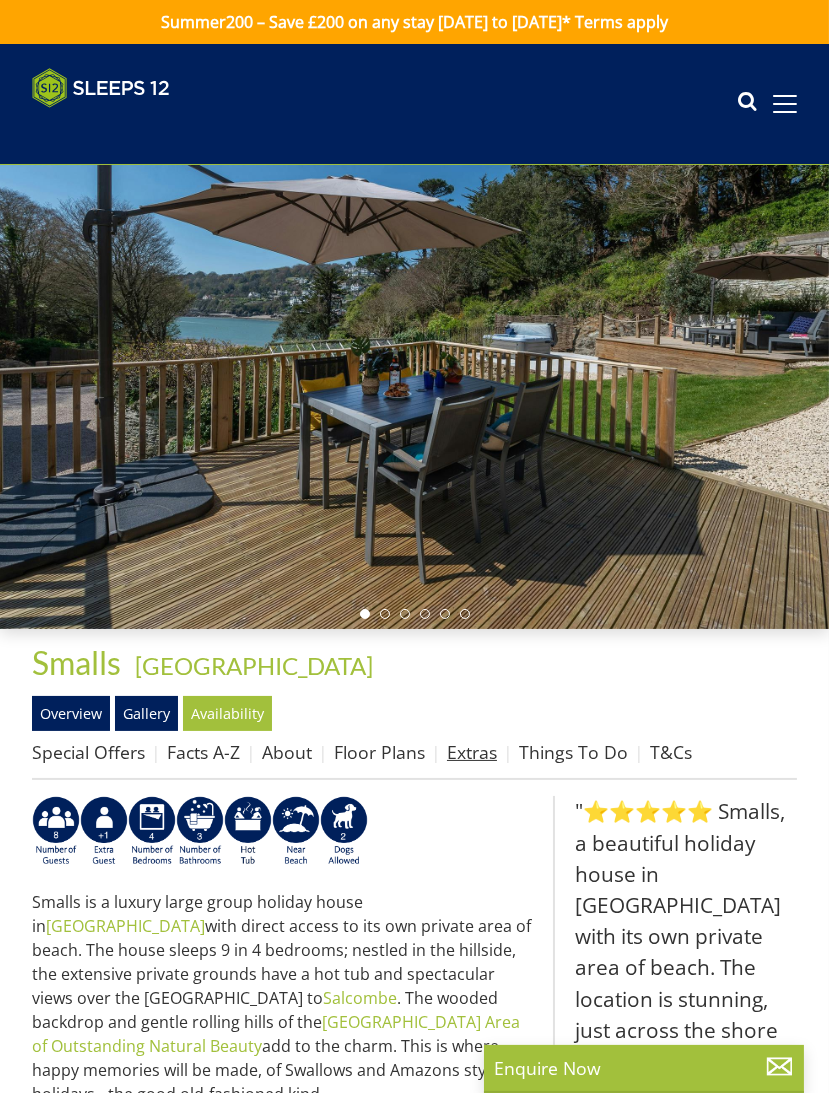 click on "Extras" at bounding box center (472, 752) 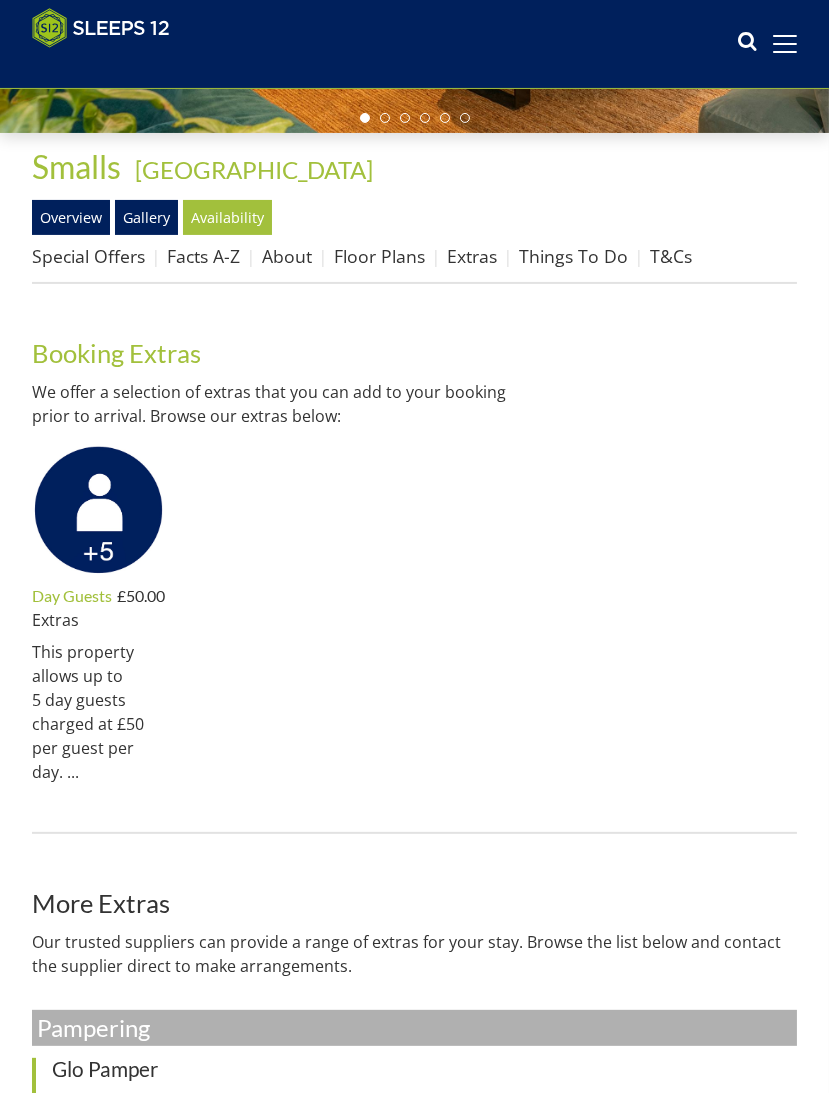 scroll, scrollTop: 465, scrollLeft: 0, axis: vertical 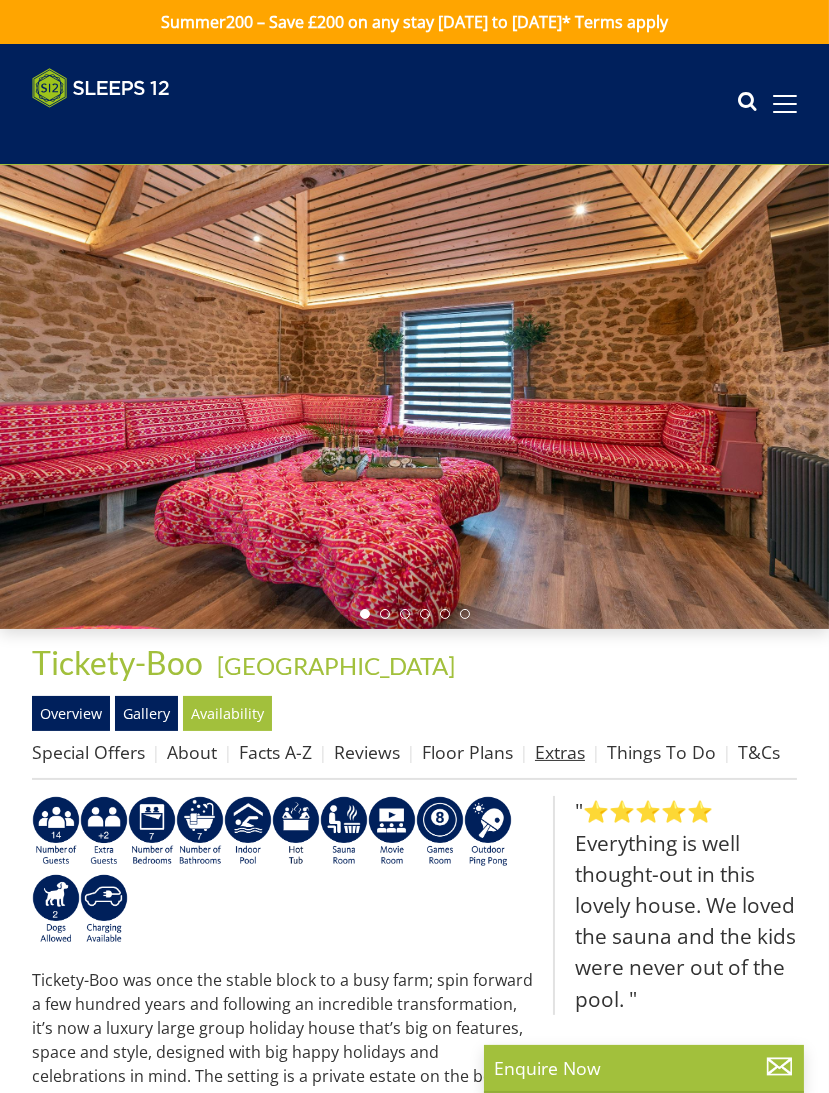 click on "Extras" at bounding box center (560, 752) 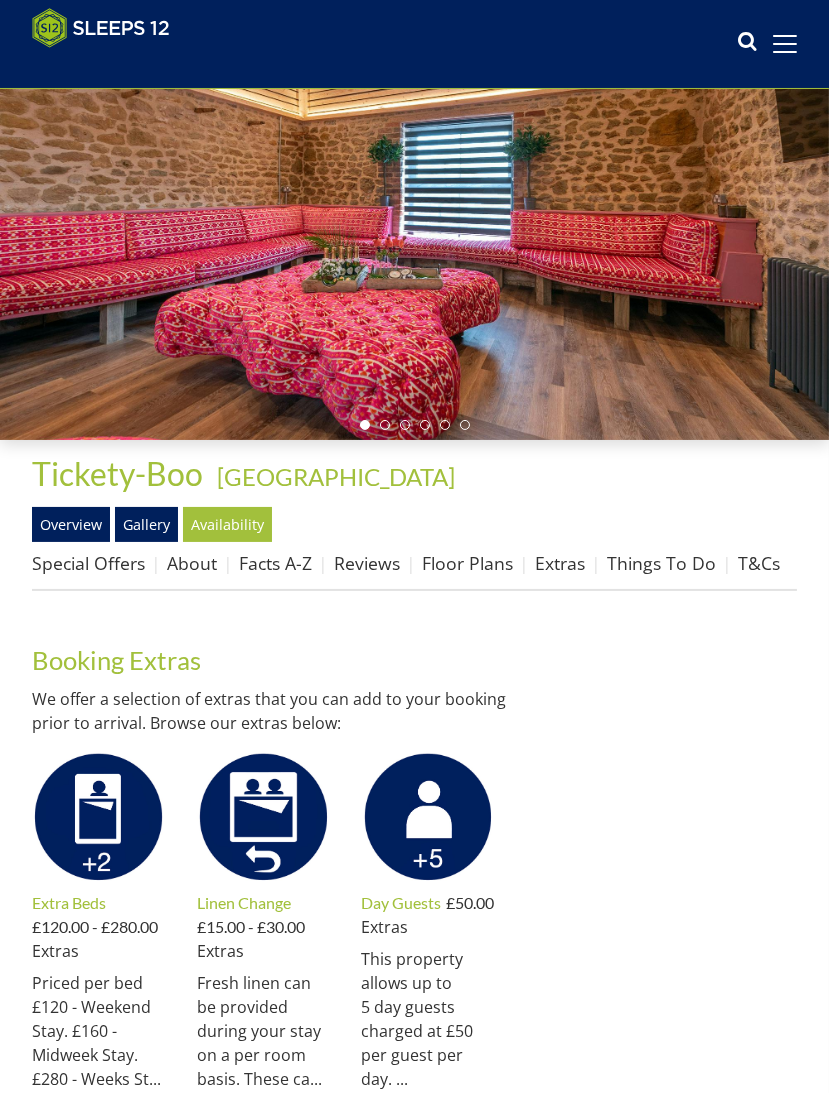 scroll, scrollTop: 158, scrollLeft: 0, axis: vertical 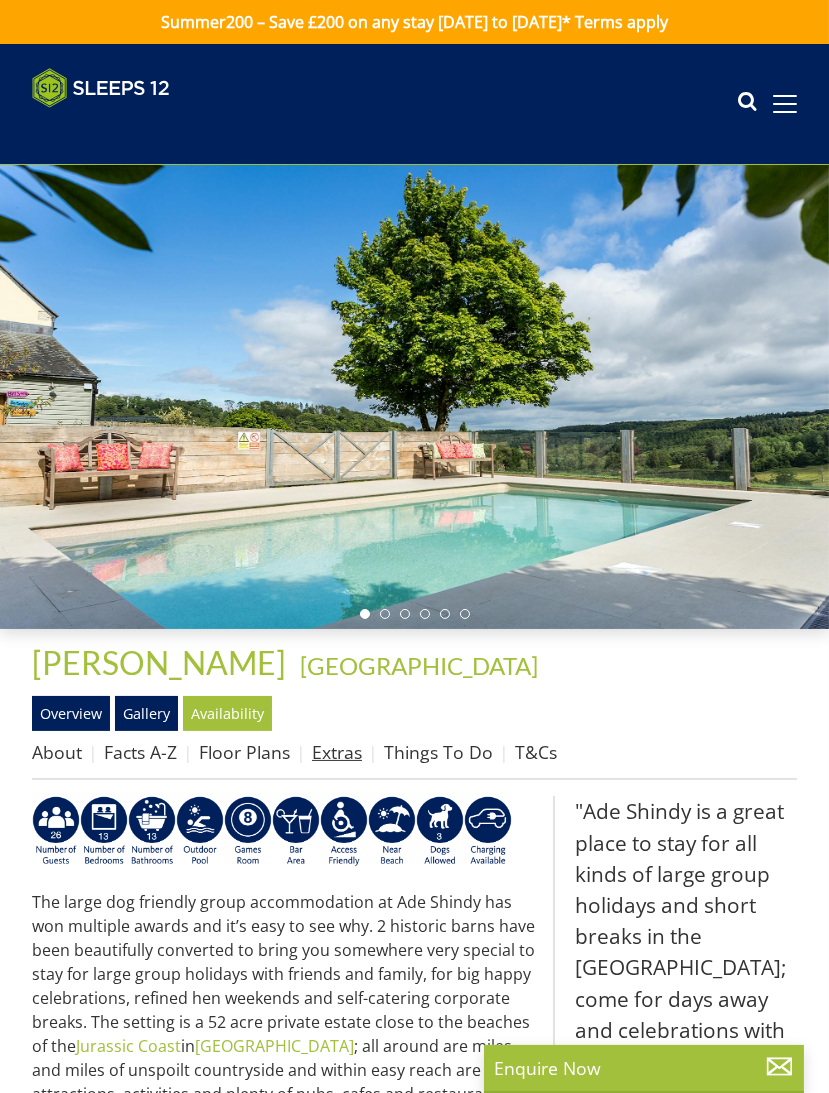 click on "Extras" at bounding box center [337, 752] 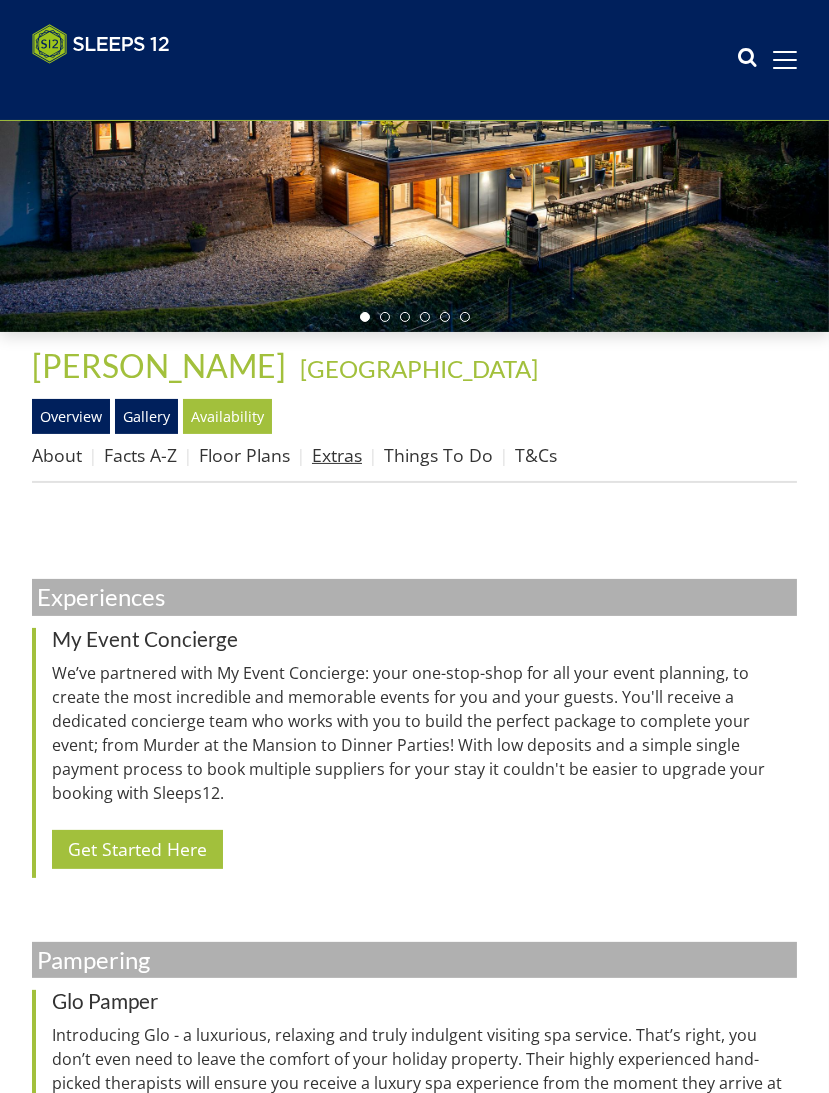 scroll, scrollTop: 0, scrollLeft: 0, axis: both 